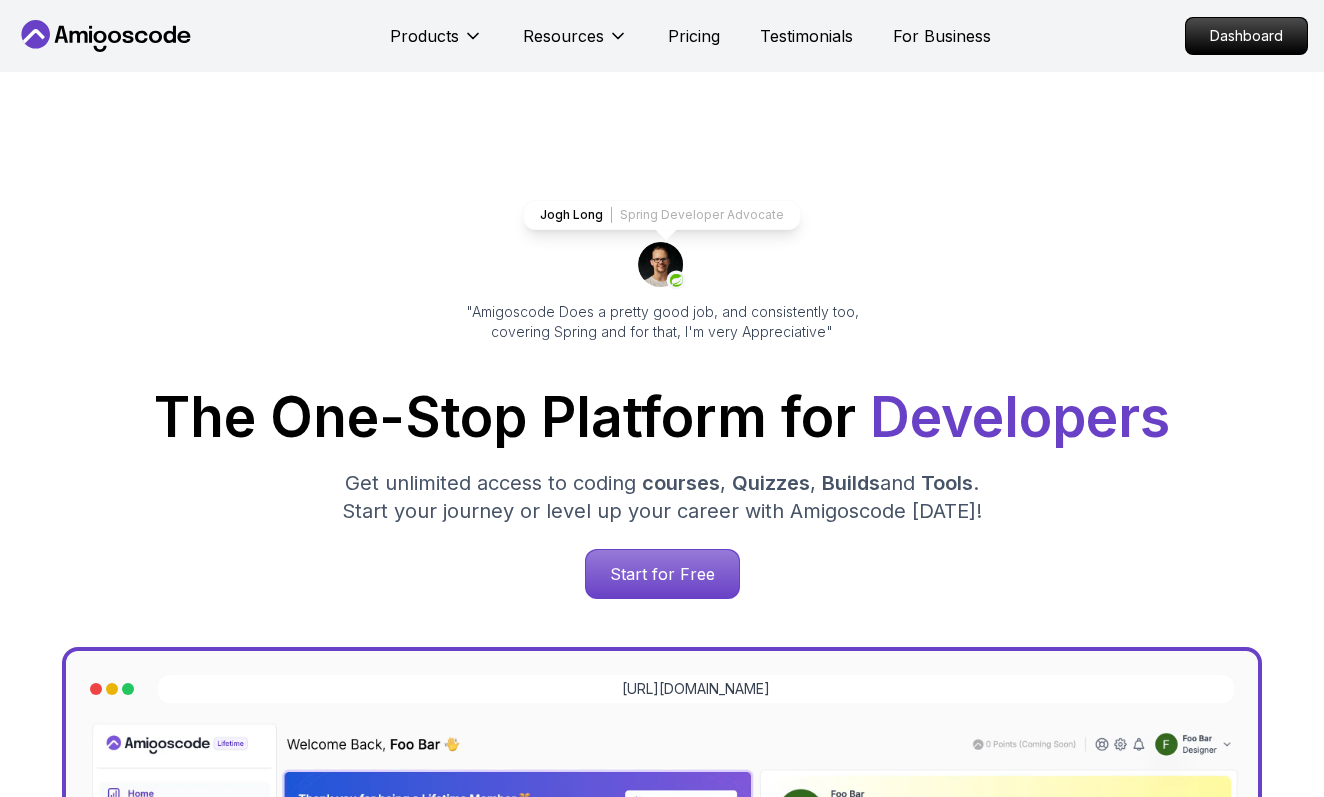 scroll, scrollTop: 0, scrollLeft: 0, axis: both 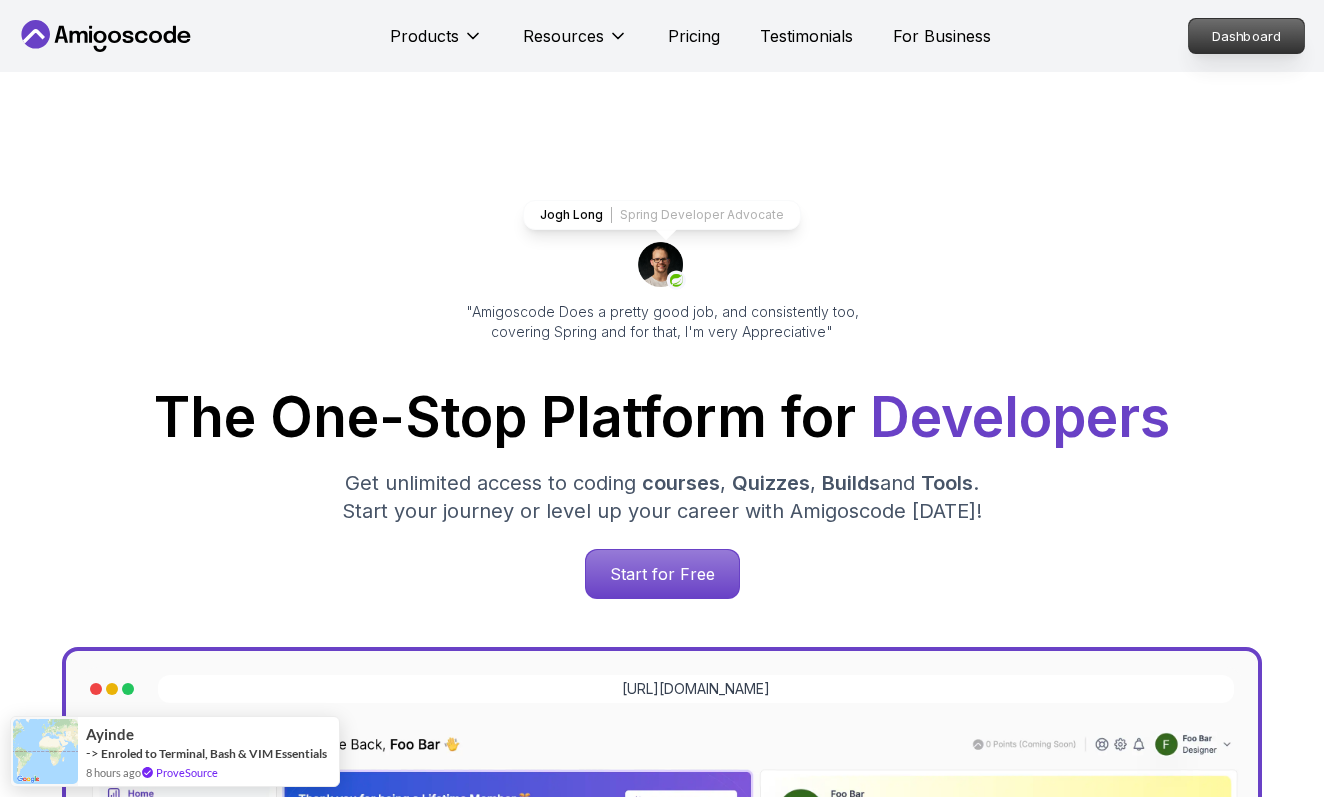 click on "Dashboard" at bounding box center (1246, 36) 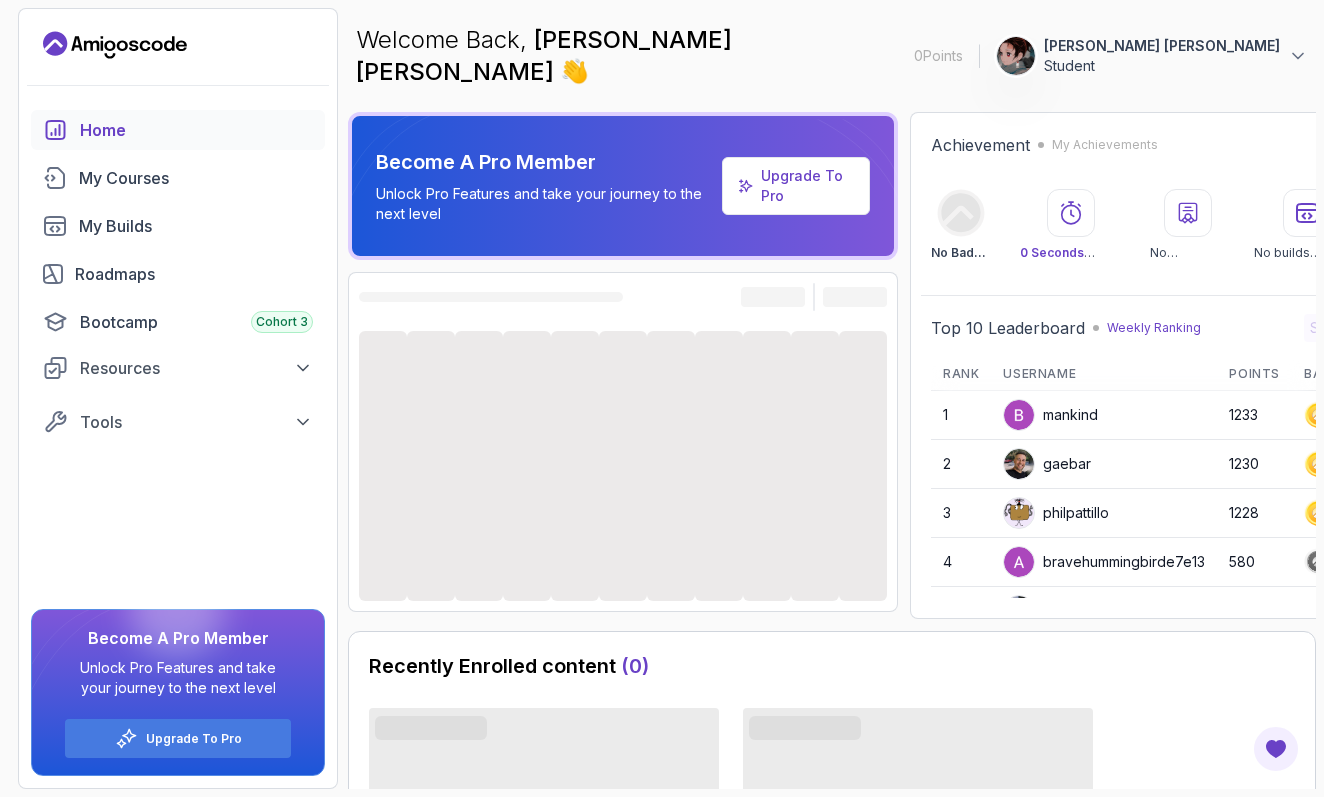 scroll, scrollTop: 0, scrollLeft: 0, axis: both 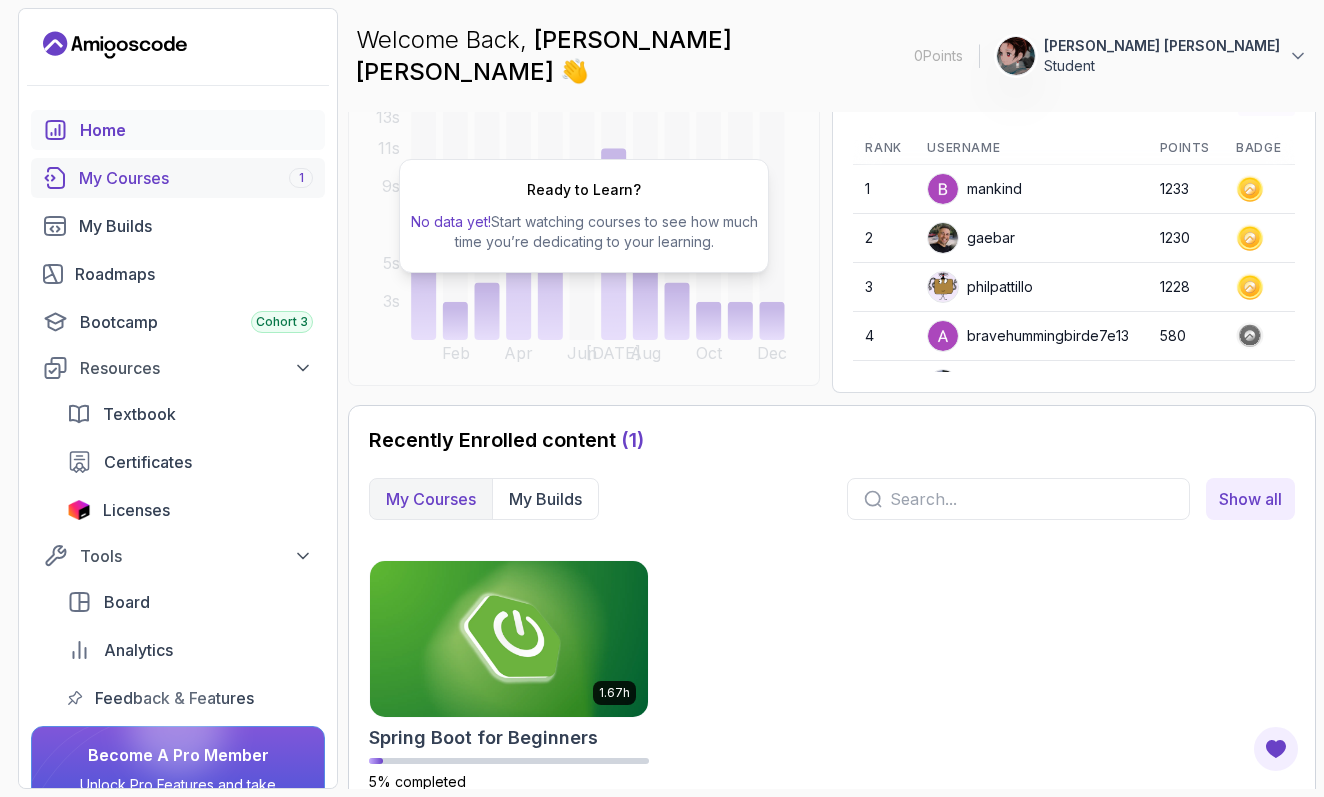 click on "My Courses 1" at bounding box center (196, 178) 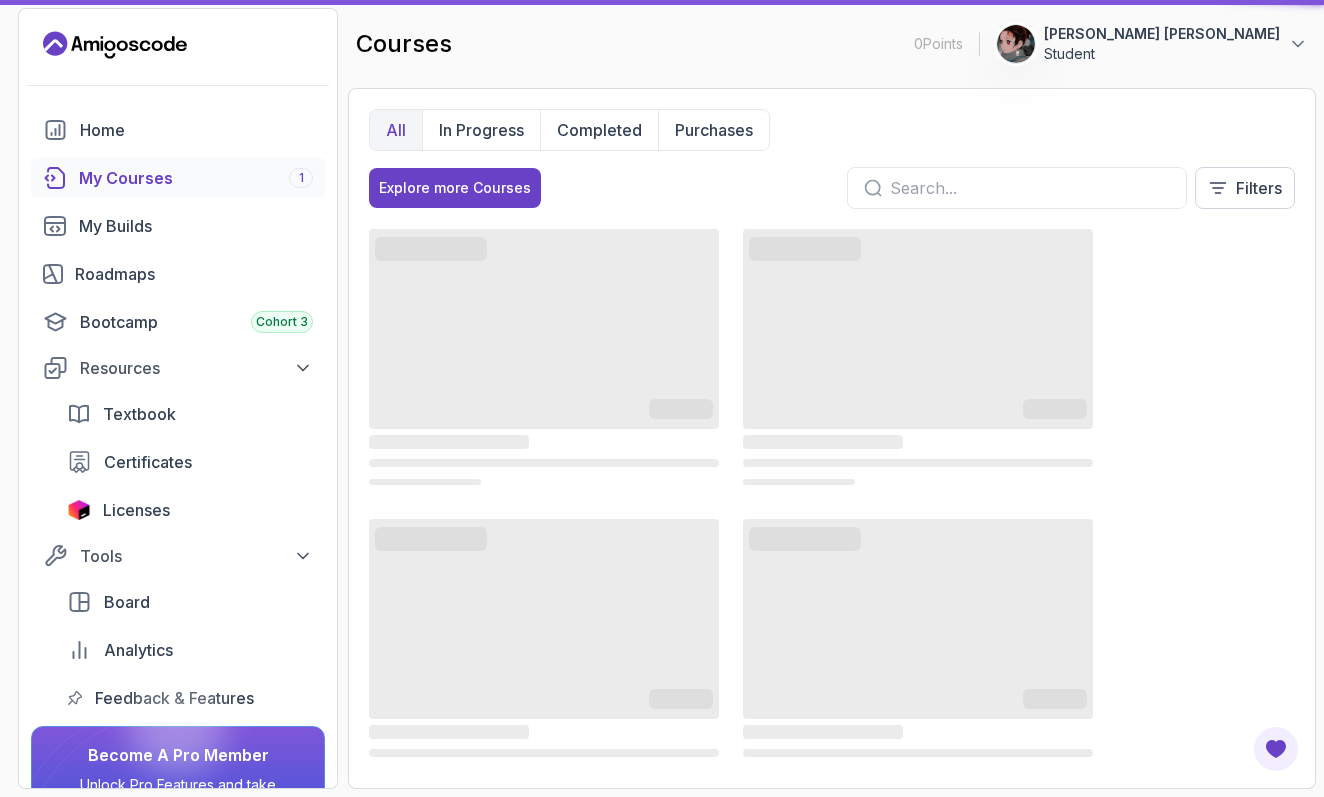 scroll, scrollTop: 0, scrollLeft: 0, axis: both 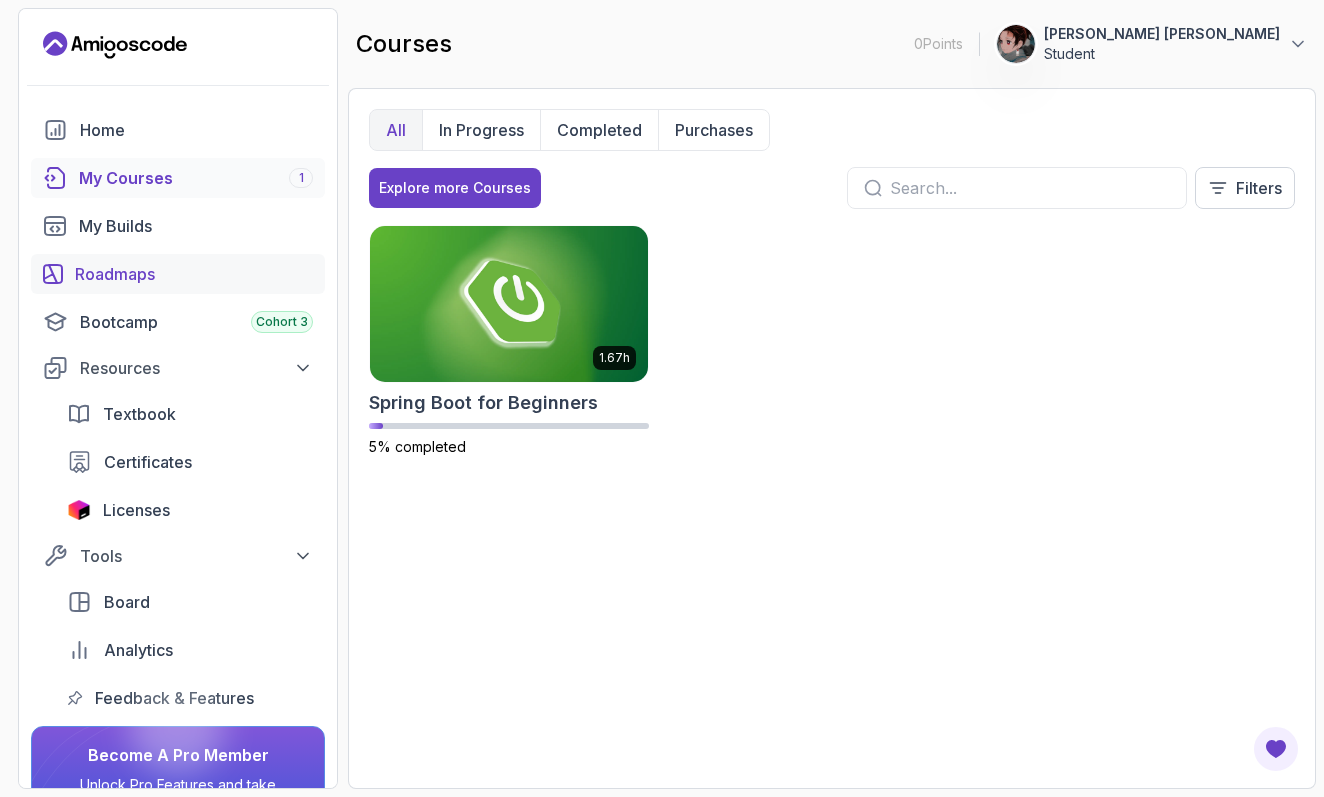 click on "Roadmaps" at bounding box center (194, 274) 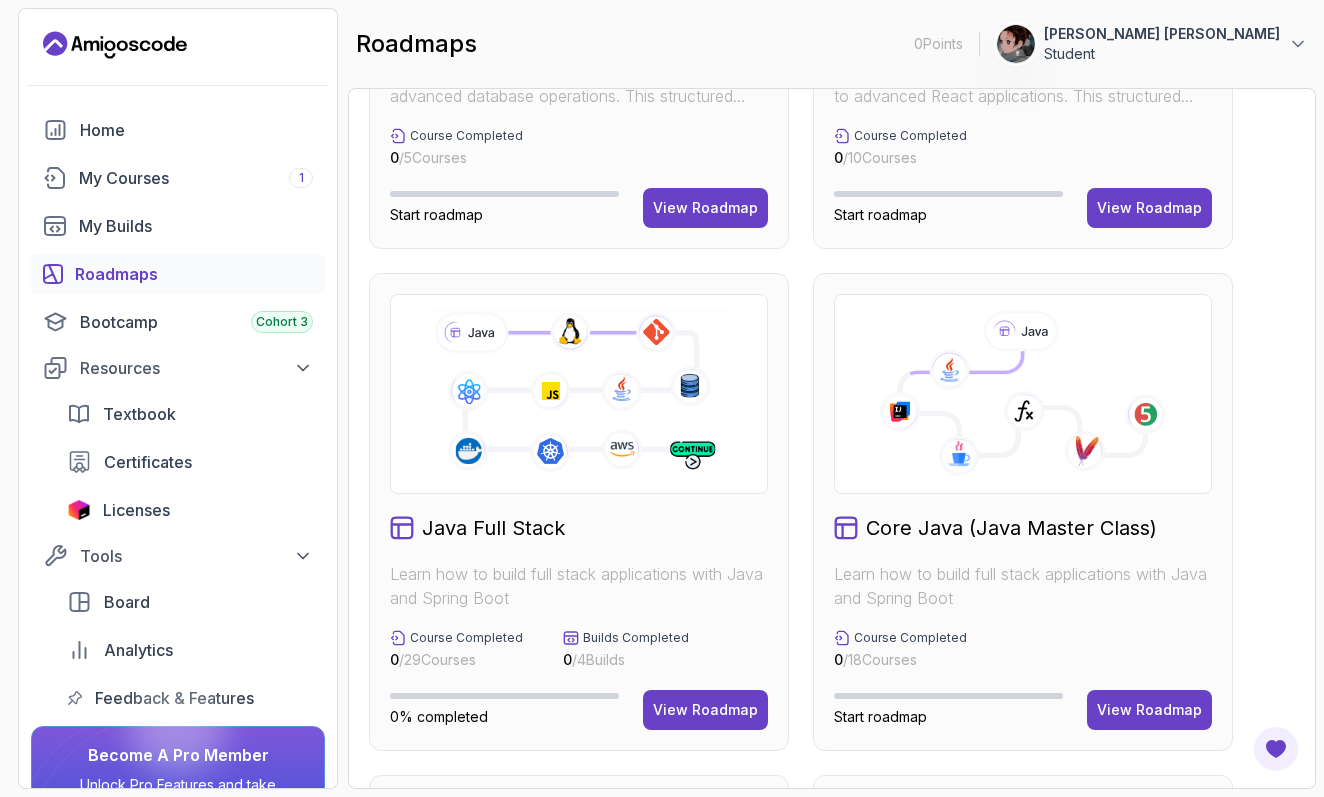 scroll, scrollTop: 417, scrollLeft: 0, axis: vertical 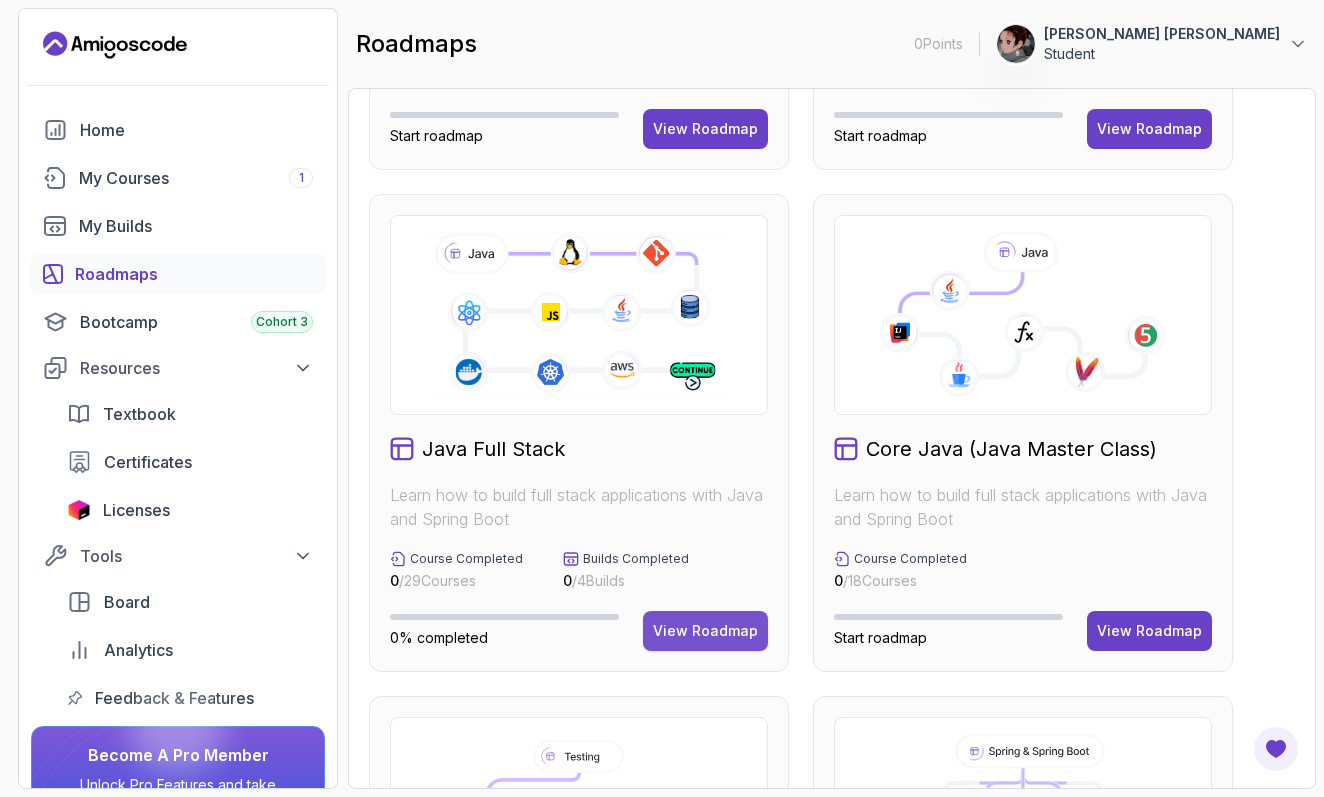 click on "View Roadmap" at bounding box center (705, 631) 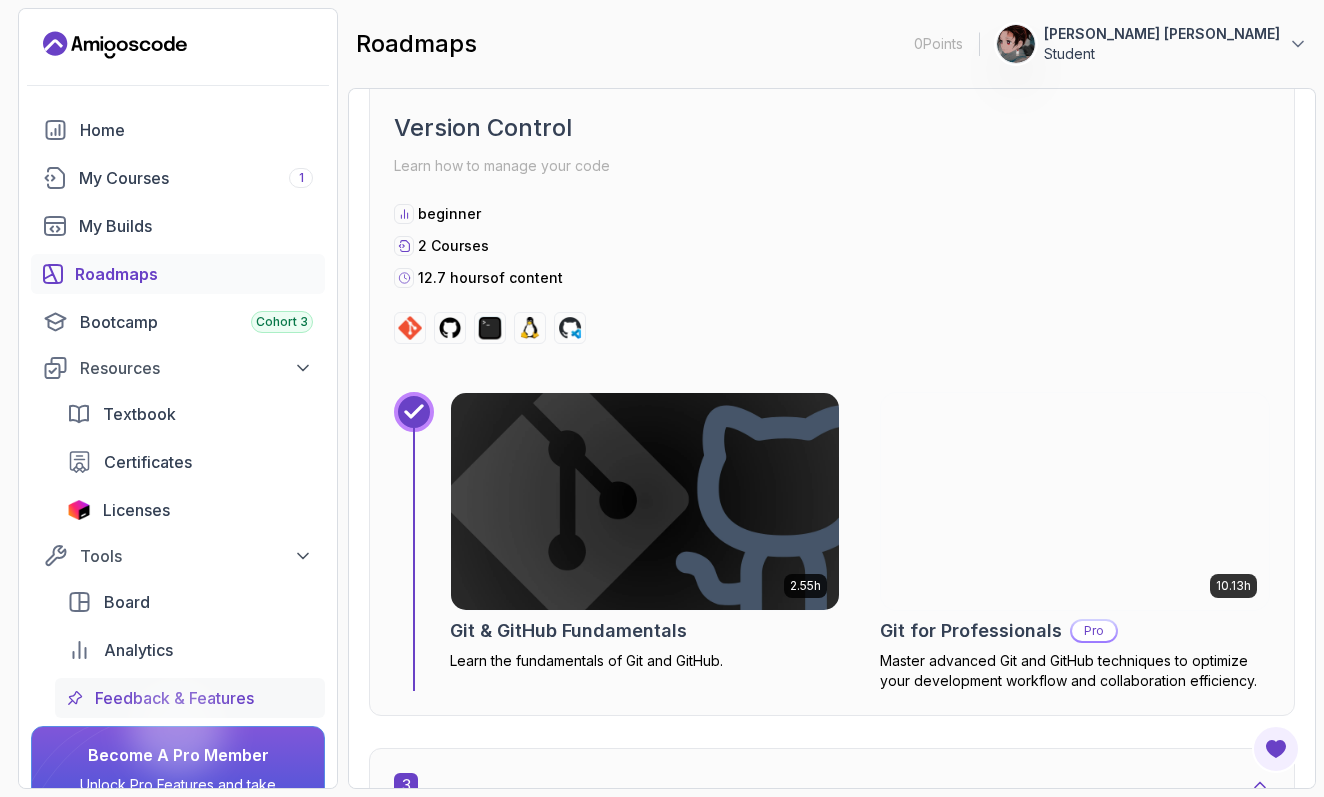 scroll, scrollTop: 1818, scrollLeft: 0, axis: vertical 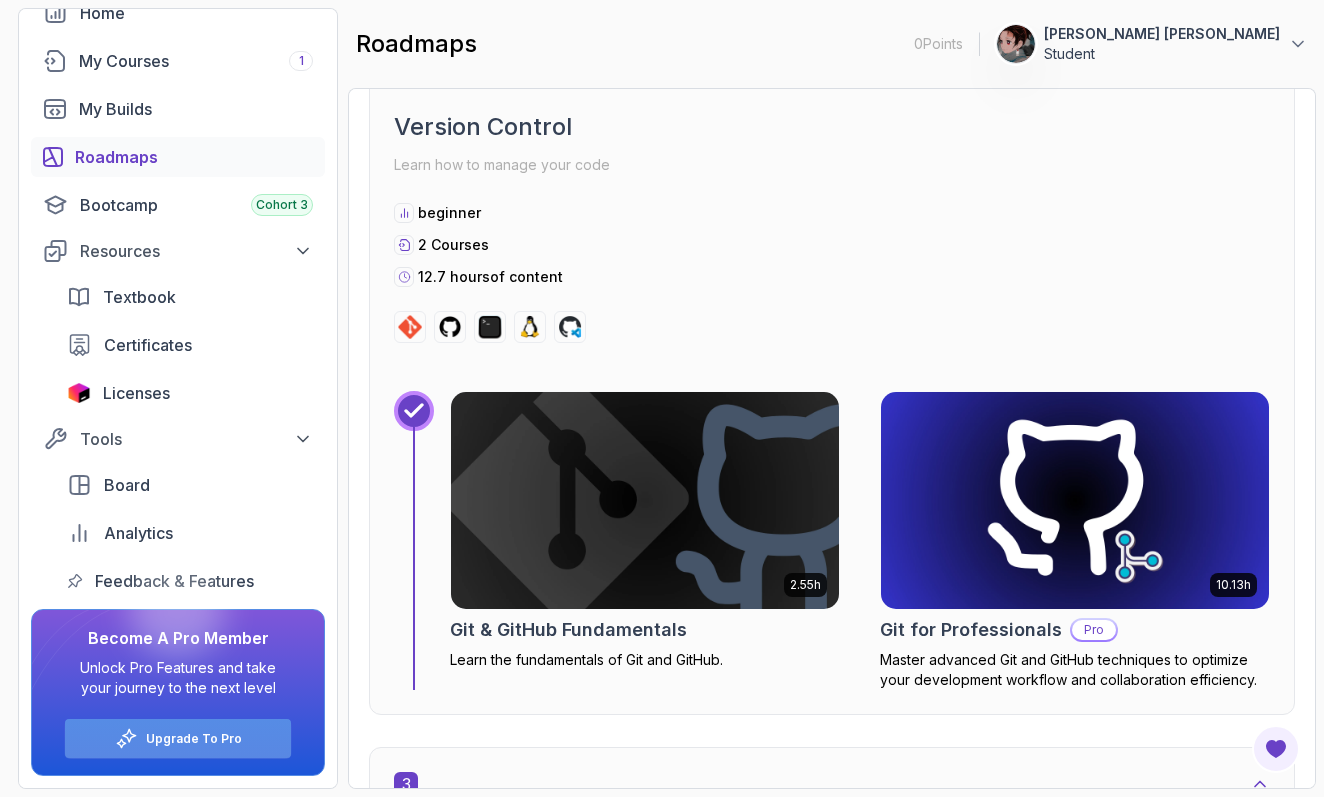 click on "Upgrade To Pro" at bounding box center [194, 739] 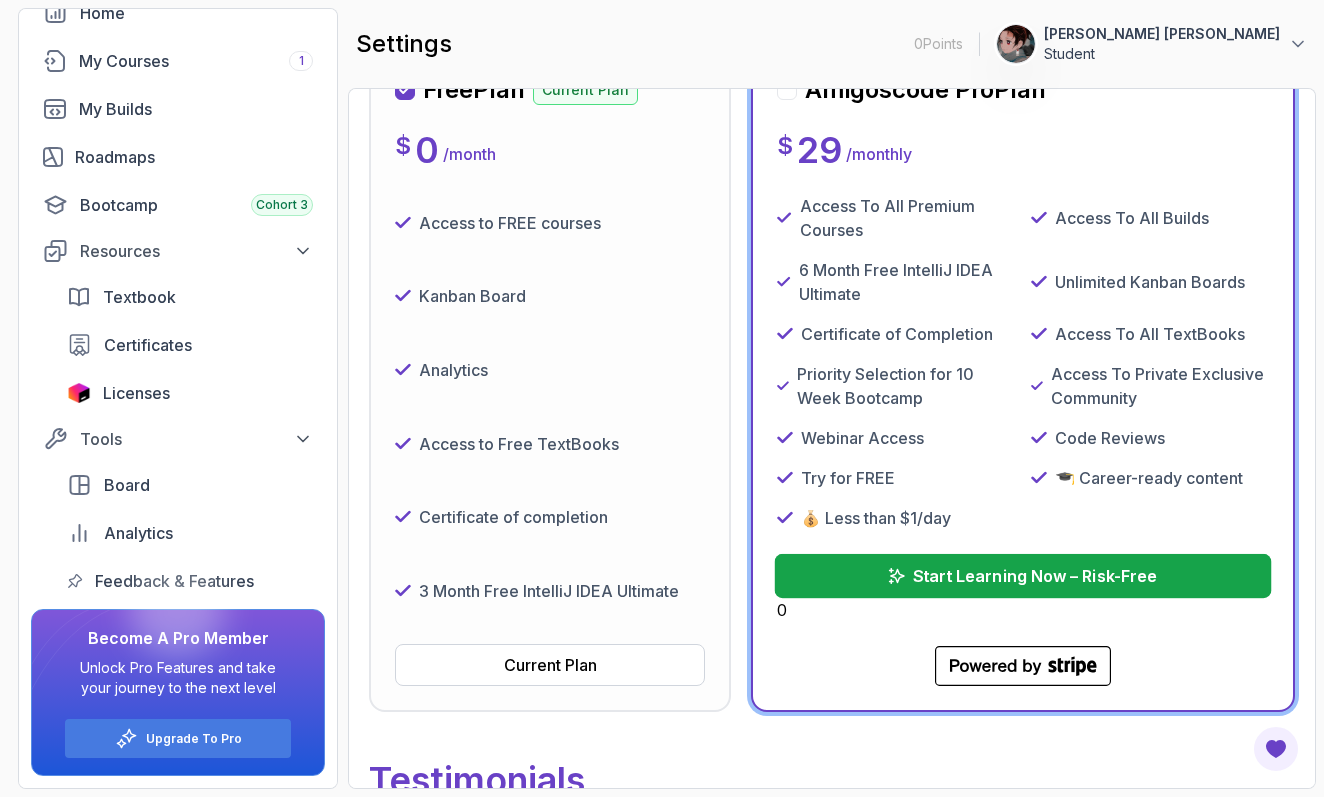 scroll, scrollTop: 419, scrollLeft: 0, axis: vertical 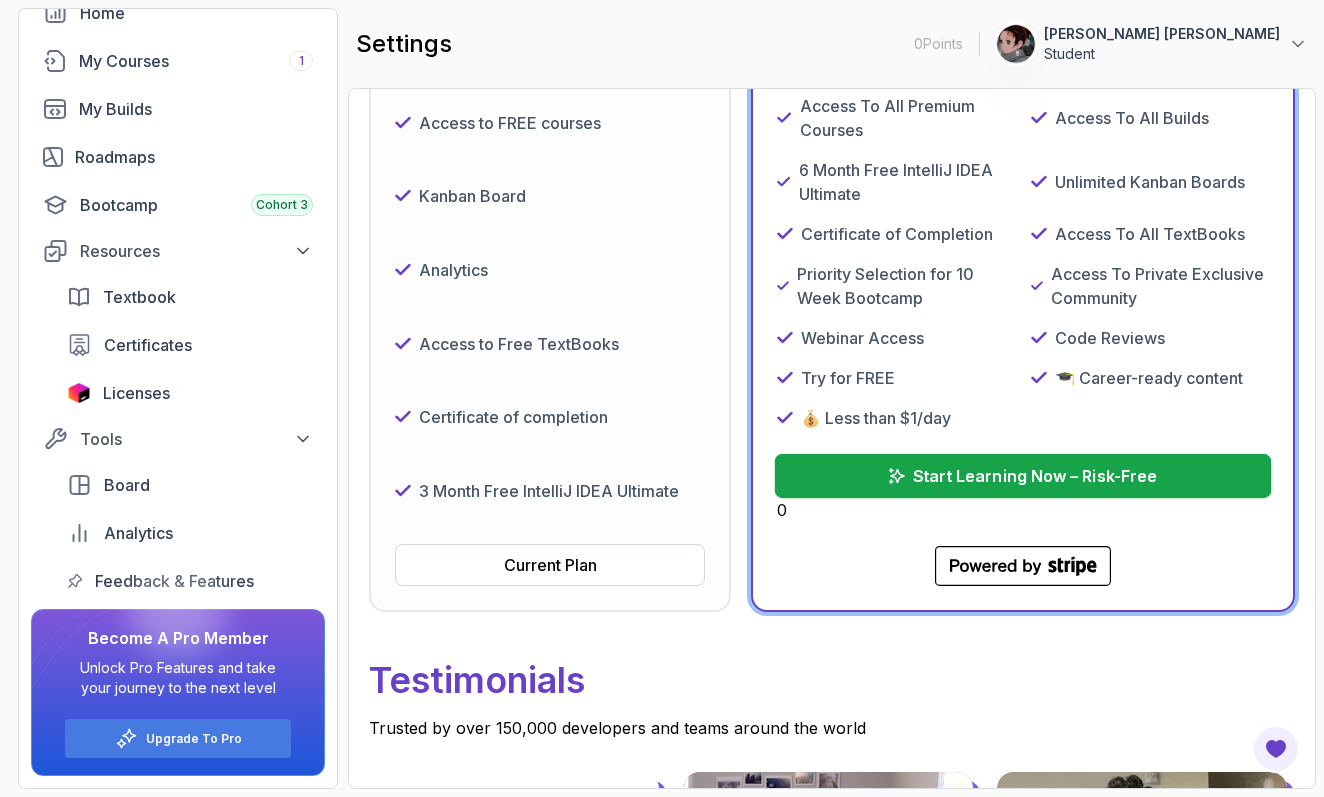 click on "Start Learning Now – Risk-Free" at bounding box center (1035, 476) 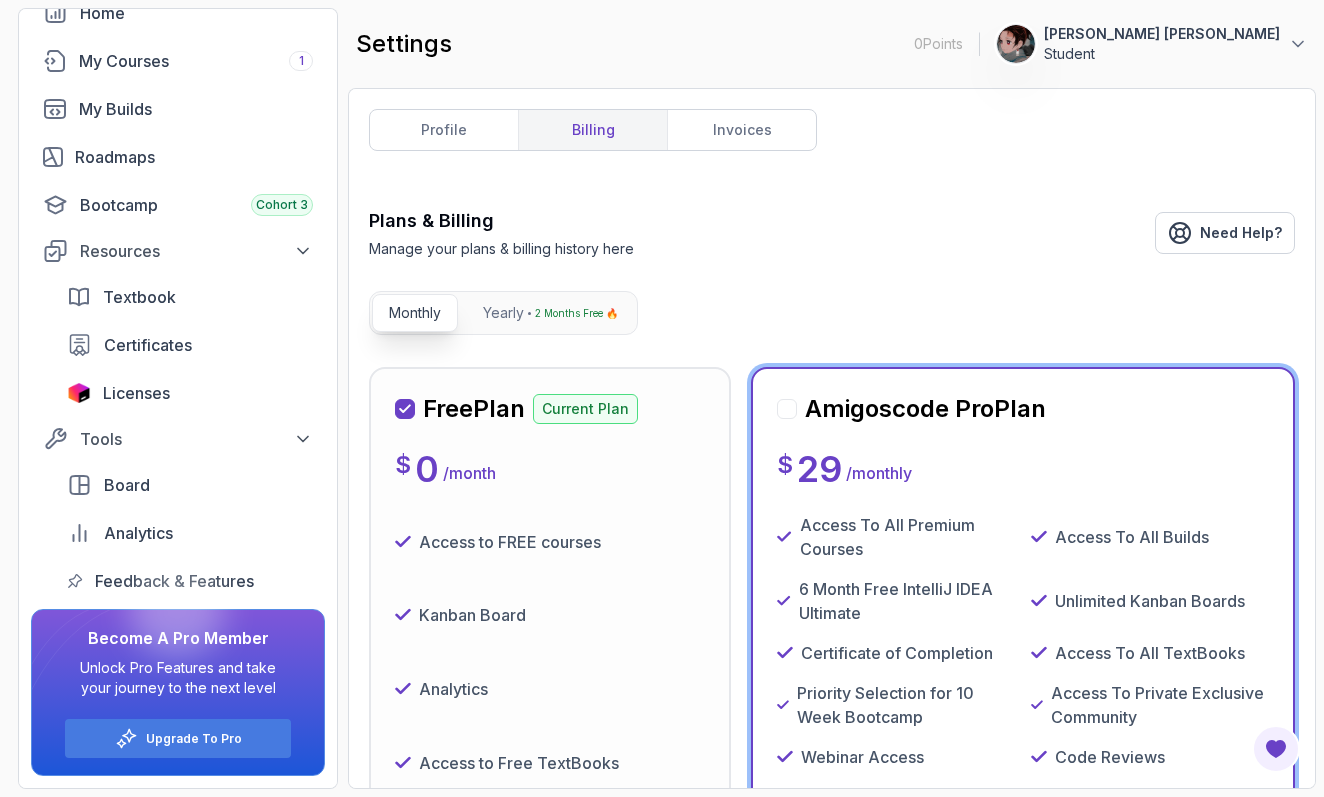 scroll, scrollTop: -4, scrollLeft: 0, axis: vertical 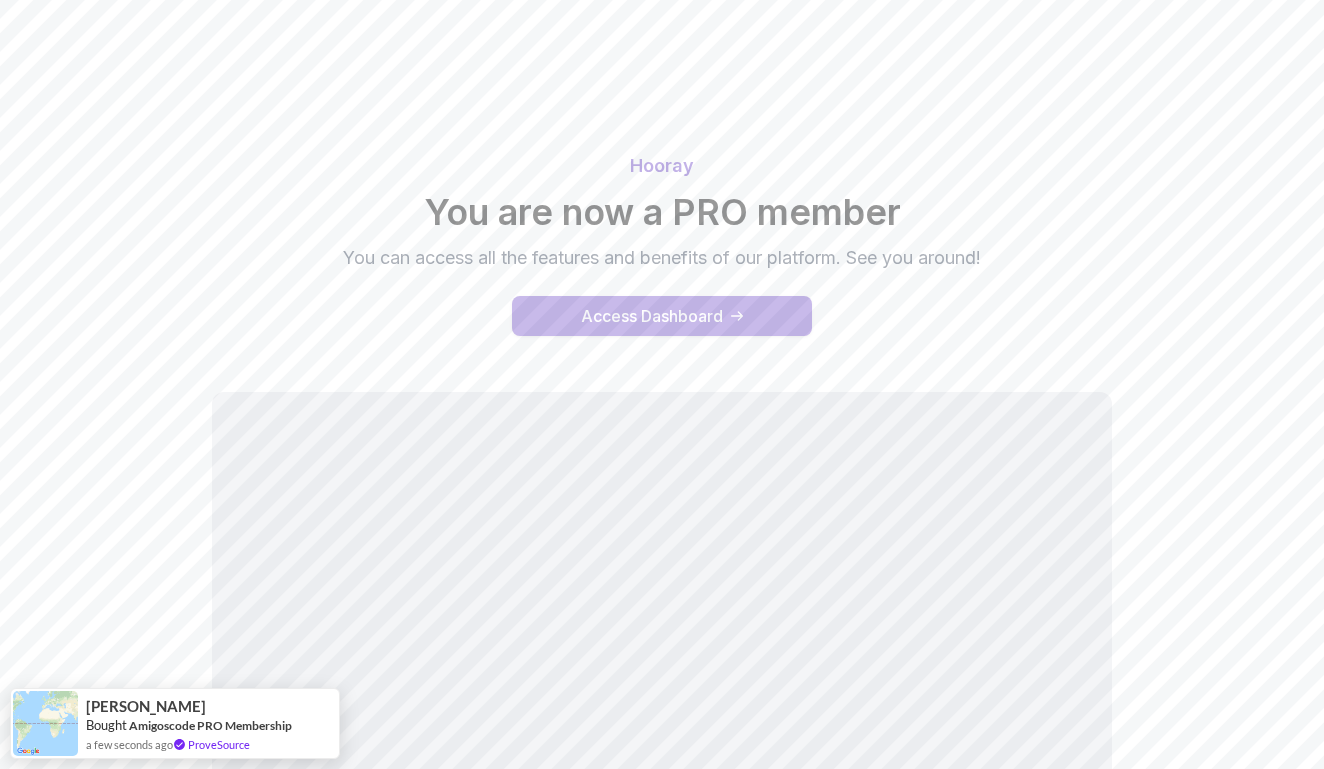 click on "Access Dashboard" at bounding box center (652, 316) 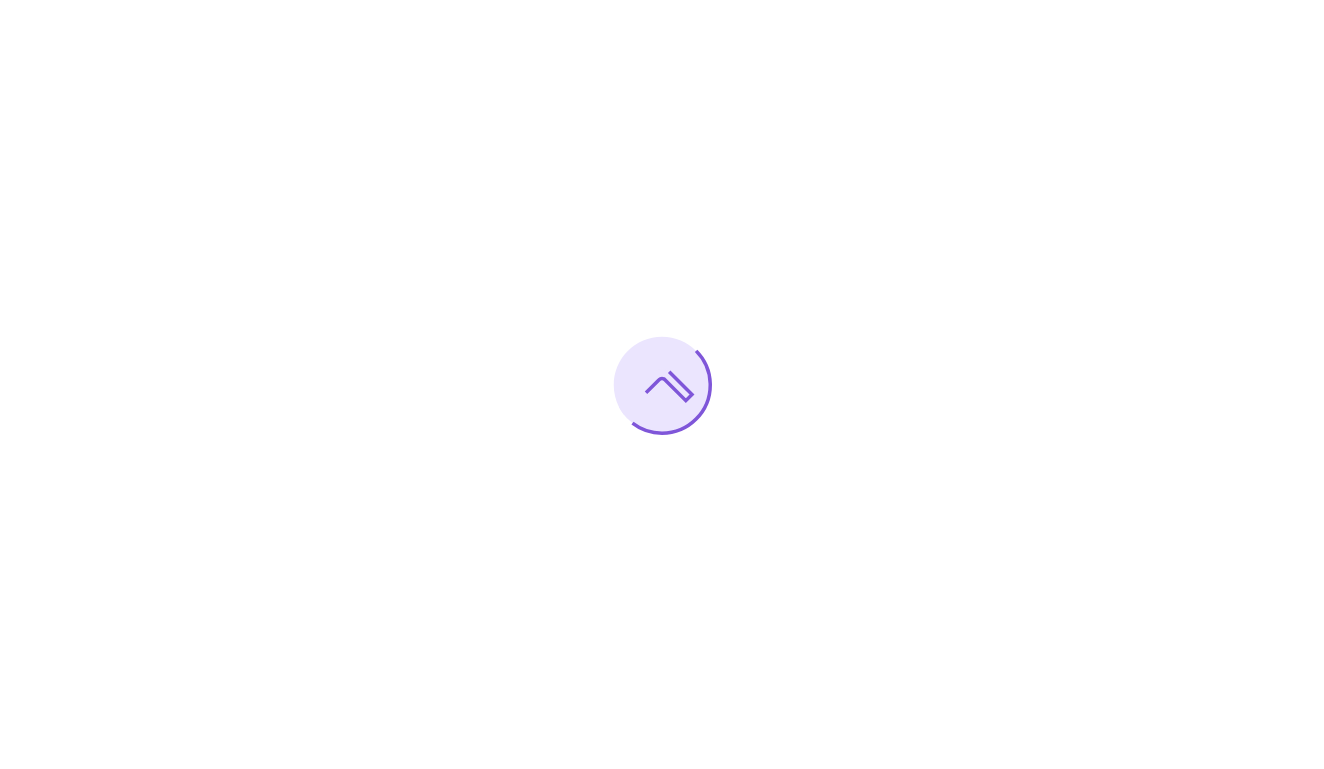 scroll, scrollTop: 0, scrollLeft: 0, axis: both 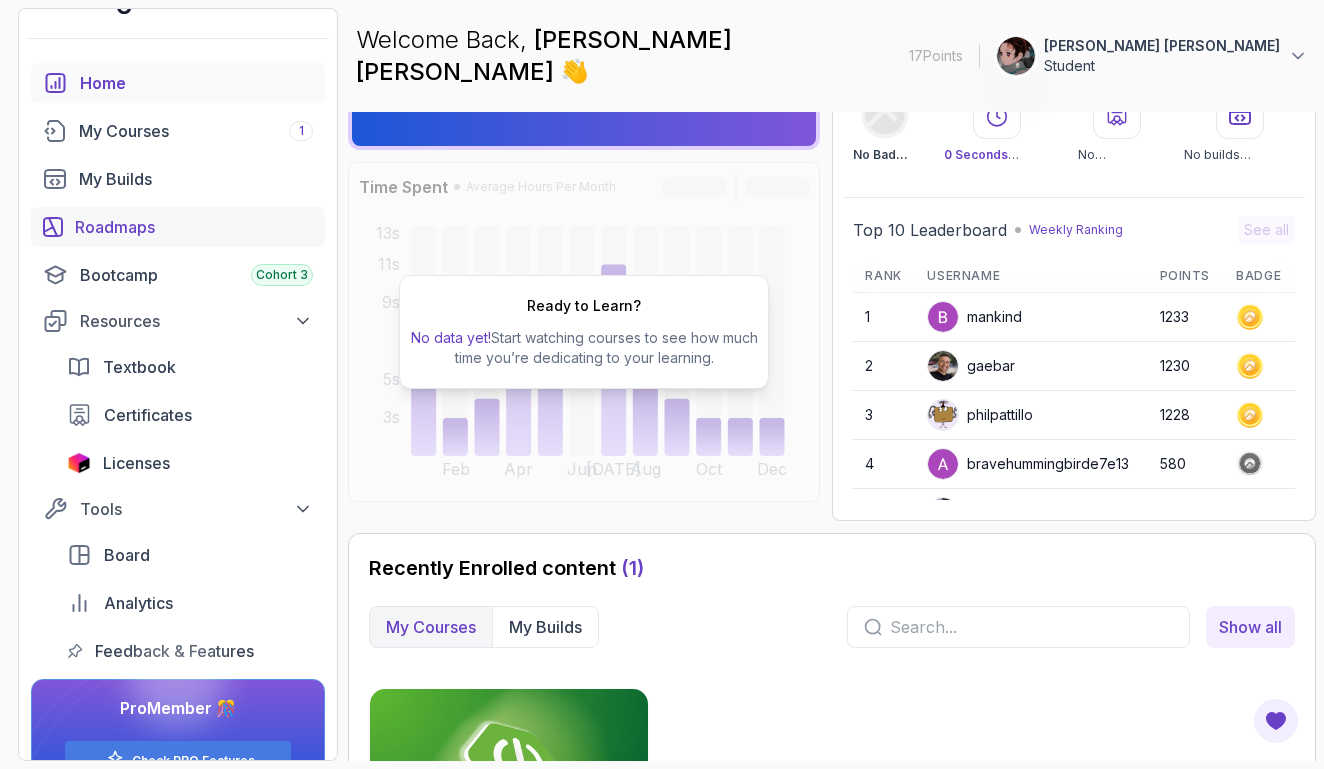 click on "Roadmaps" at bounding box center (194, 227) 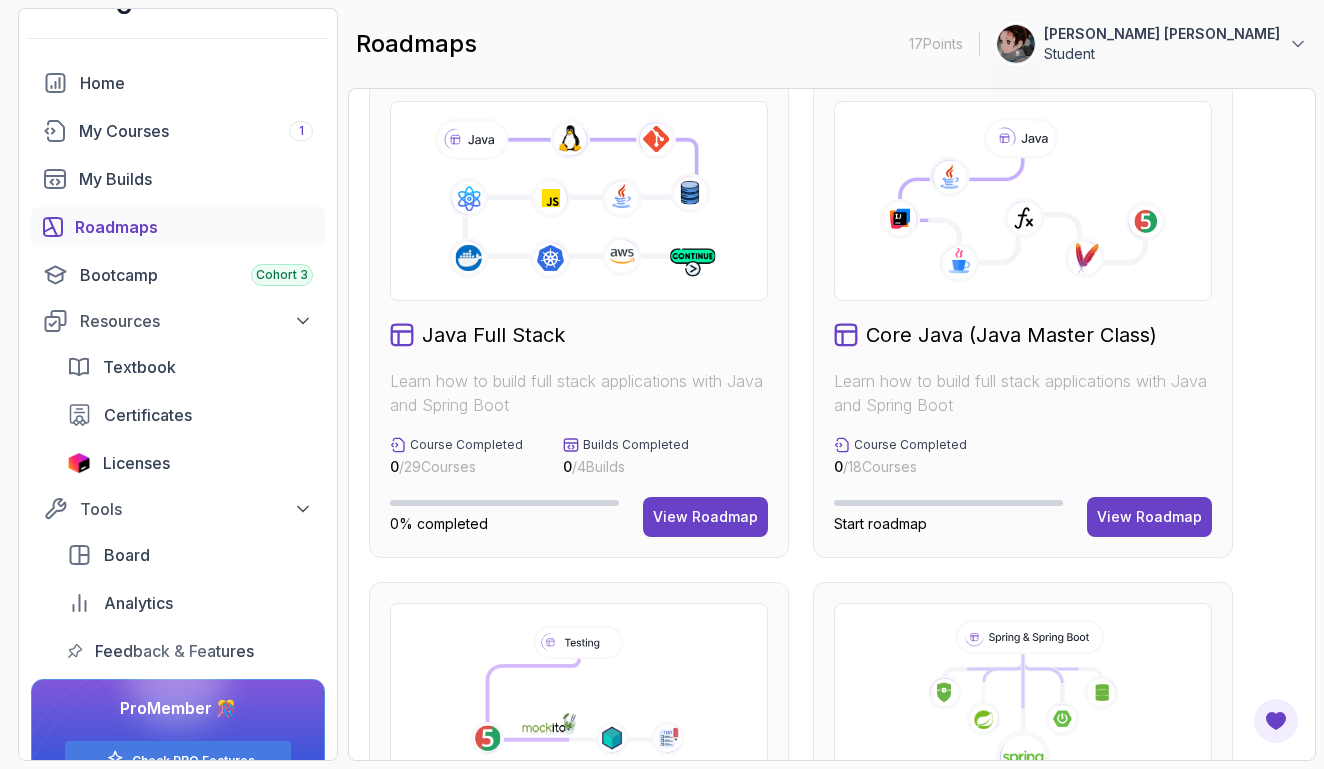 scroll, scrollTop: 532, scrollLeft: 0, axis: vertical 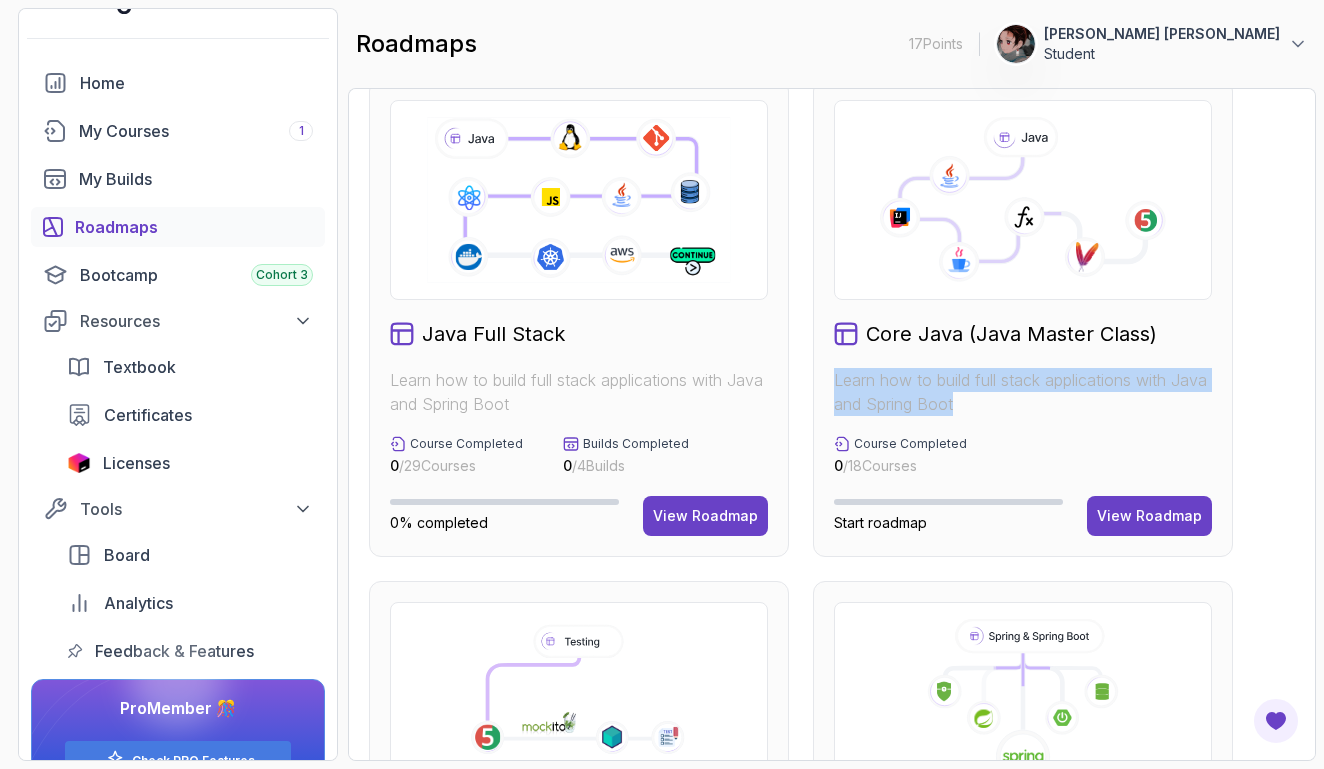 drag, startPoint x: 956, startPoint y: 403, endPoint x: 812, endPoint y: 372, distance: 147.29901 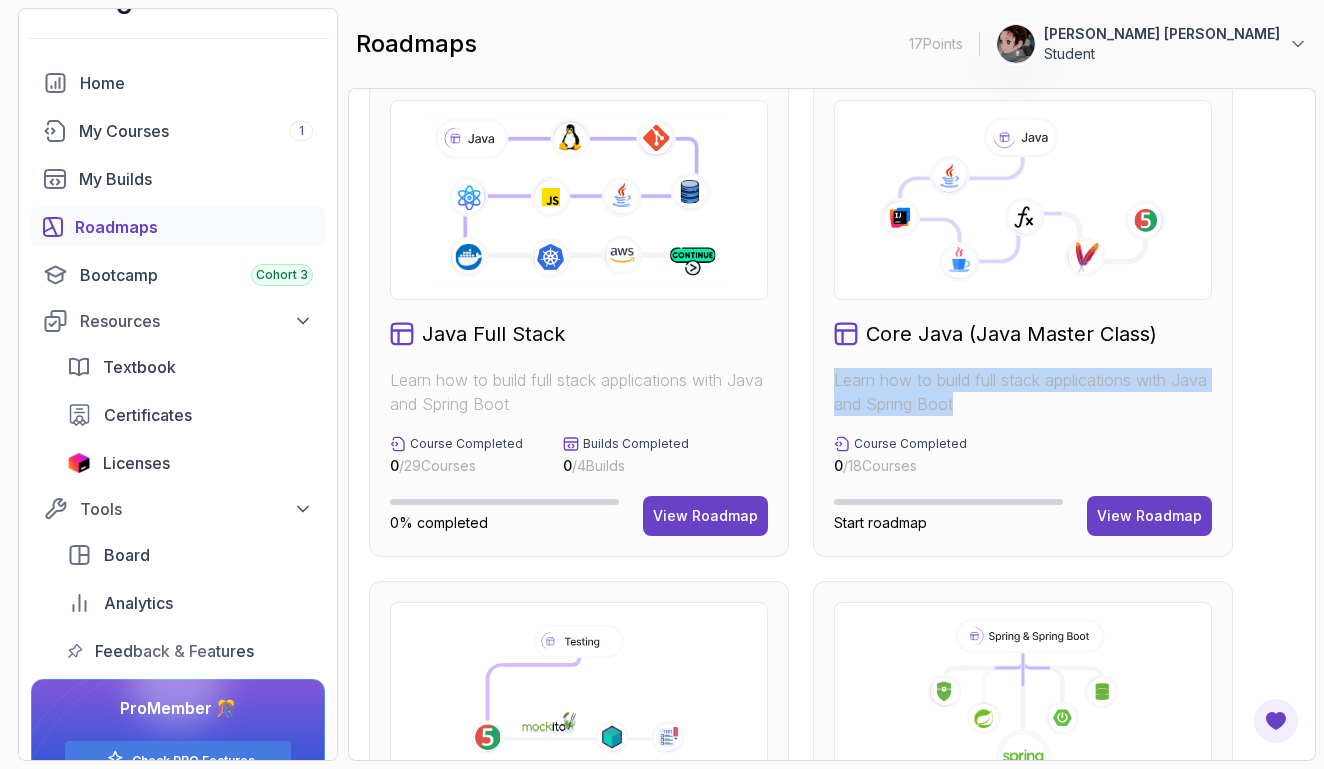 click on "Databases Master table design, data management, and advanced database operations. This structured learning path will take you from database fundamentals to advanced SQL queries. Course Completed 0 / 5  Courses Start roadmap View Roadmap Frontend Developer Master modern frontend development from basics to advanced React applications. This structured learning path will take you from HTML fundamentals to building complex React applications. Course Completed 0 / 10  Courses Start roadmap View Roadmap Java Full Stack Learn how to build full stack applications with Java and Spring Boot Course Completed 0 / 29  Courses Builds Completed 0 / 4  Builds 0% completed View Roadmap Core Java (Java Master Class) Learn how to build full stack applications with Java and Spring Boot Course Completed 0 / 18  Courses Start roadmap View Roadmap Software Testing Master software testing and testing frameworks. This structured learning path will take you from unit testing to integration testing. Course Completed 0 / 4  Courses 0 /" at bounding box center [832, 318] 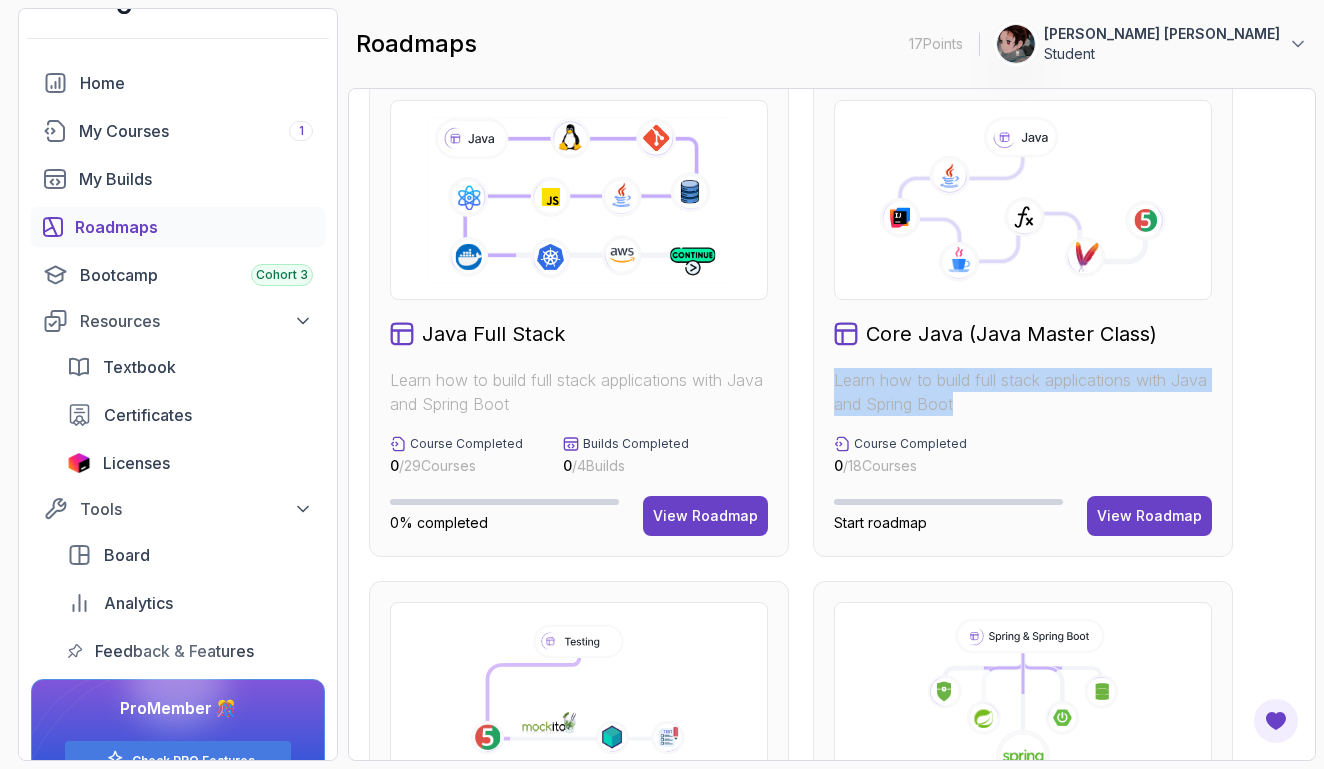 click on "Core Java (Java Master Class) Learn how to build full stack applications with Java and Spring Boot Course Completed 0 / 18  Courses Start roadmap View Roadmap" at bounding box center [1023, 318] 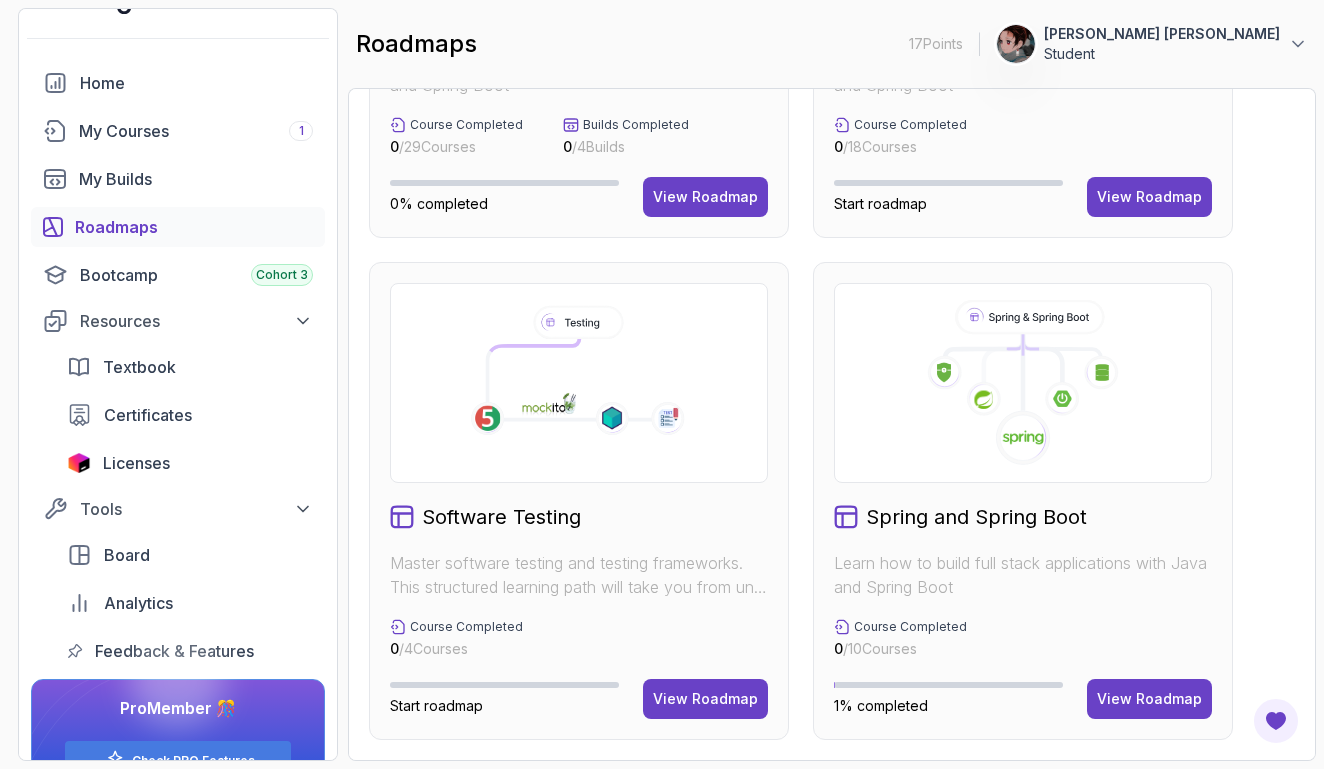 scroll, scrollTop: 854, scrollLeft: 0, axis: vertical 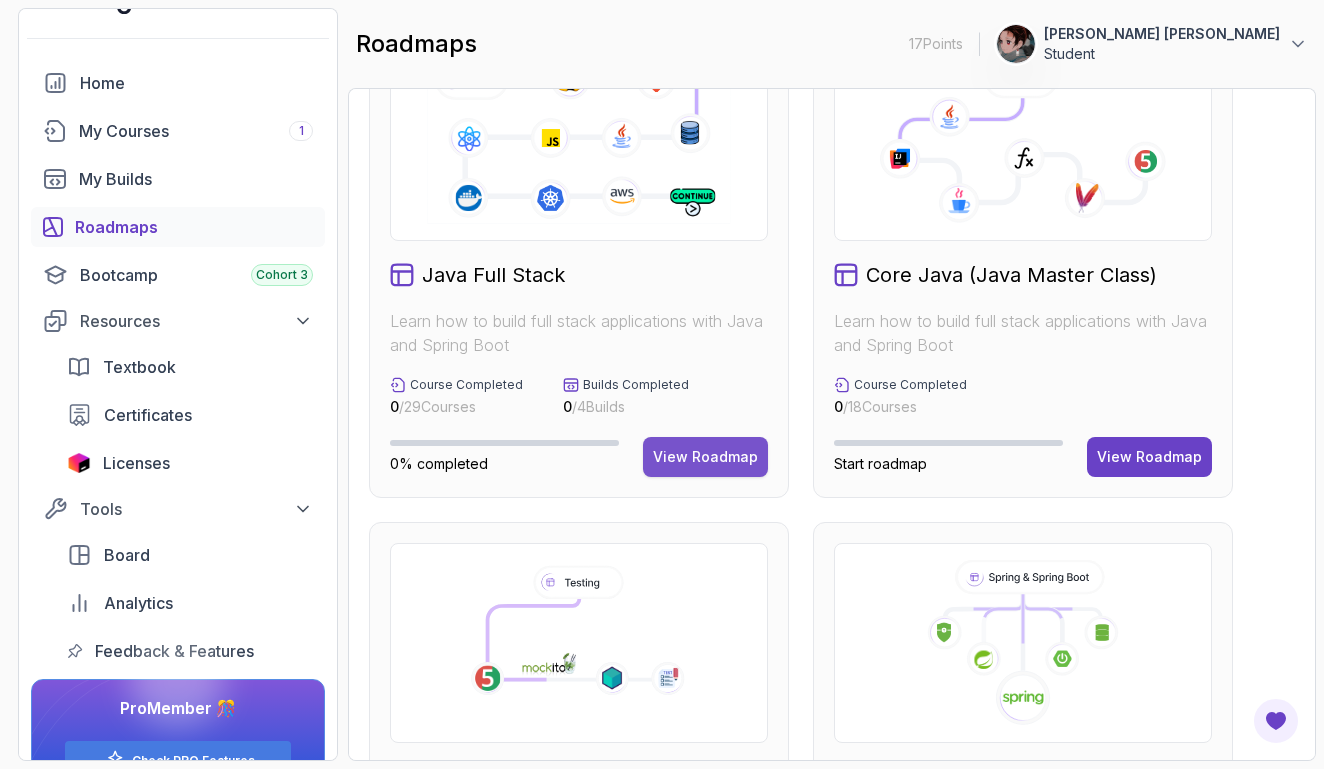 click on "View Roadmap" at bounding box center [705, 457] 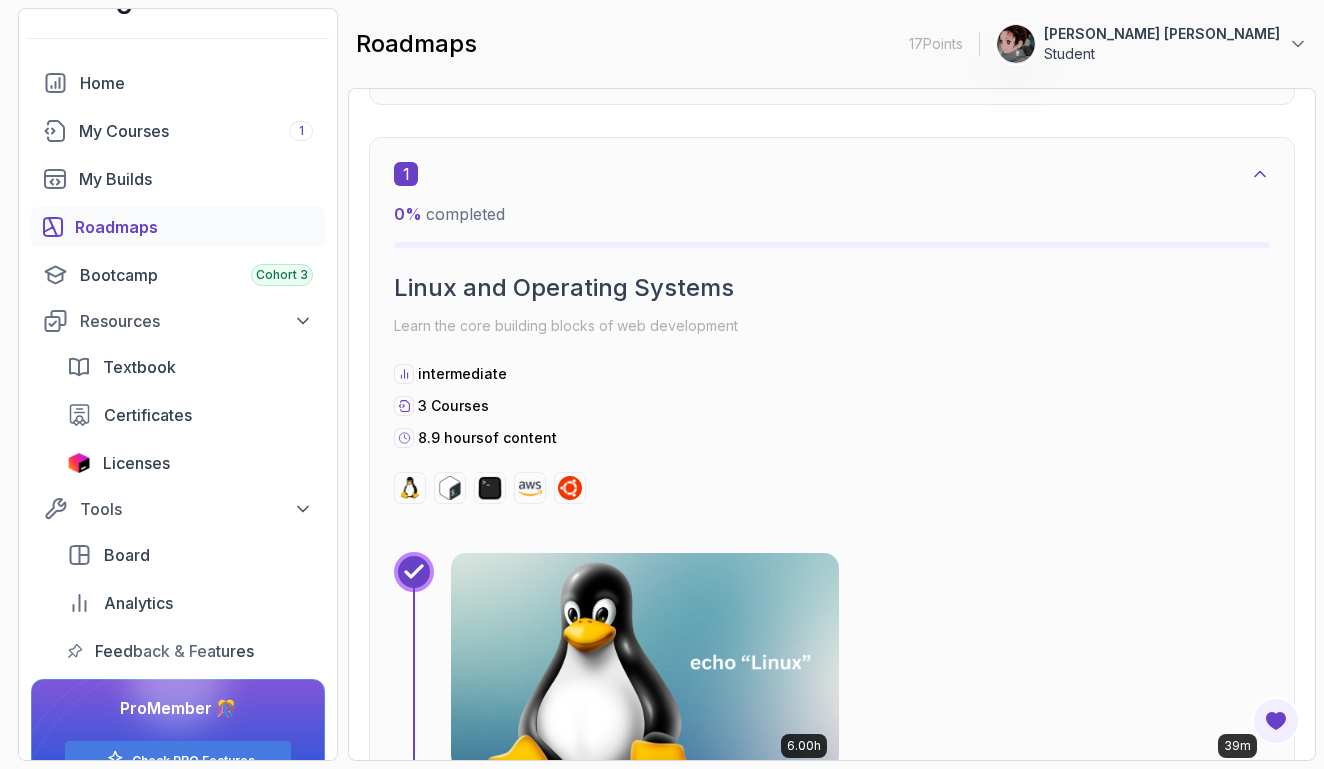 scroll, scrollTop: 716, scrollLeft: 0, axis: vertical 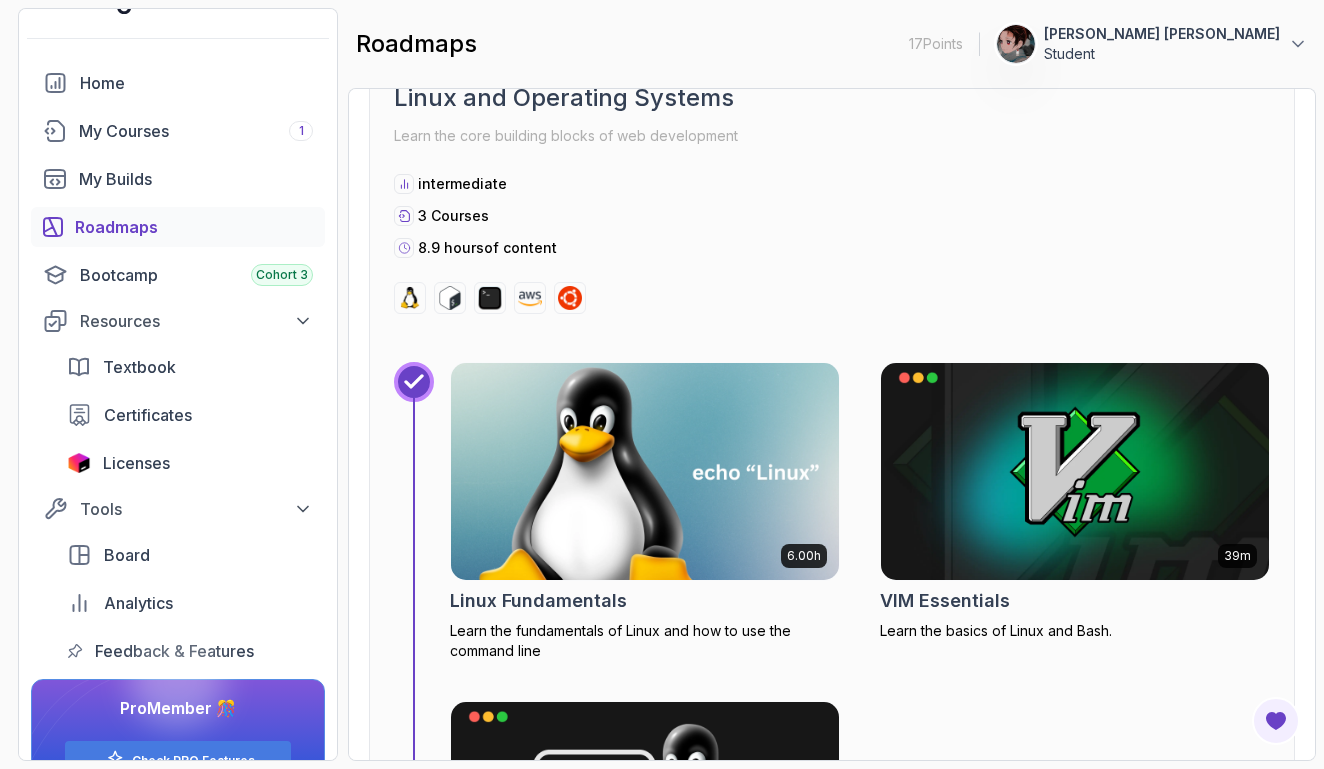 click at bounding box center (644, 472) 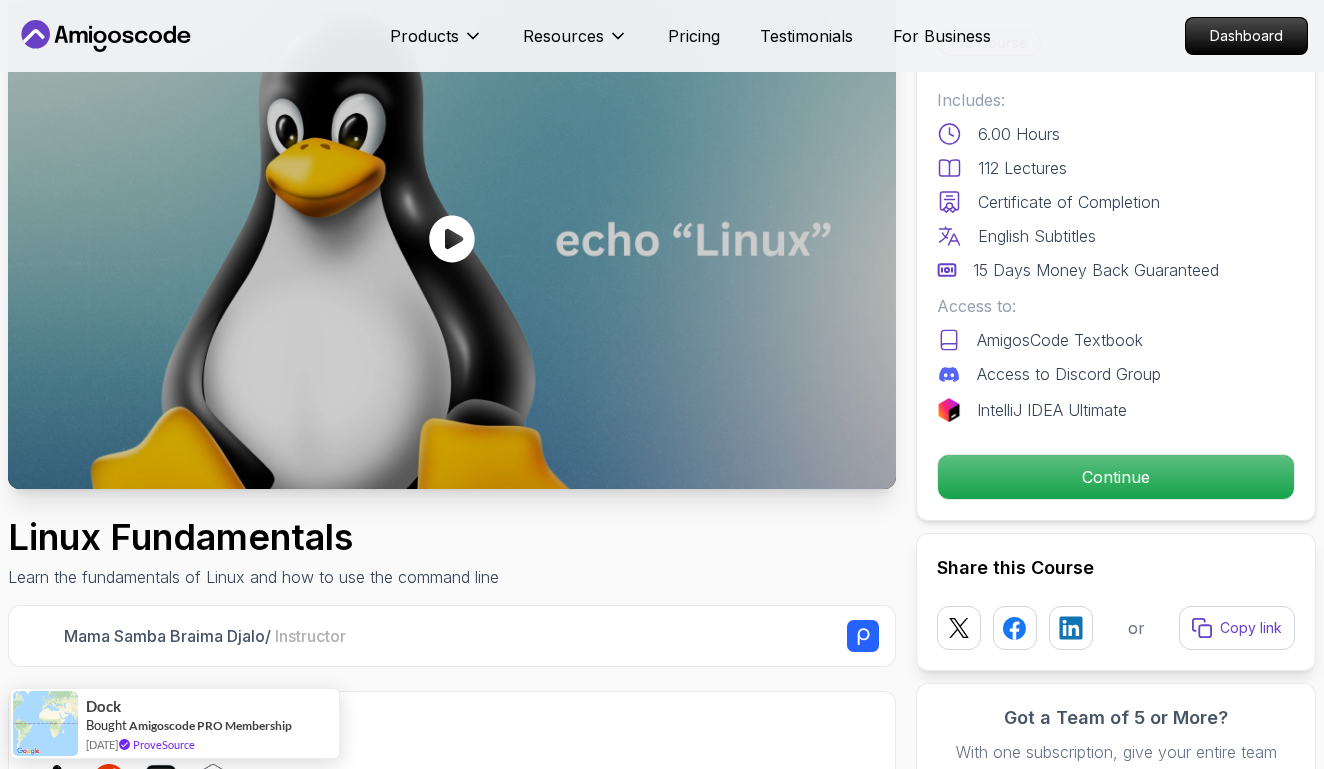 scroll, scrollTop: 132, scrollLeft: 0, axis: vertical 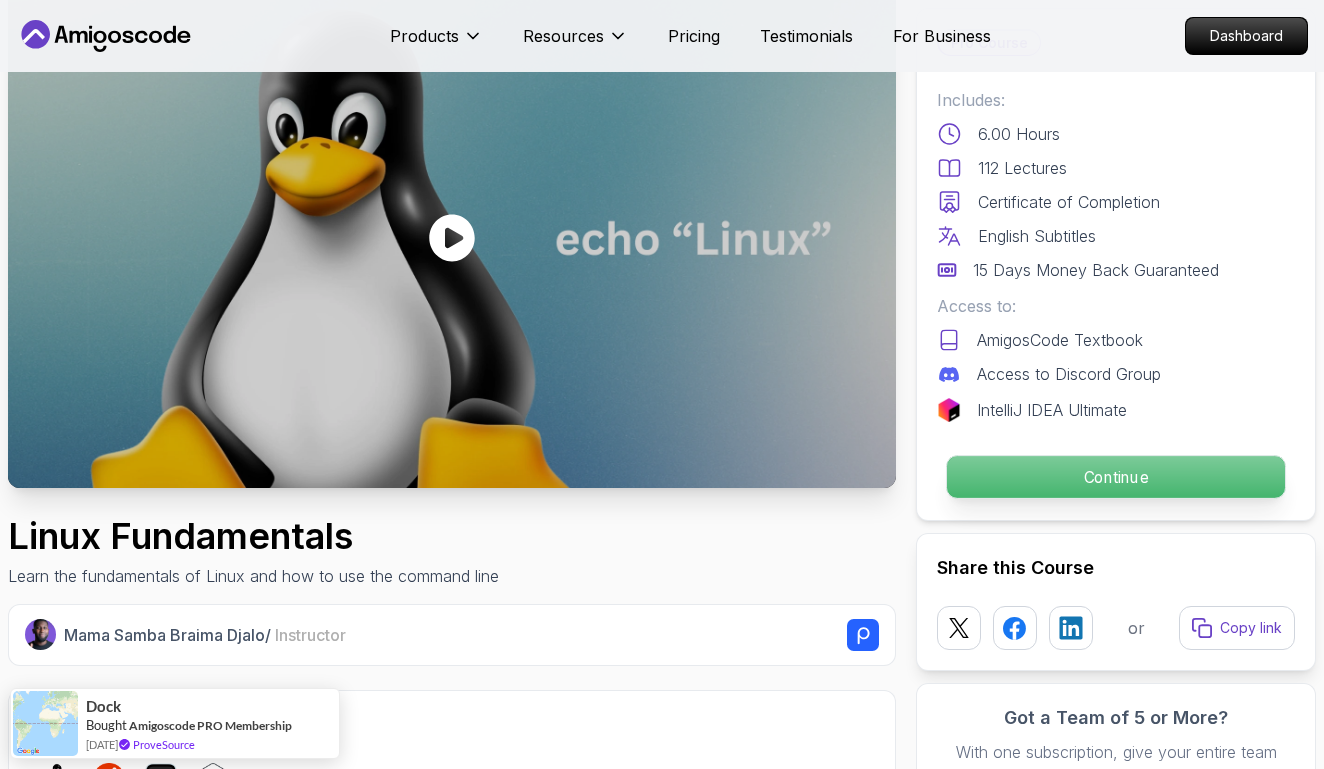 click on "Continue" at bounding box center [1116, 477] 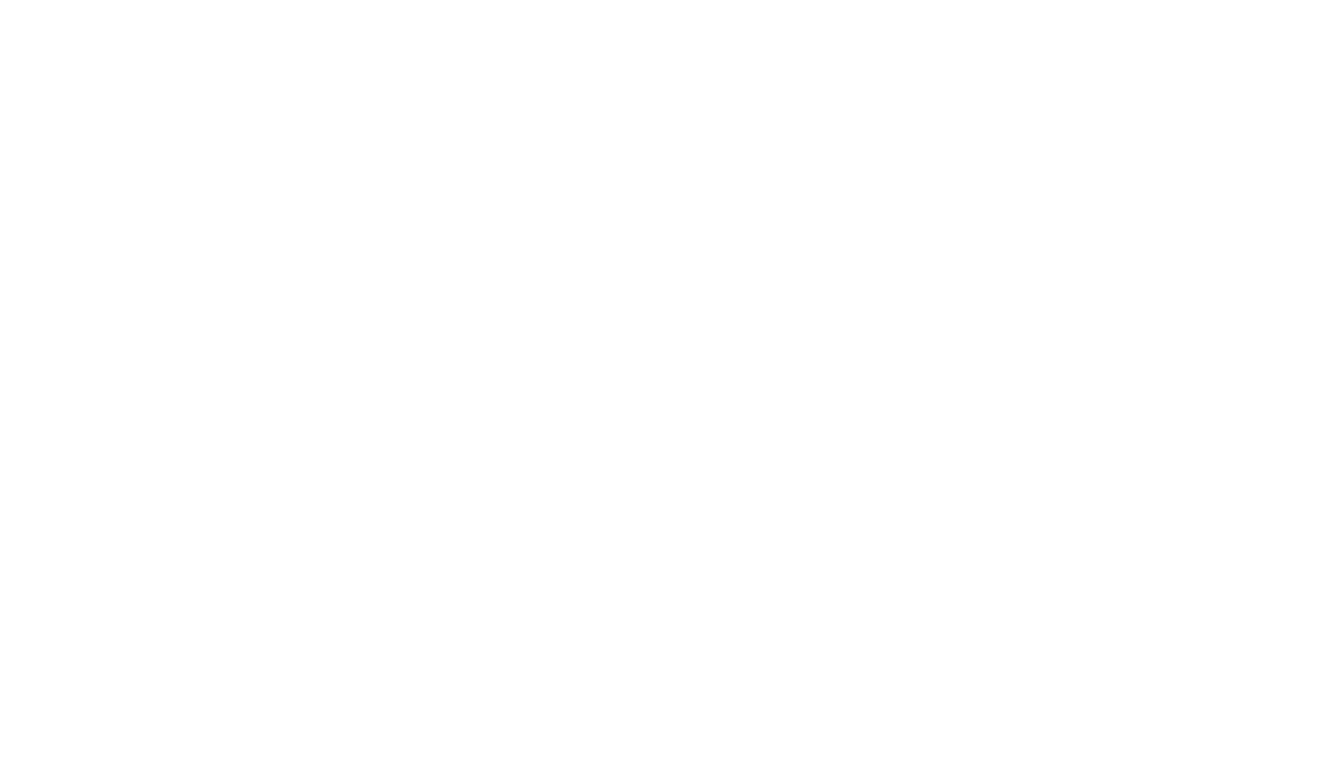 scroll, scrollTop: 0, scrollLeft: 0, axis: both 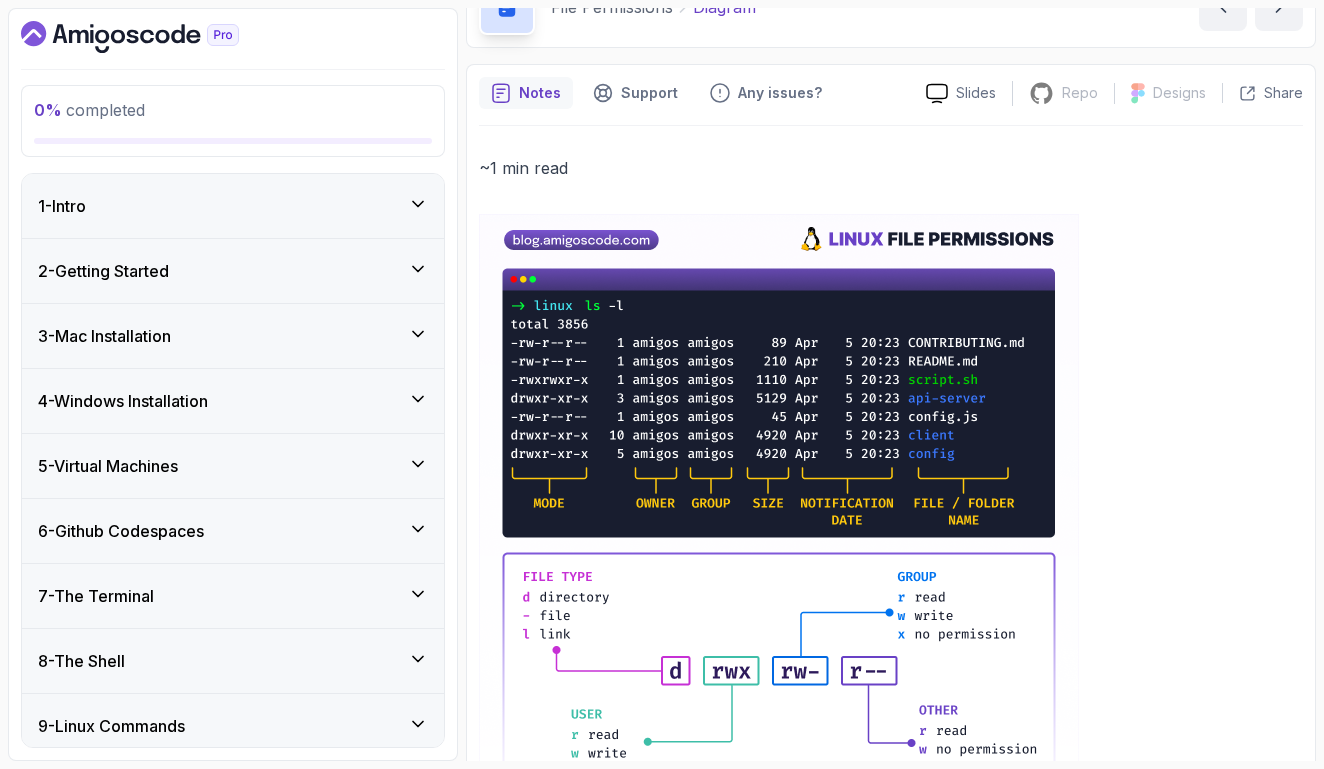 click on "1  -  Intro" at bounding box center (233, 206) 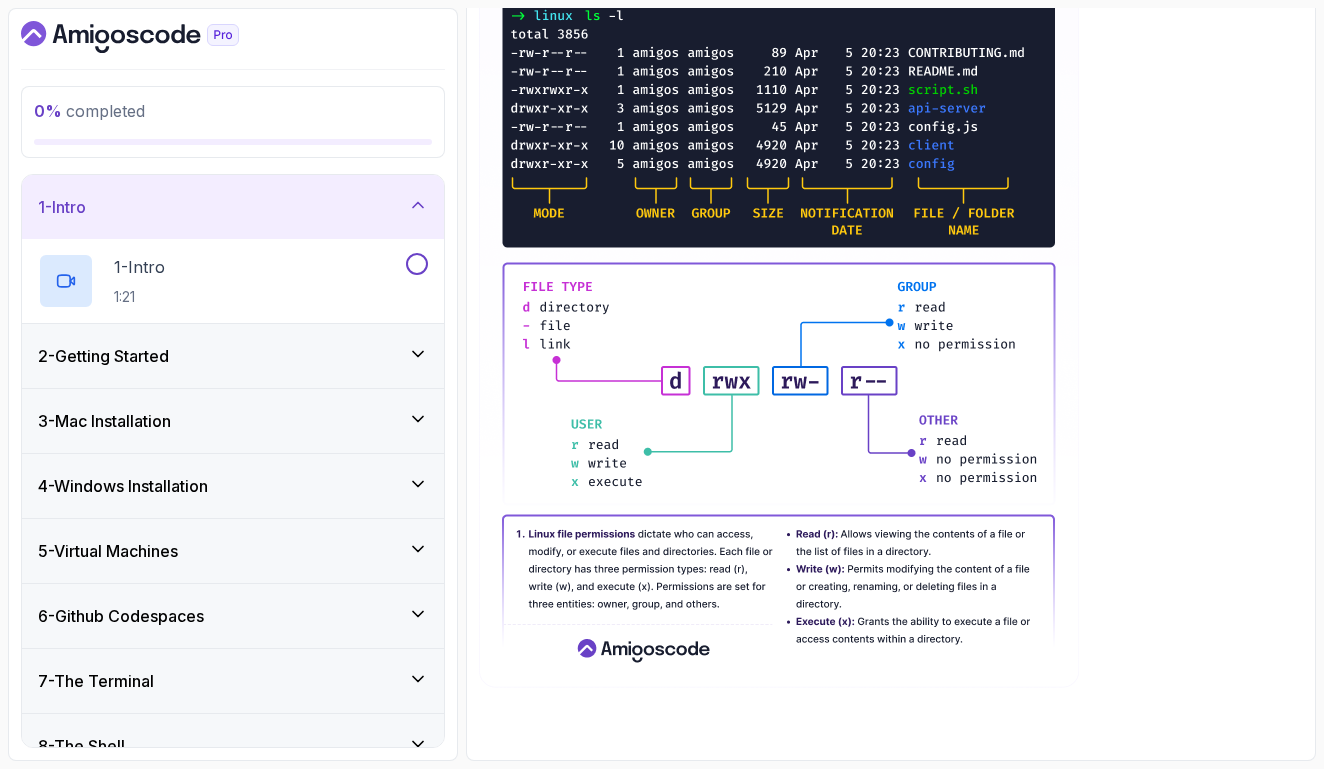 scroll, scrollTop: 404, scrollLeft: 0, axis: vertical 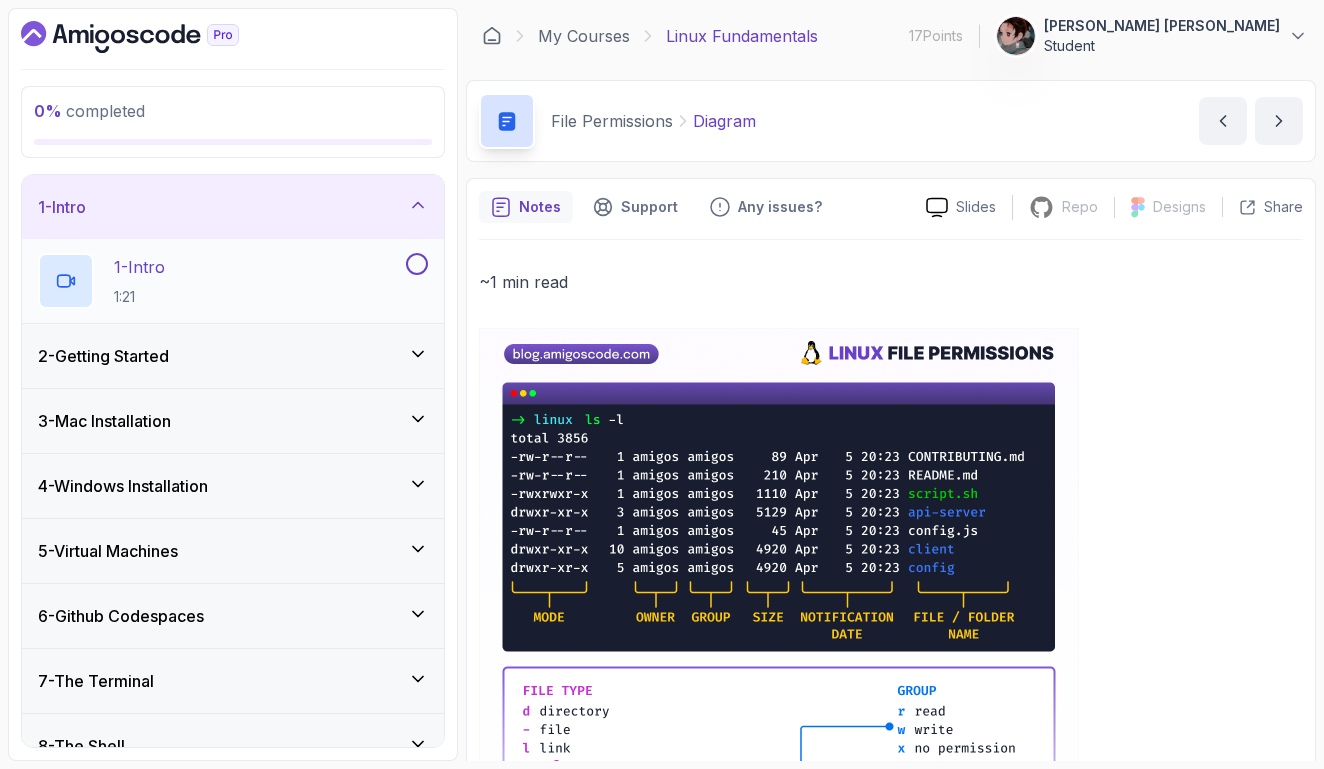 click on "1  -  Intro 1:21" at bounding box center (220, 281) 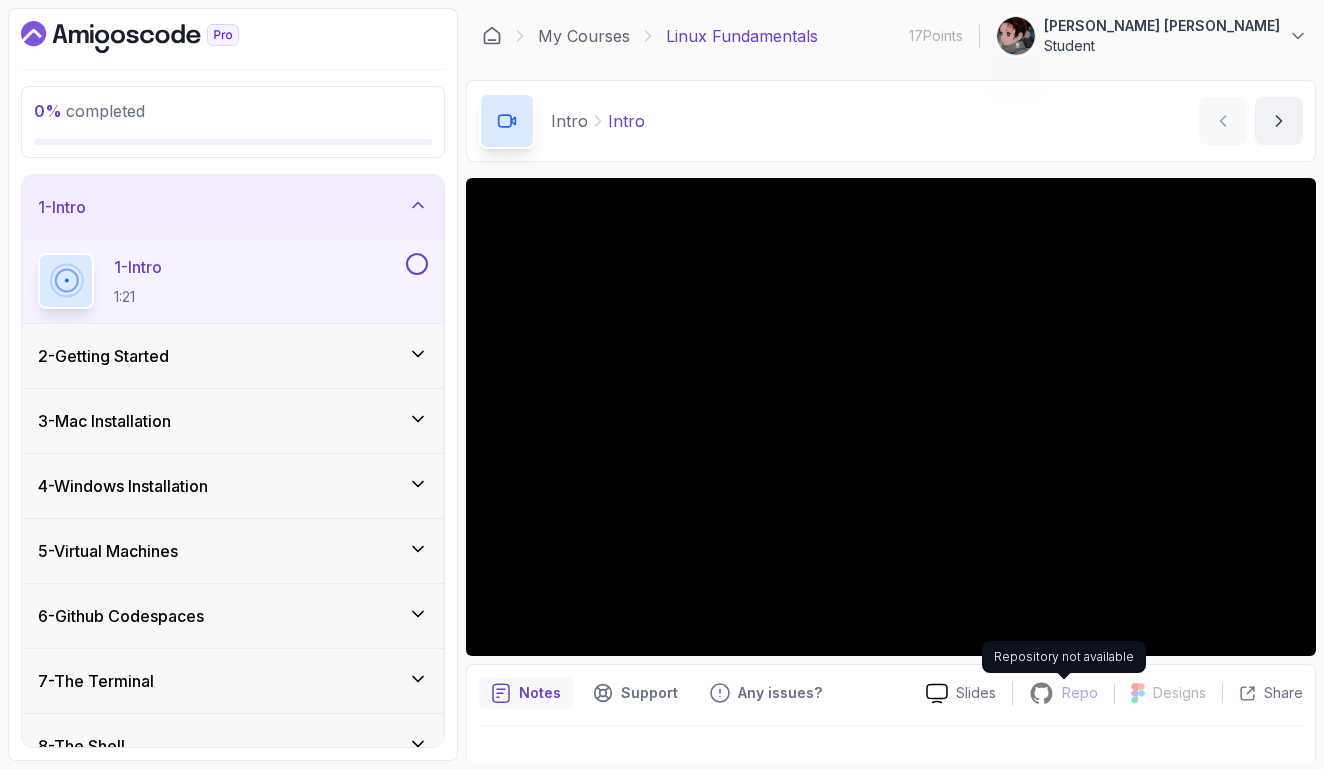 click on "Repo" at bounding box center (1063, 693) 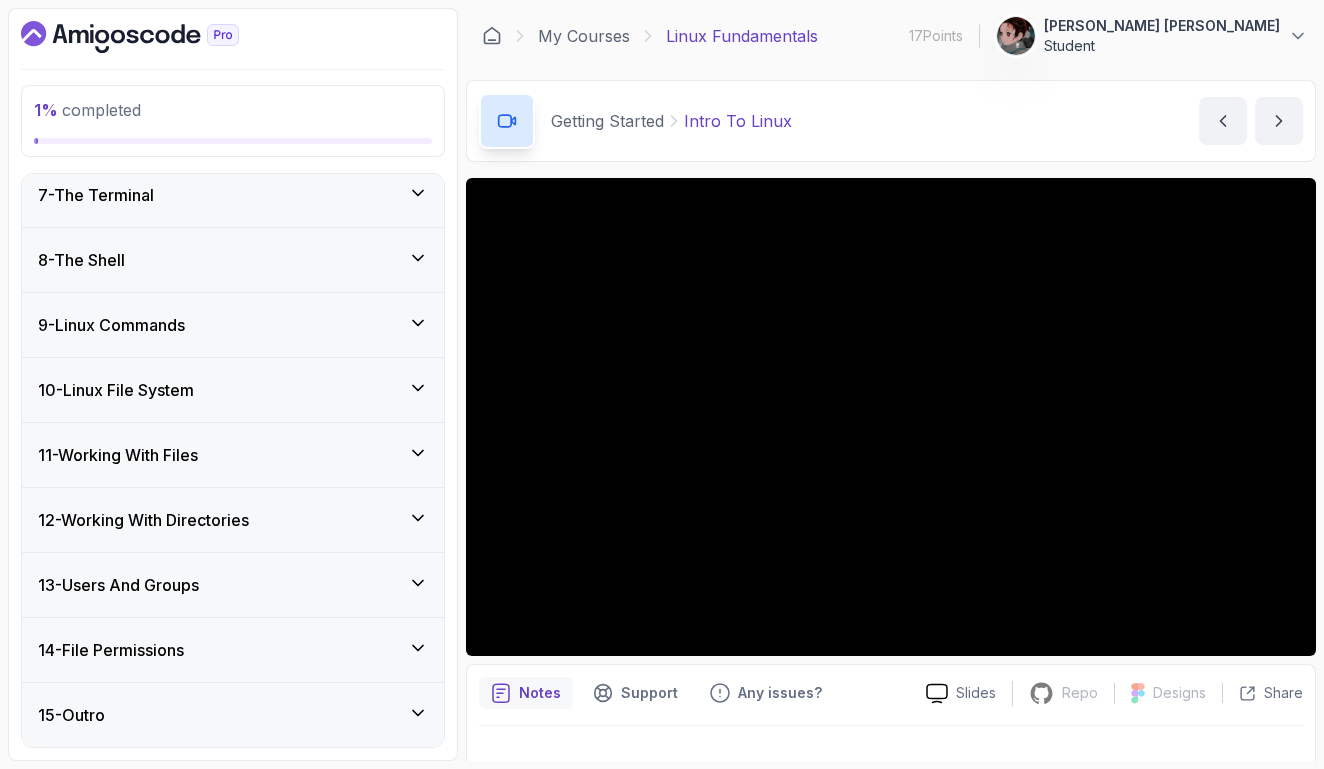 scroll, scrollTop: 653, scrollLeft: 0, axis: vertical 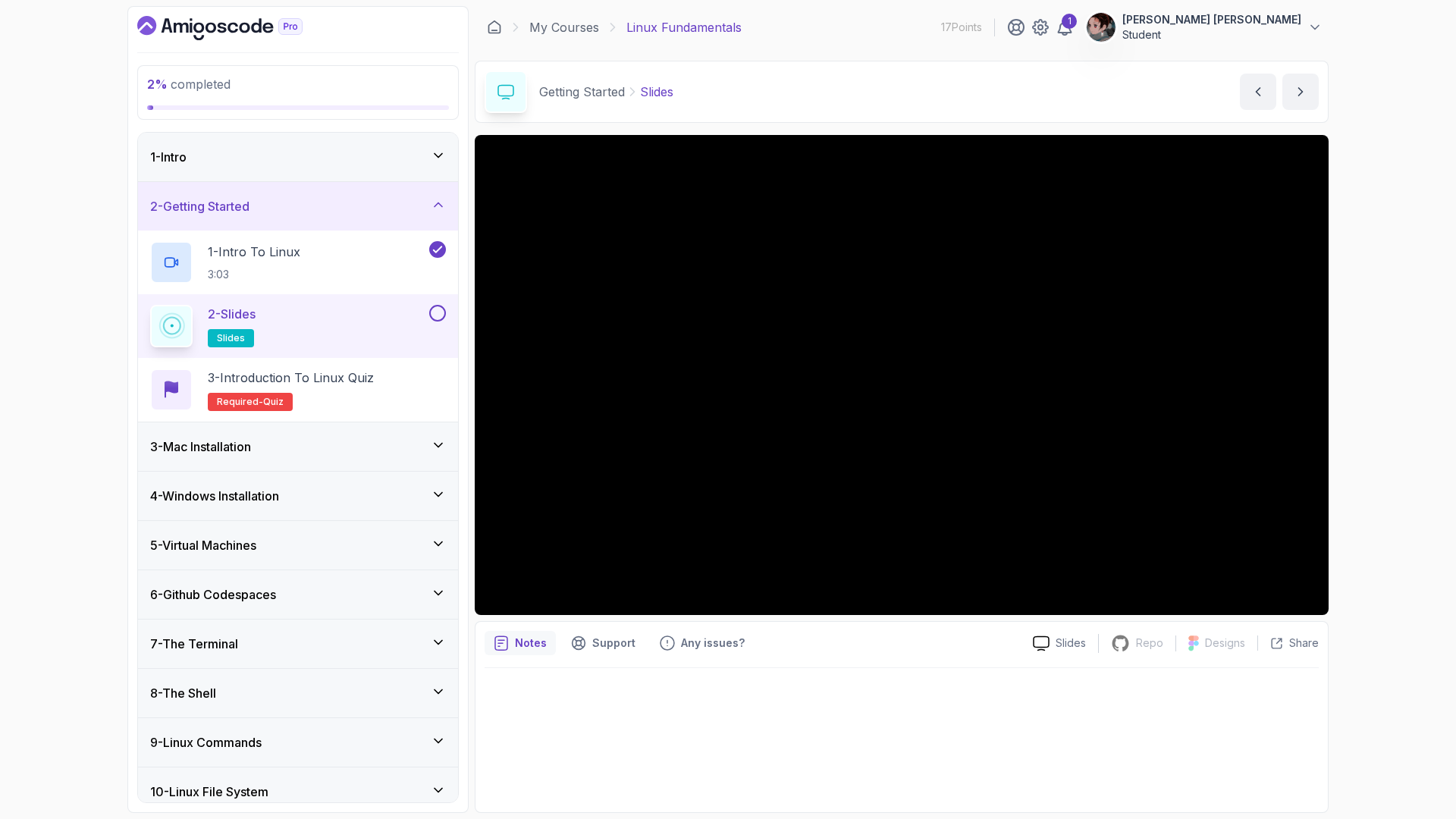 click at bounding box center [438, 313] 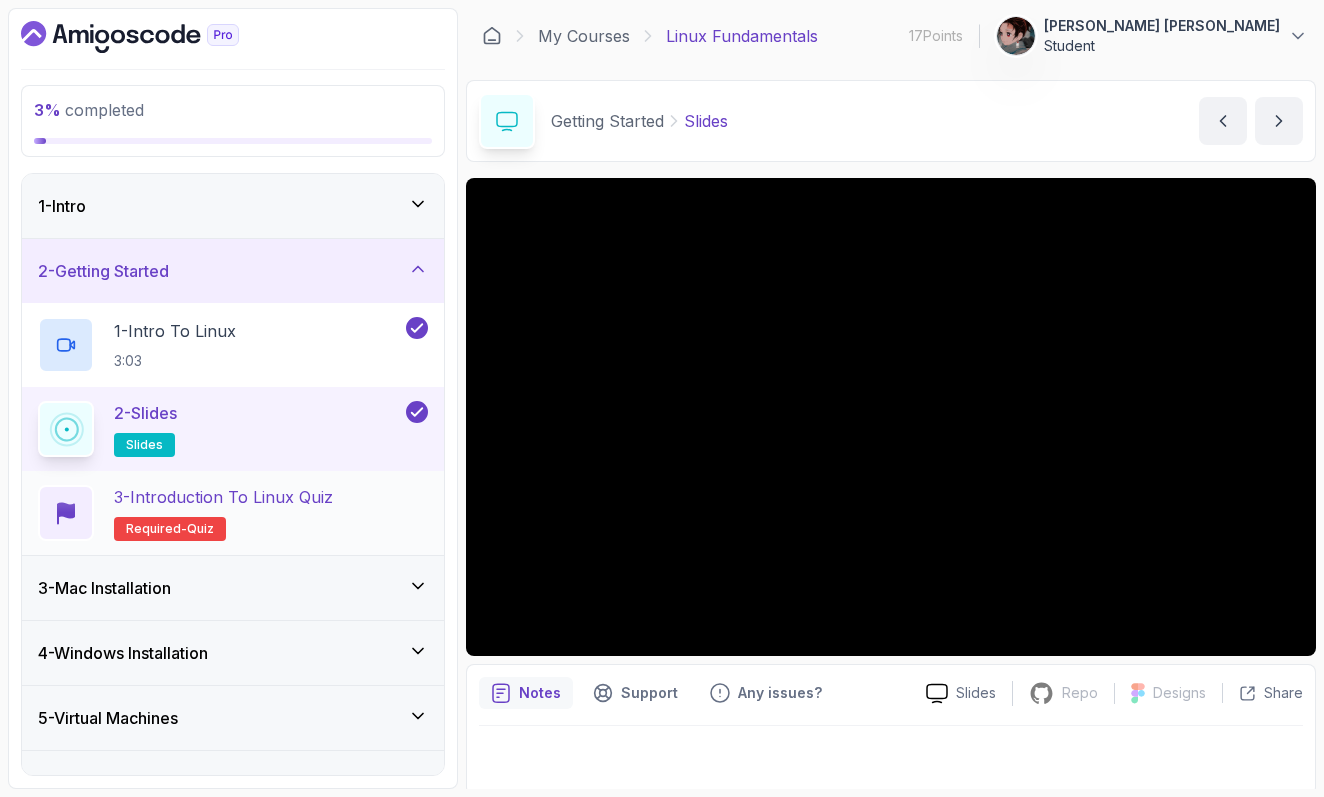 click on "3  -  Introduction to Linux Quiz" at bounding box center (223, 497) 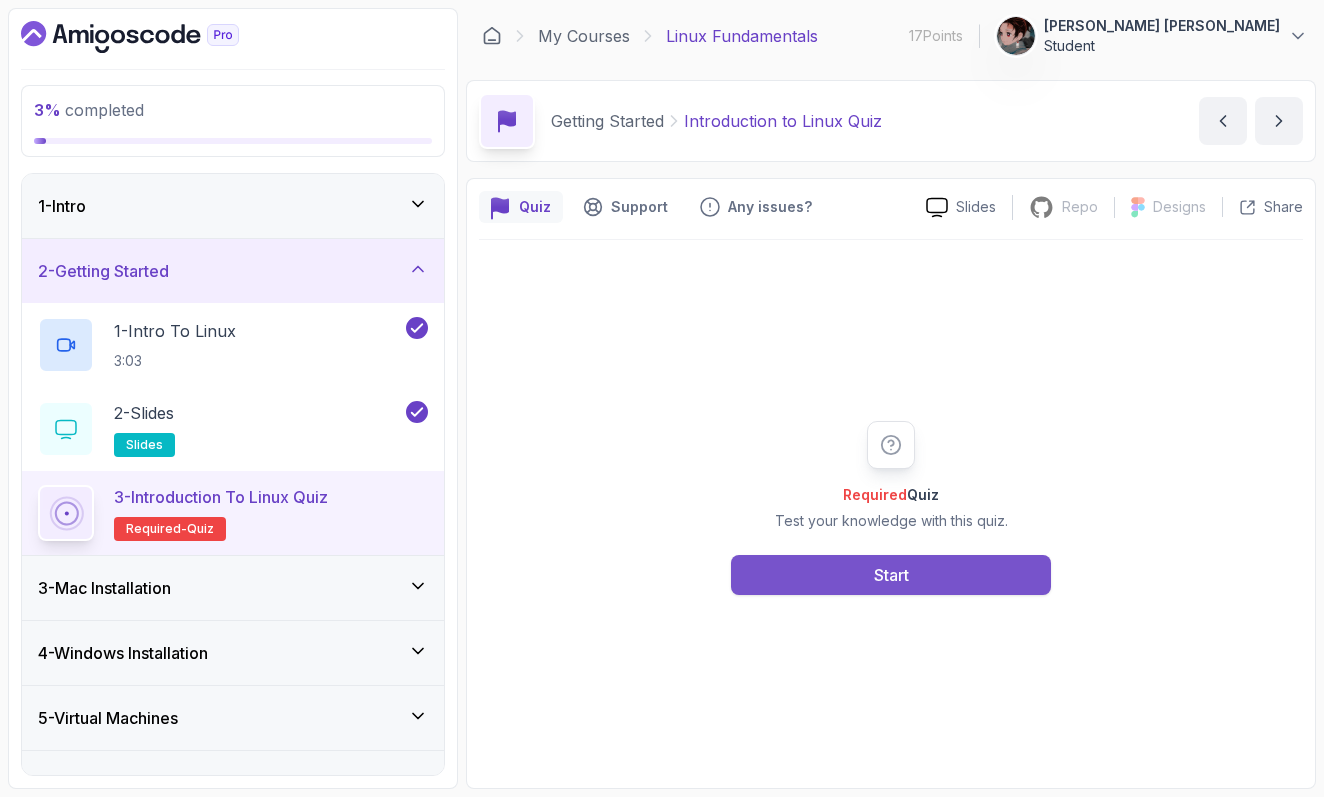 click on "Start" at bounding box center [891, 575] 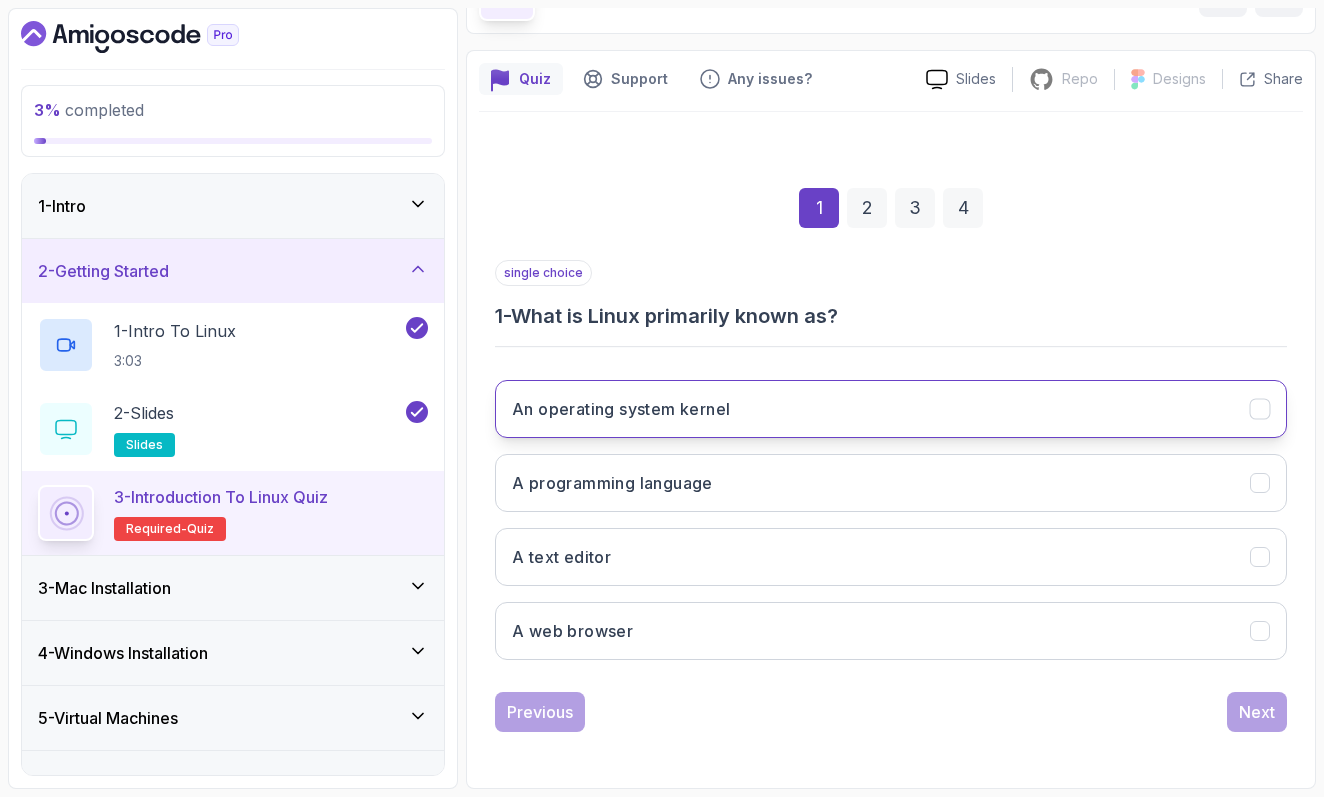 scroll, scrollTop: 128, scrollLeft: 0, axis: vertical 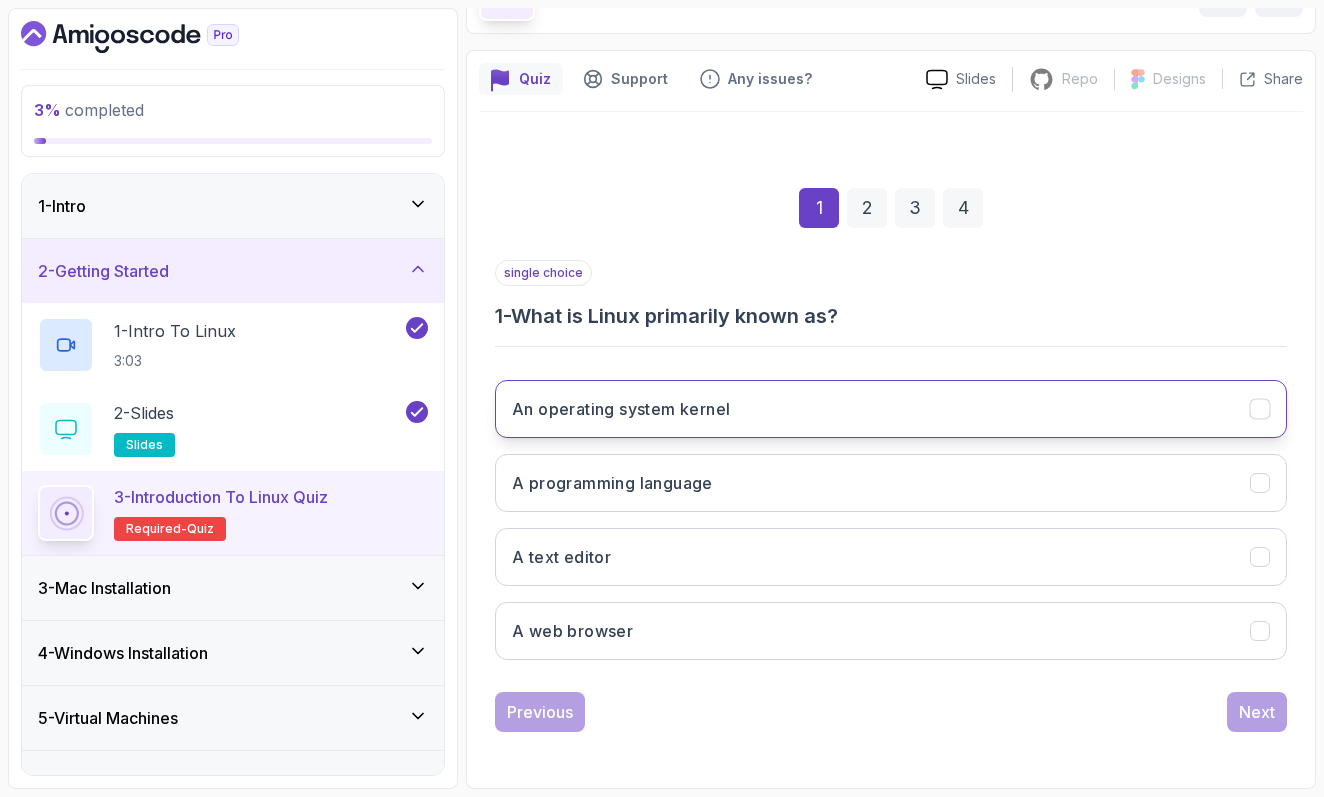 click on "An operating system kernel" at bounding box center [891, 409] 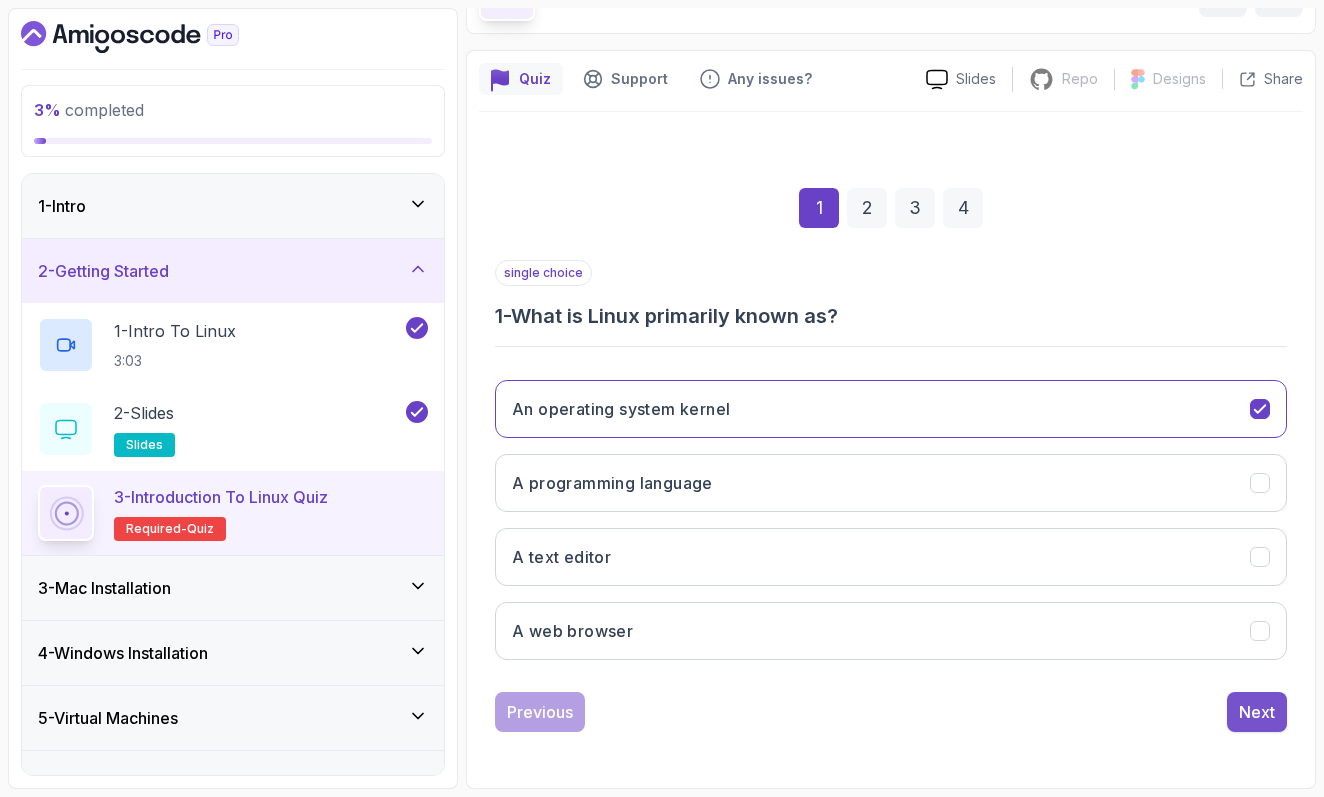 click on "Next" at bounding box center [1257, 712] 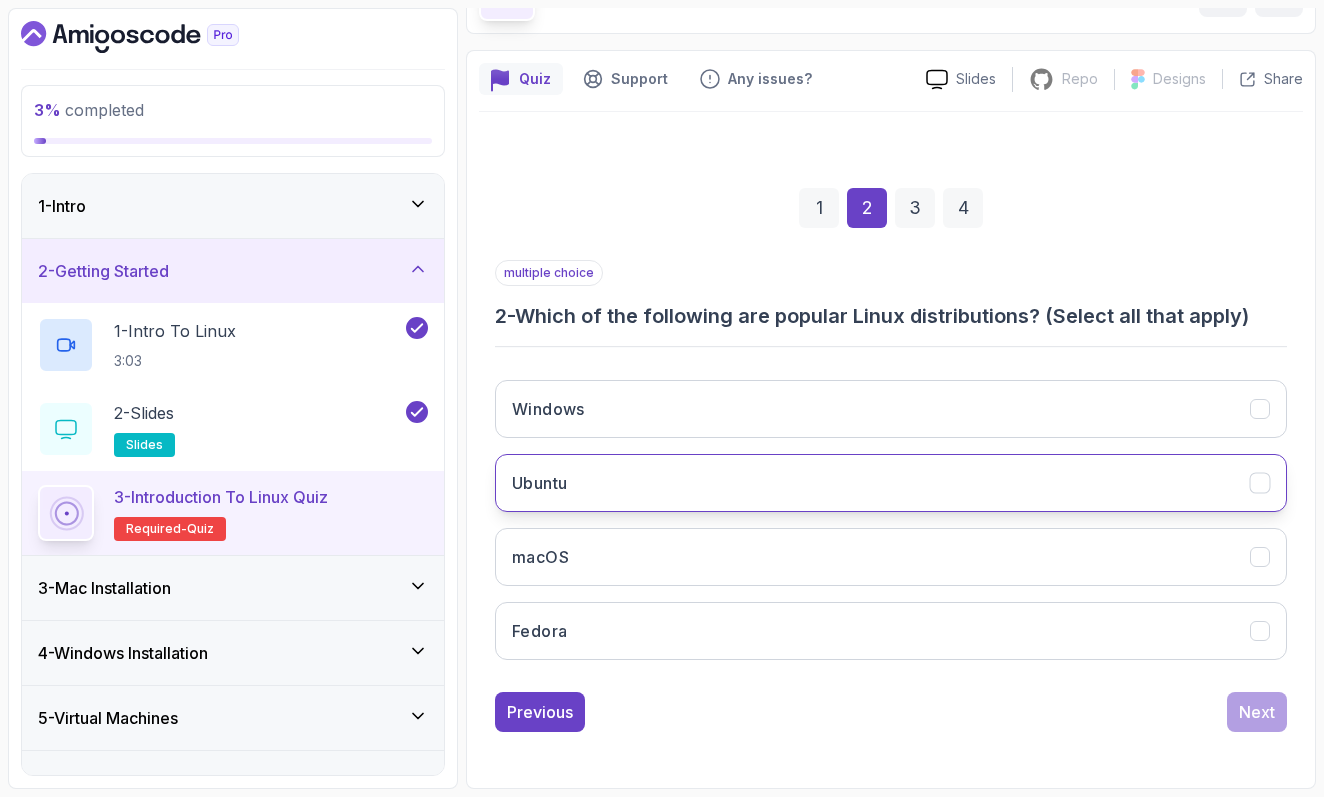 click on "Ubuntu" at bounding box center (891, 483) 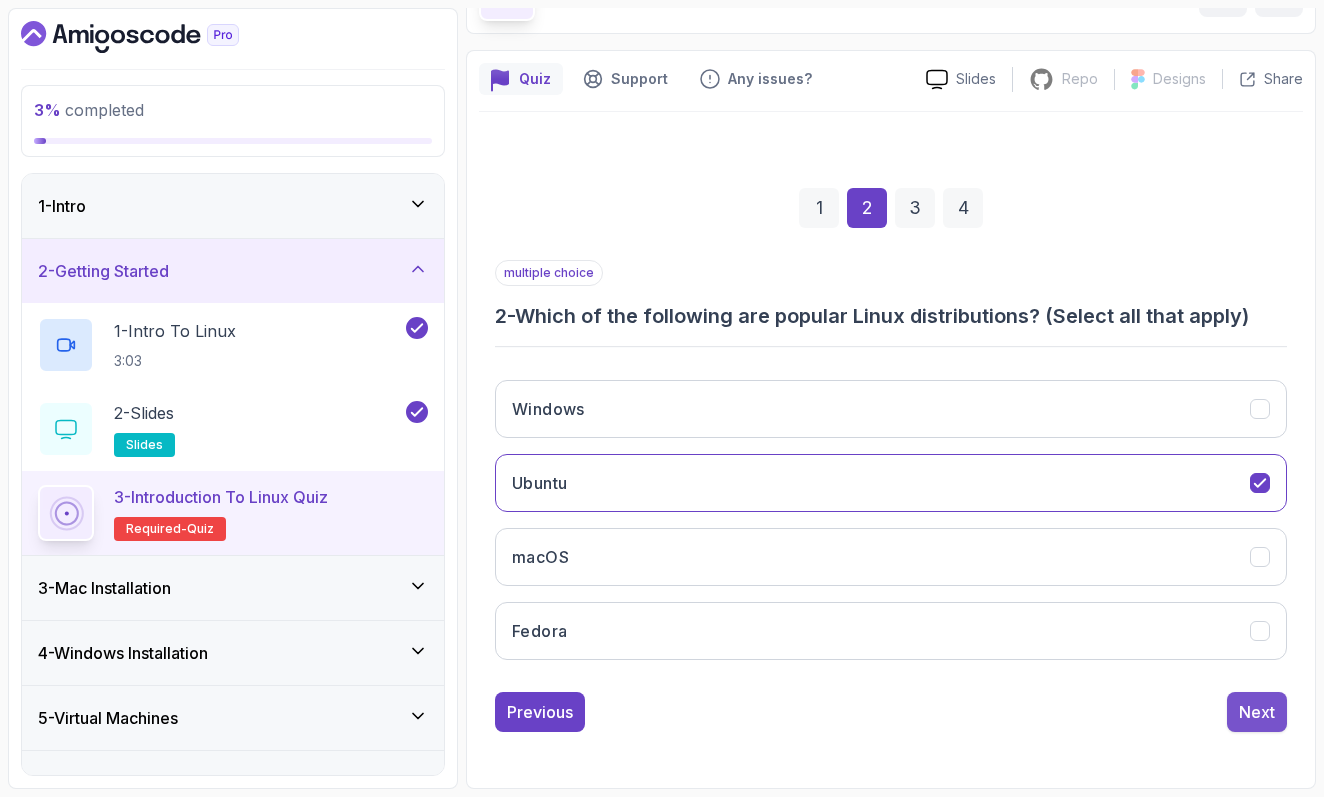 click on "Next" at bounding box center [1257, 712] 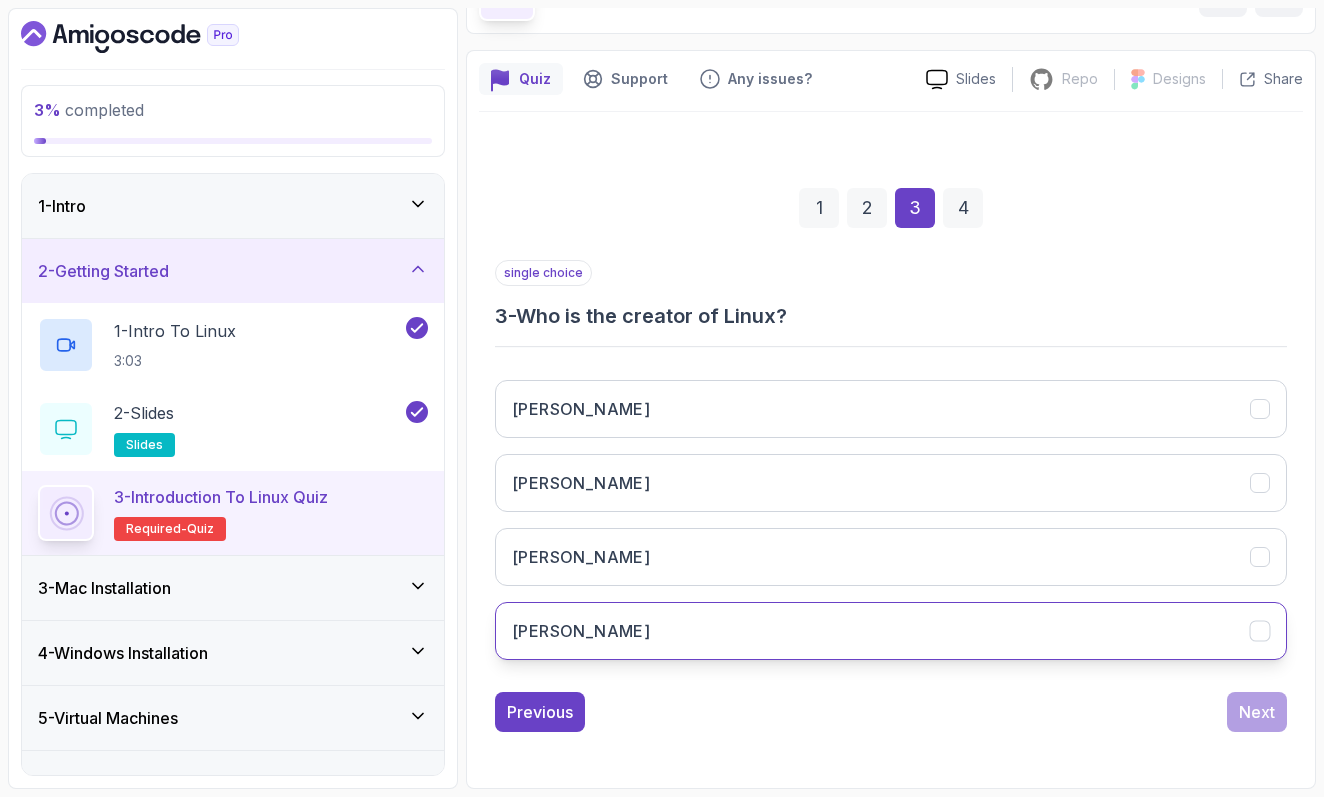 click on "Linus Torvalds" at bounding box center (891, 631) 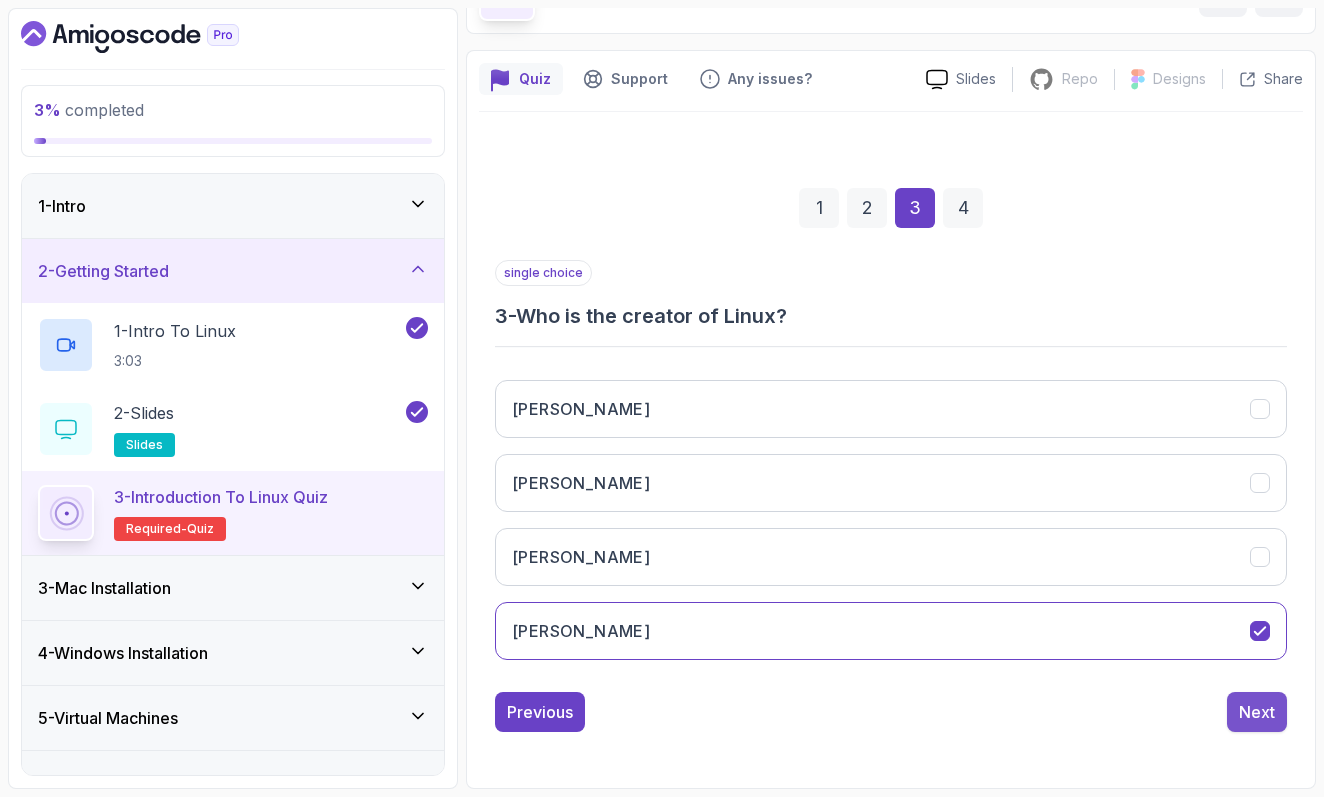 click on "Next" at bounding box center (1257, 712) 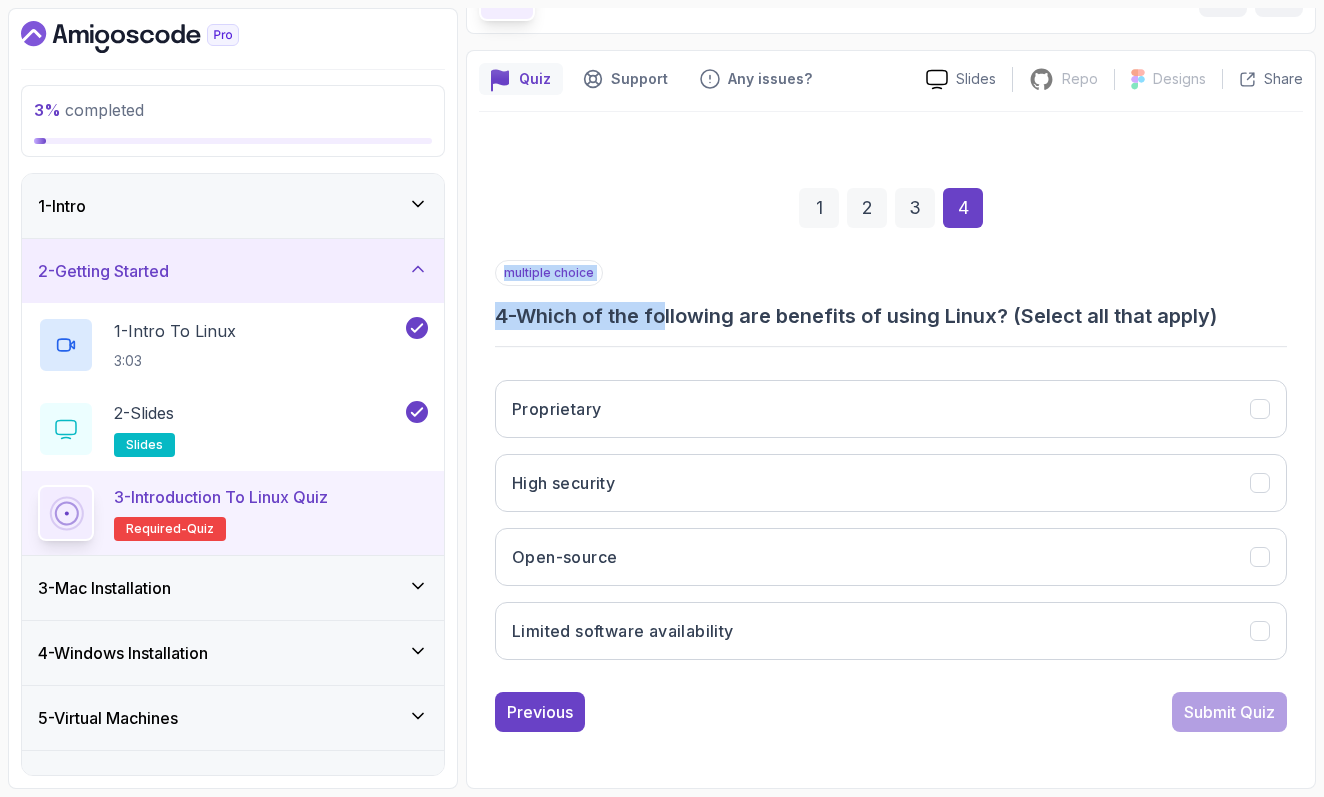 drag, startPoint x: 675, startPoint y: 319, endPoint x: 1188, endPoint y: 333, distance: 513.191 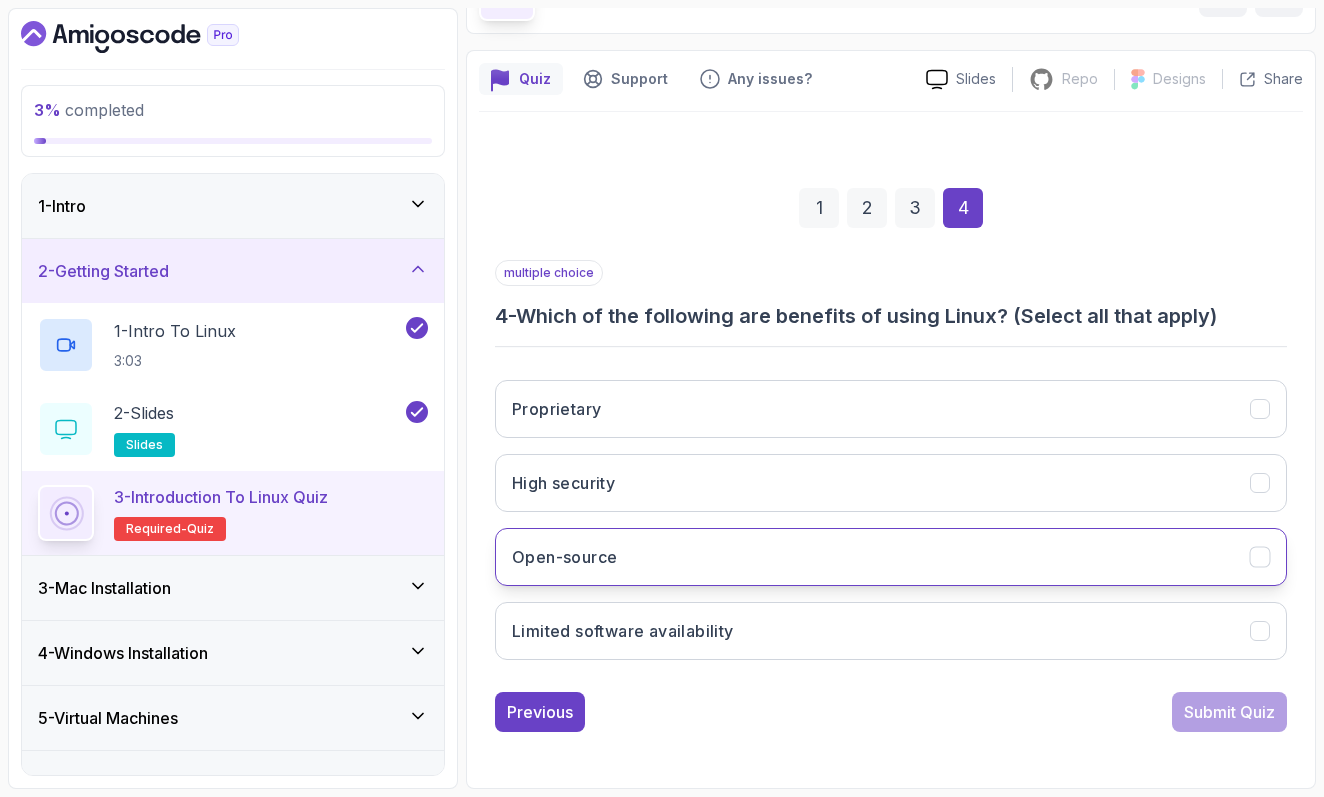 click on "Open-source" at bounding box center (891, 557) 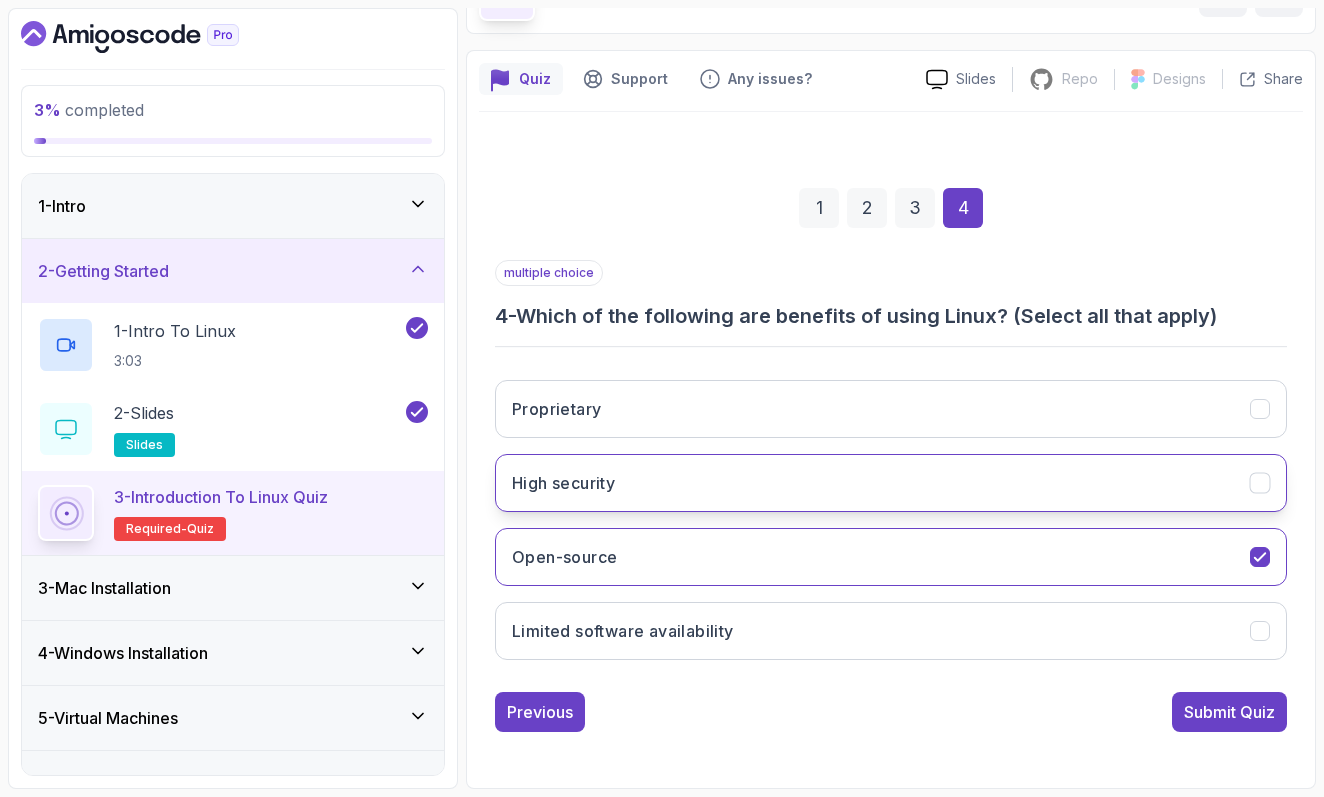 click on "High security" at bounding box center [891, 483] 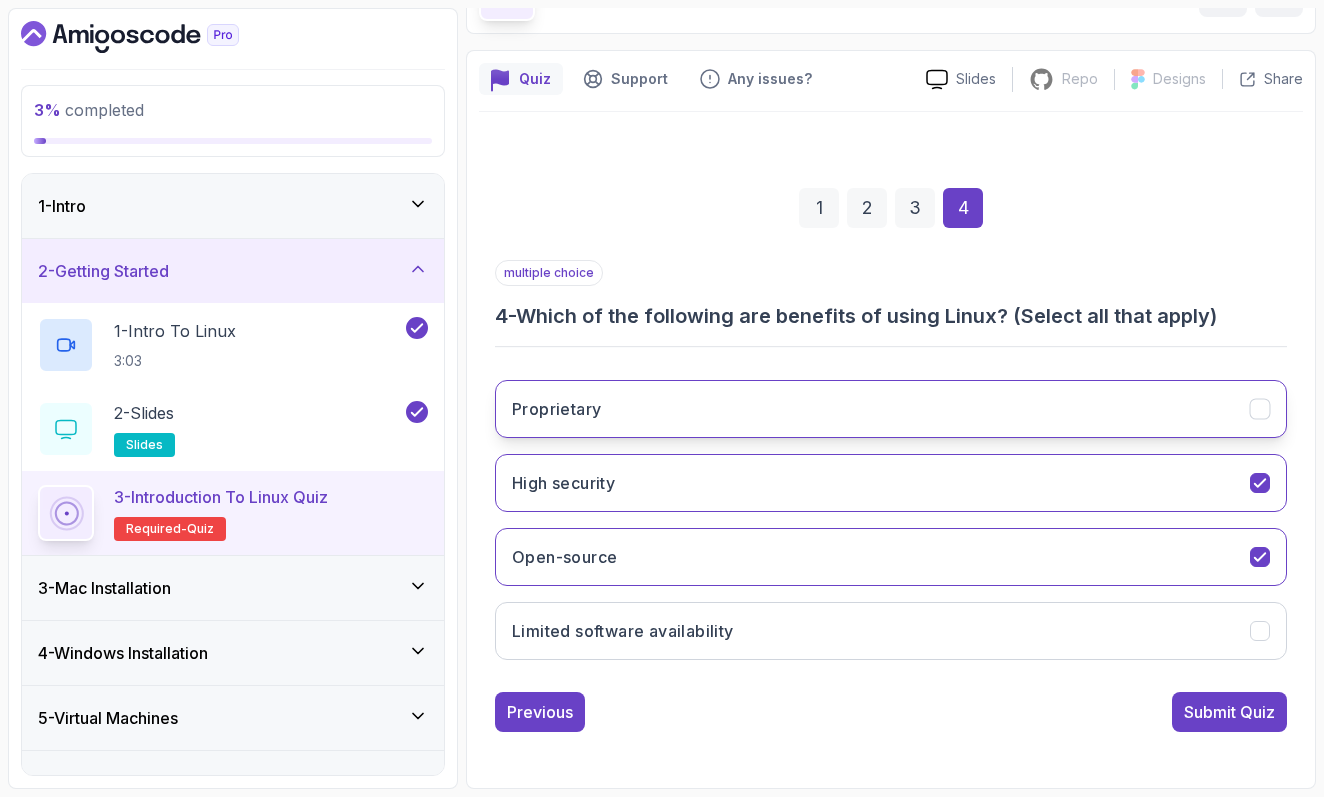 click on "Proprietary" at bounding box center [891, 409] 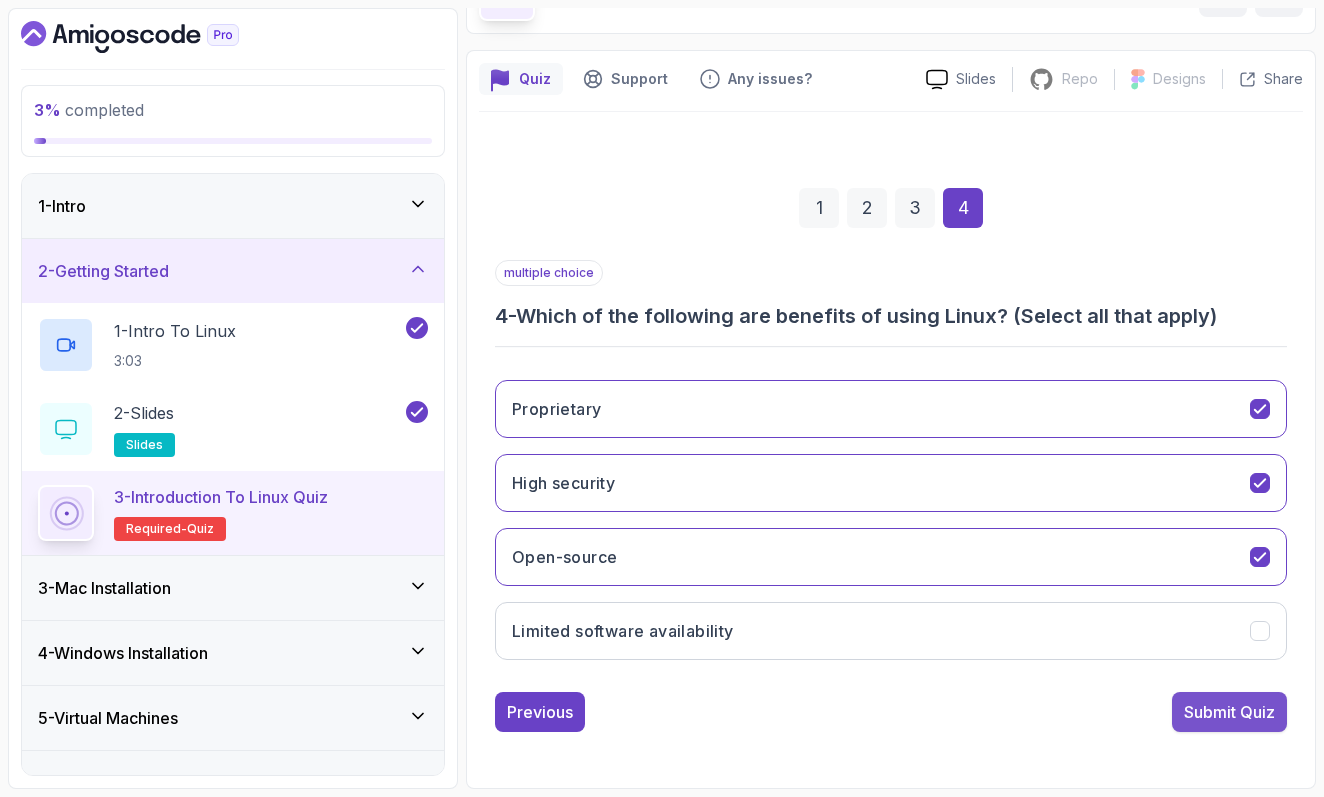 click on "Submit Quiz" at bounding box center [1229, 712] 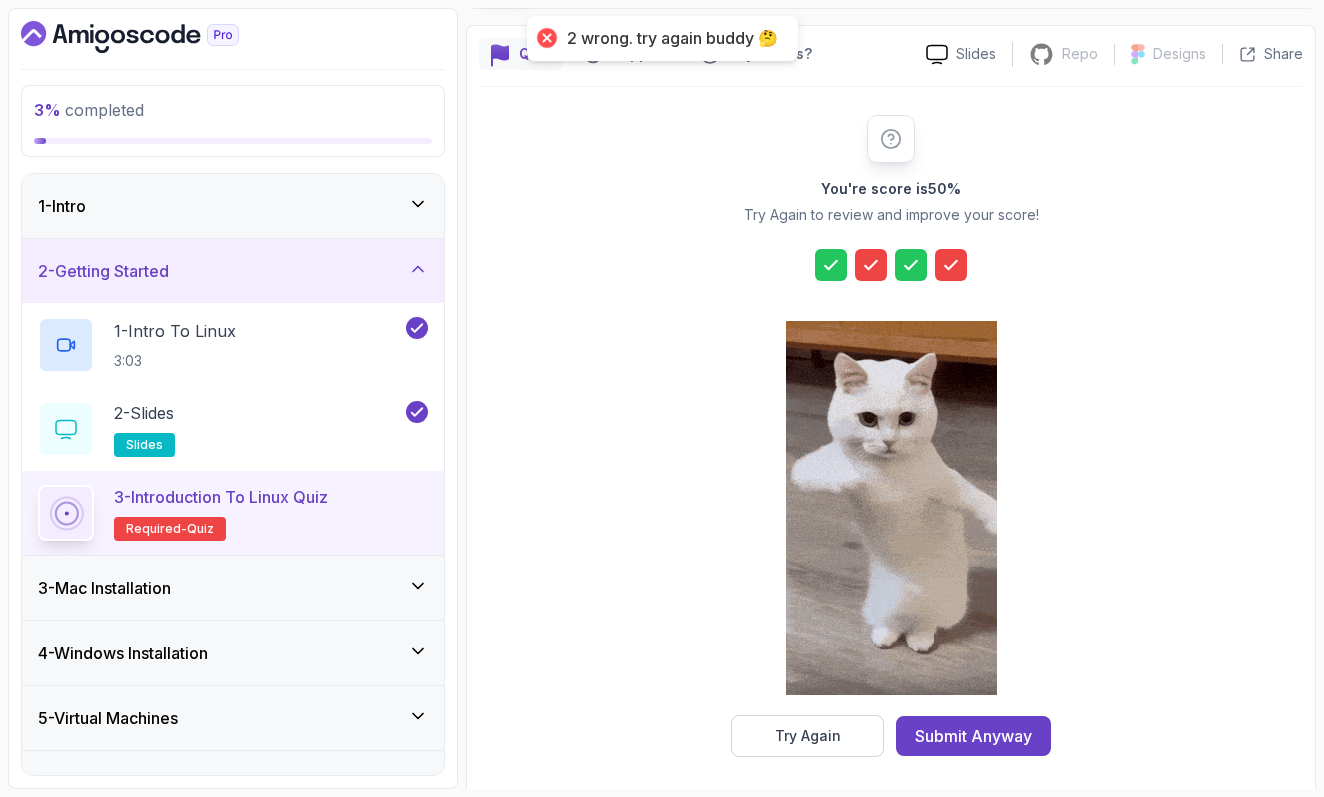 scroll, scrollTop: 159, scrollLeft: 0, axis: vertical 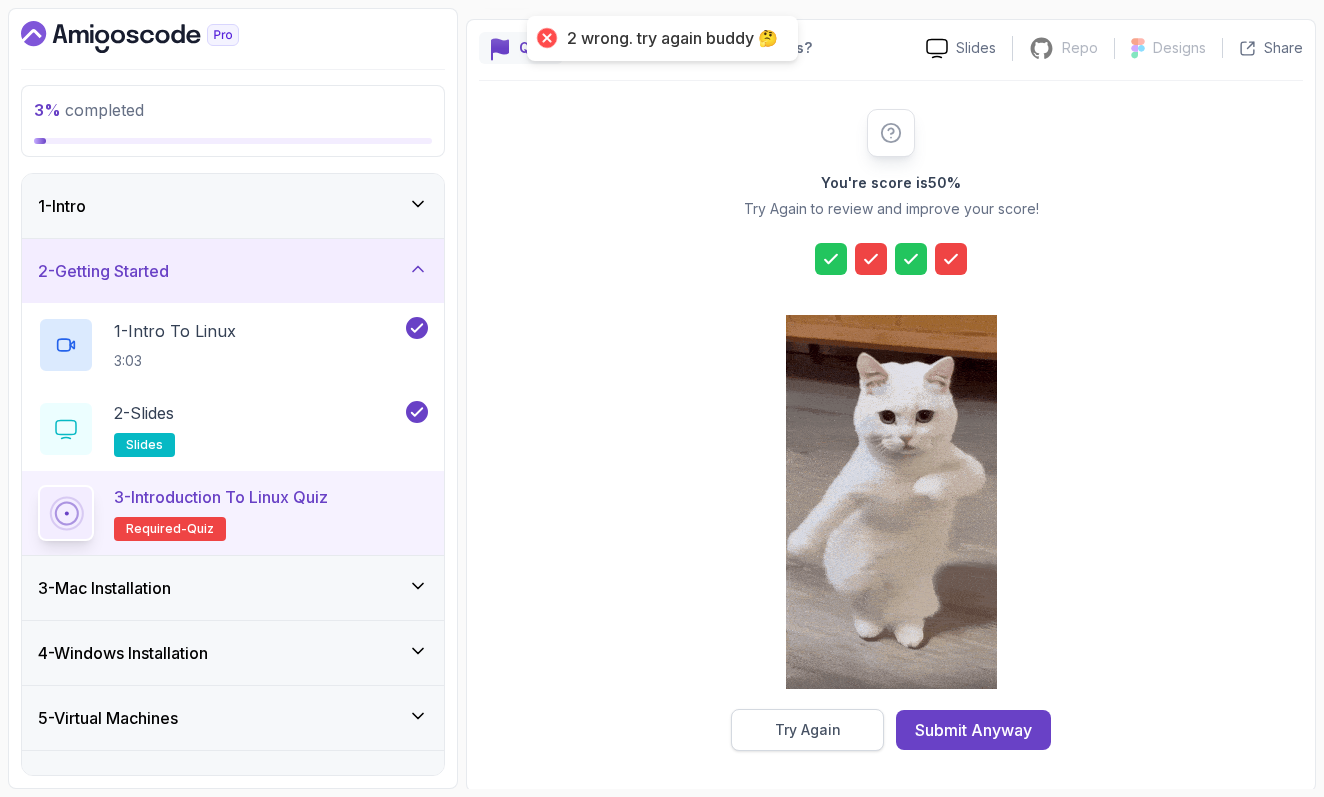 click on "Try Again" at bounding box center (807, 730) 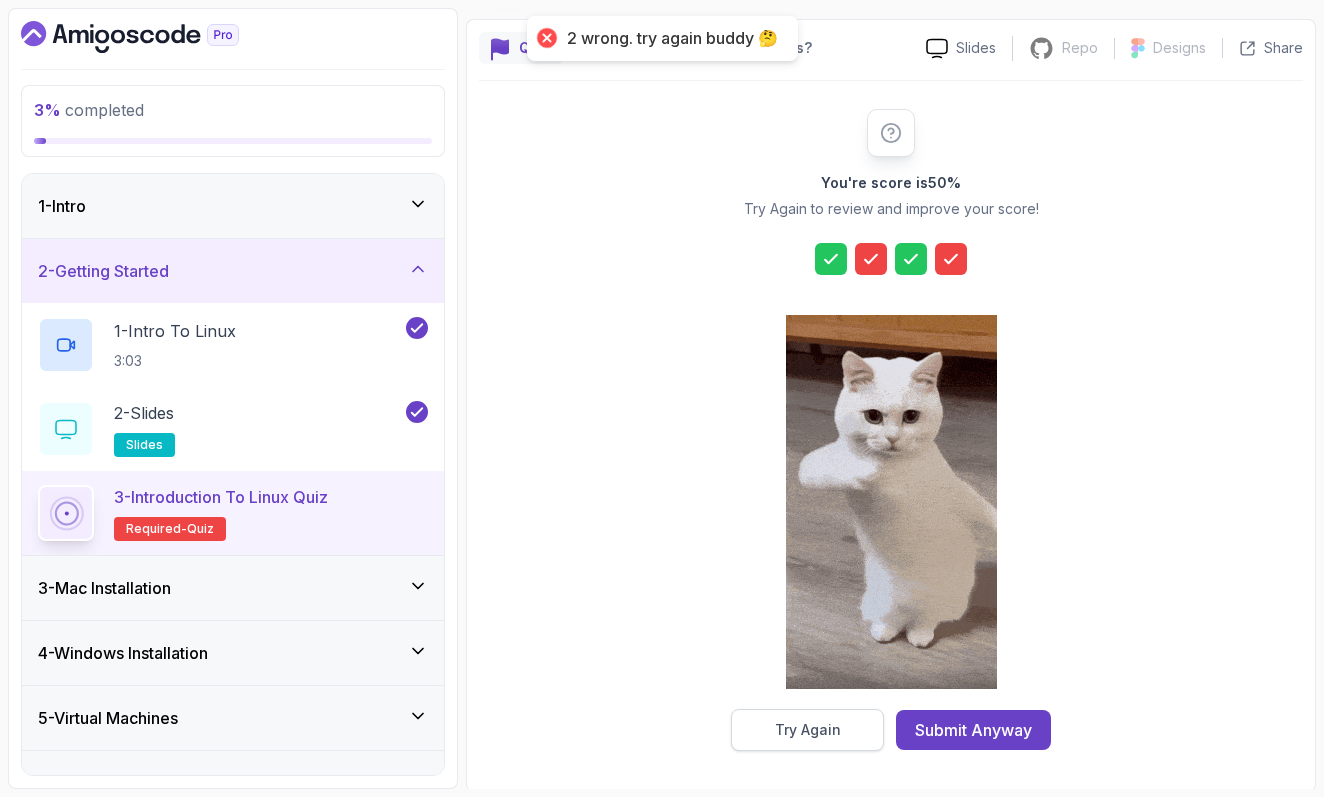 scroll, scrollTop: 128, scrollLeft: 0, axis: vertical 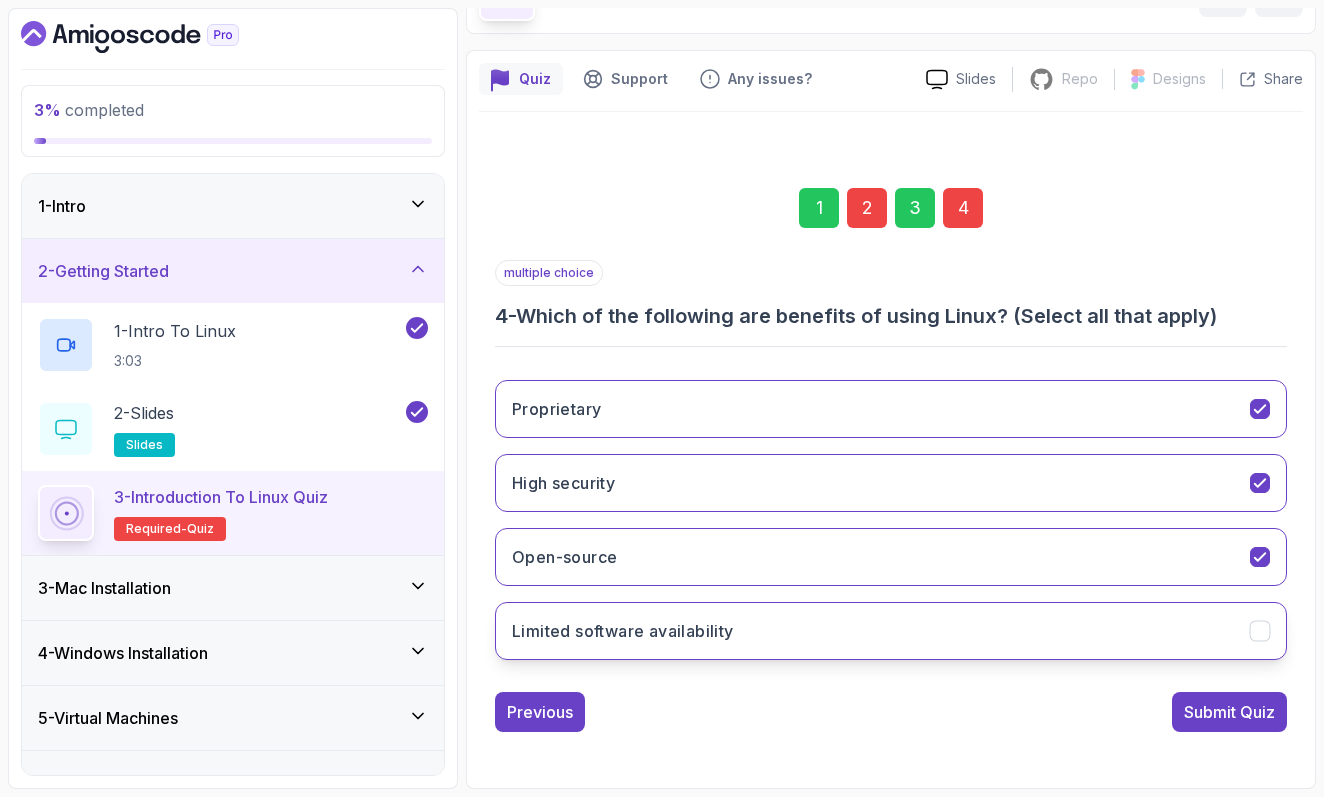 click on "Limited software availability" at bounding box center [891, 631] 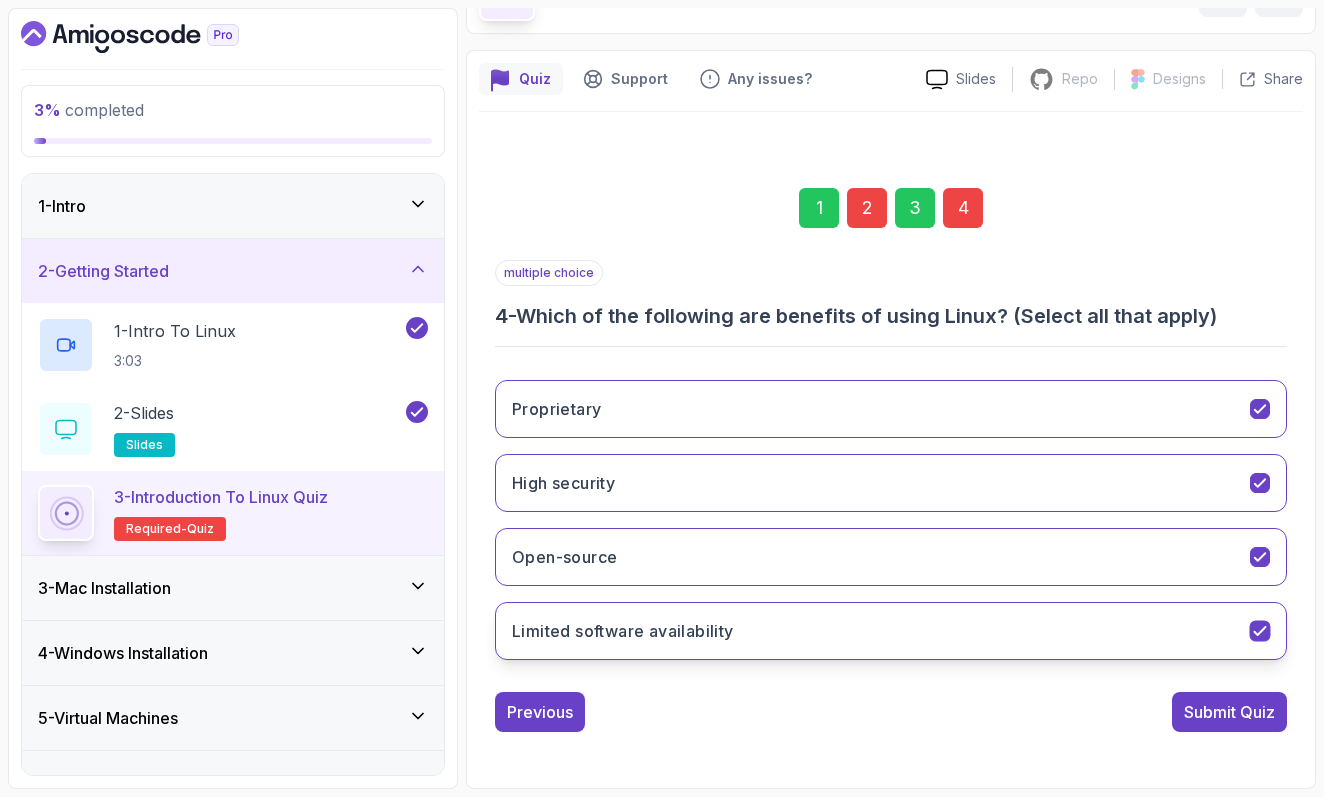 click on "Limited software availability" at bounding box center (891, 631) 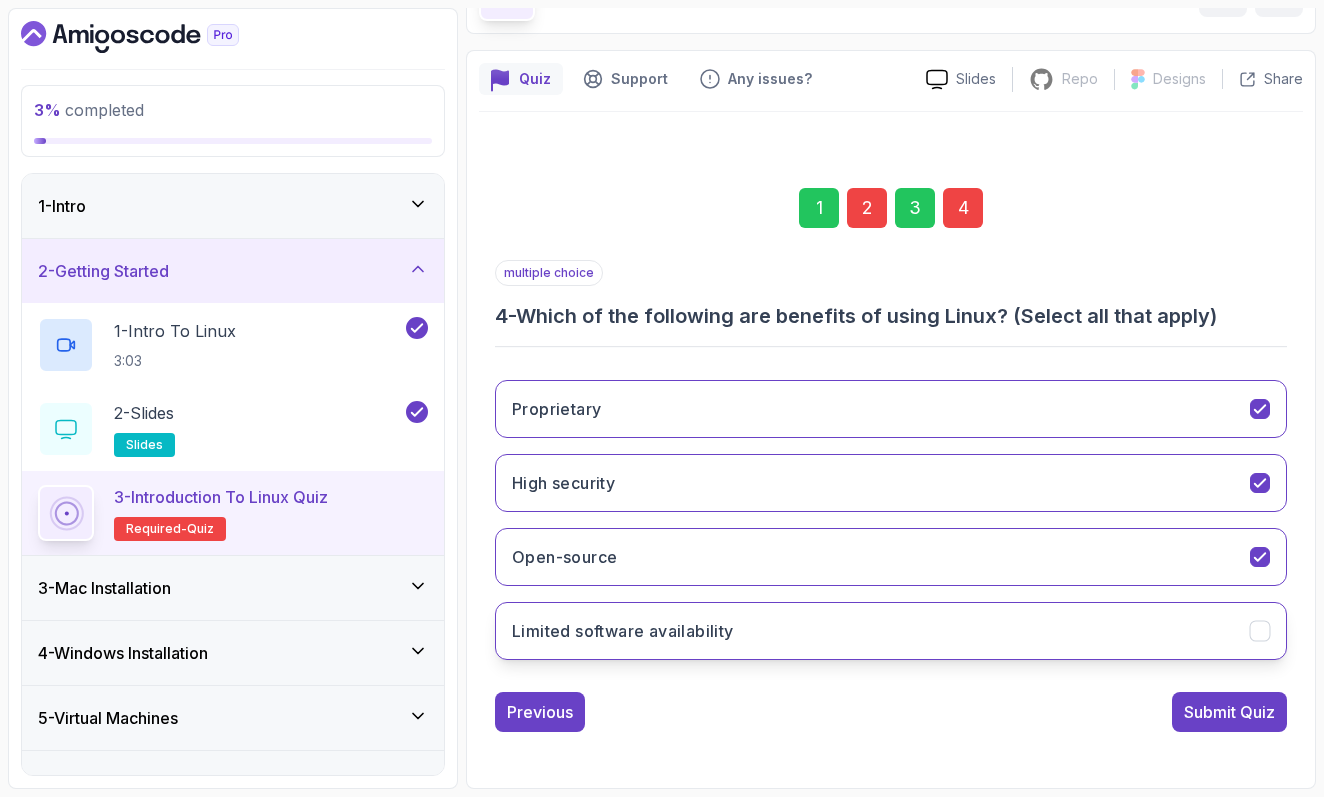 click on "Limited software availability" at bounding box center (891, 631) 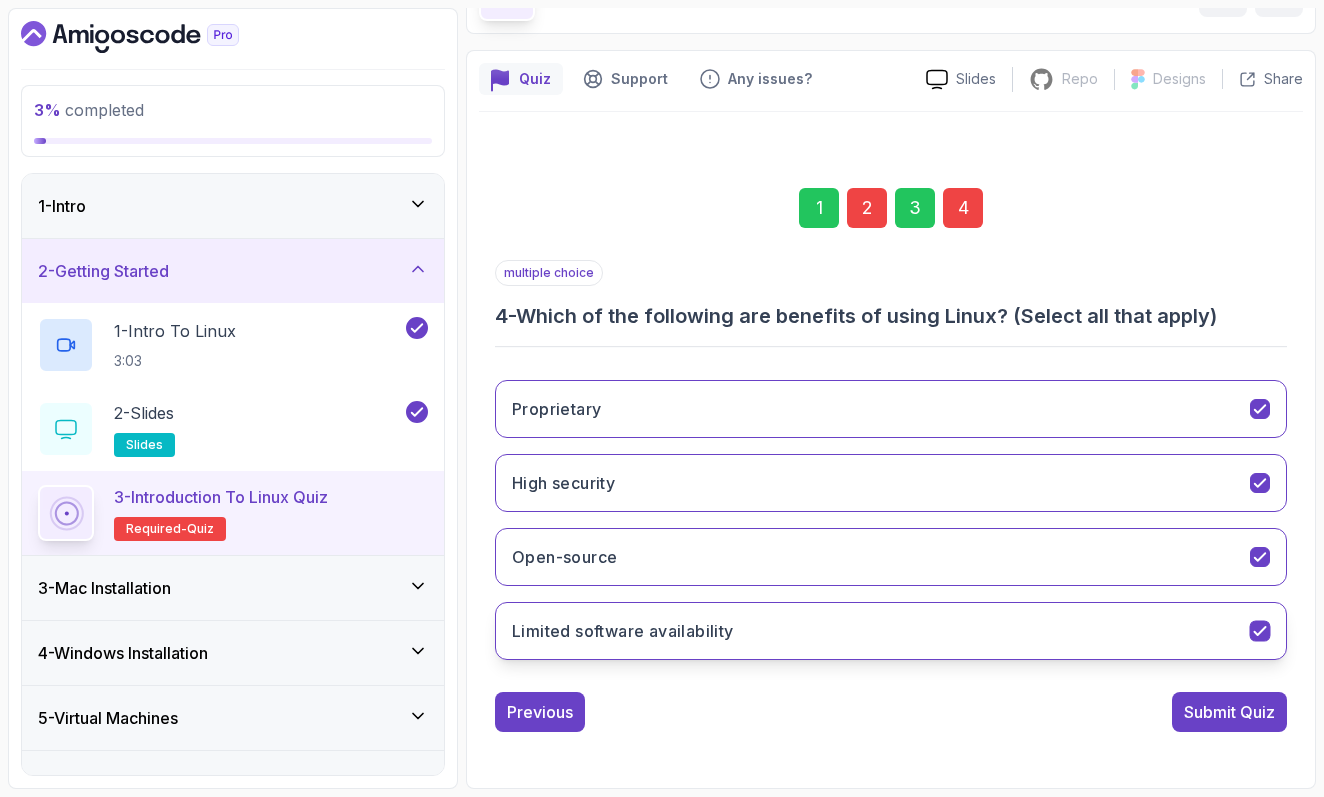 click on "Limited software availability" at bounding box center (891, 631) 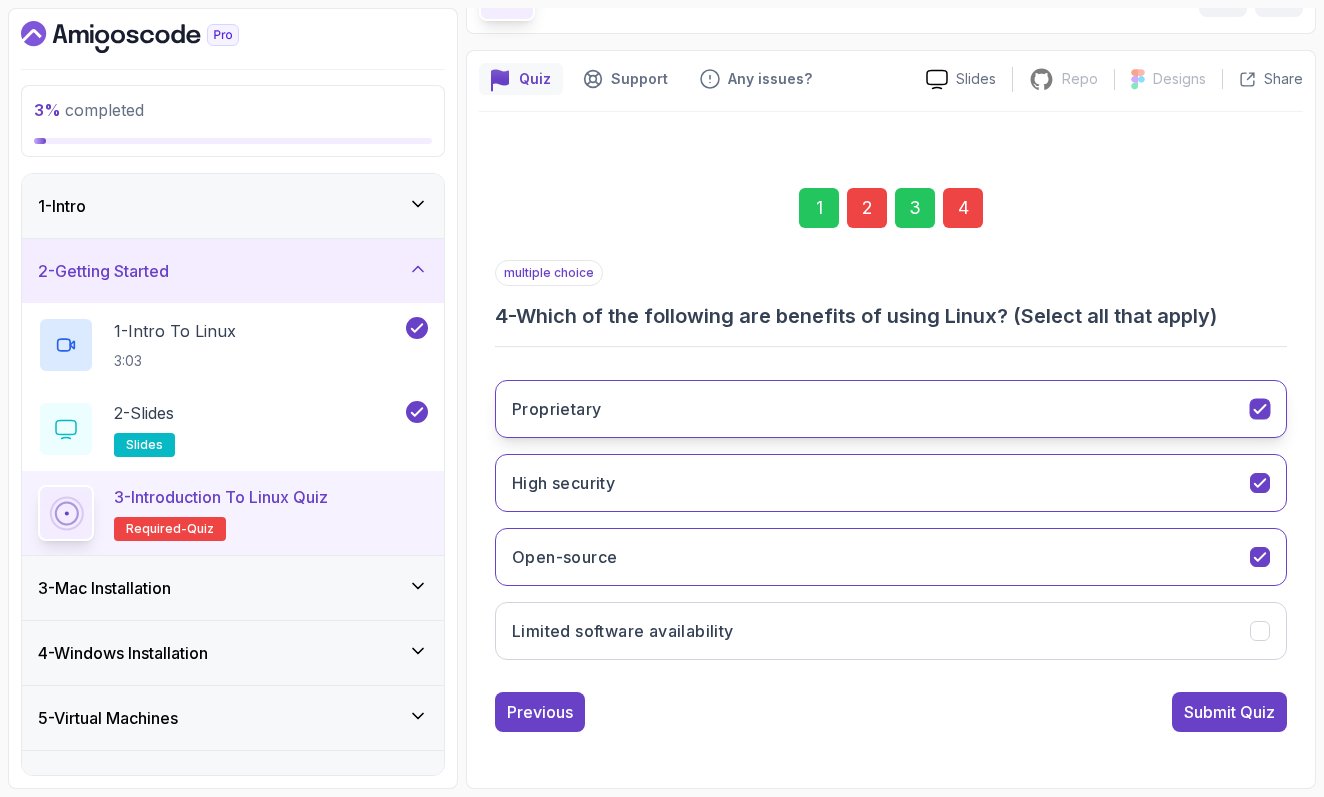 click on "Proprietary" at bounding box center [891, 409] 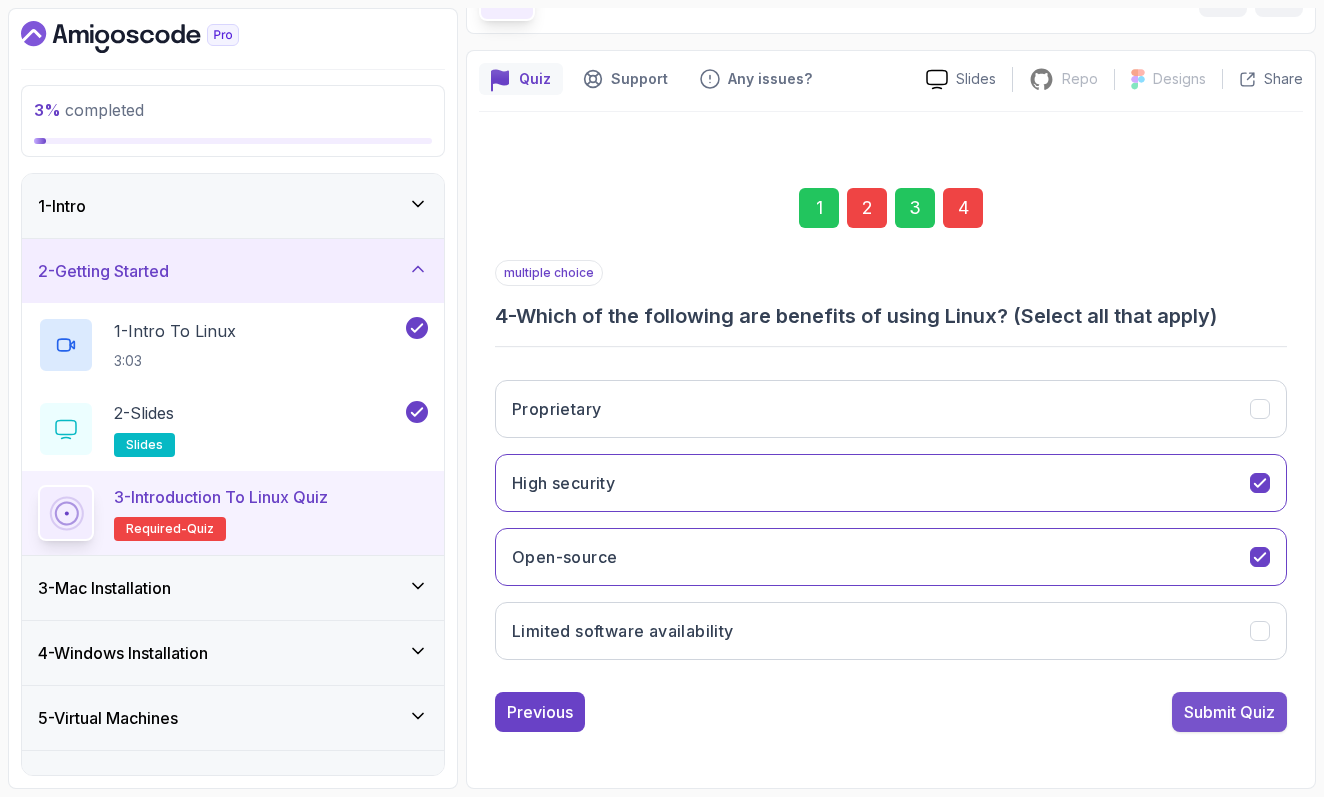 click on "Submit Quiz" at bounding box center (1229, 712) 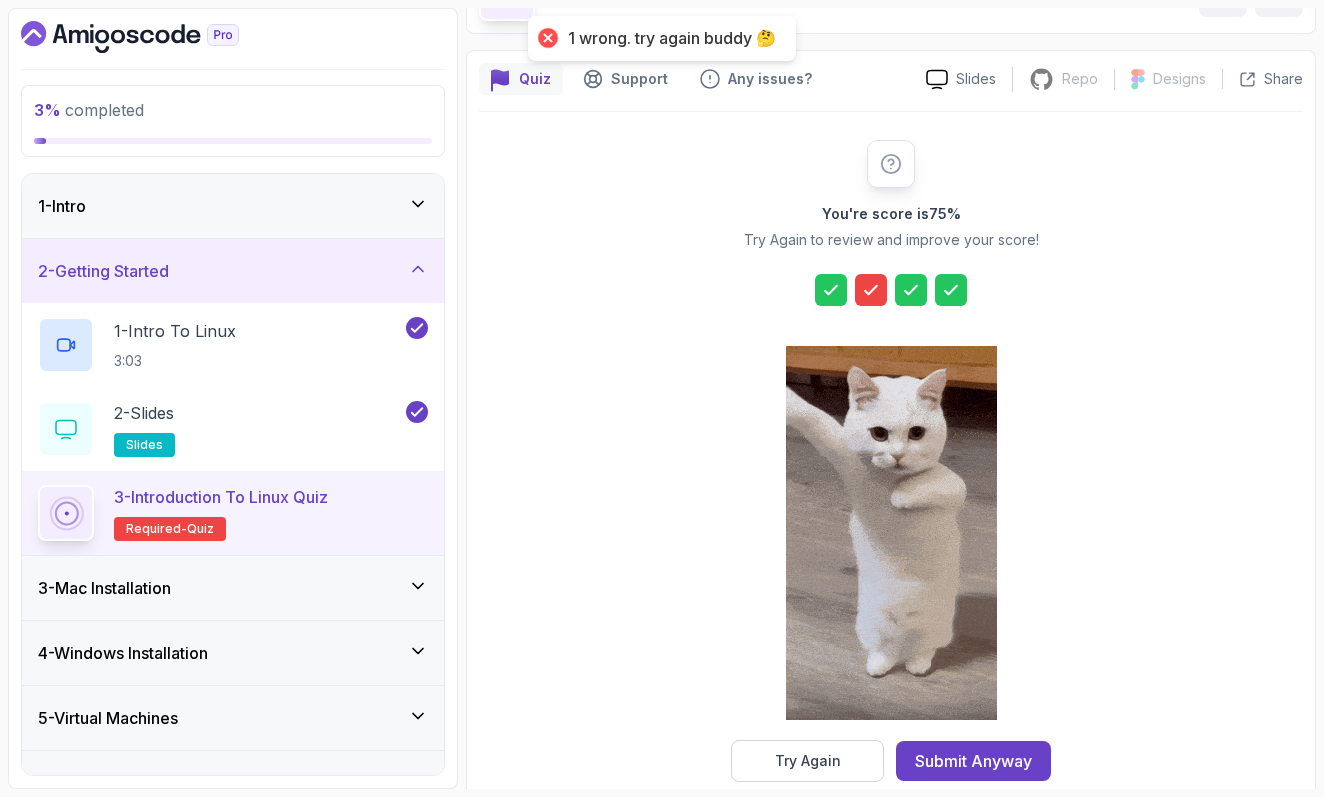 click 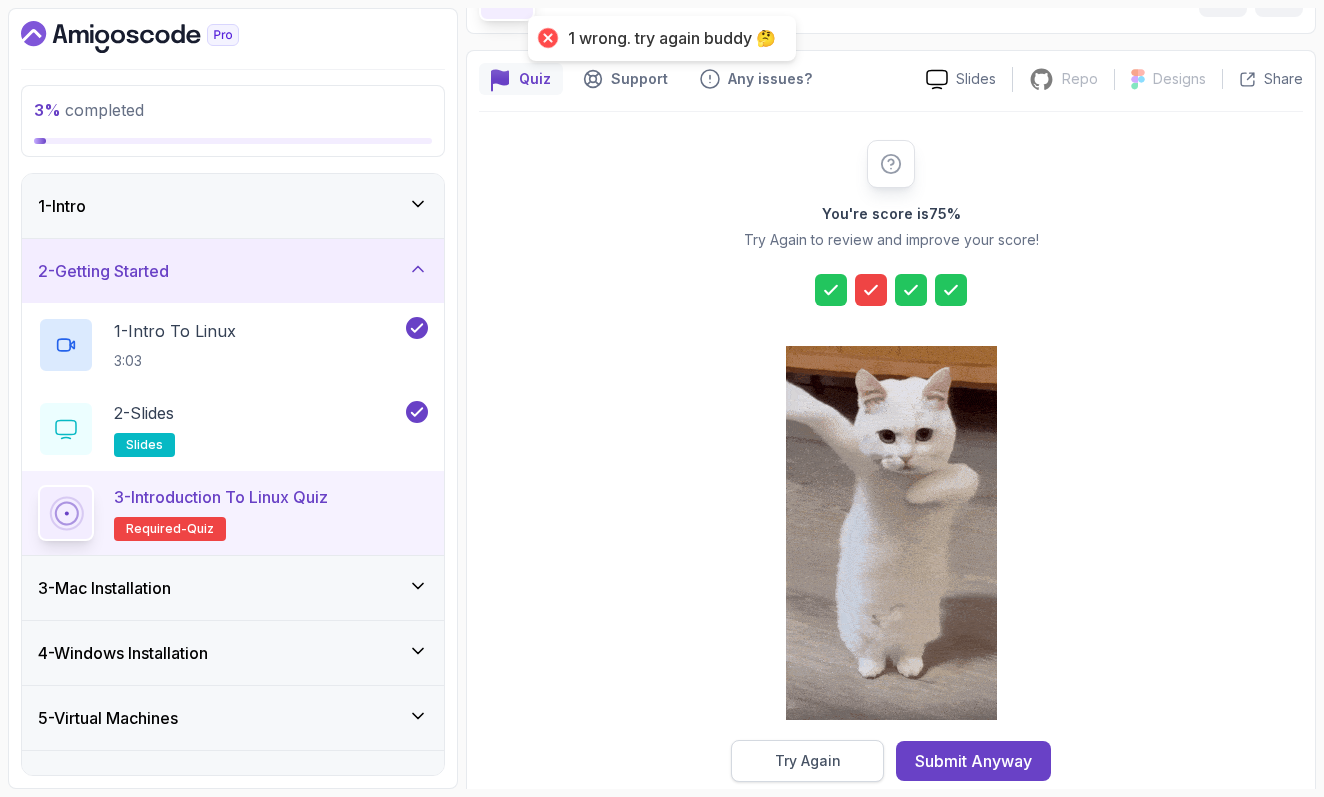 click on "Try Again" at bounding box center (807, 761) 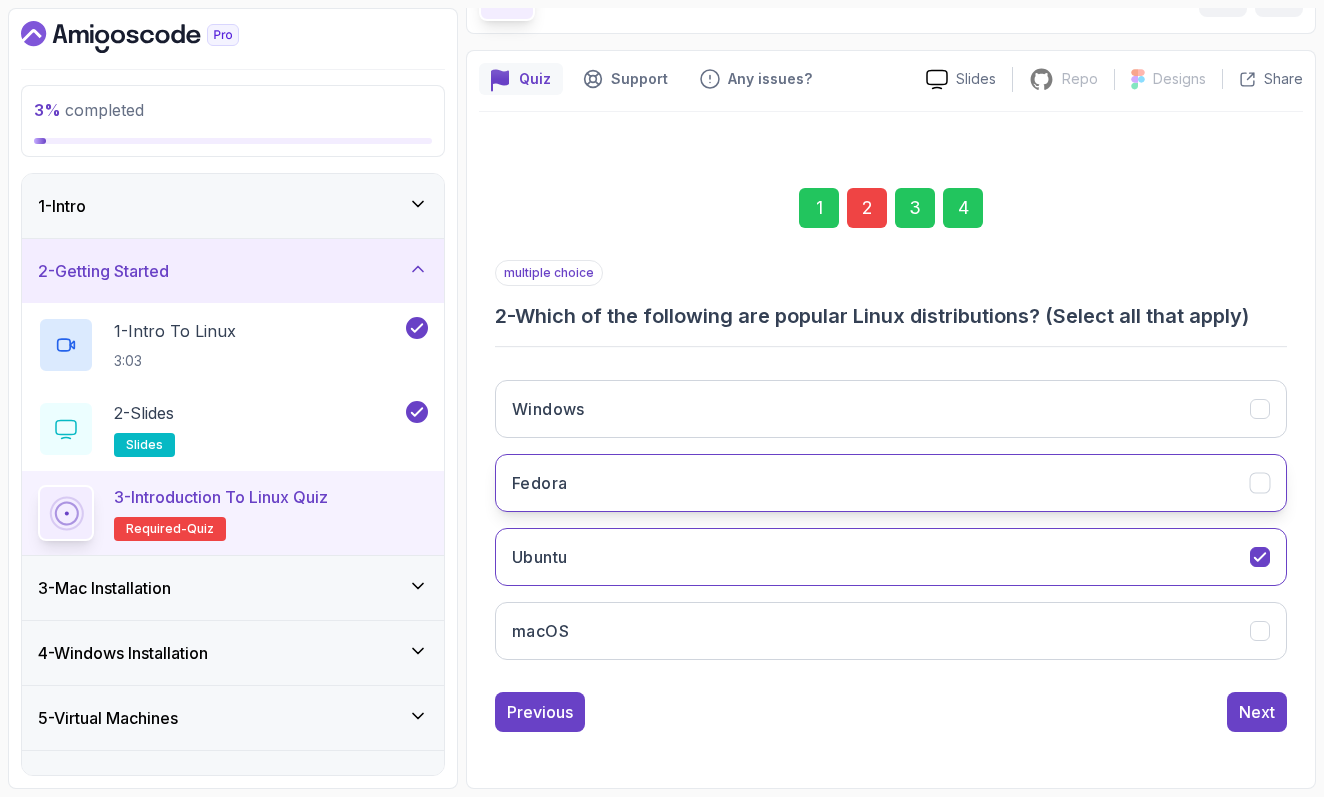scroll, scrollTop: 0, scrollLeft: 0, axis: both 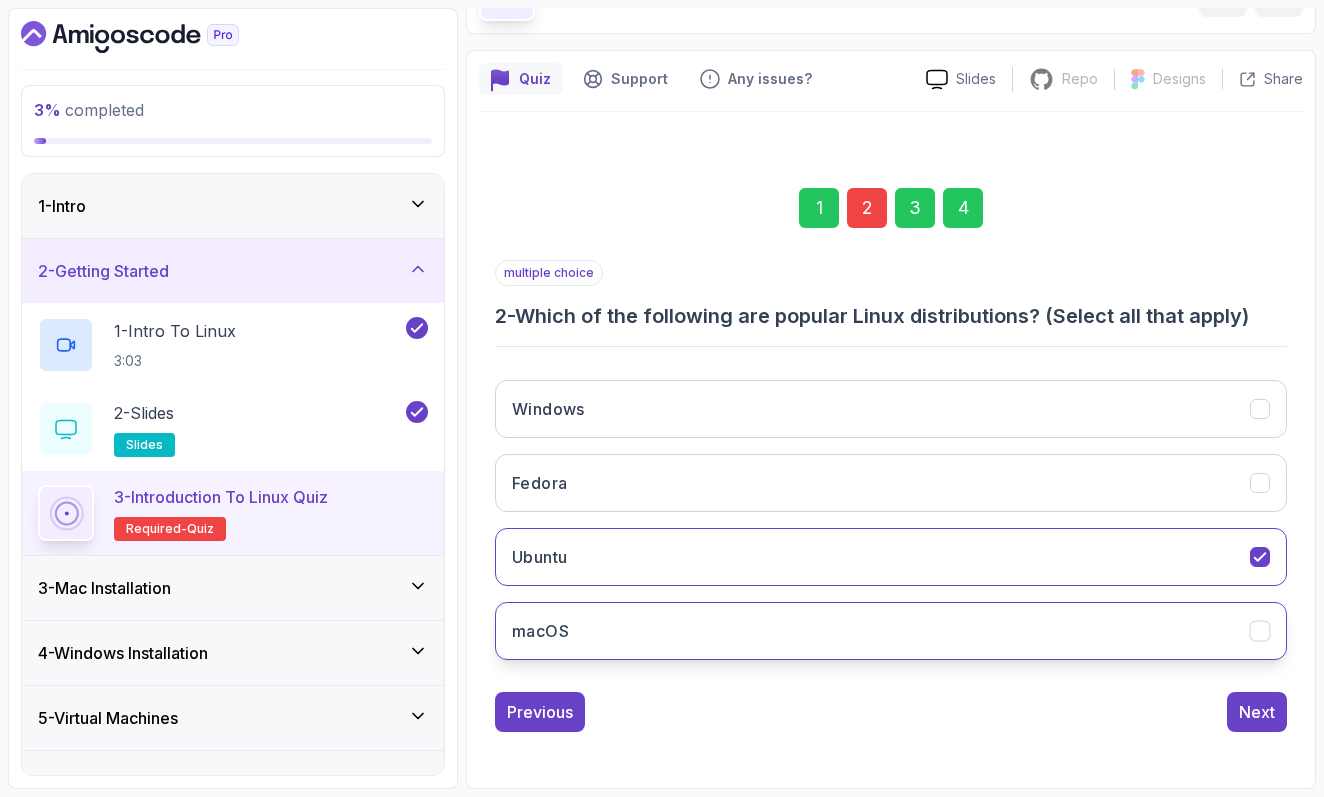 click on "macOS" at bounding box center [891, 631] 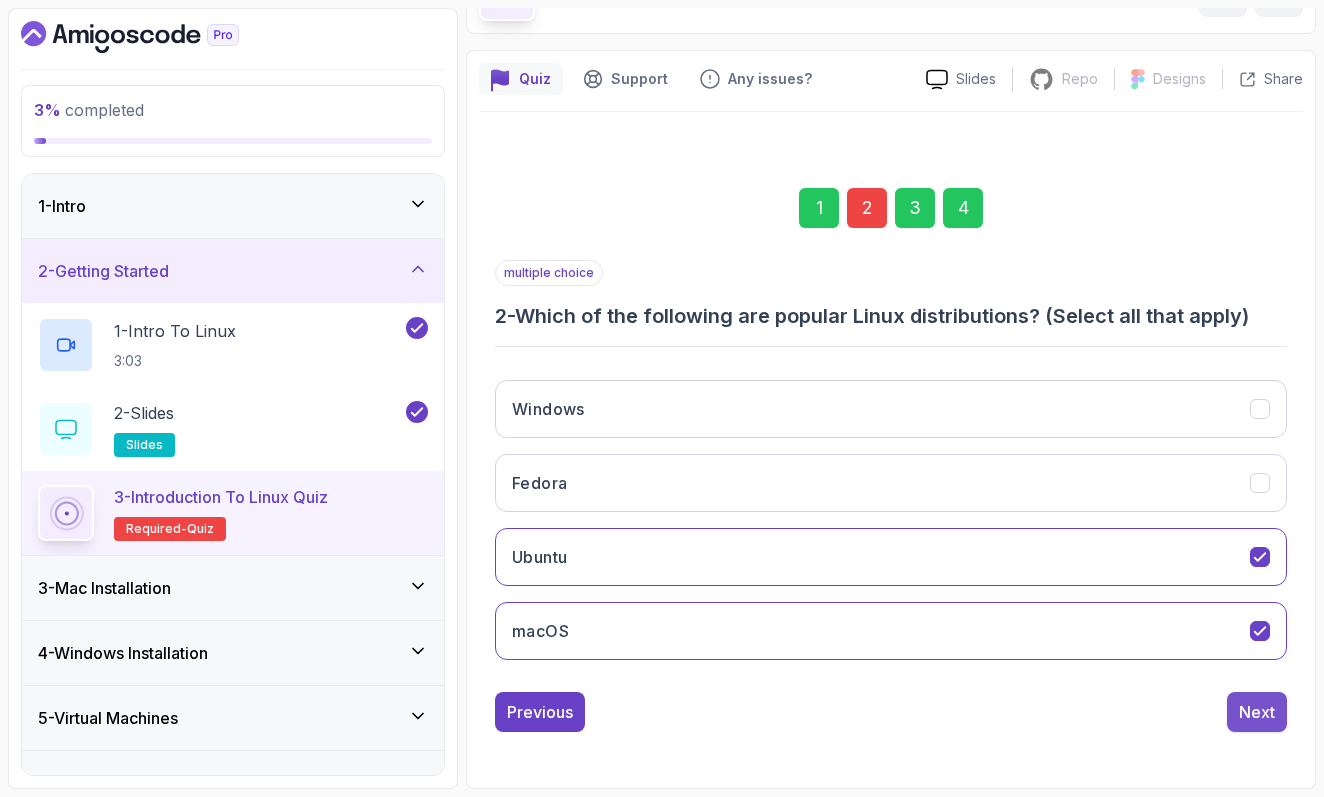 click on "Next" at bounding box center (1257, 712) 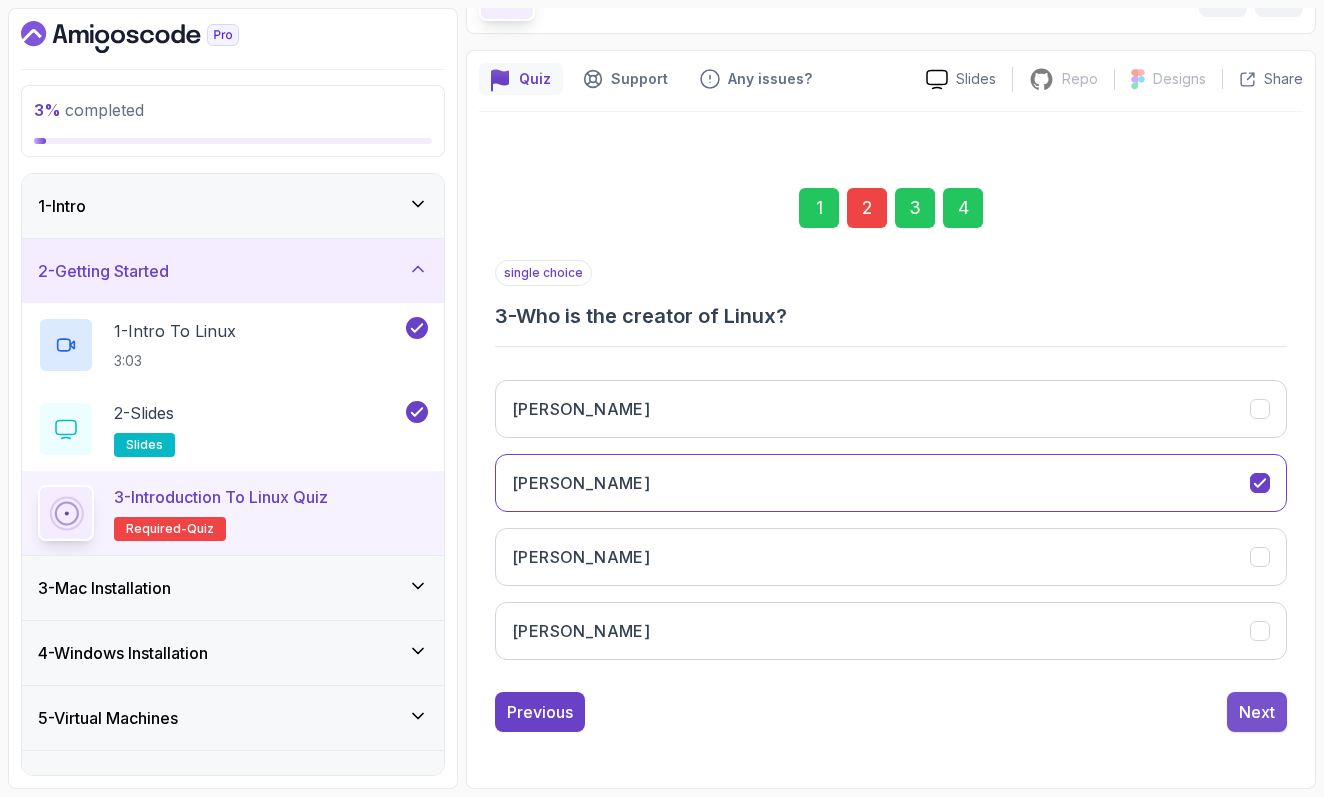 click on "Next" at bounding box center [1257, 712] 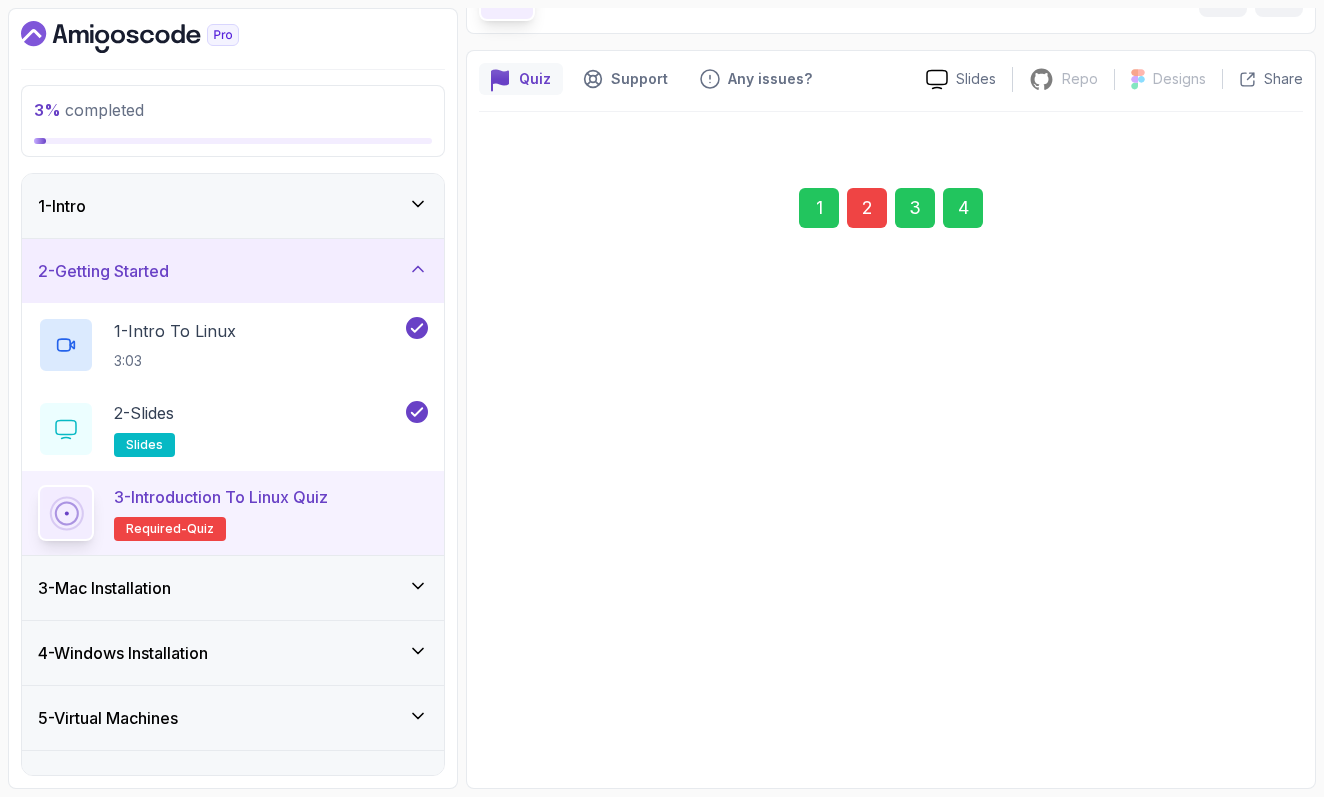 click on "Submit Quiz" at bounding box center (1229, 712) 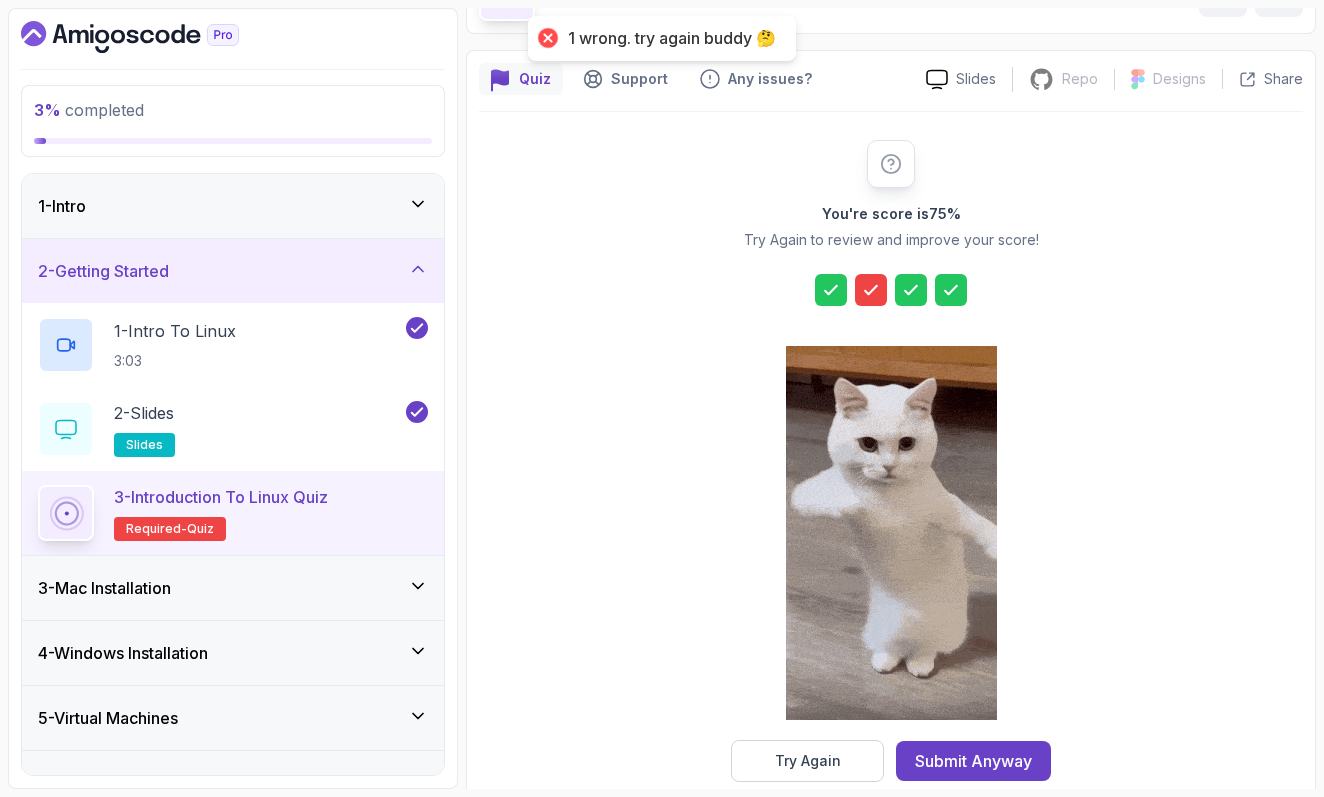 click 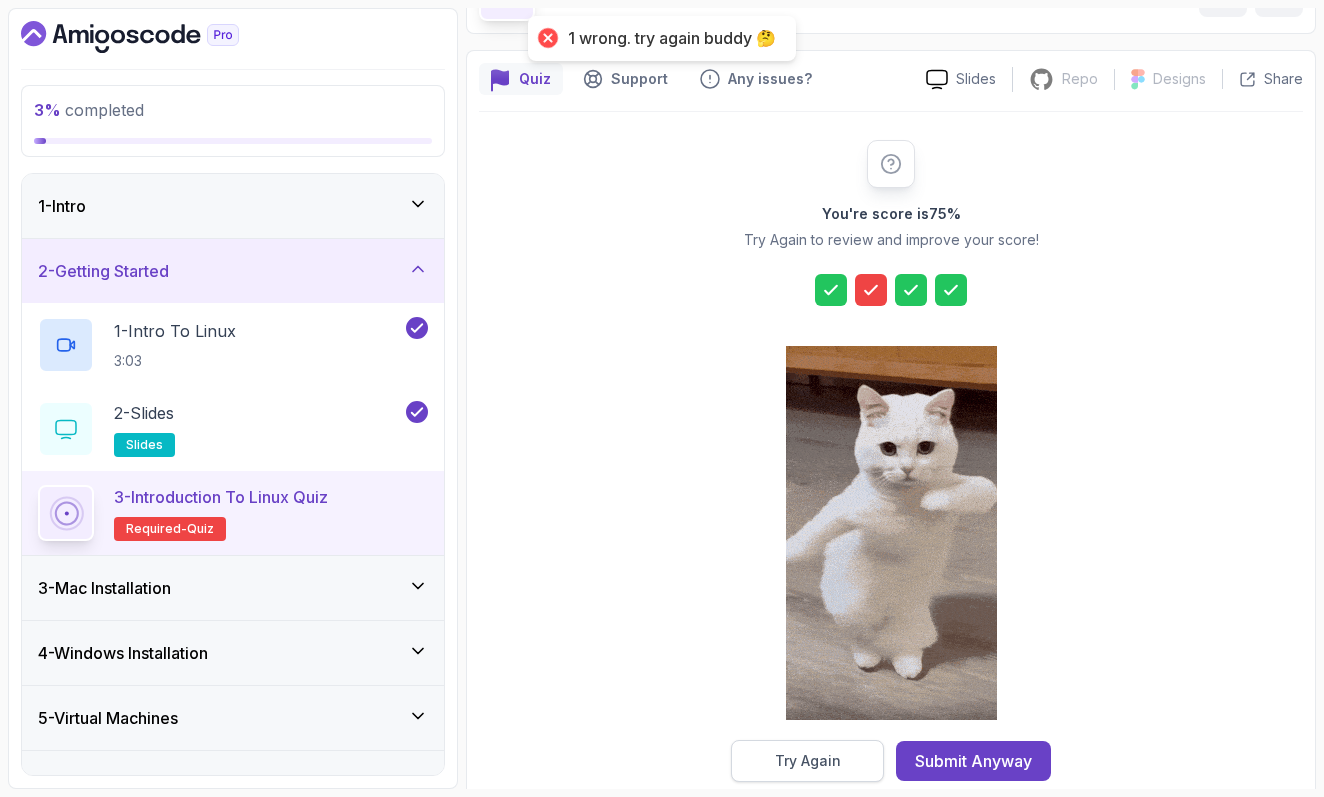click on "Try Again" at bounding box center (808, 761) 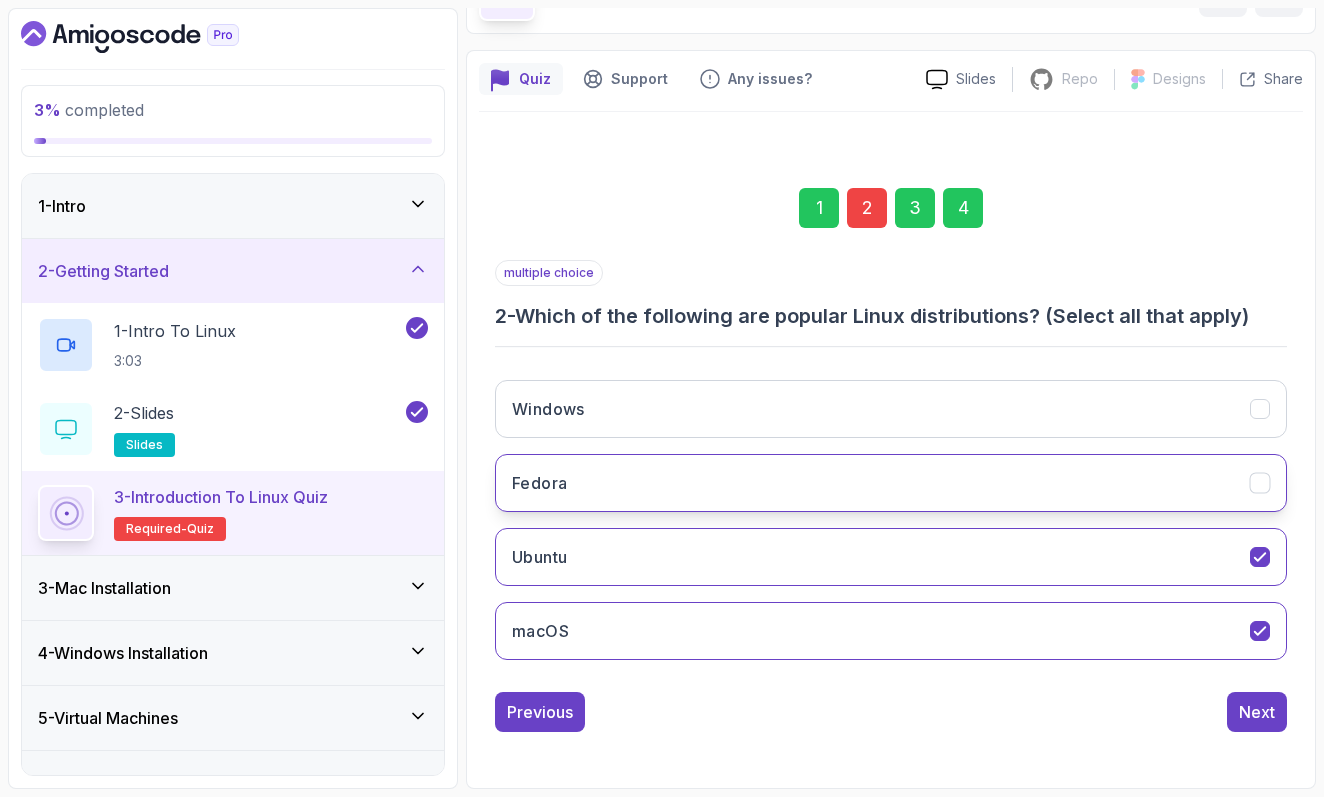 click on "Fedora" at bounding box center (891, 483) 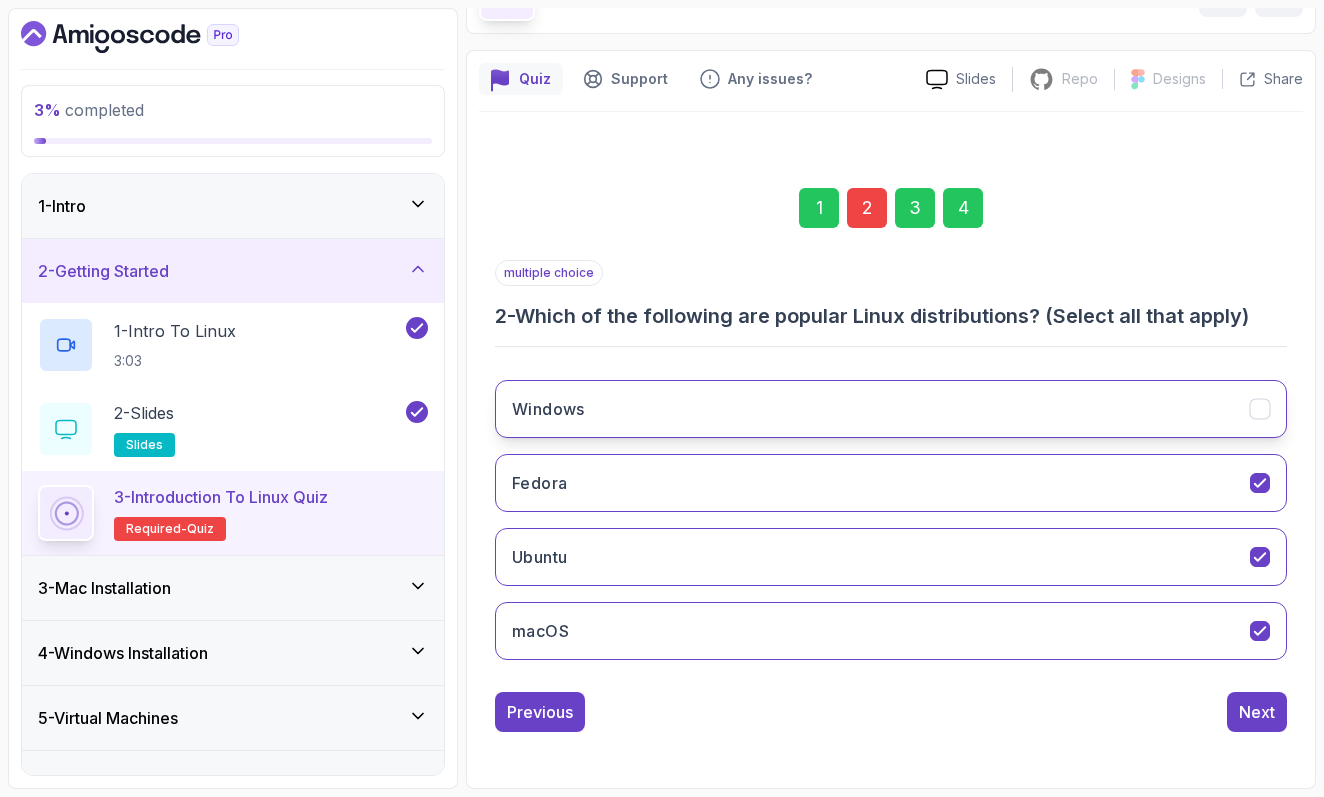 click on "Windows" at bounding box center [891, 409] 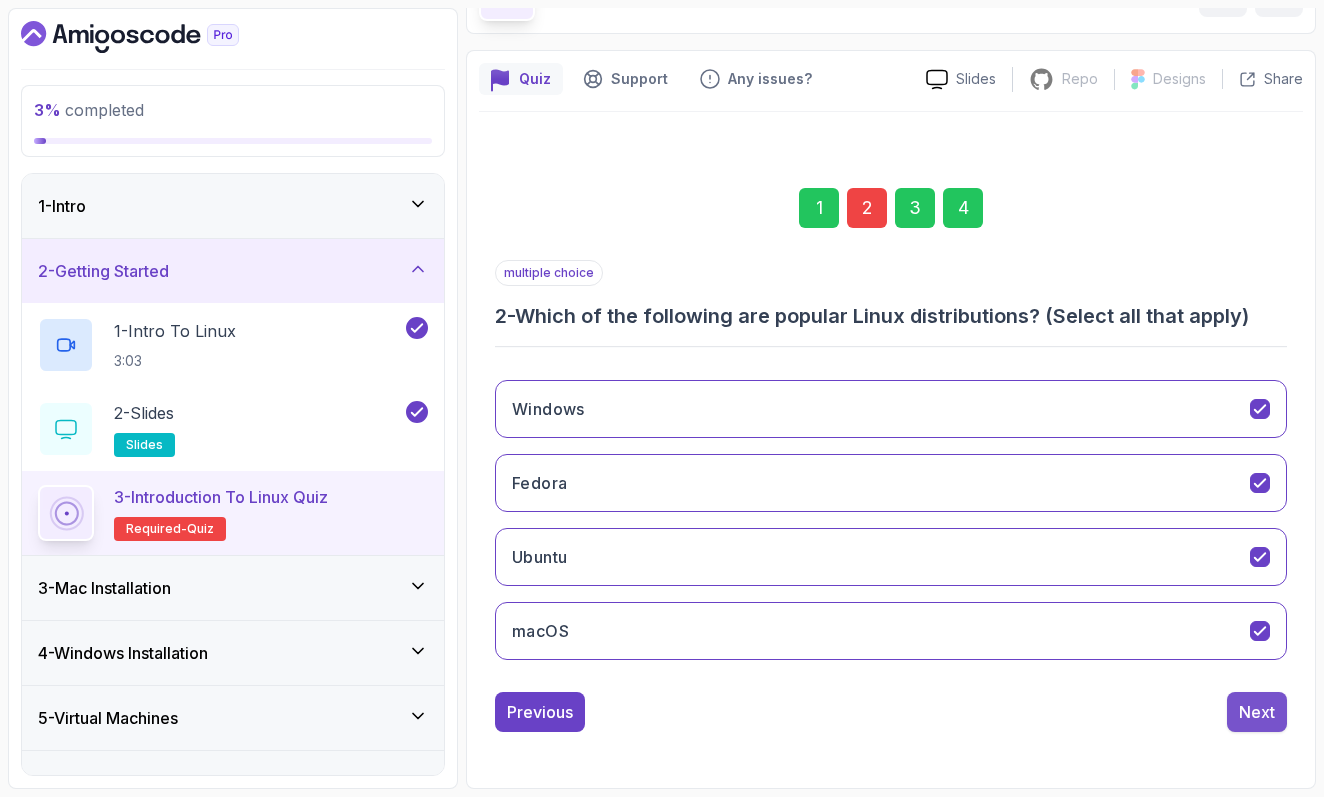 click on "Next" at bounding box center [1257, 712] 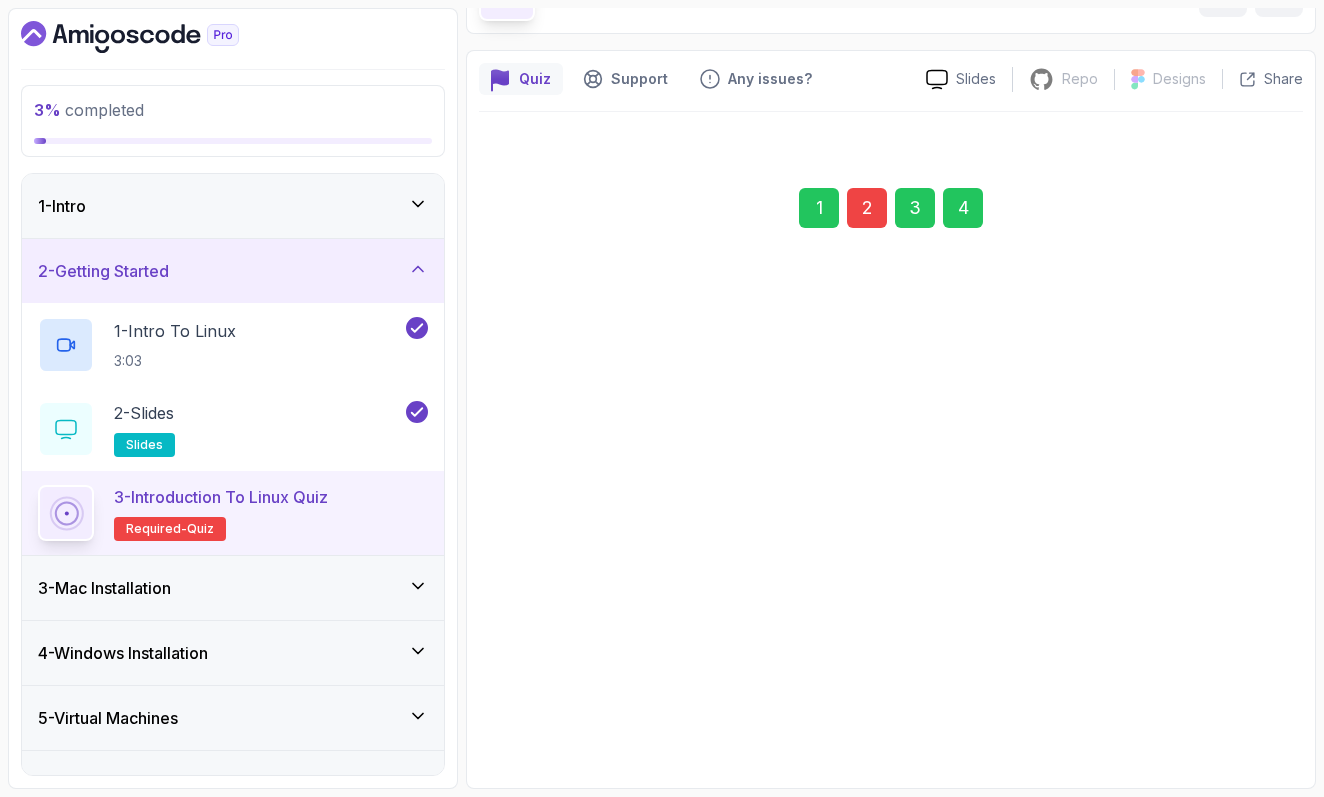 click on "Next" at bounding box center [1257, 711] 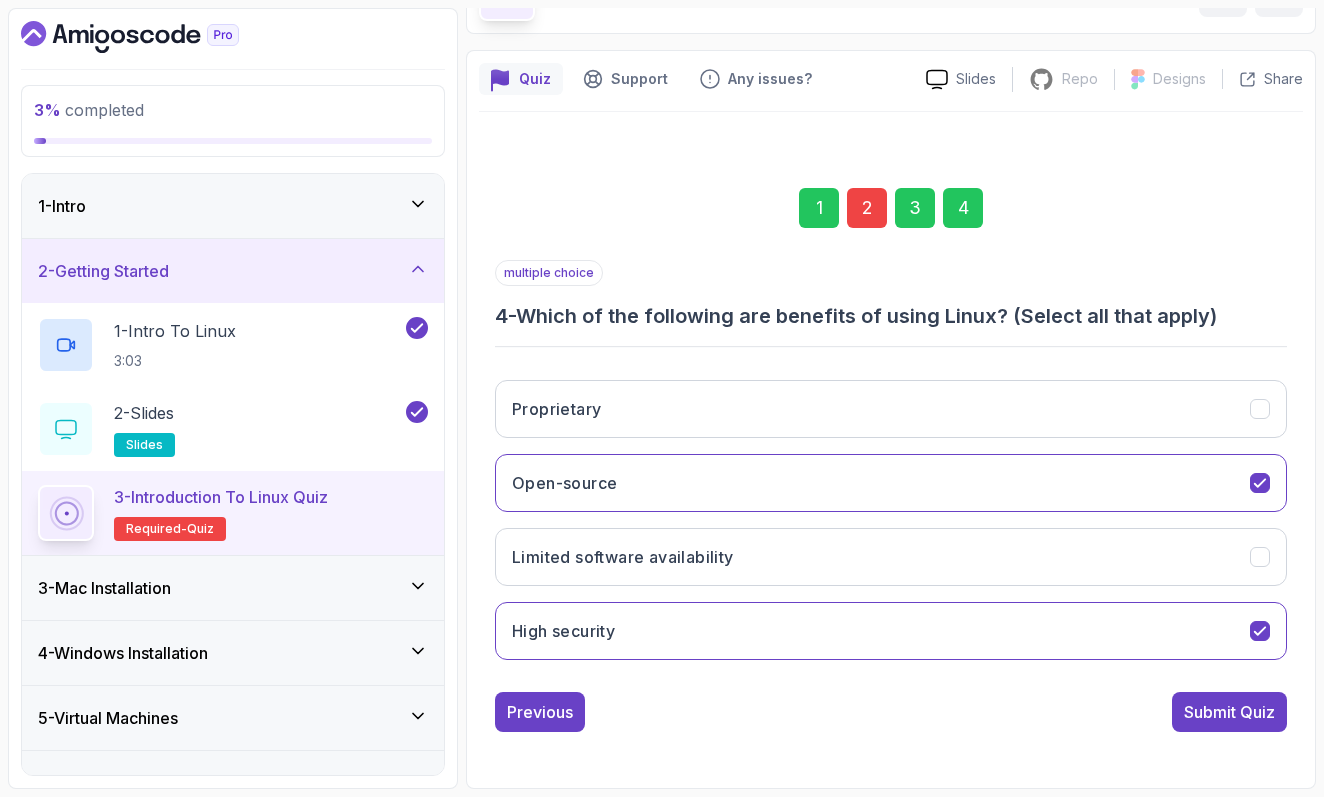 click on "Submit Quiz" at bounding box center (1229, 712) 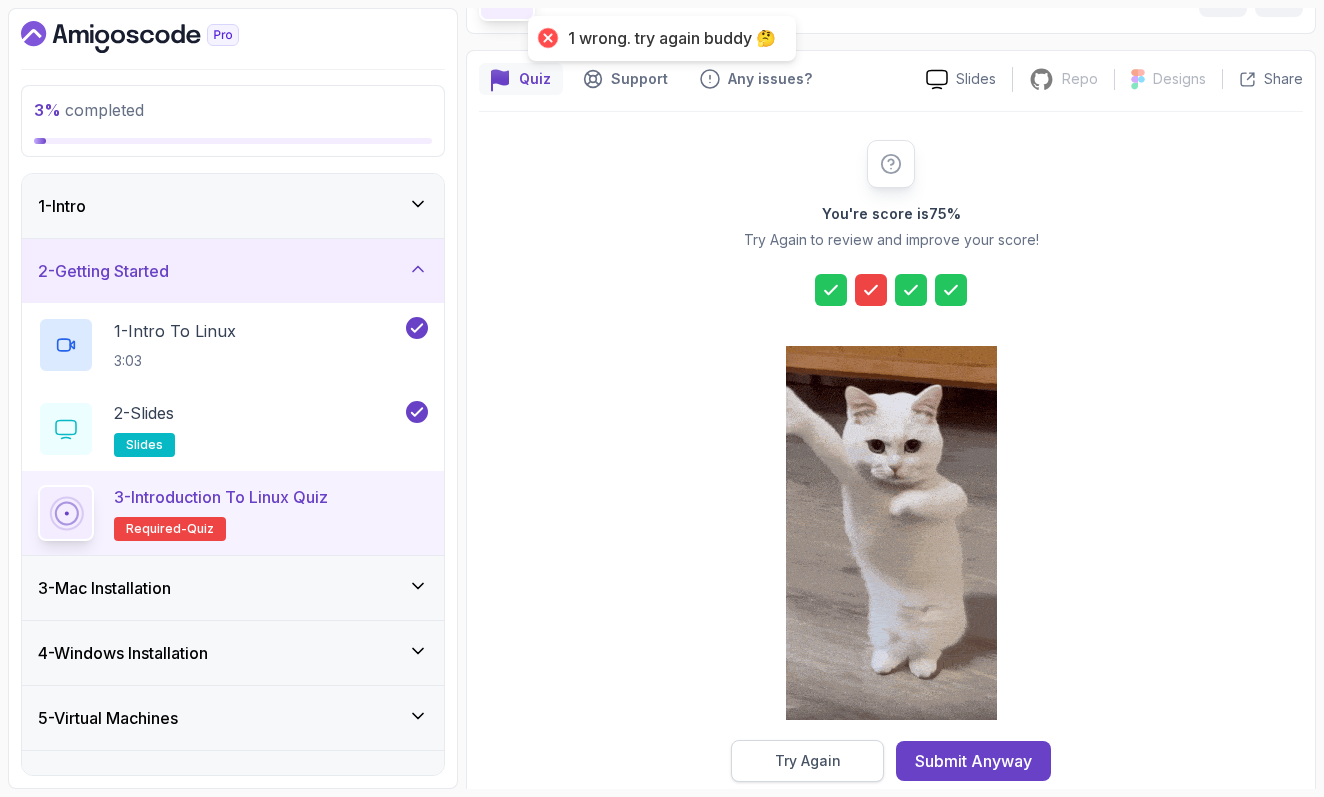 click on "Try Again" at bounding box center (808, 761) 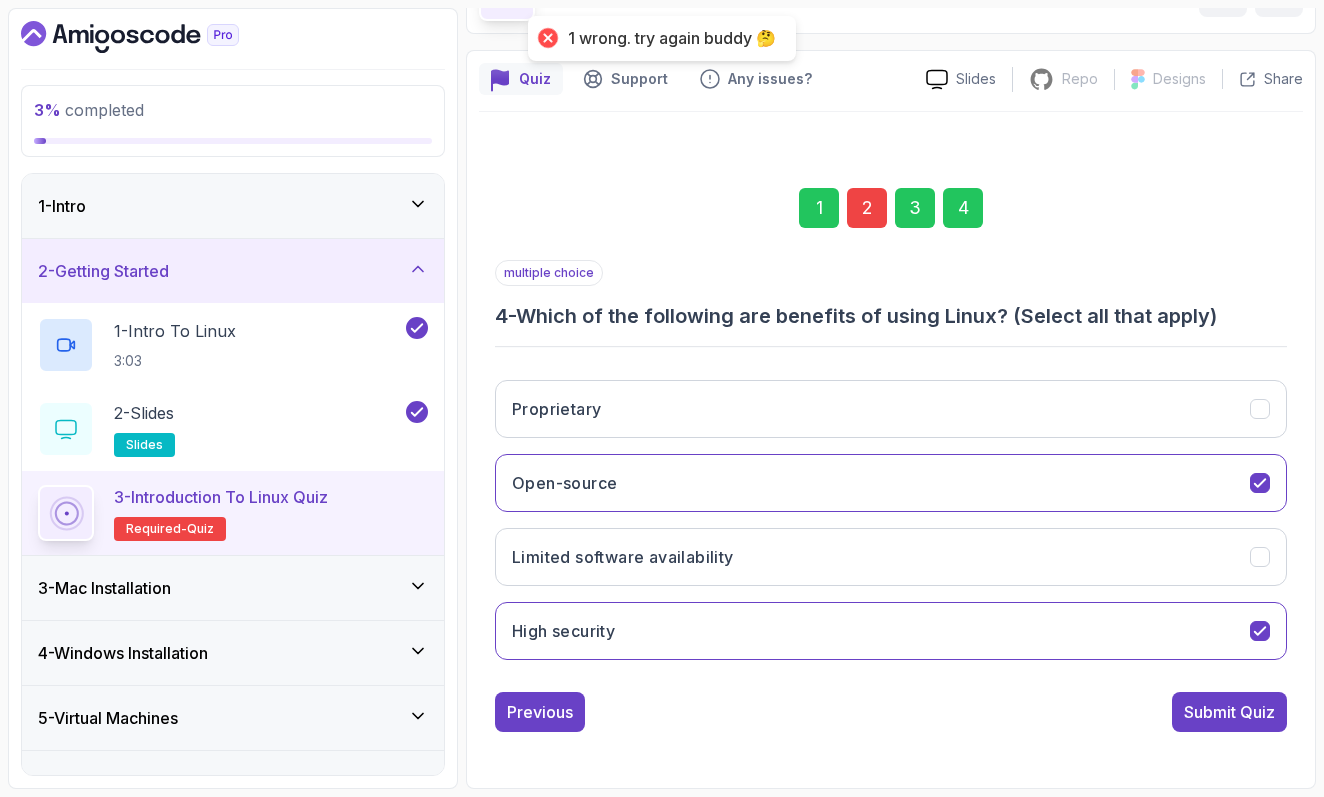 click on "2" at bounding box center [867, 208] 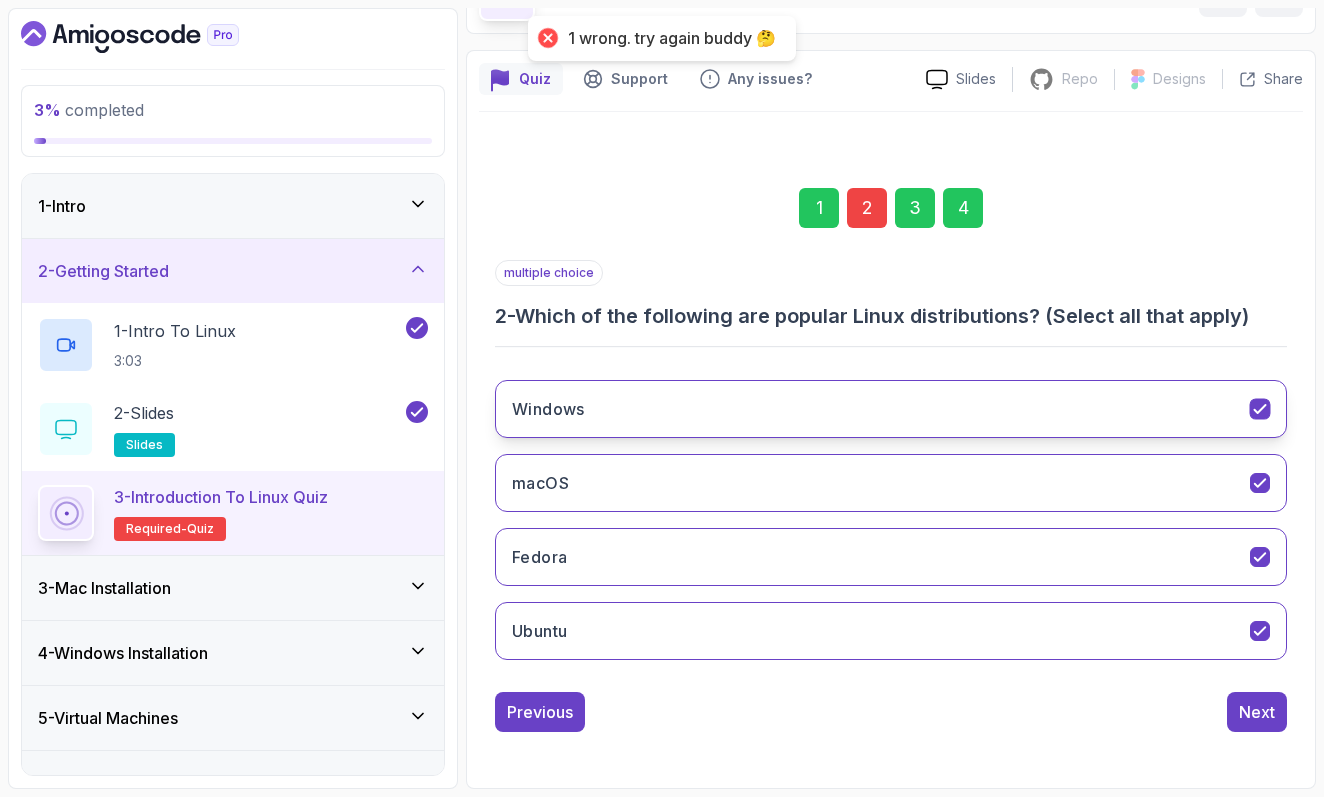 click on "Windows" at bounding box center (891, 409) 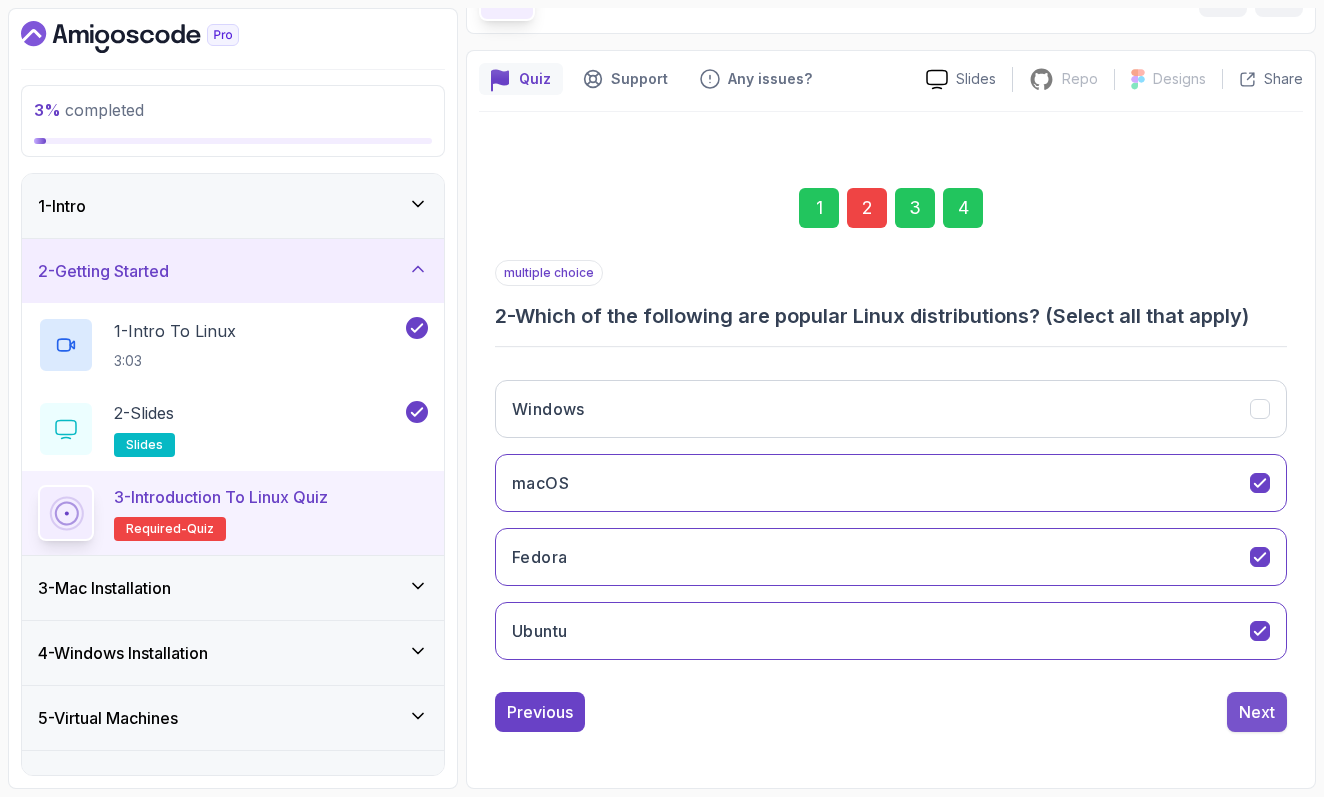 click on "Next" at bounding box center (1257, 712) 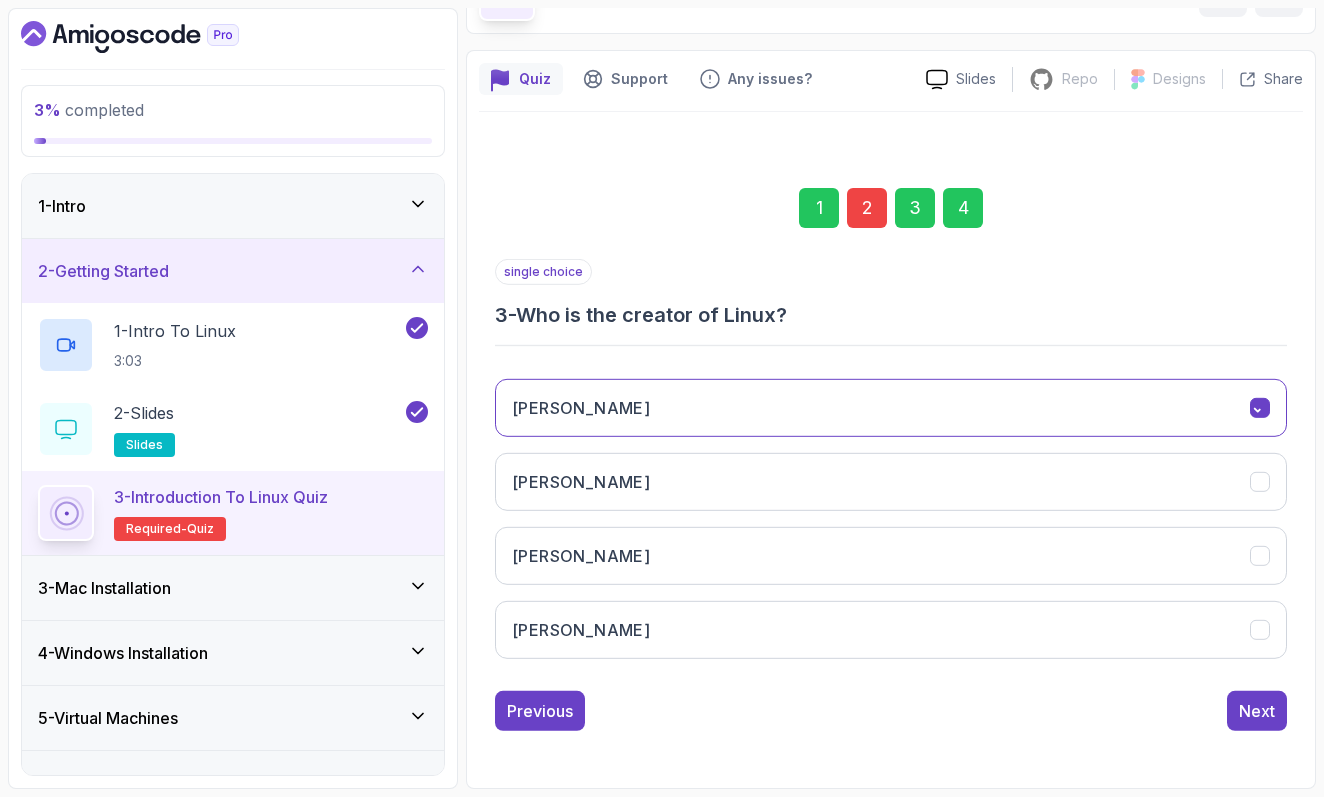 click on "Next" at bounding box center (1257, 711) 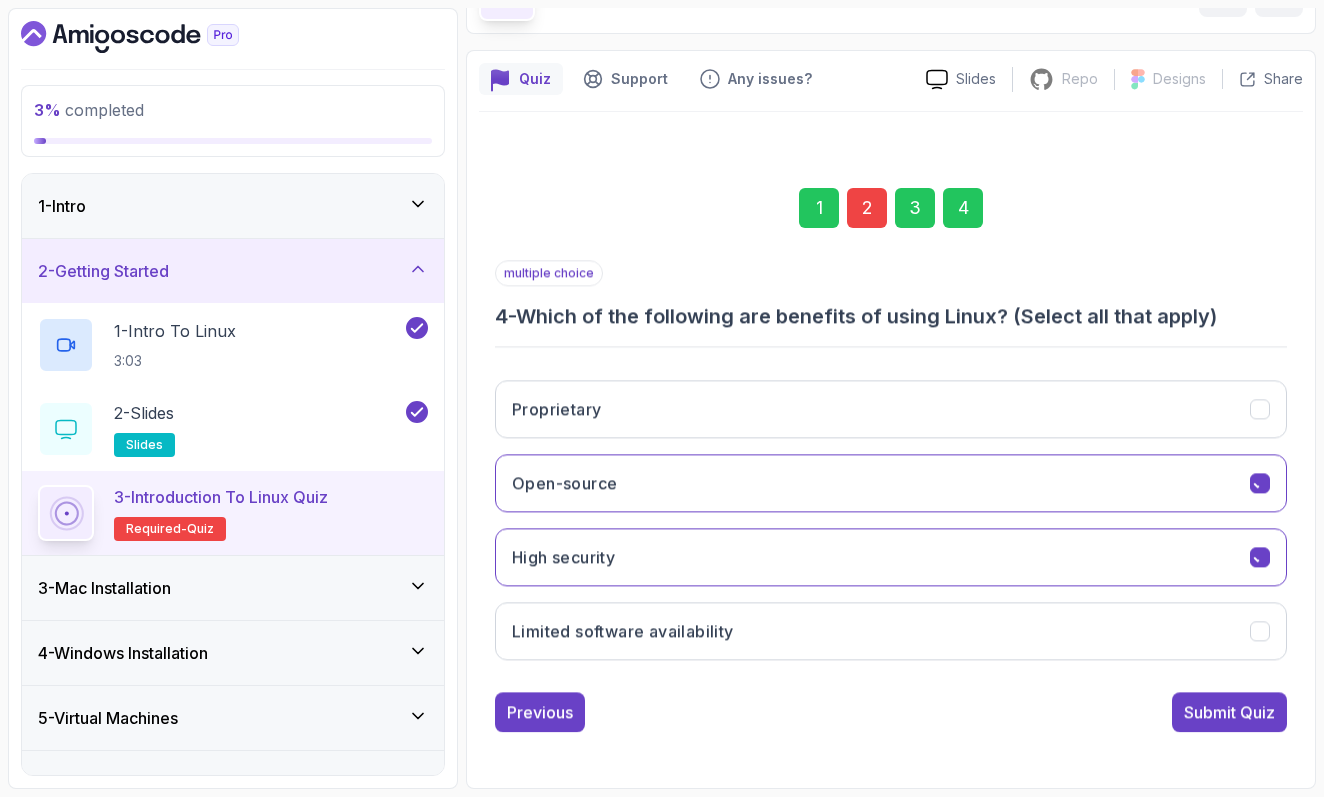 click on "Submit Quiz" at bounding box center (1229, 712) 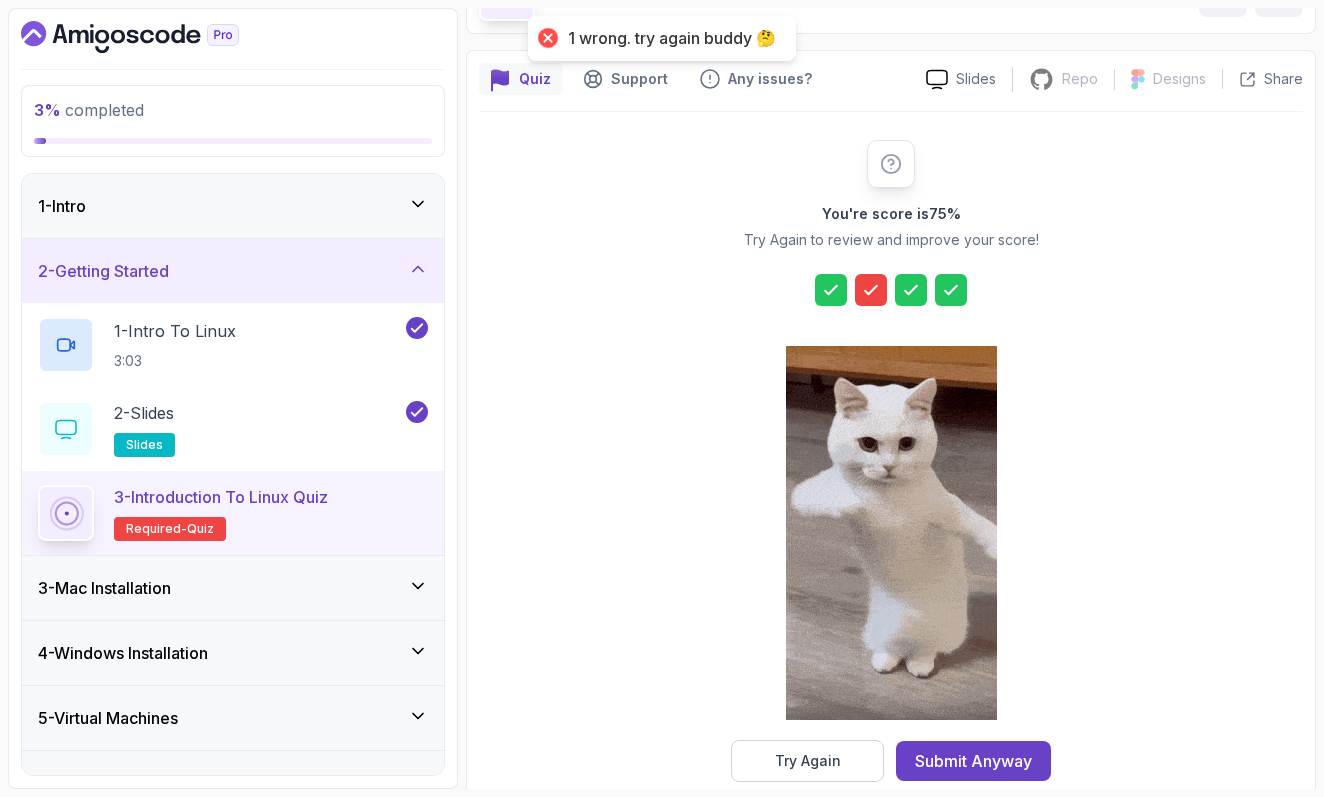 click at bounding box center (871, 290) 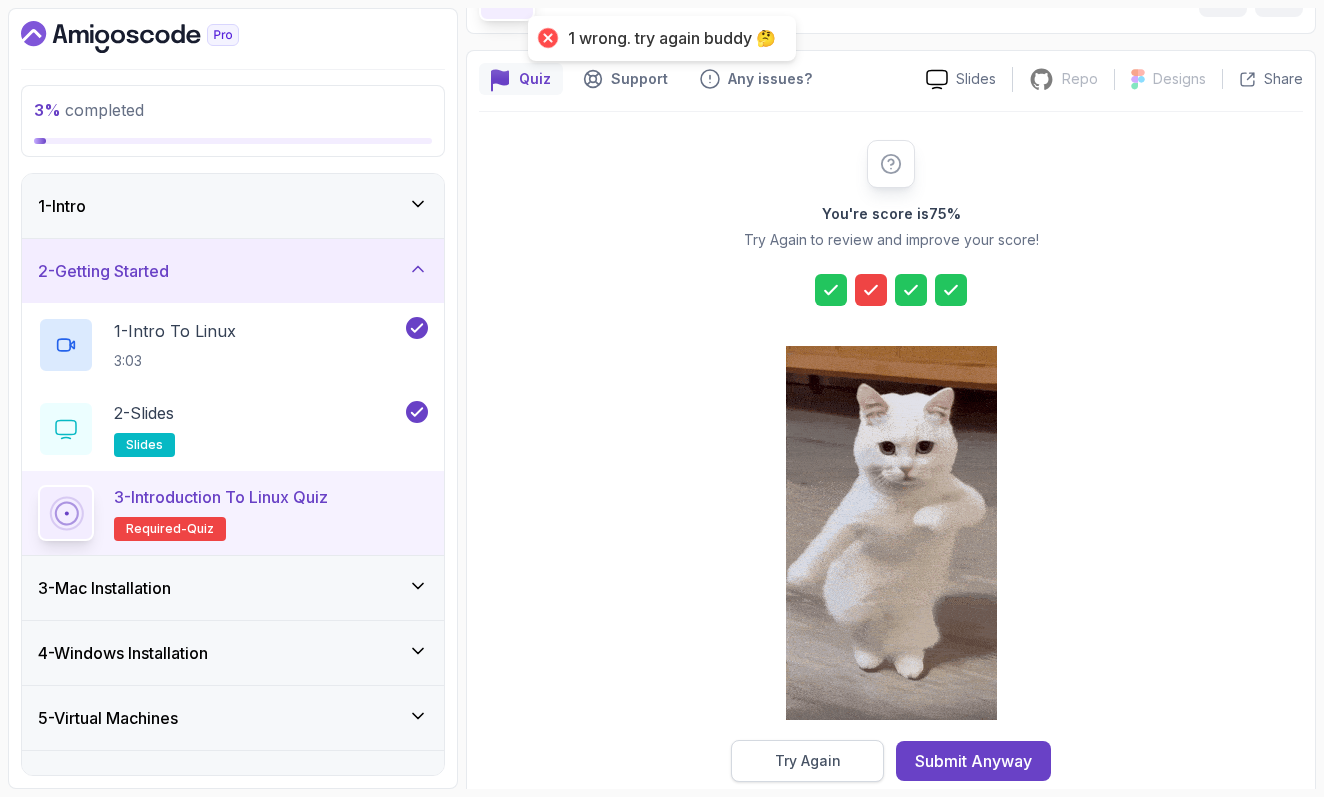click on "Try Again" at bounding box center (808, 761) 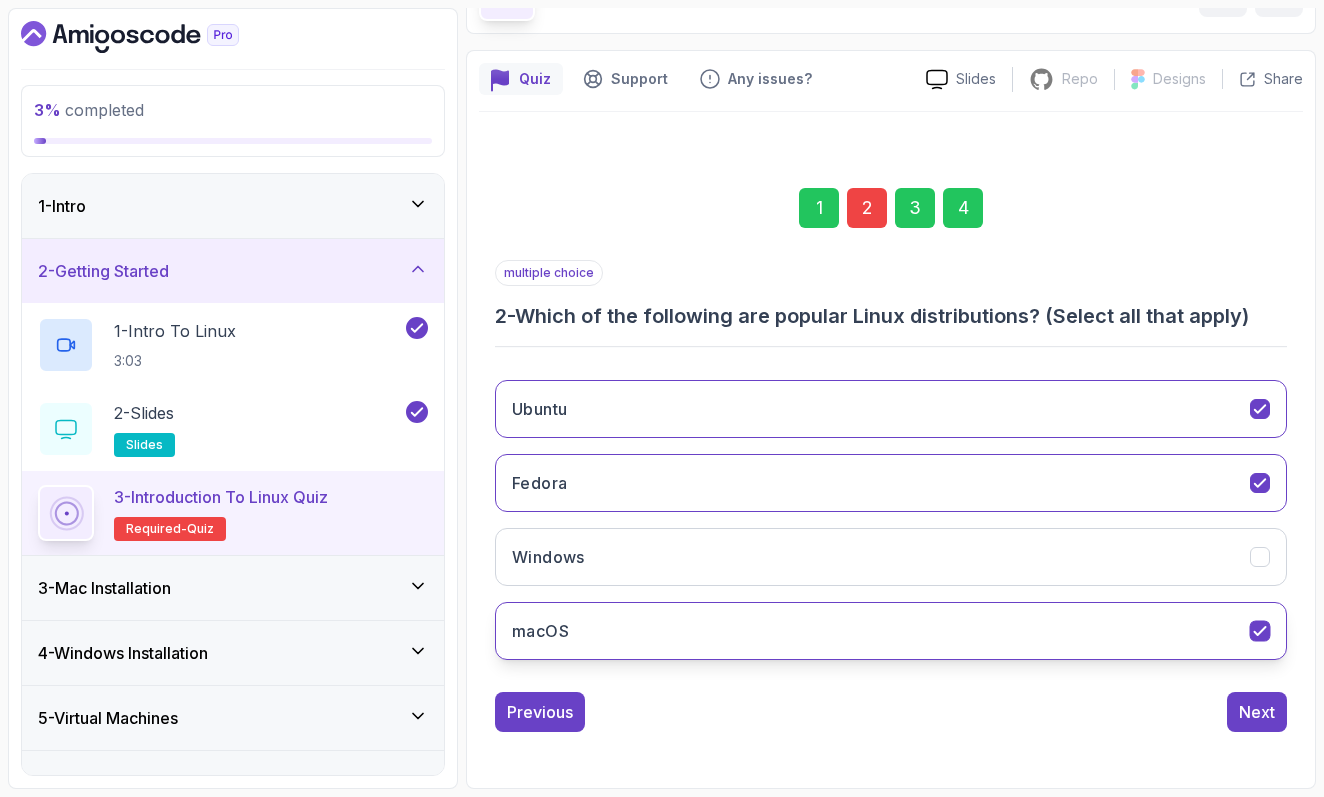 click on "macOS" at bounding box center (891, 631) 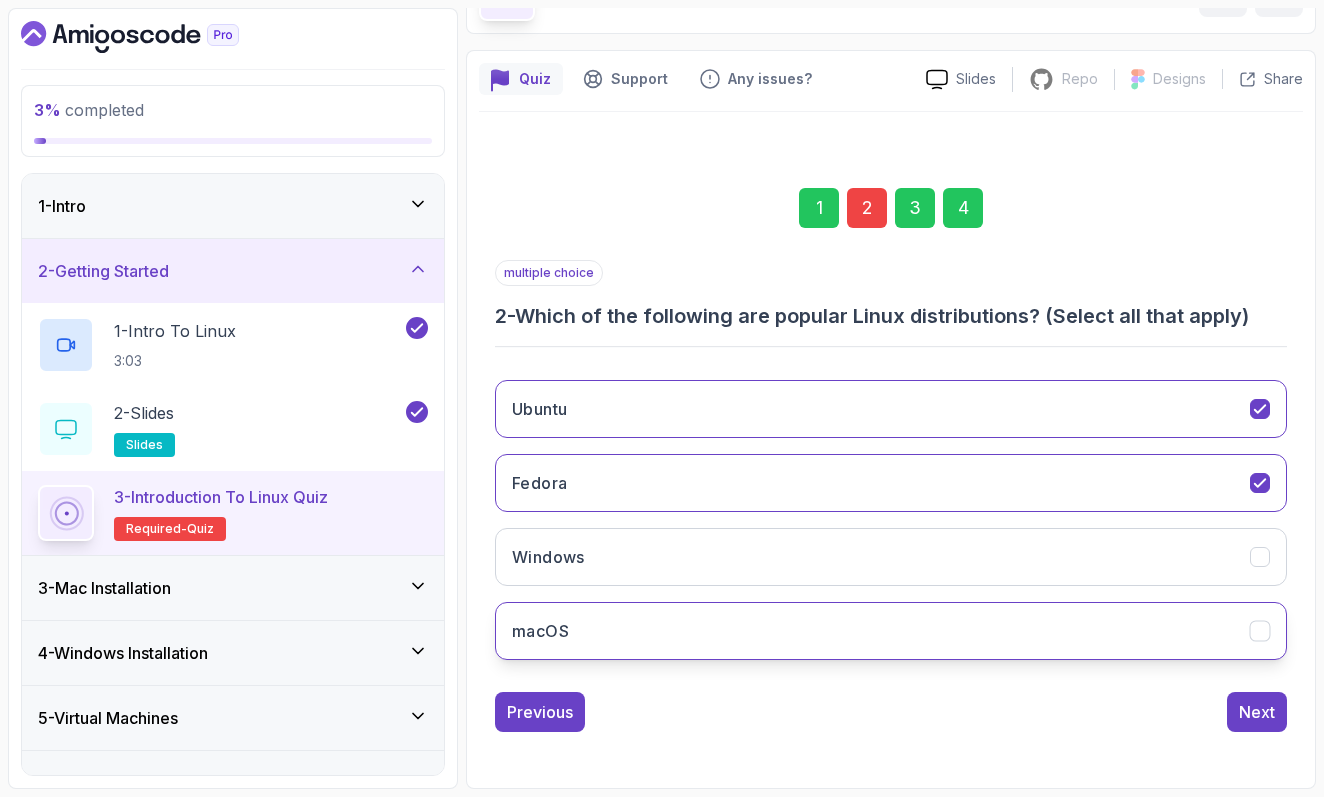 click on "macOS" at bounding box center [891, 631] 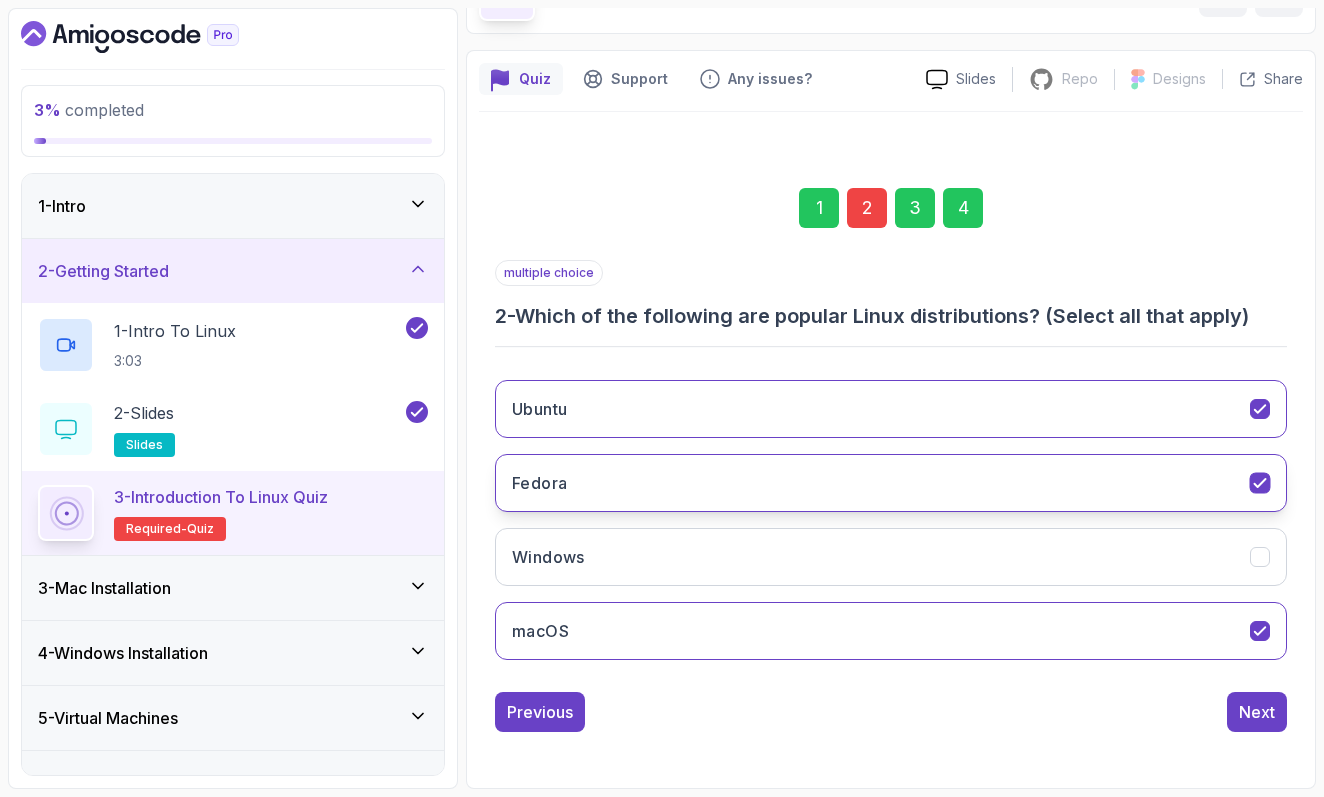click on "Fedora" at bounding box center [891, 483] 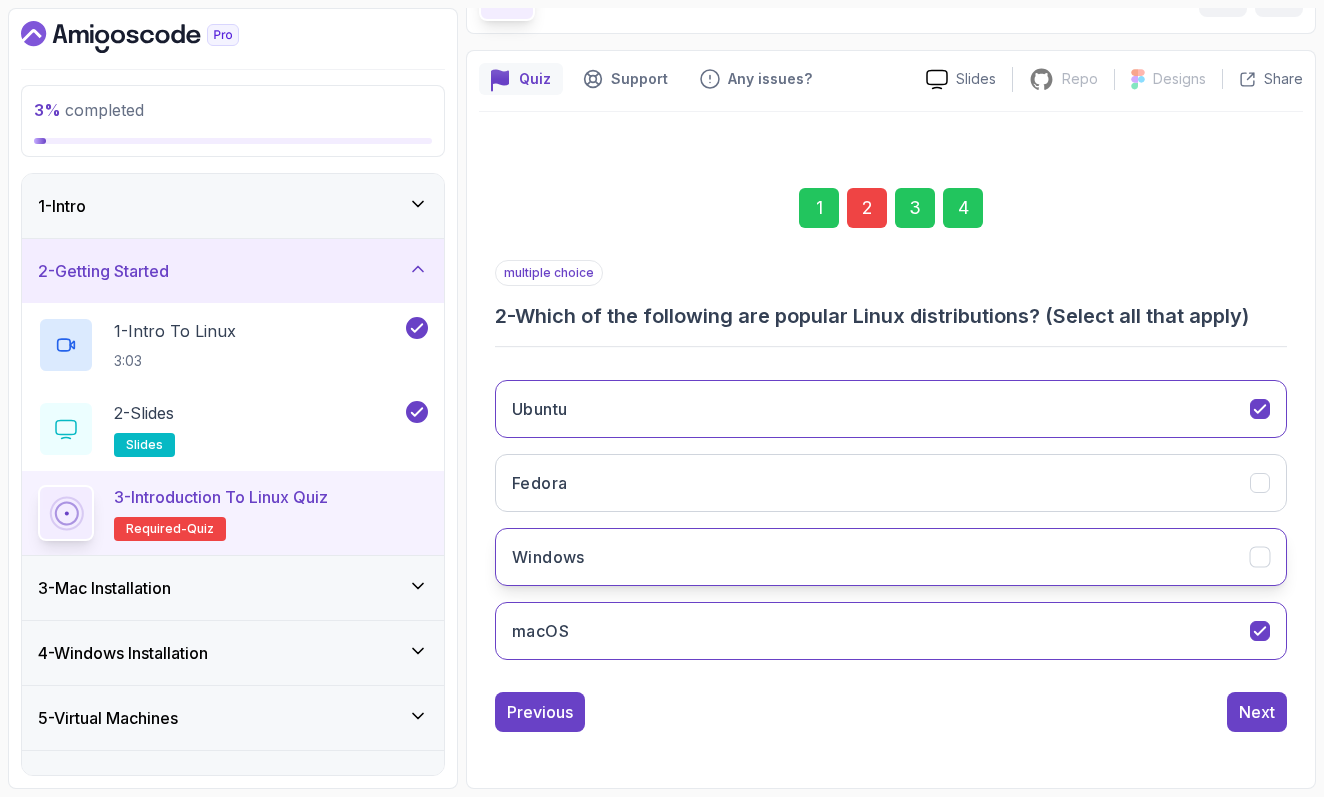click on "Windows" at bounding box center [891, 557] 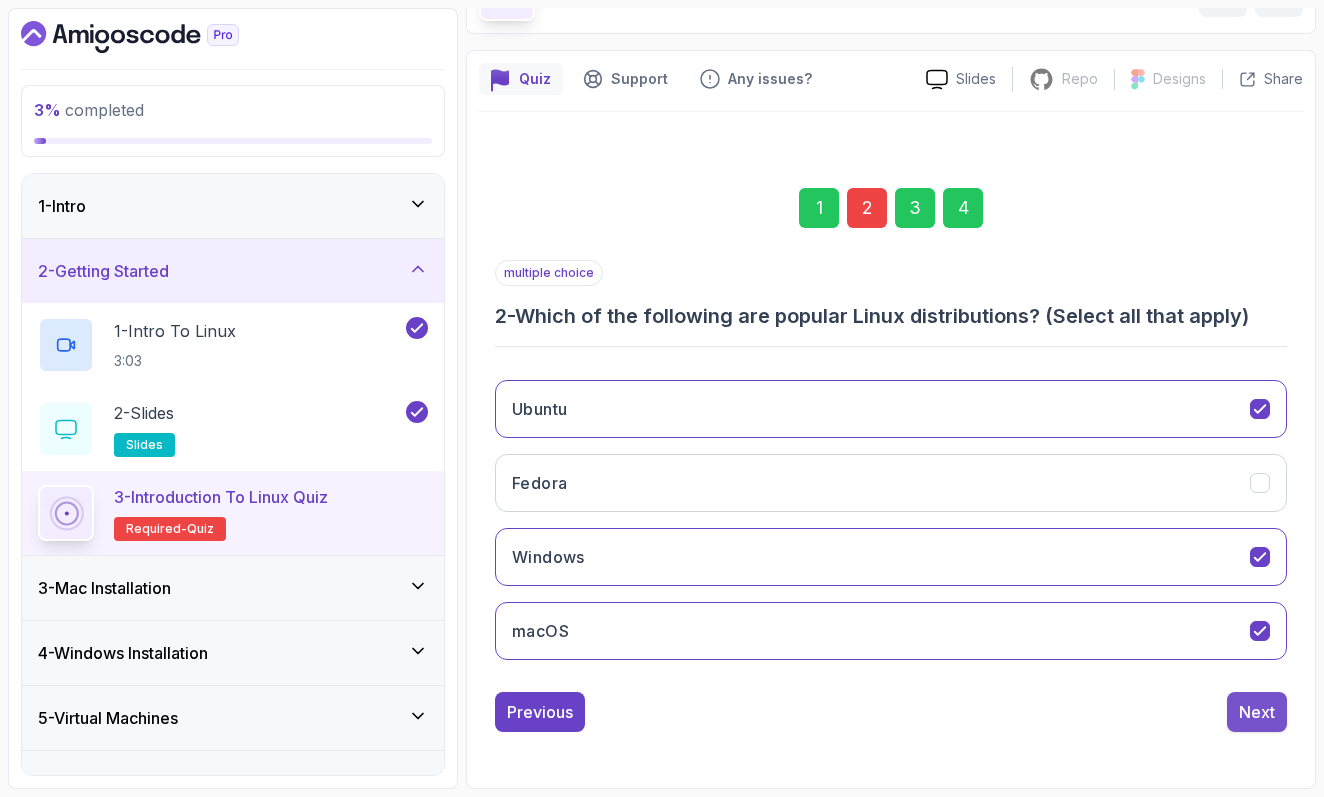 click on "Next" at bounding box center (1257, 712) 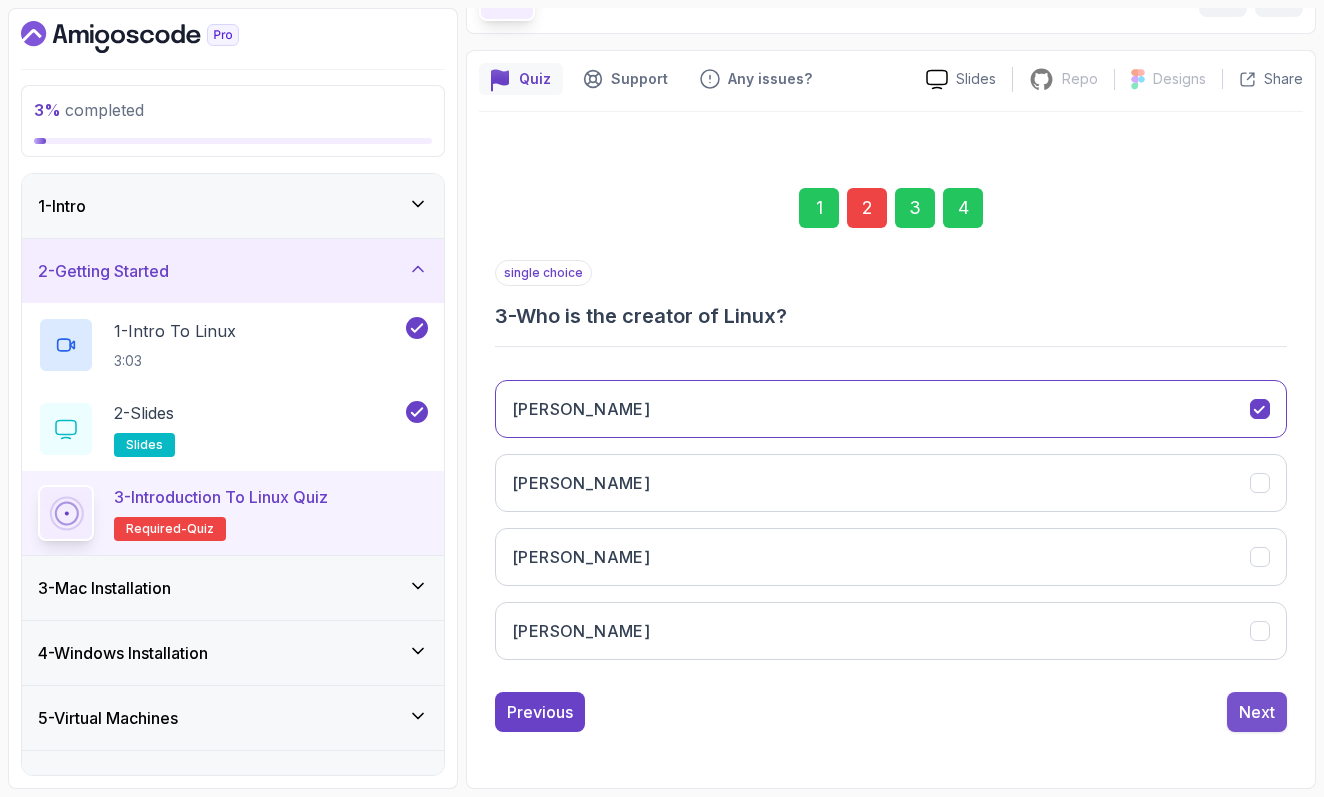 click on "Next" at bounding box center (1257, 712) 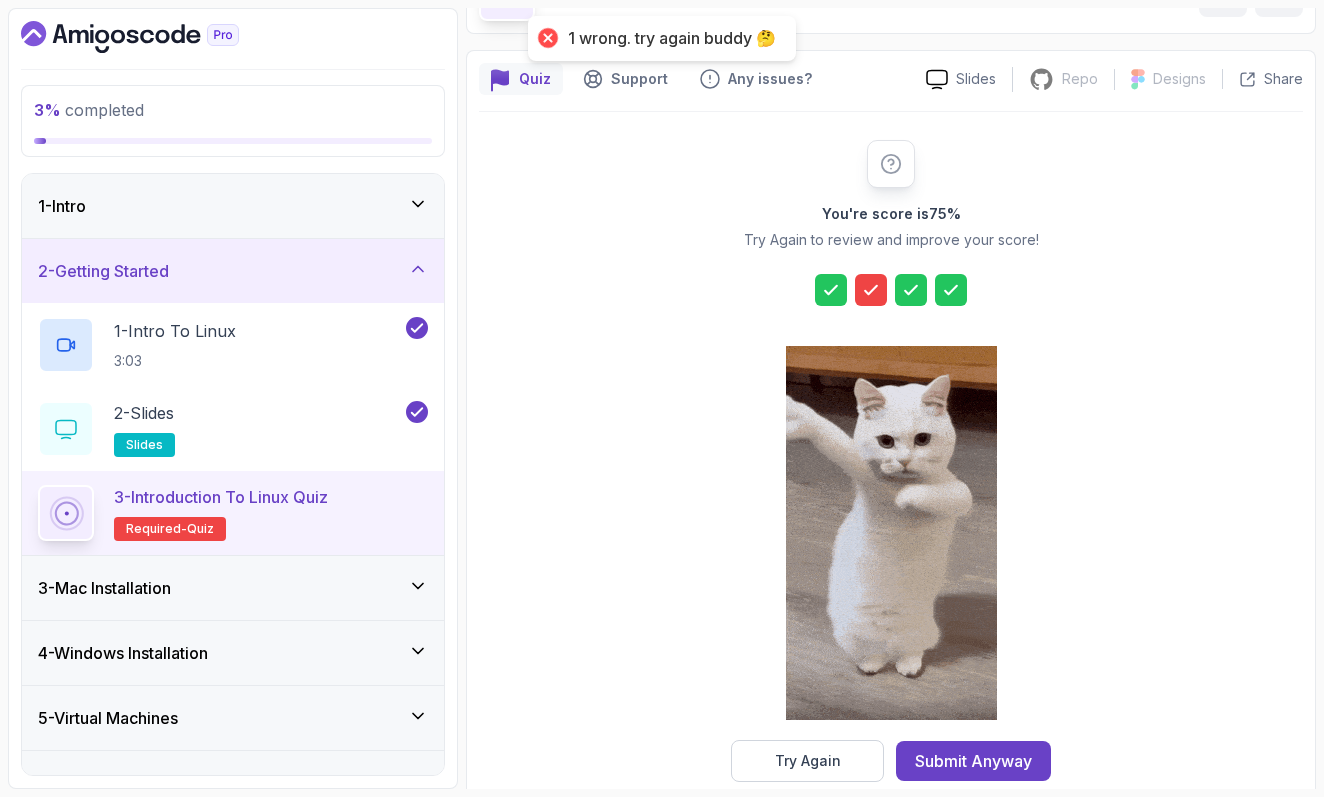 click 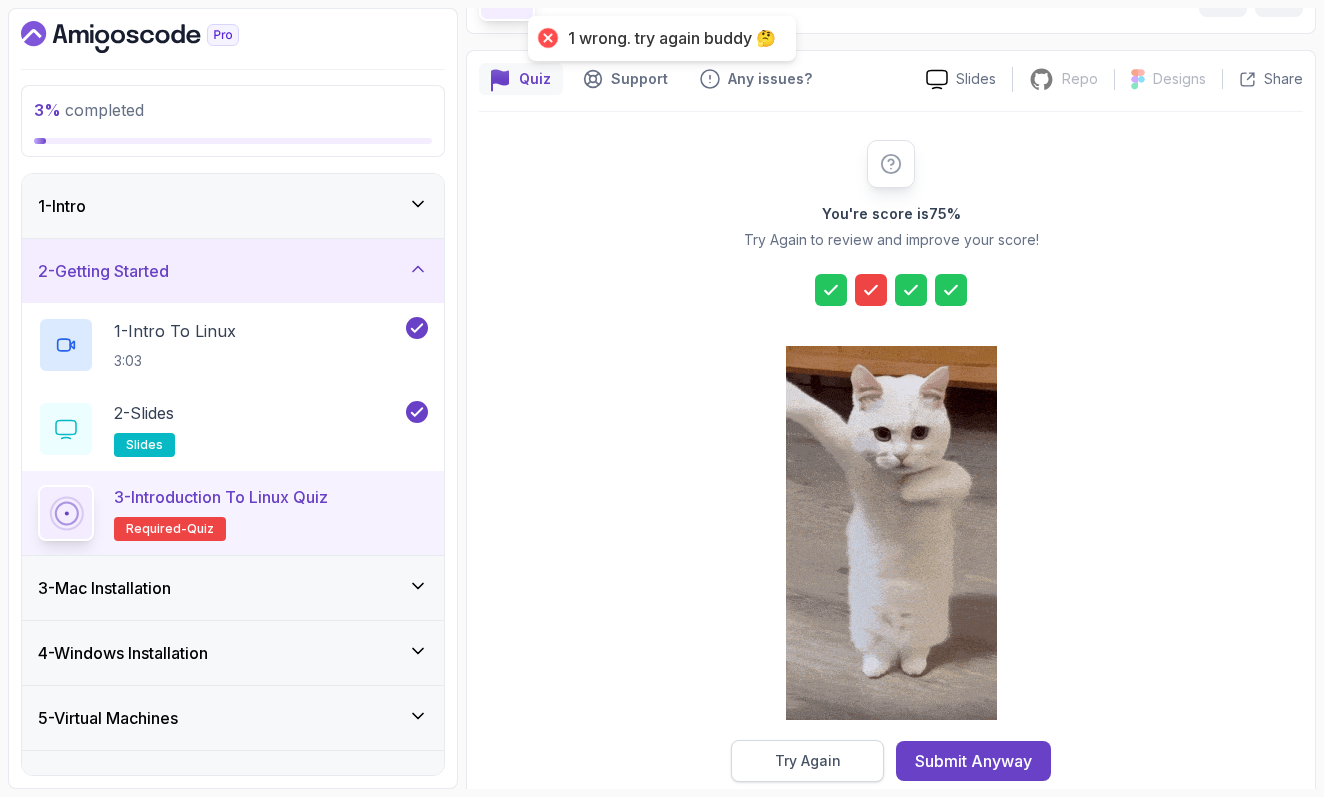 click on "Try Again" at bounding box center [807, 761] 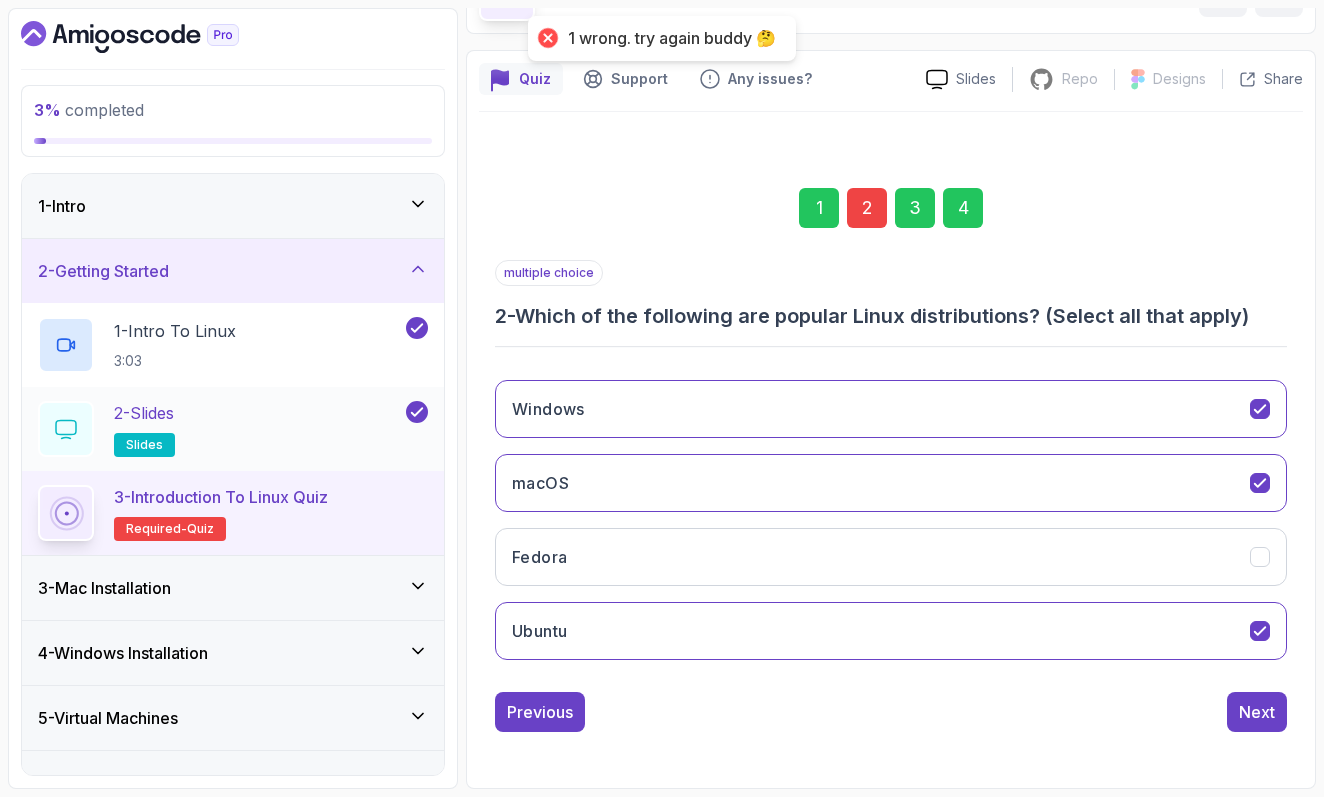 click on "2  -  Slides slides" at bounding box center (220, 429) 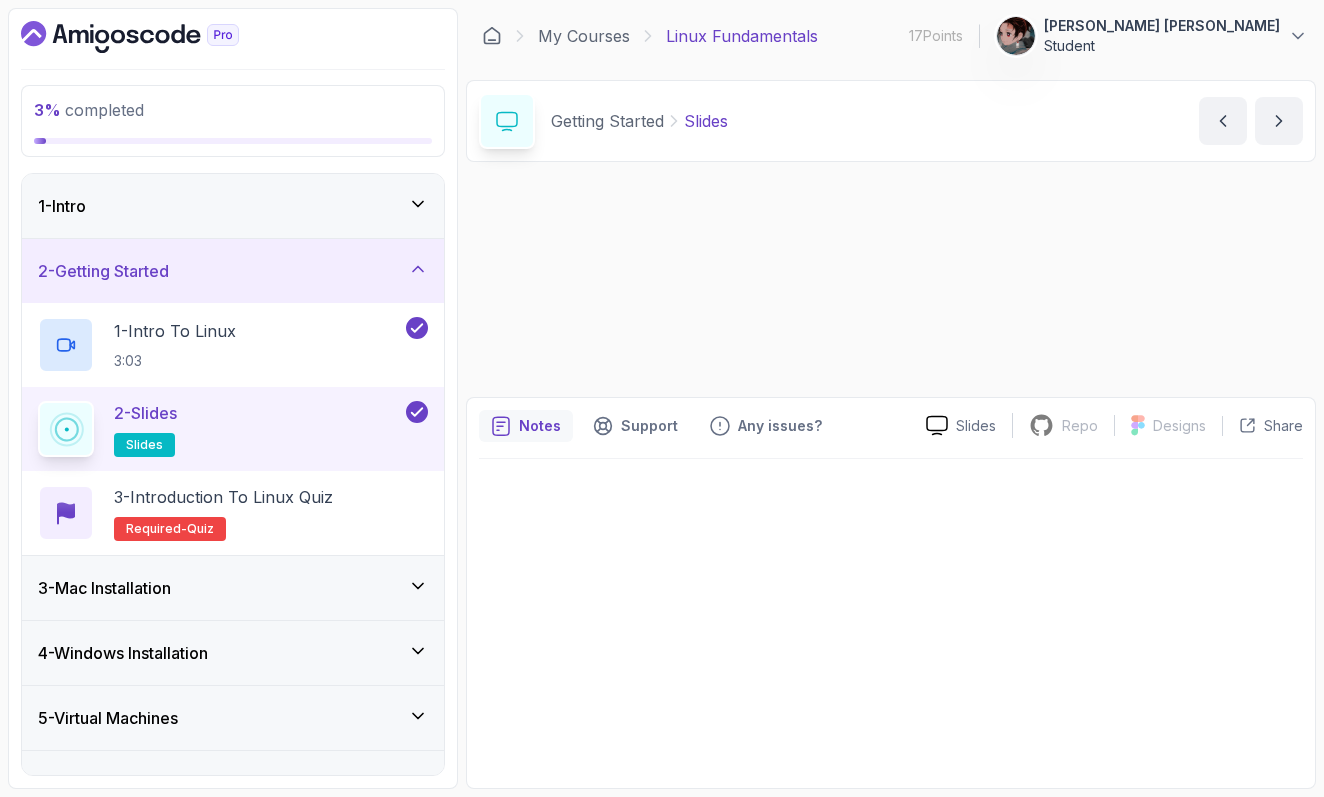 scroll, scrollTop: 0, scrollLeft: 0, axis: both 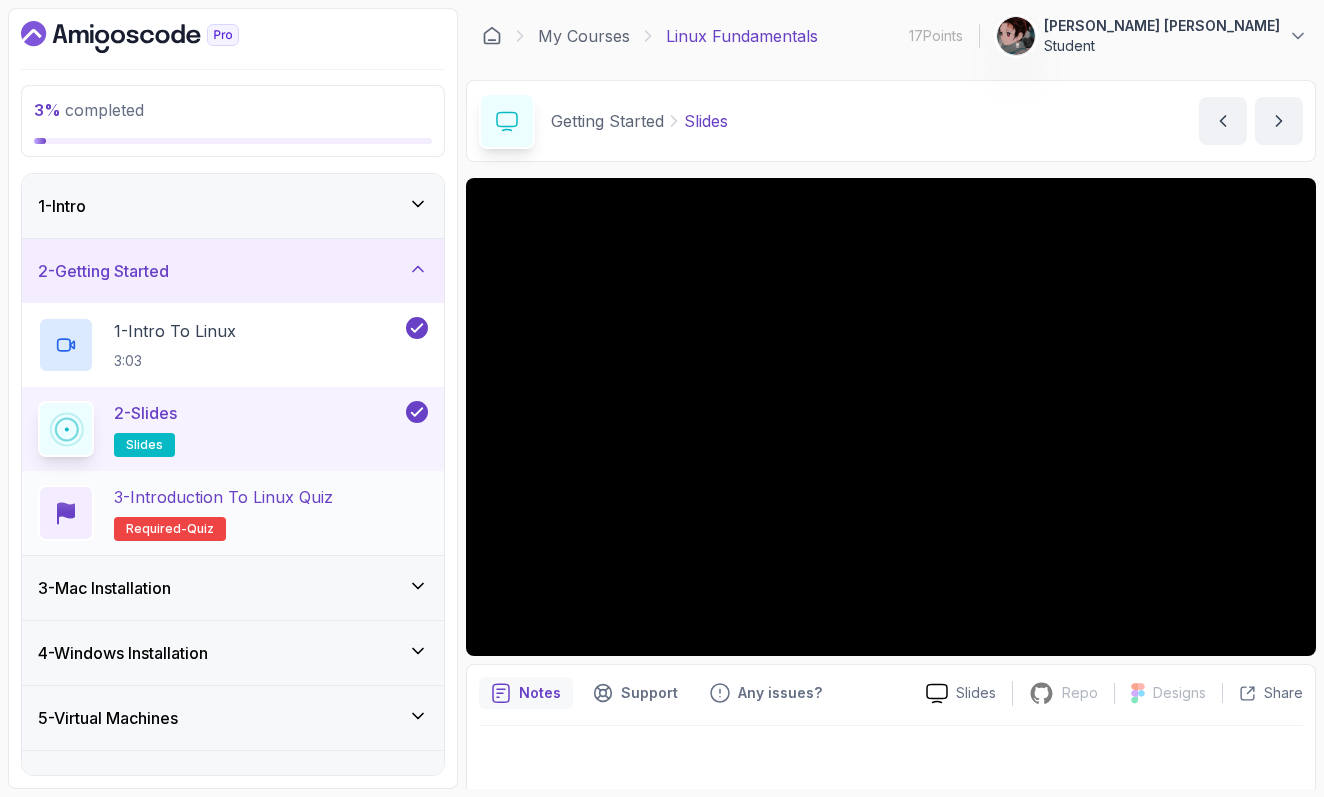 click on "3  -  Introduction to Linux Quiz" at bounding box center (223, 497) 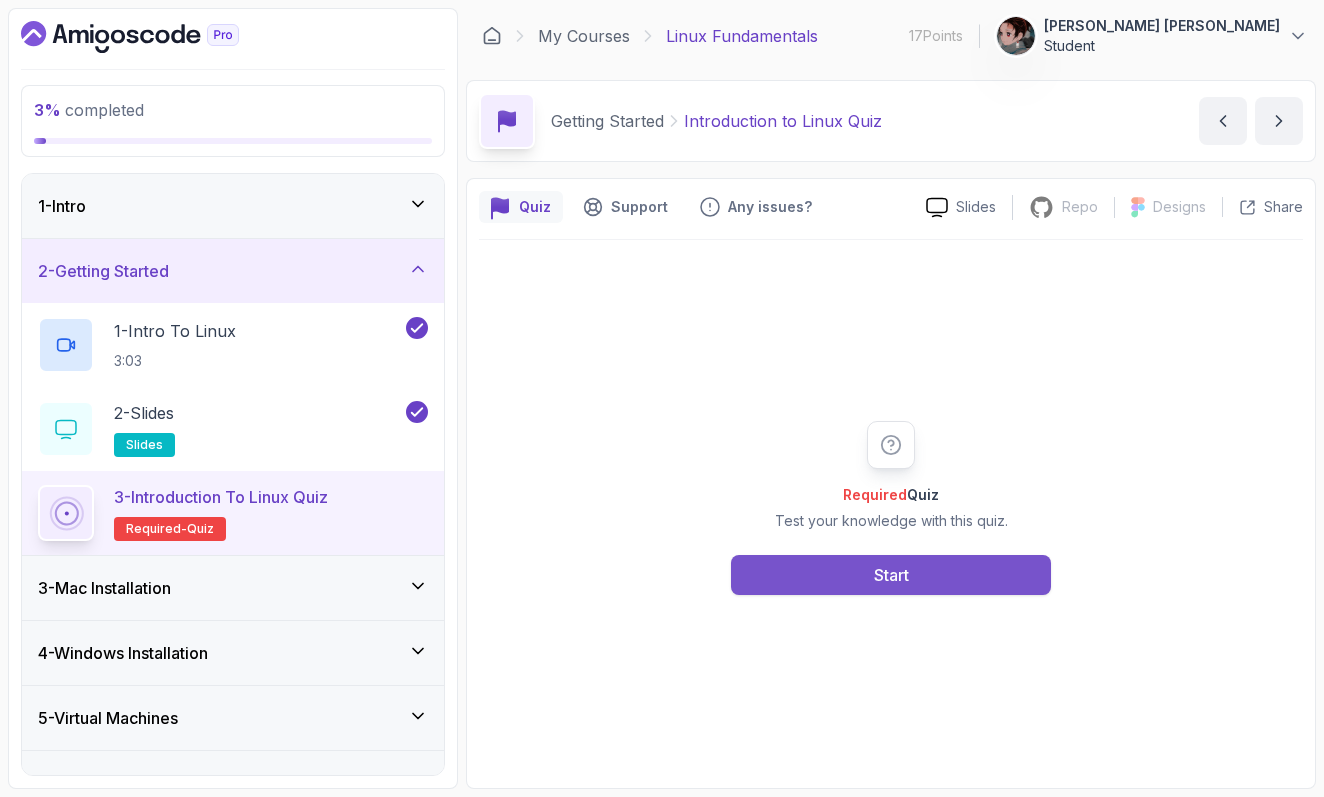 click on "Start" at bounding box center [891, 575] 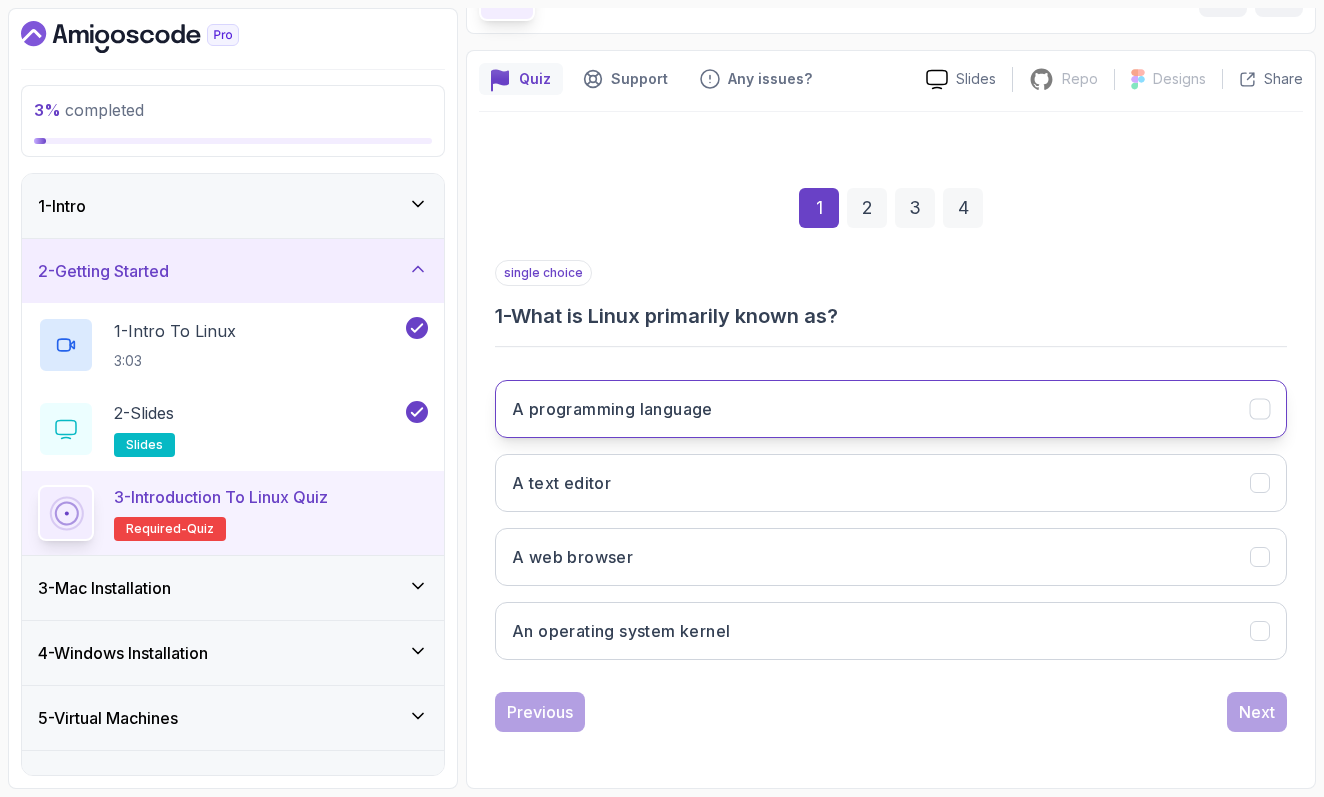 scroll, scrollTop: 128, scrollLeft: 0, axis: vertical 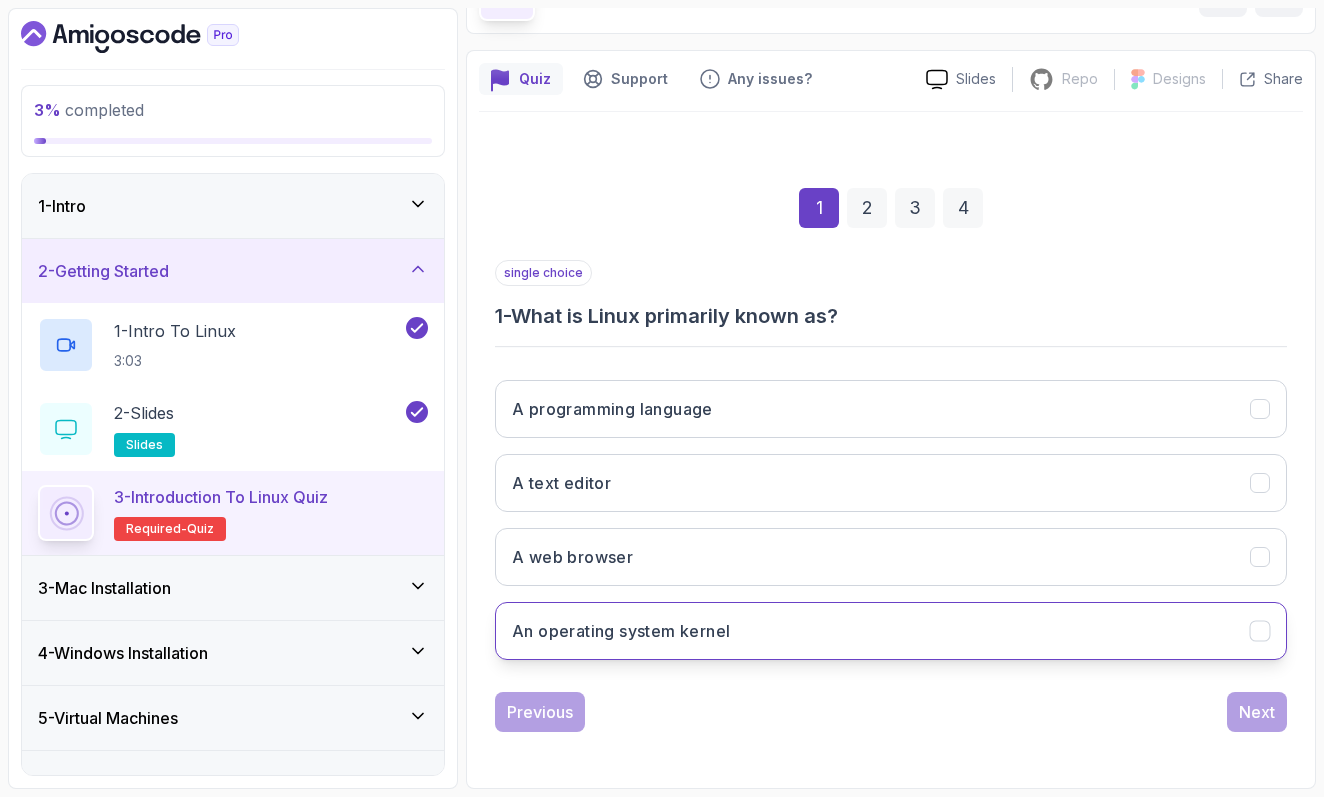 click on "An operating system kernel" at bounding box center [621, 631] 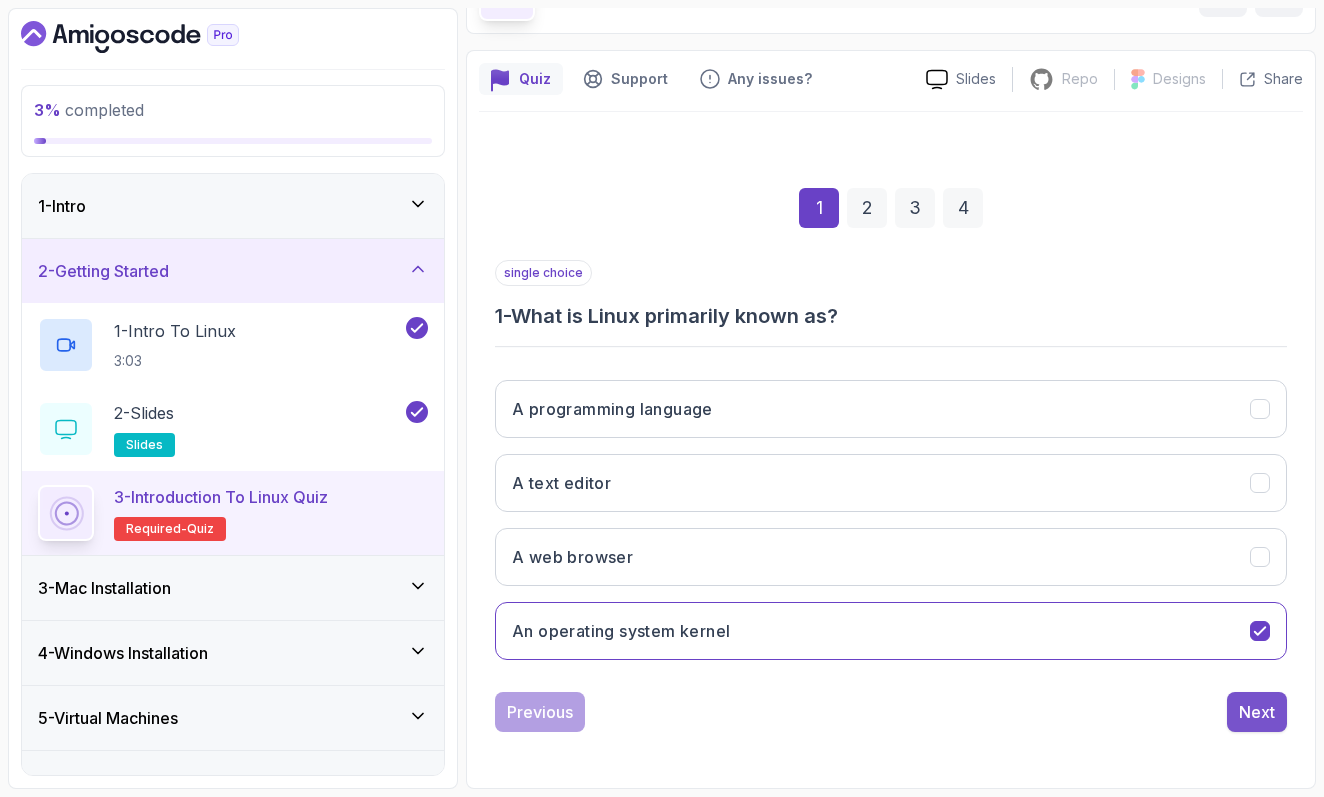 click on "Next" at bounding box center (1257, 712) 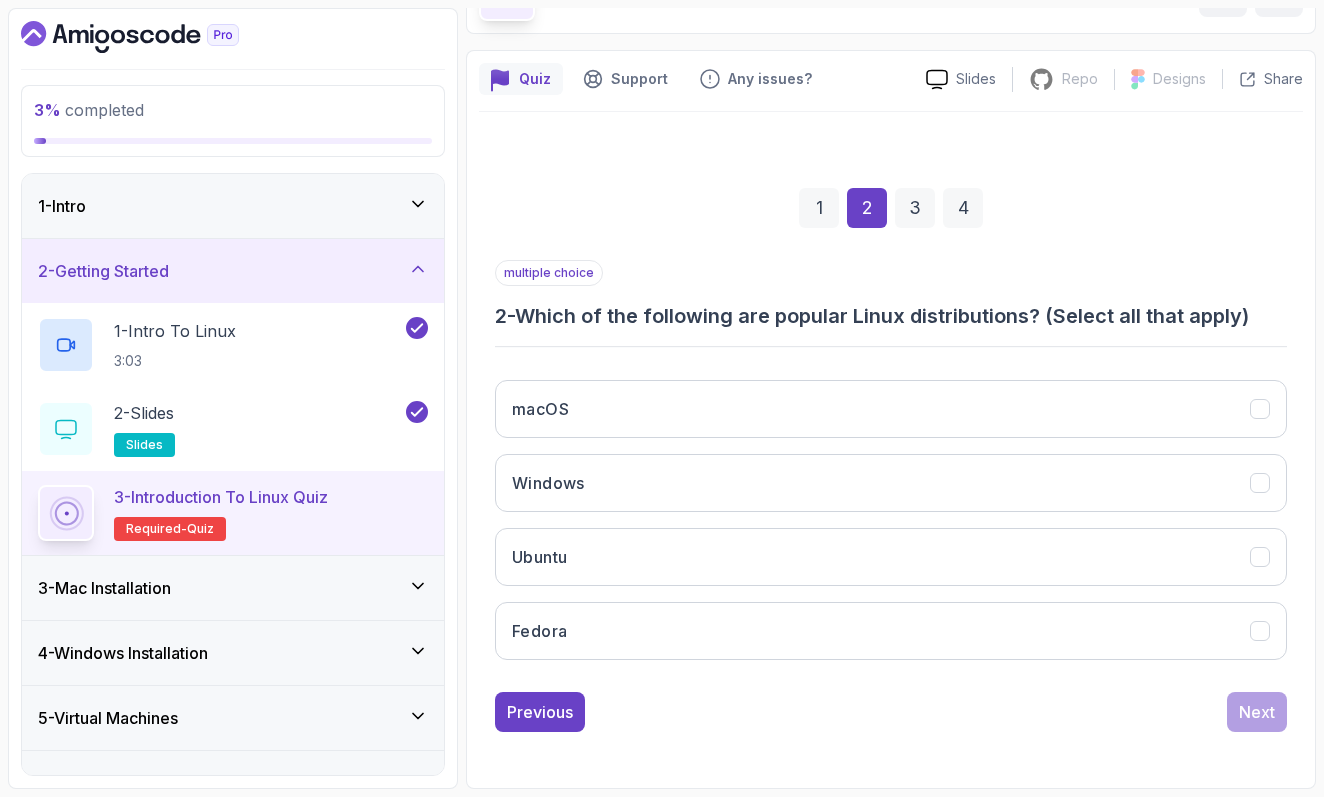 scroll, scrollTop: 0, scrollLeft: 0, axis: both 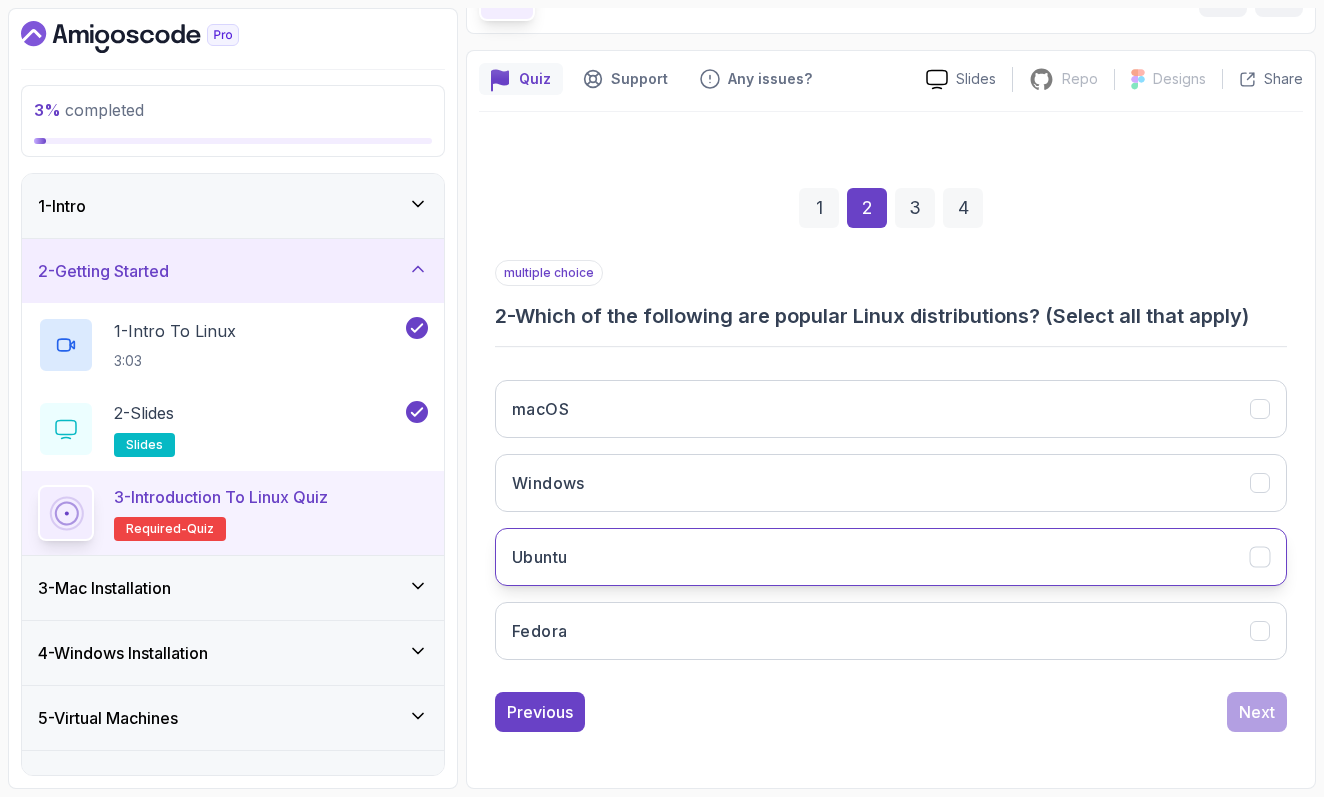 click on "Ubuntu" at bounding box center [891, 557] 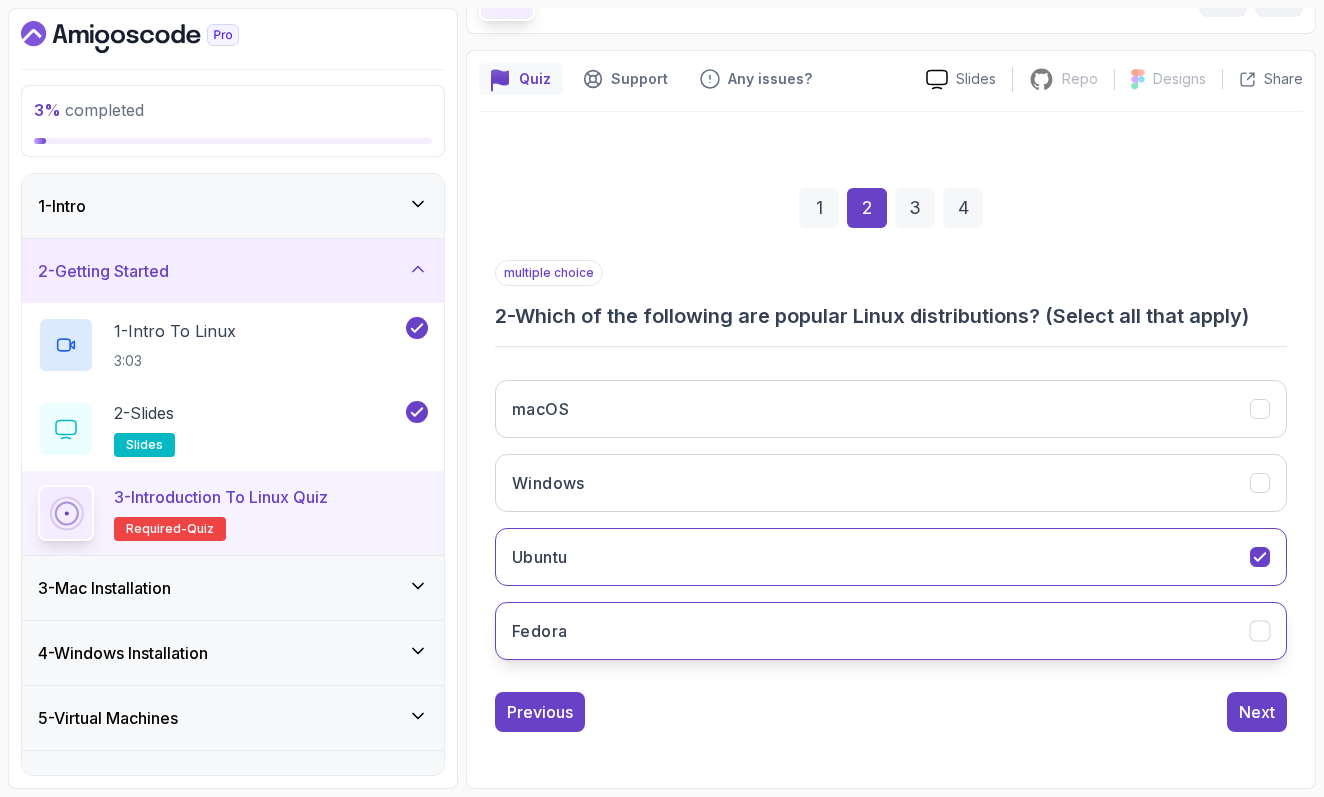 click on "Fedora" at bounding box center (891, 631) 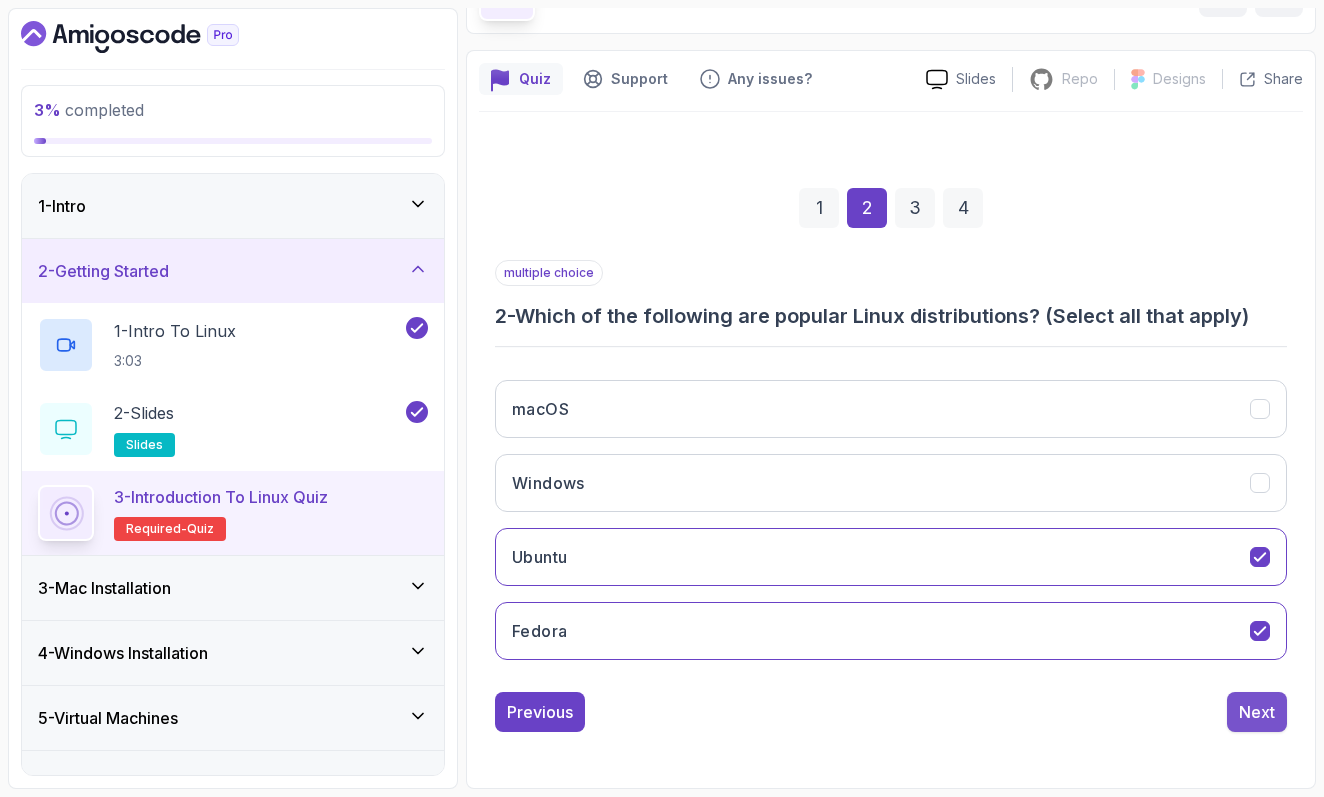 click on "Next" at bounding box center (1257, 712) 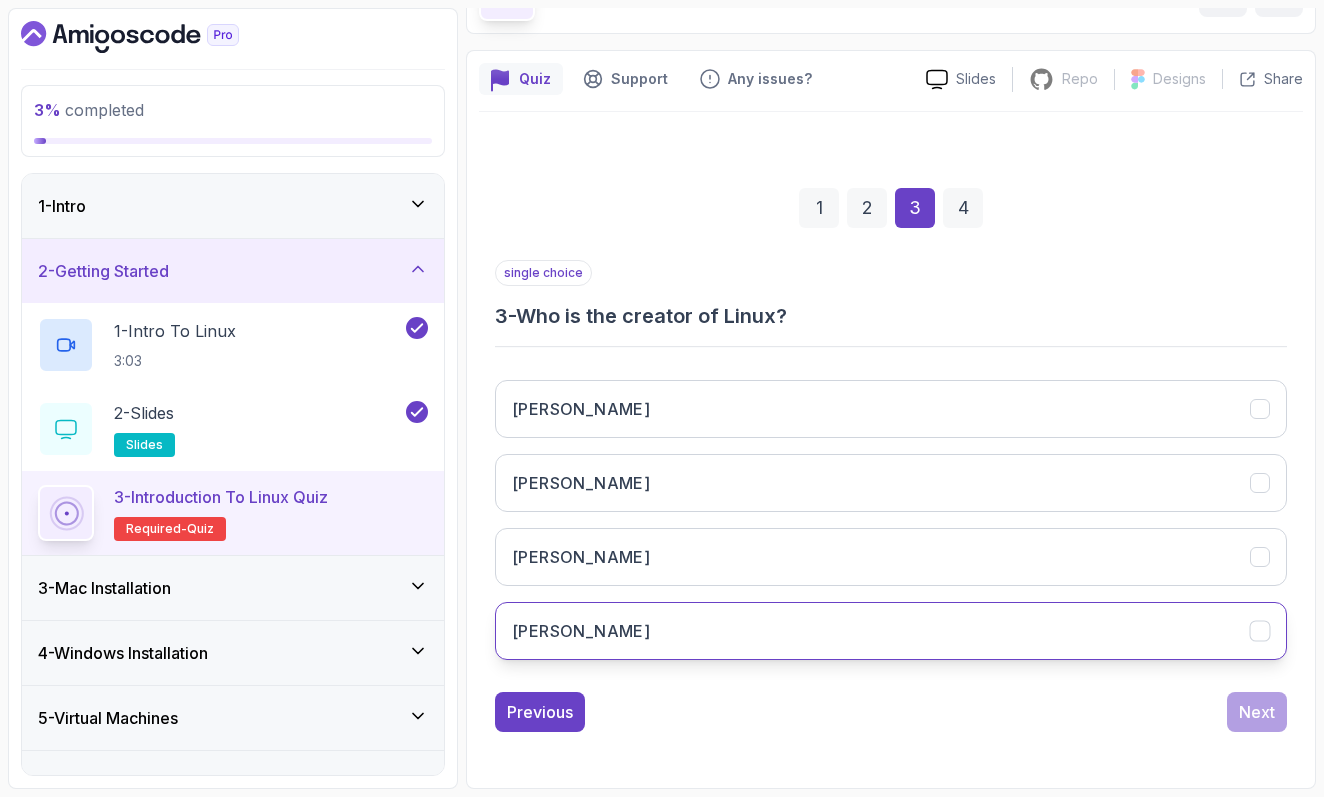 click on "Linus Torvalds" at bounding box center [891, 631] 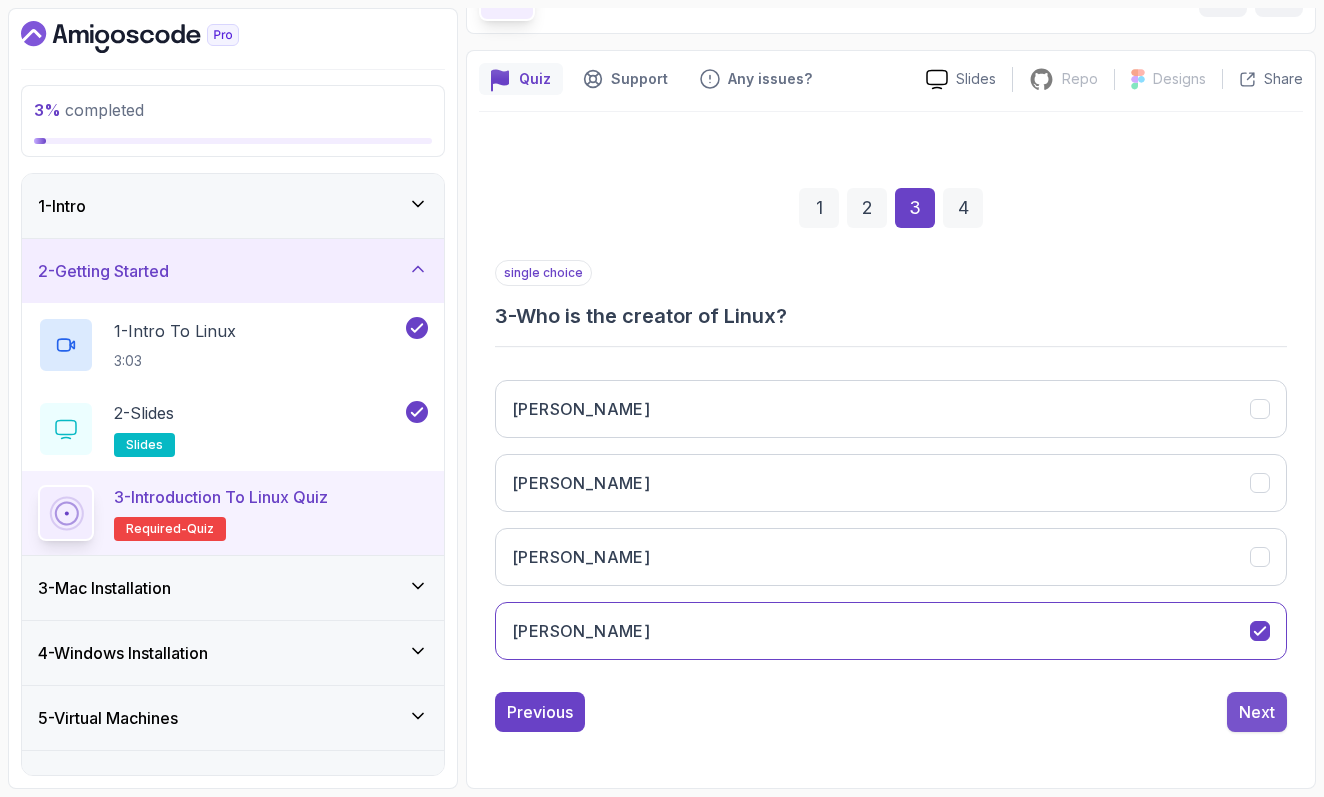 click on "Next" at bounding box center (1257, 712) 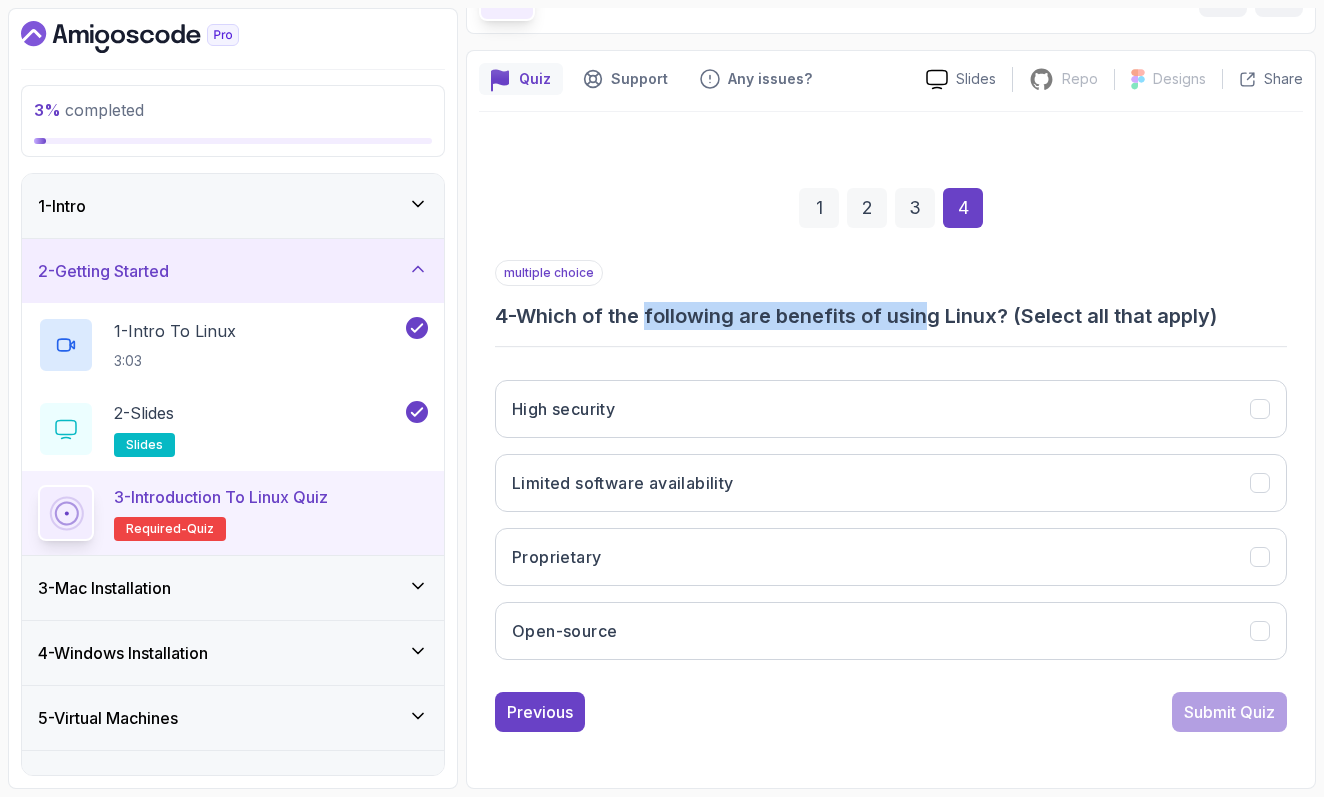 drag, startPoint x: 657, startPoint y: 319, endPoint x: 930, endPoint y: 319, distance: 273 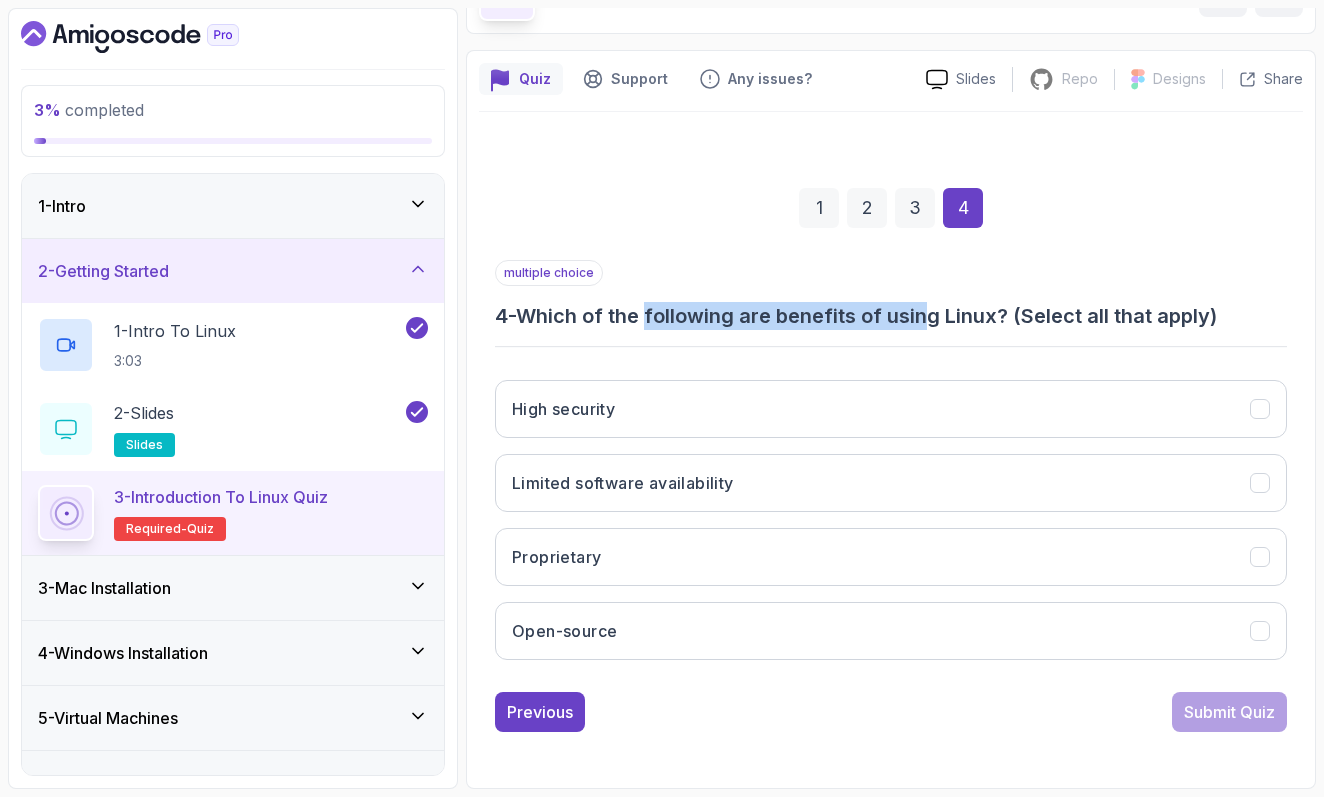 click on "4  -  Which of the following are benefits of using Linux? (Select all that apply)" at bounding box center [891, 316] 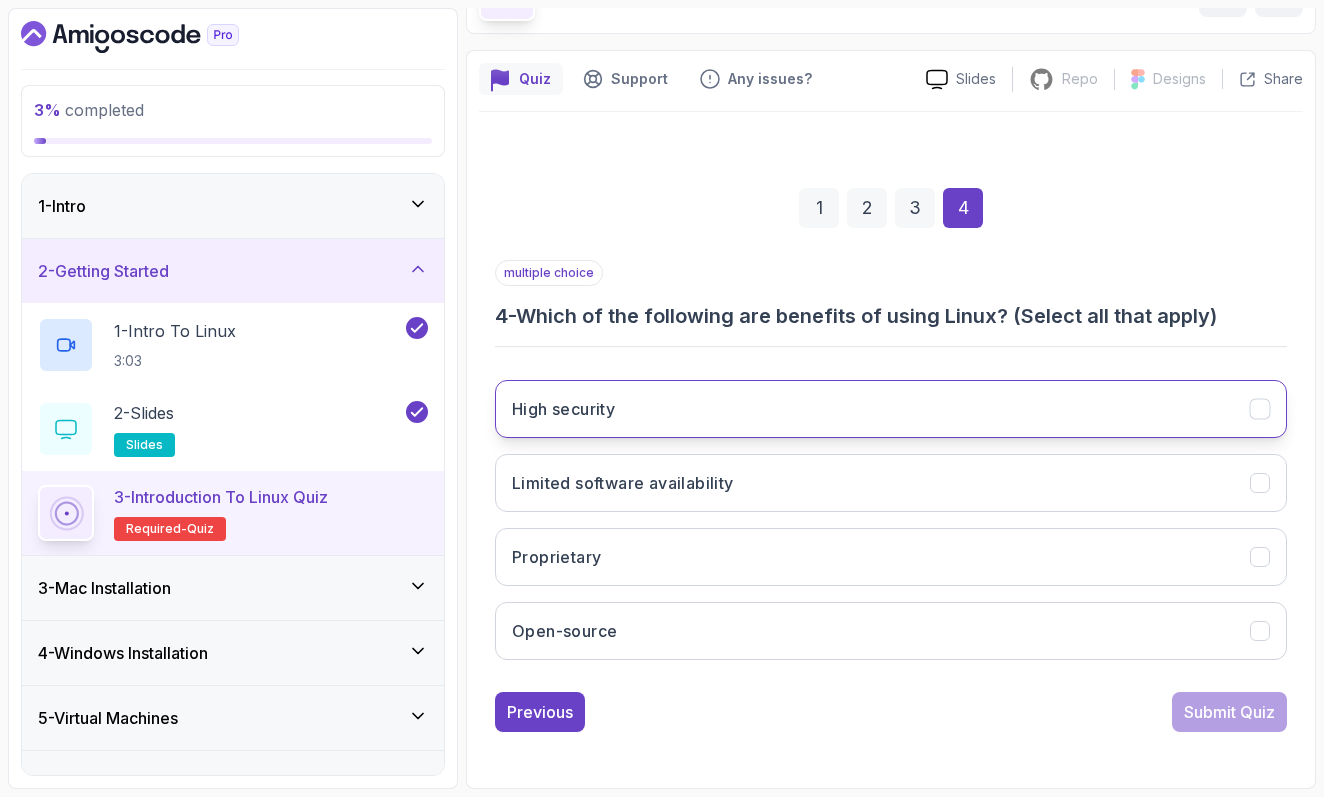 click on "High security" at bounding box center [891, 409] 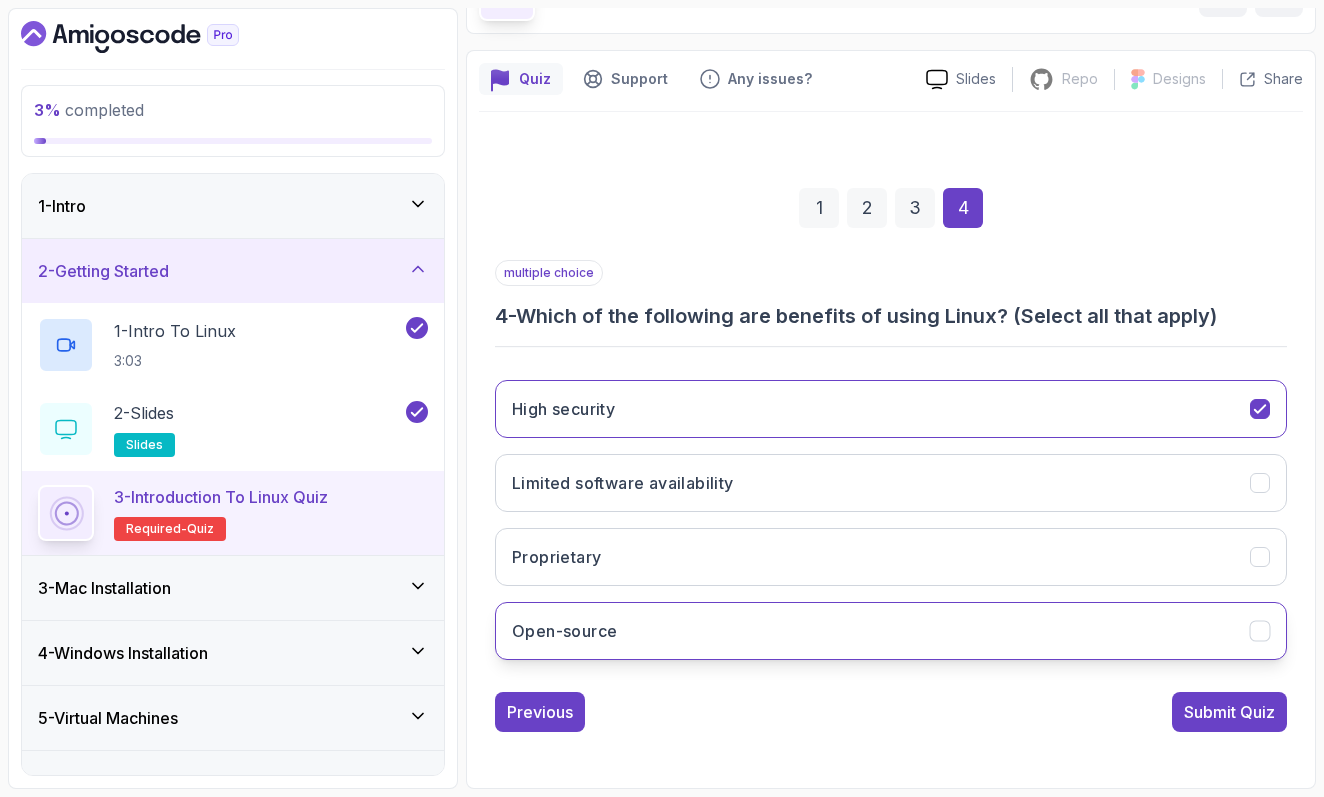 click on "Open-source" at bounding box center [891, 631] 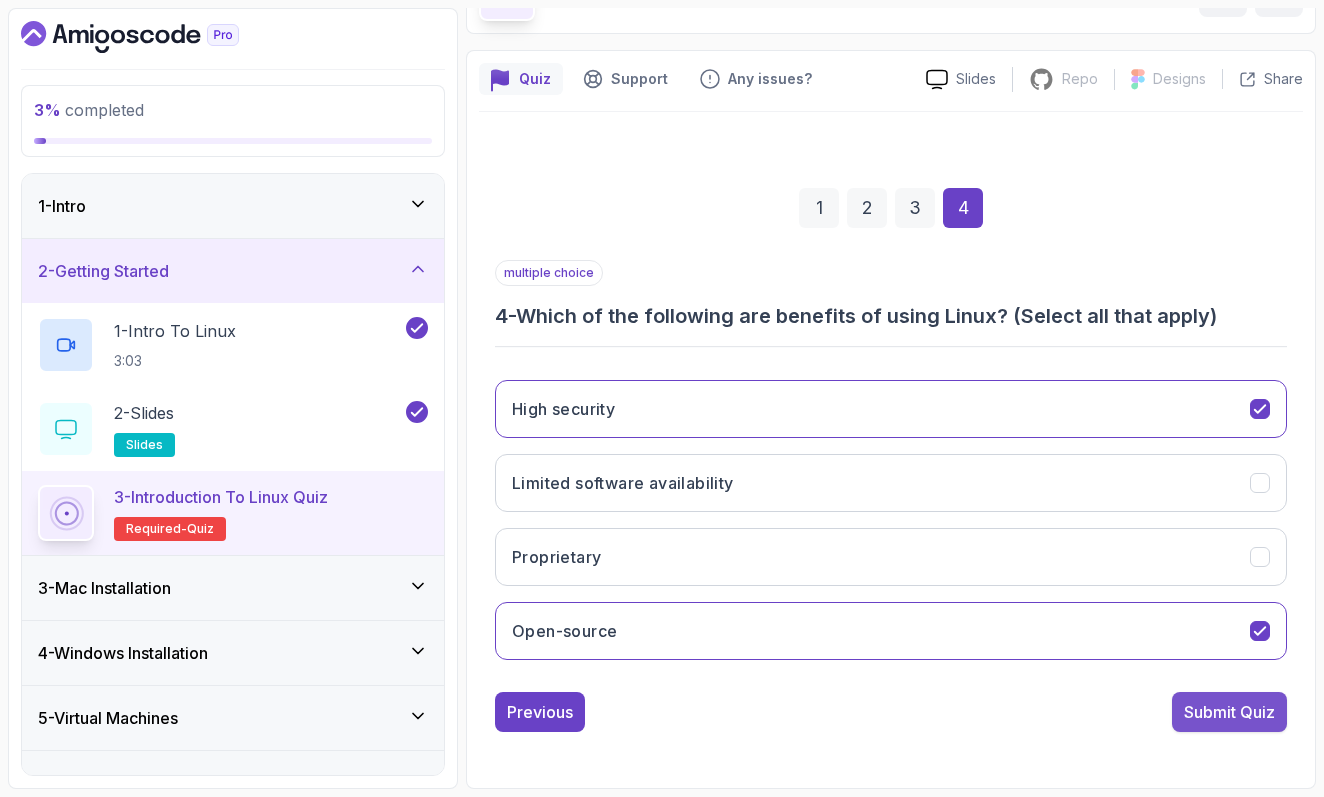 click on "Submit Quiz" at bounding box center (1229, 712) 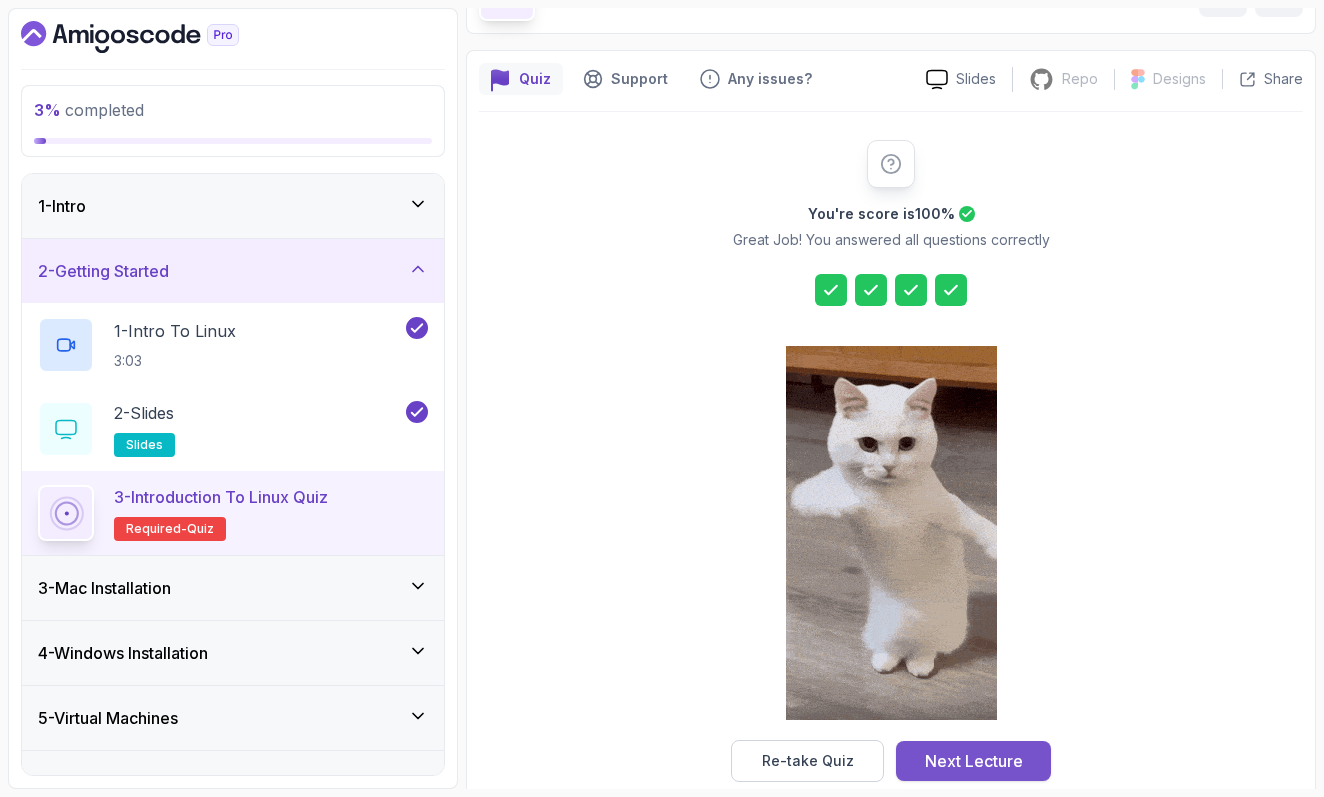 click on "Next Lecture" at bounding box center (974, 761) 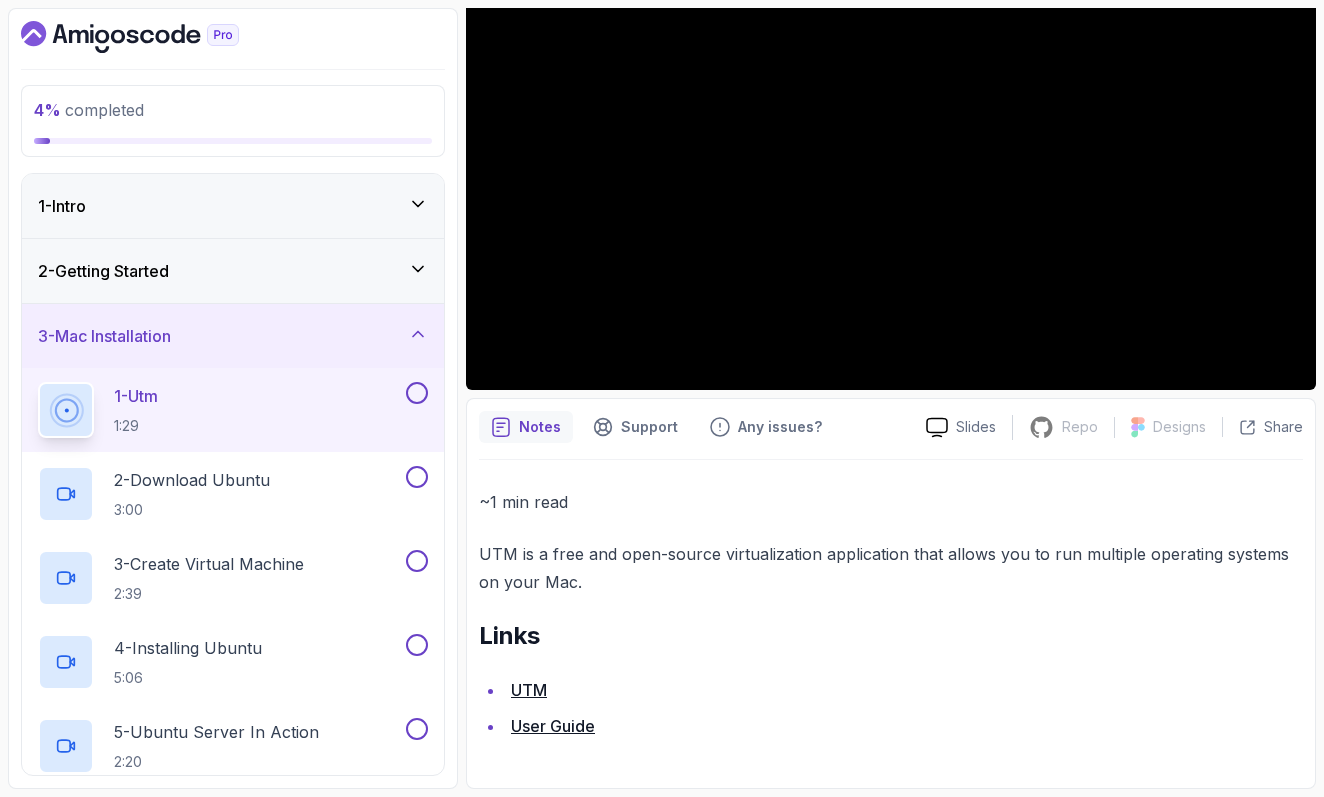 scroll, scrollTop: 266, scrollLeft: 0, axis: vertical 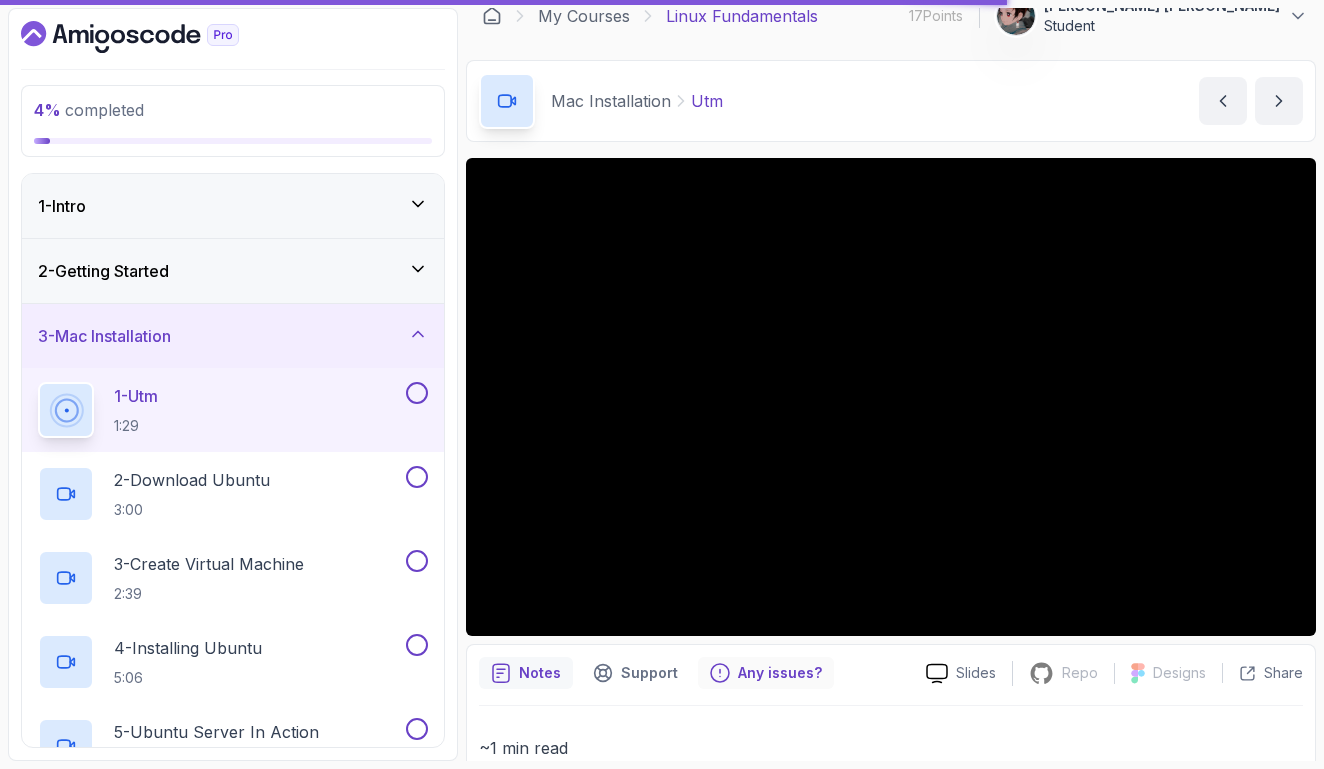 click on "Any issues?" at bounding box center (780, 673) 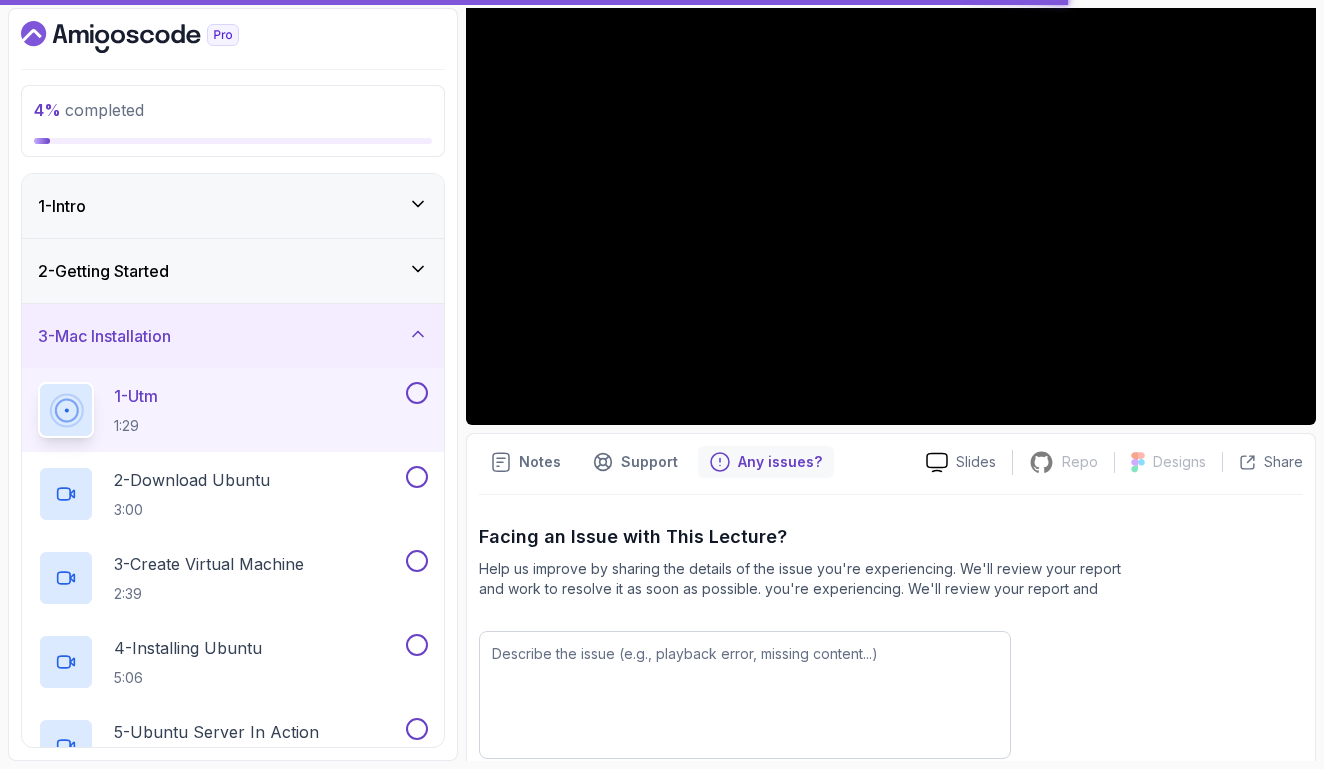 scroll, scrollTop: 140, scrollLeft: 0, axis: vertical 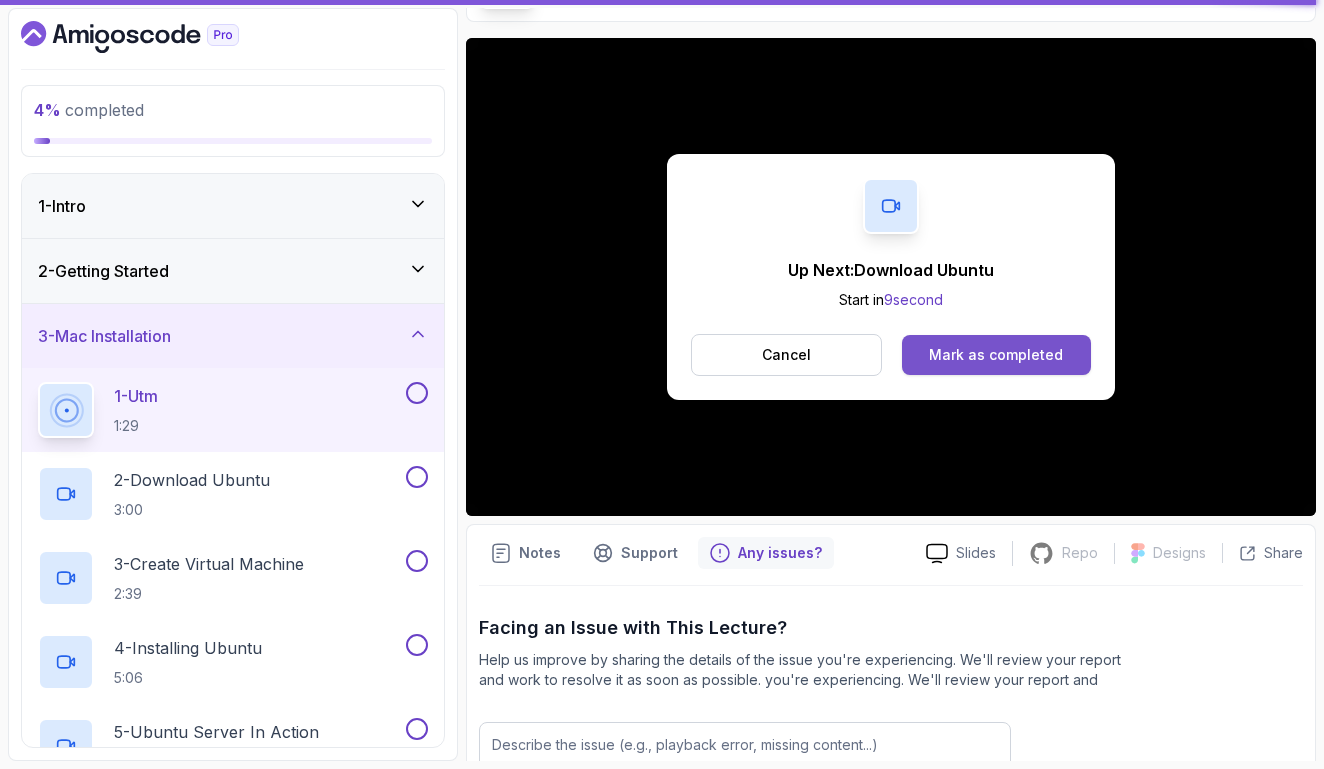 click on "Mark as completed" at bounding box center [996, 355] 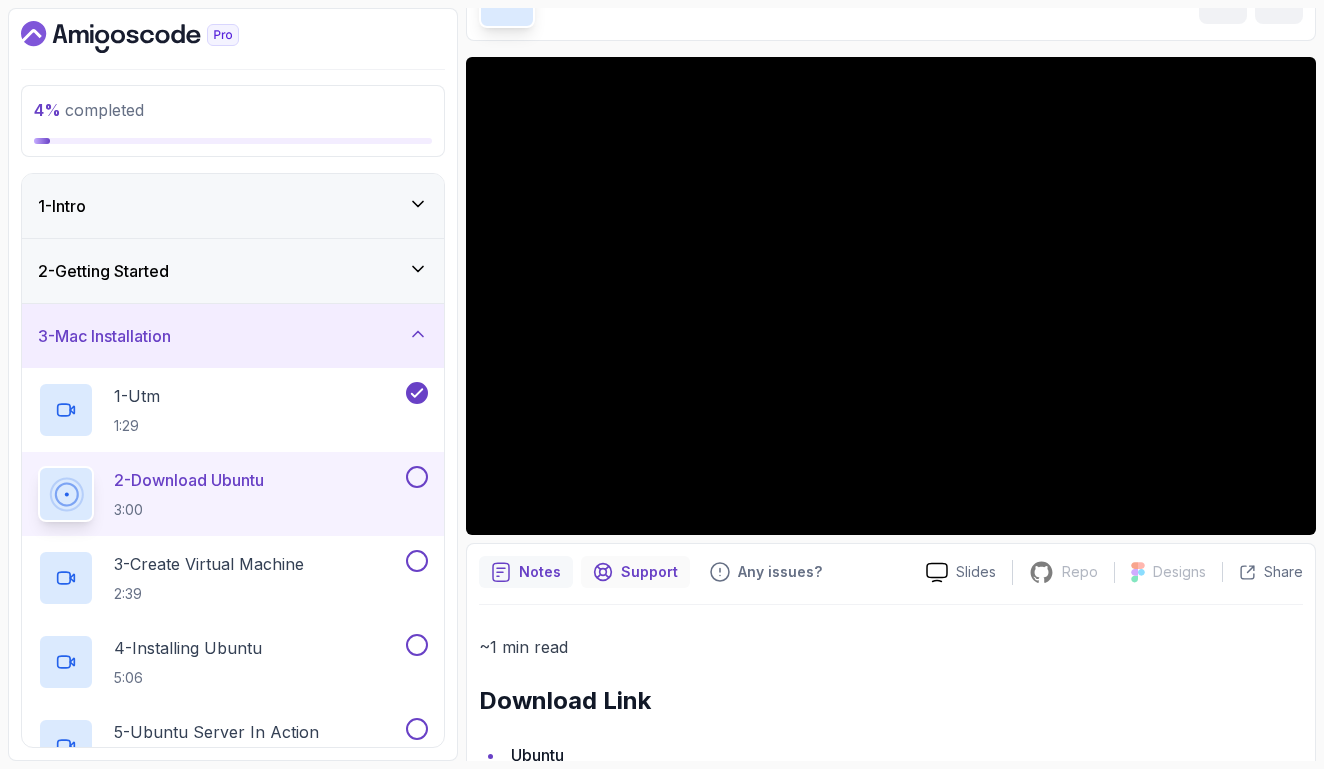 scroll, scrollTop: 123, scrollLeft: 0, axis: vertical 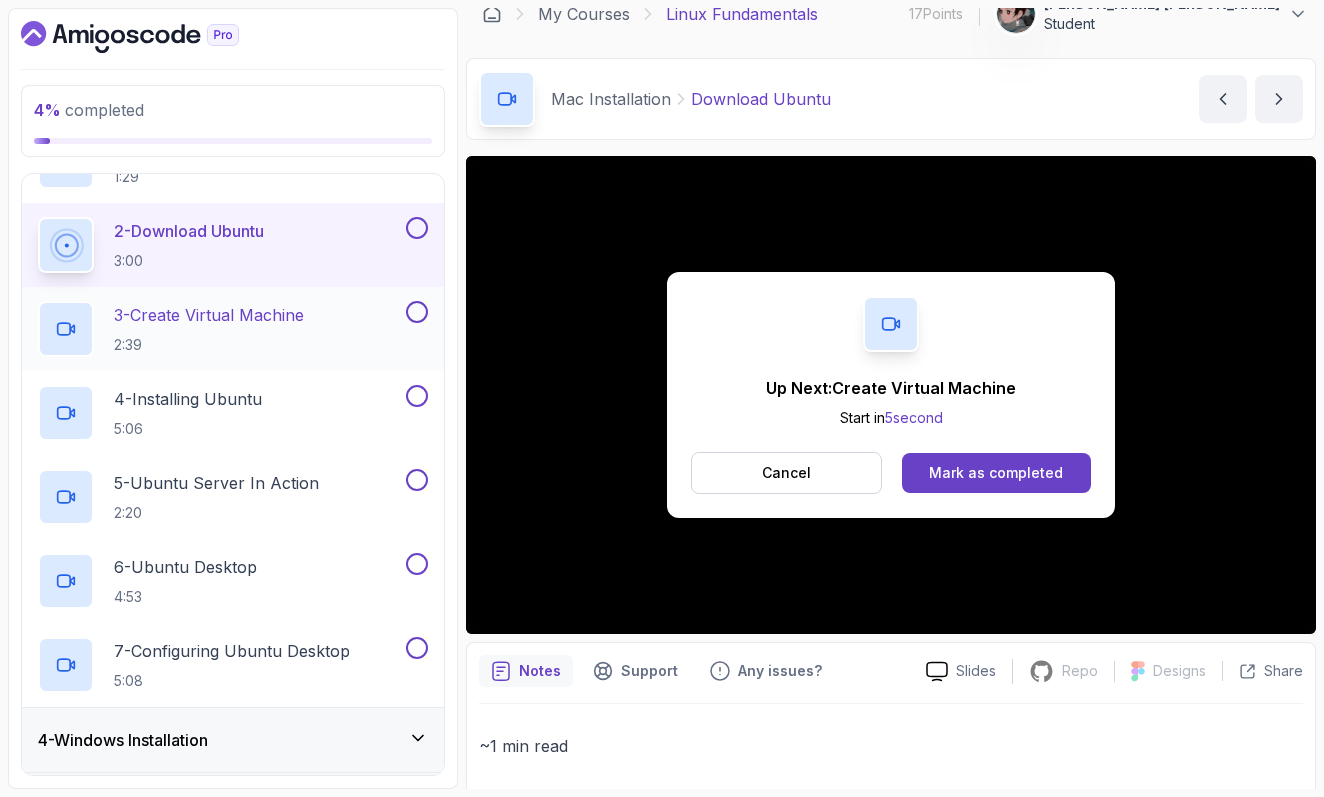 click on "2:39" at bounding box center (209, 345) 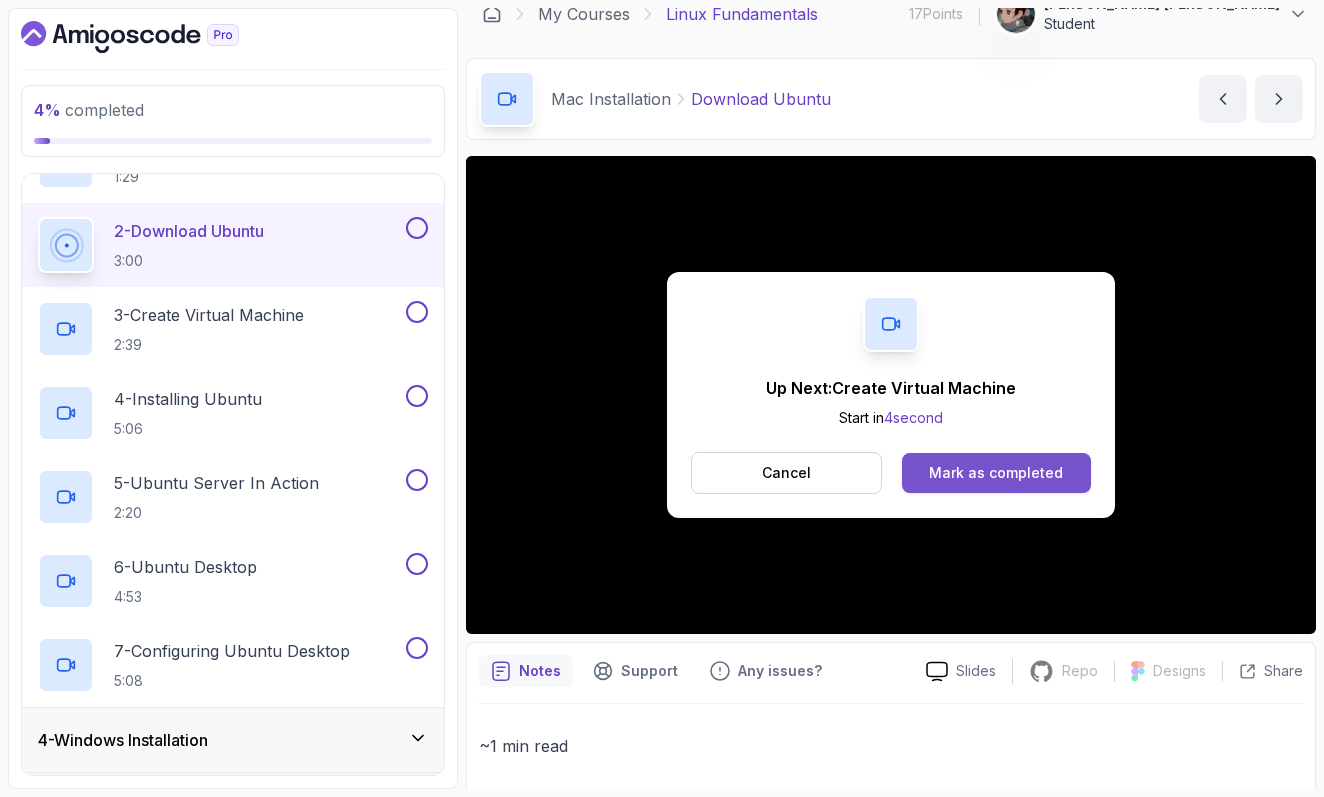 click on "Mark as completed" at bounding box center [996, 473] 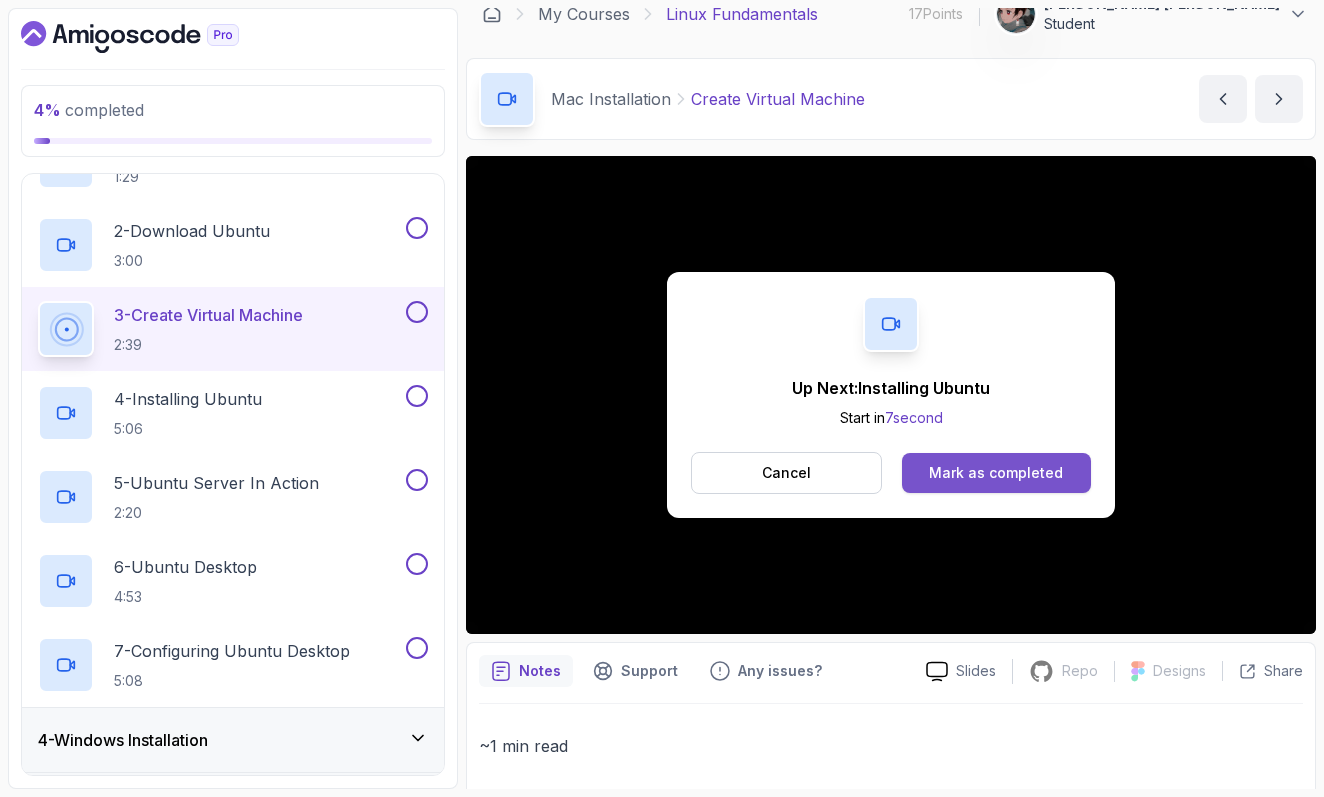 click on "Mark as completed" at bounding box center (996, 473) 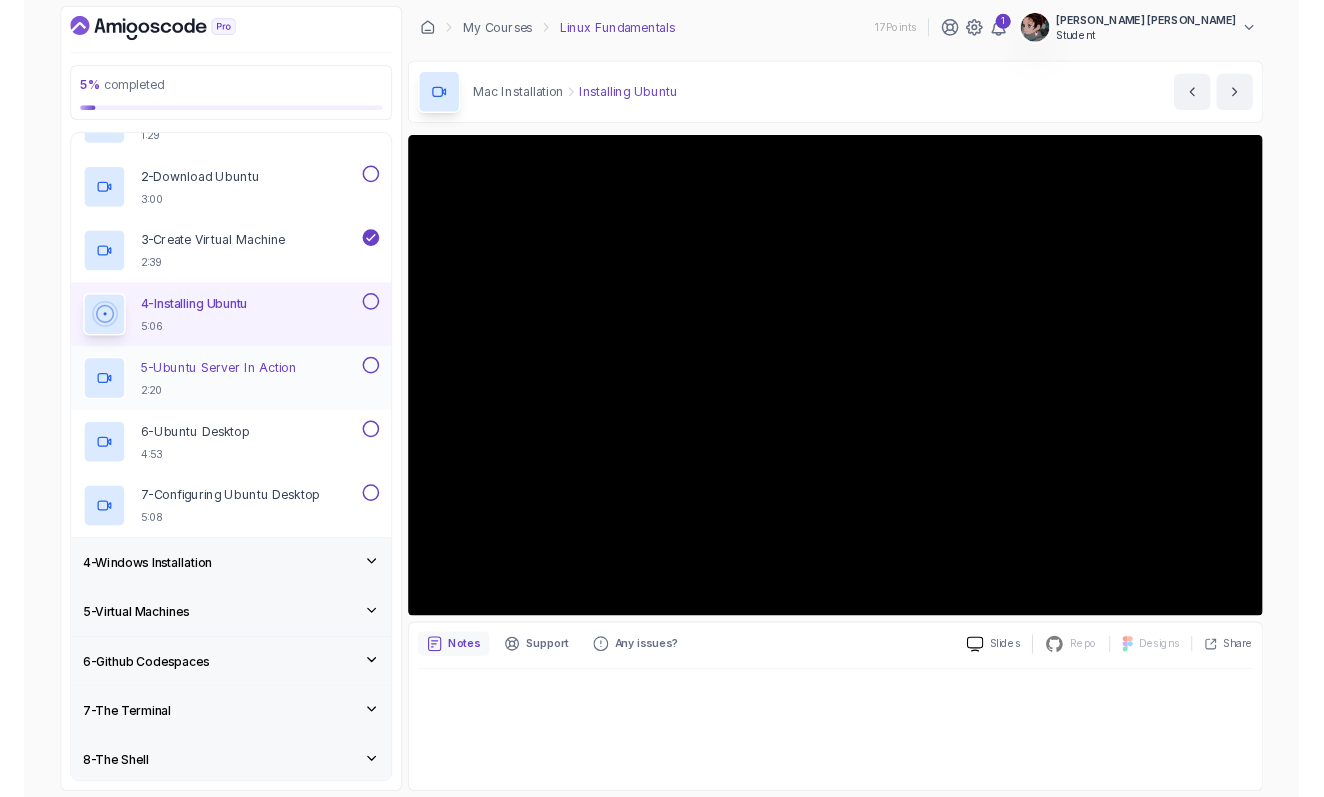 scroll, scrollTop: 0, scrollLeft: 0, axis: both 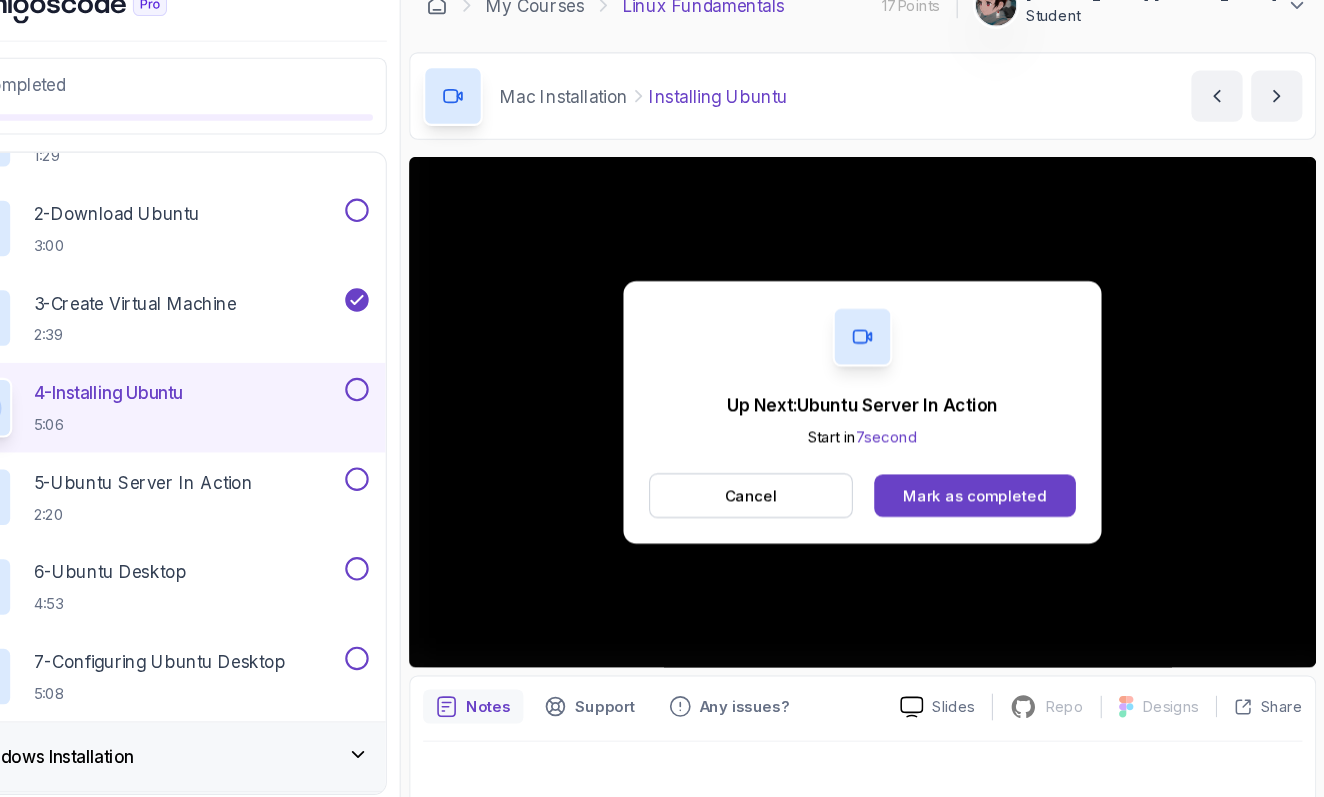 click on "4  -  Installing Ubuntu 5:06" at bounding box center (184, 413) 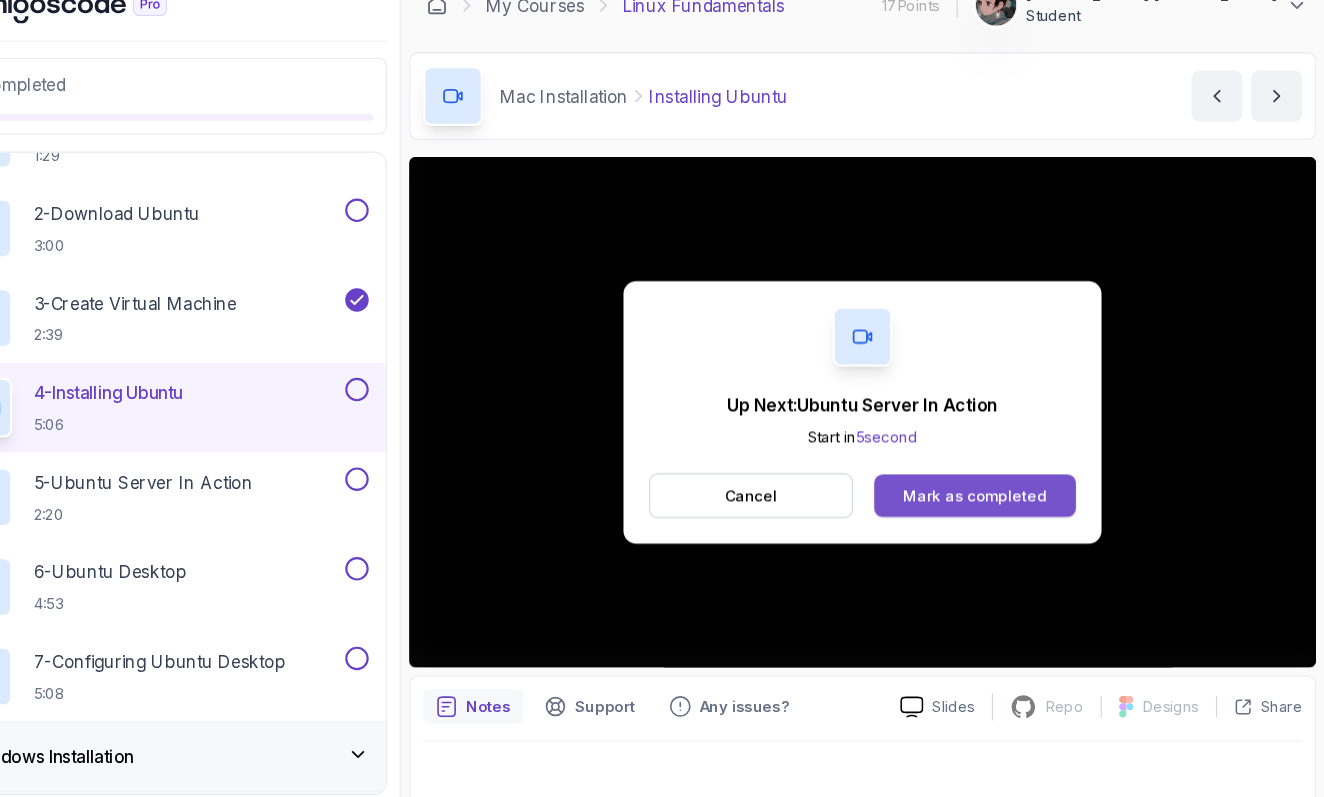 click on "Mark as completed" at bounding box center [996, 495] 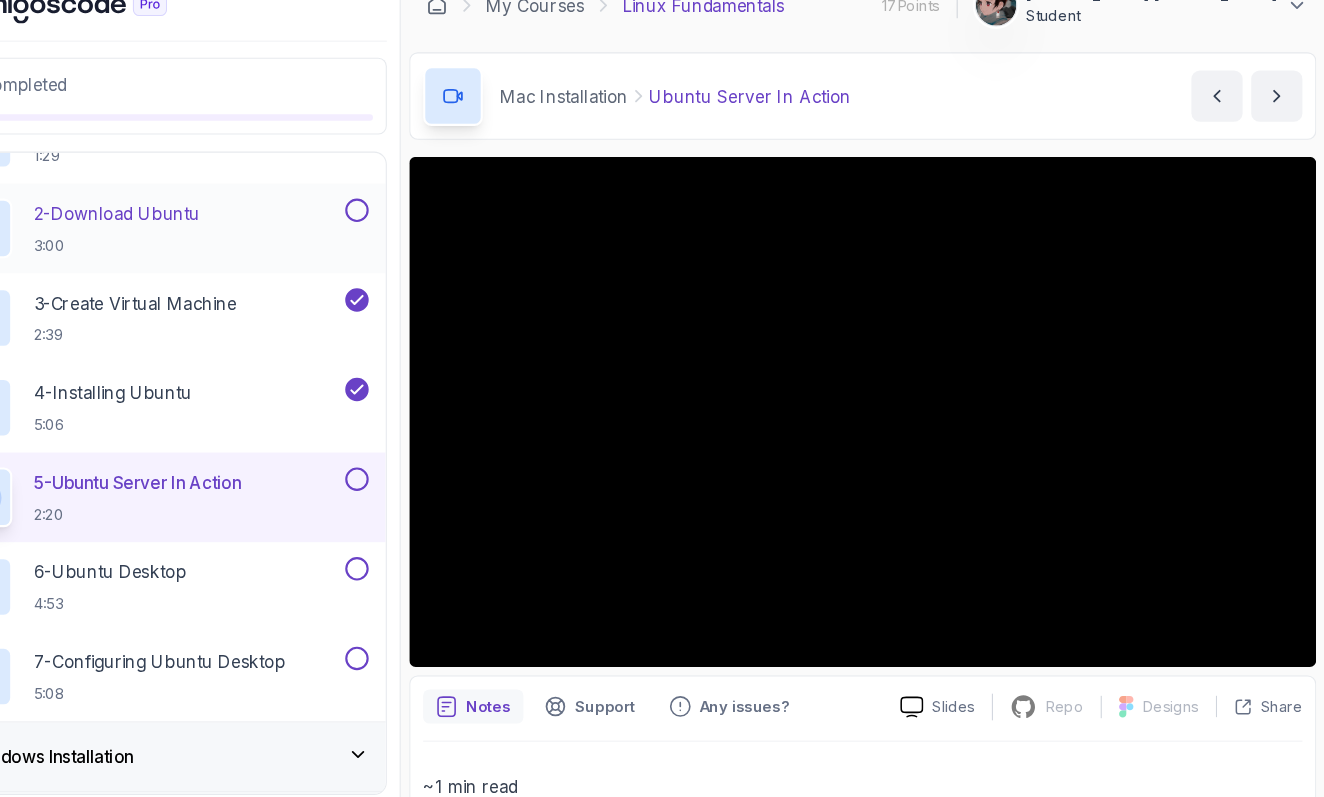 click on "2  -  Download Ubuntu 3:00" at bounding box center [220, 245] 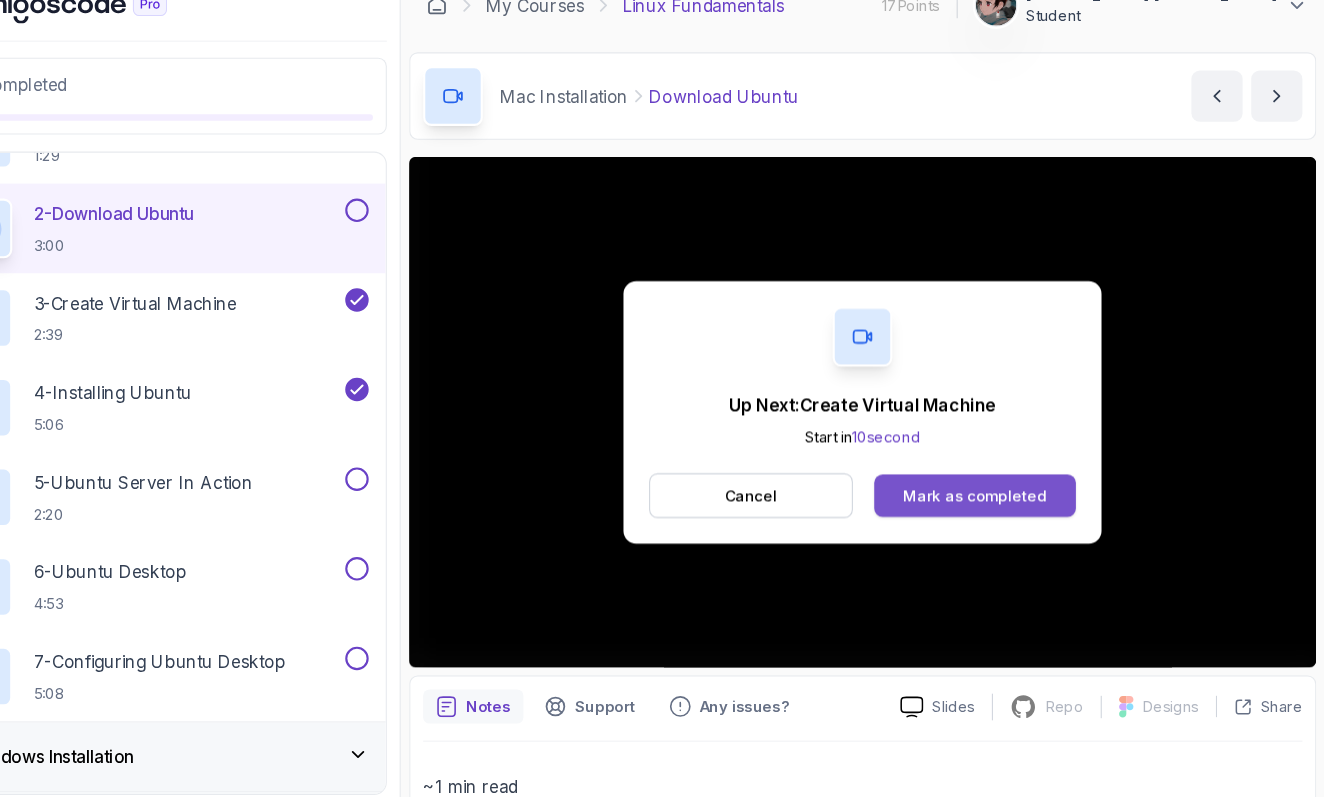 click on "Mark as completed" at bounding box center (996, 495) 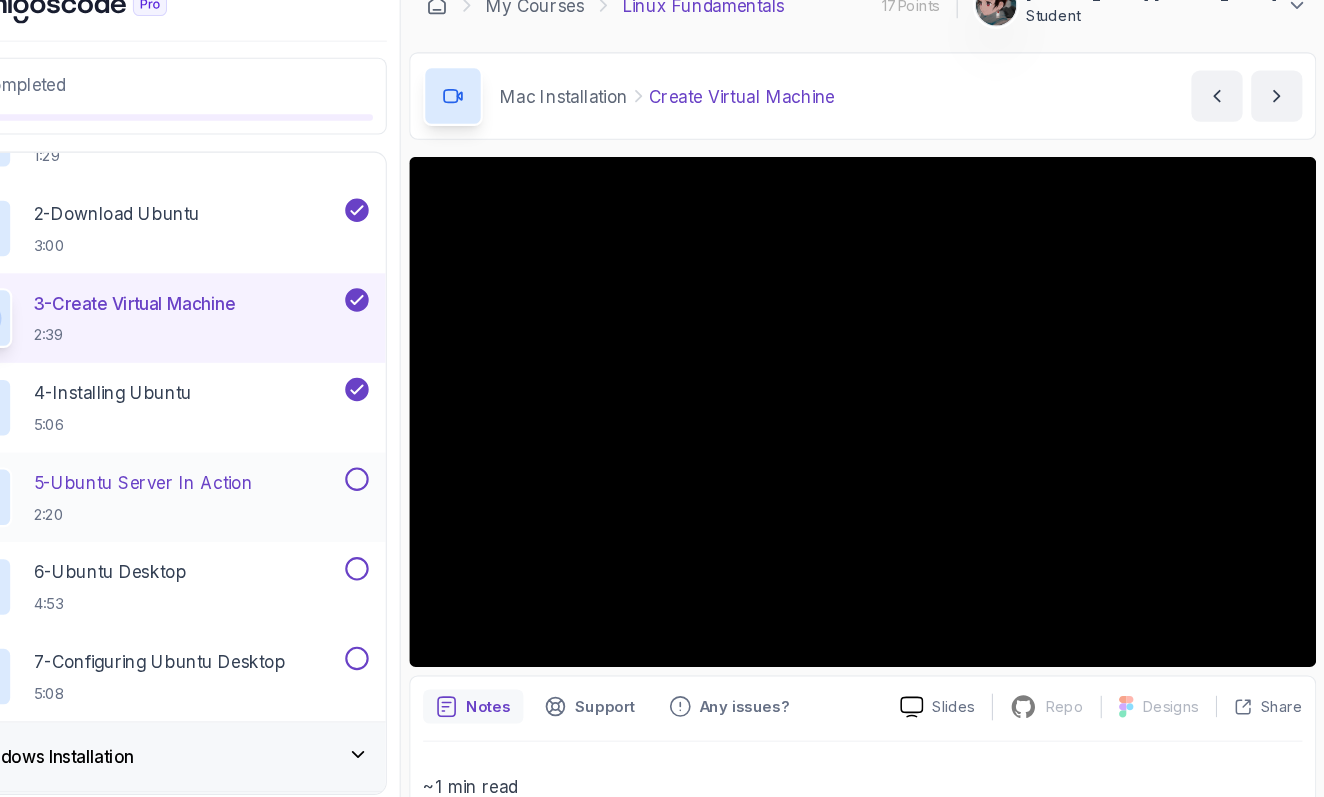 click on "5  -  Ubuntu Server In Action 2:20" at bounding box center (220, 497) 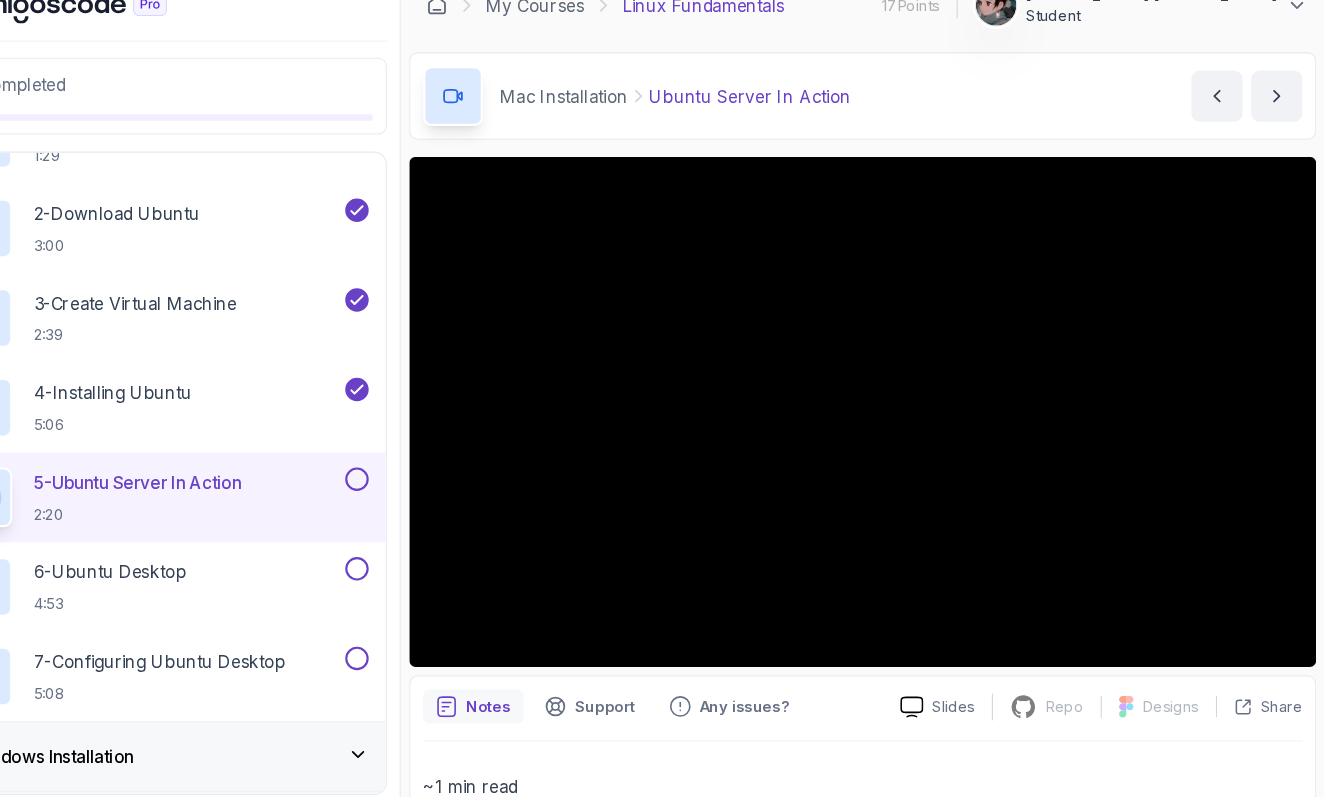 scroll, scrollTop: 106, scrollLeft: 0, axis: vertical 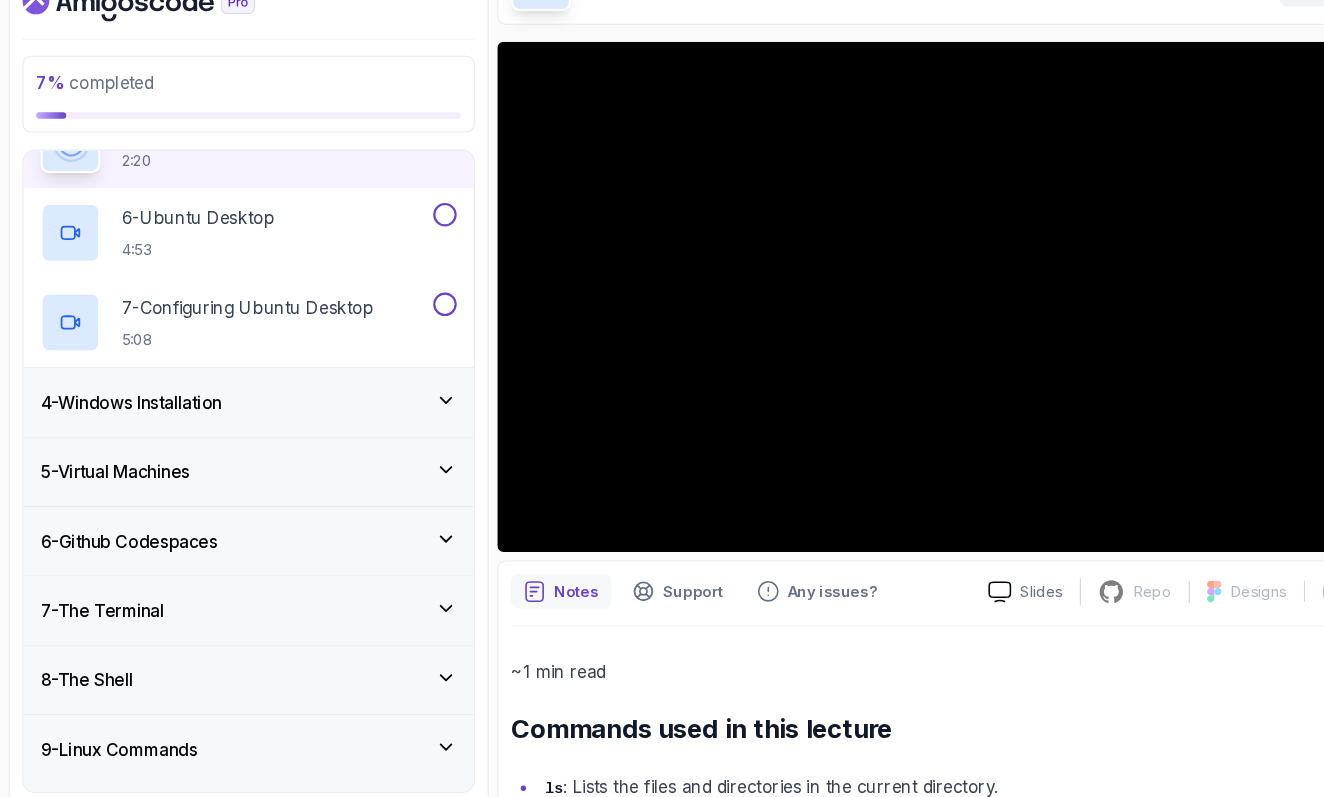 click 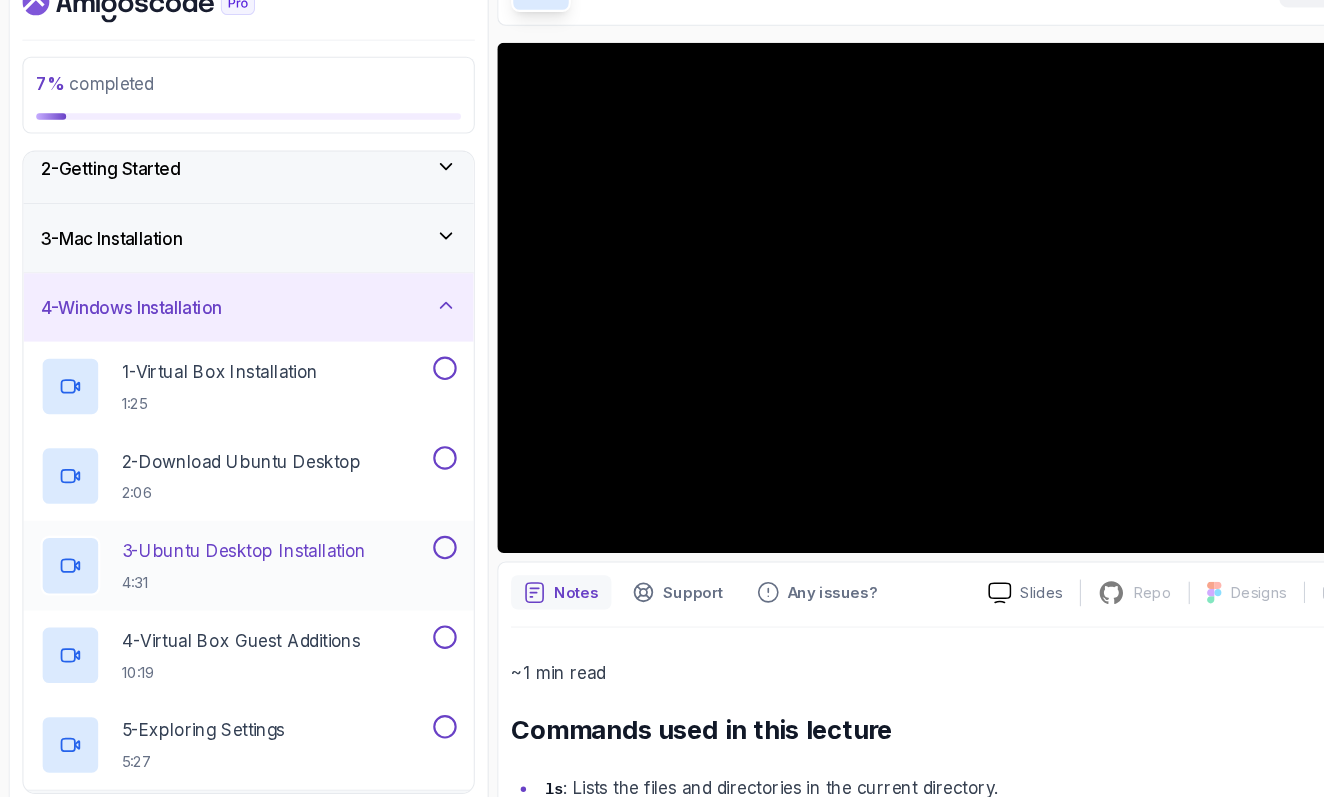 scroll, scrollTop: 0, scrollLeft: 0, axis: both 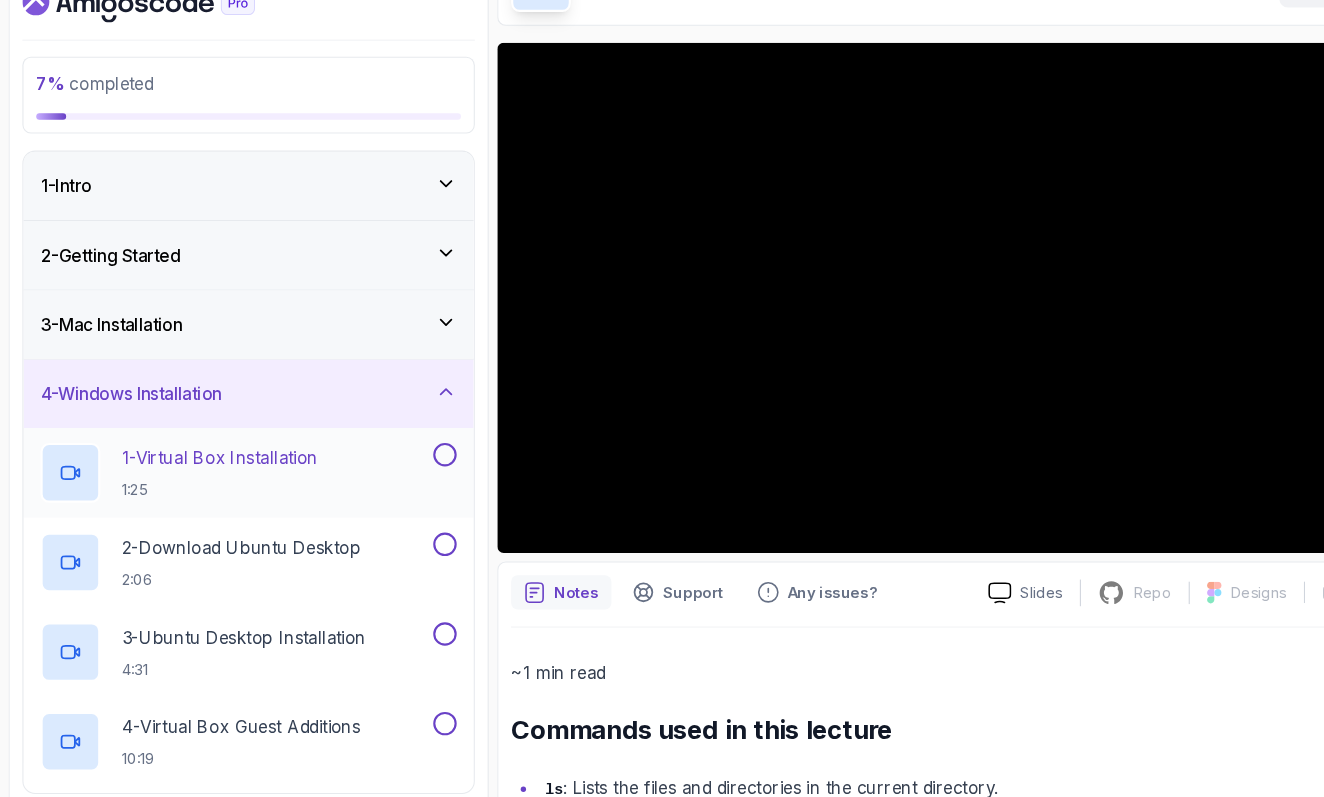 click at bounding box center [417, 458] 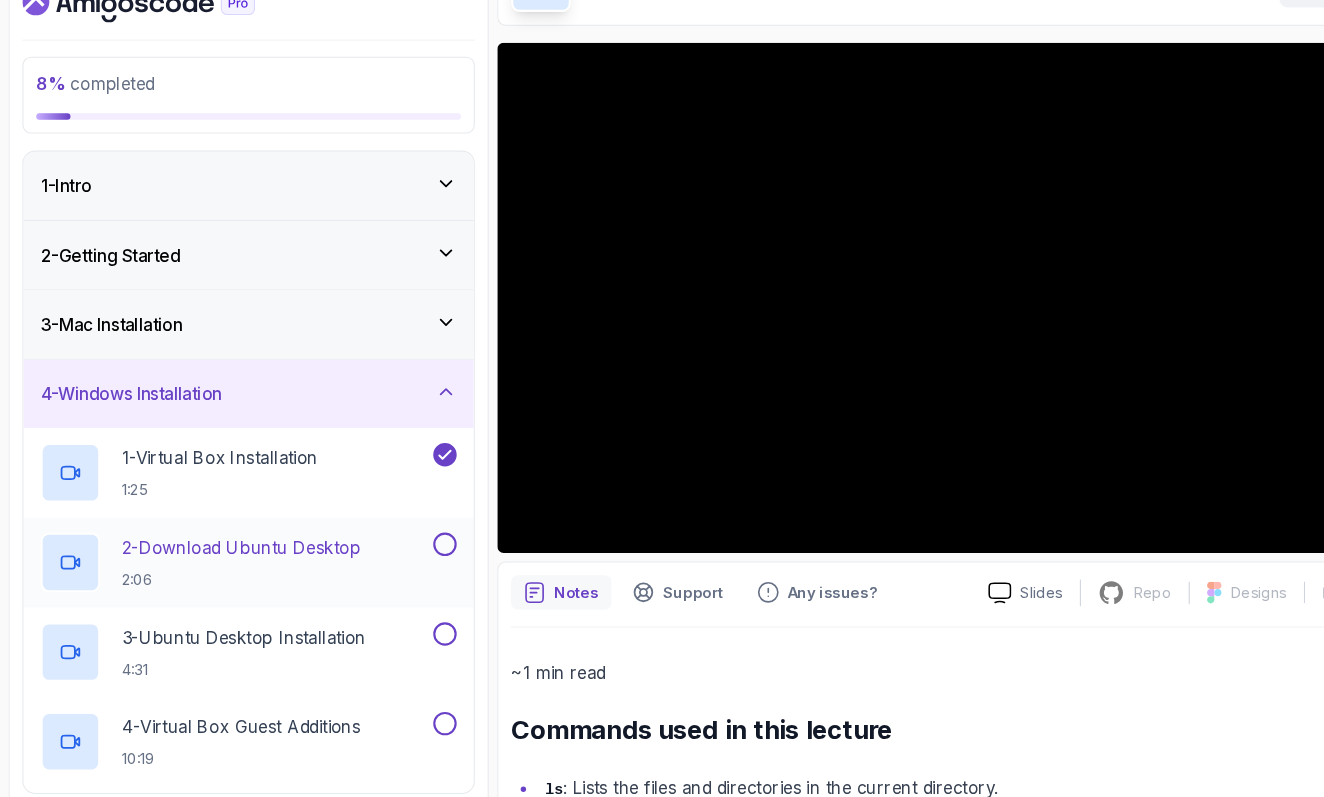 click at bounding box center [417, 542] 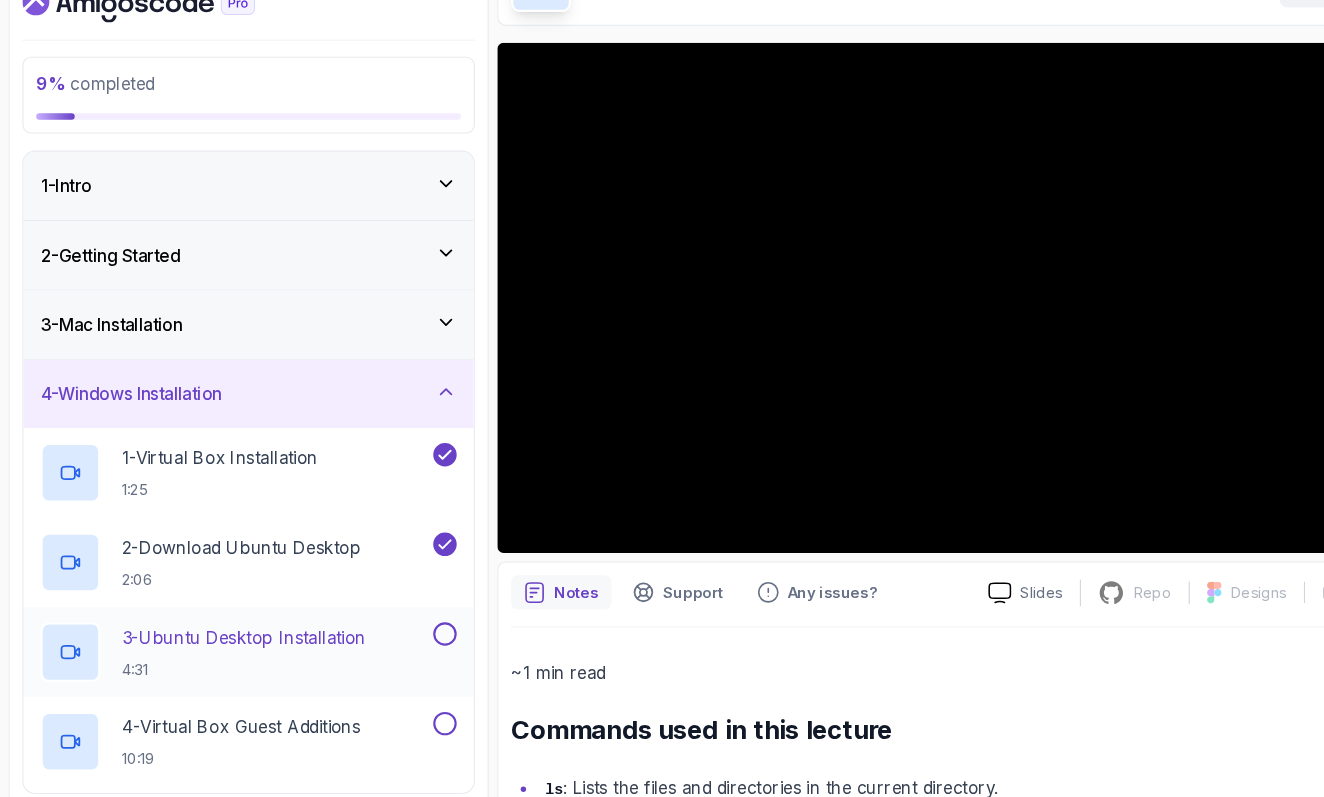 click at bounding box center [417, 626] 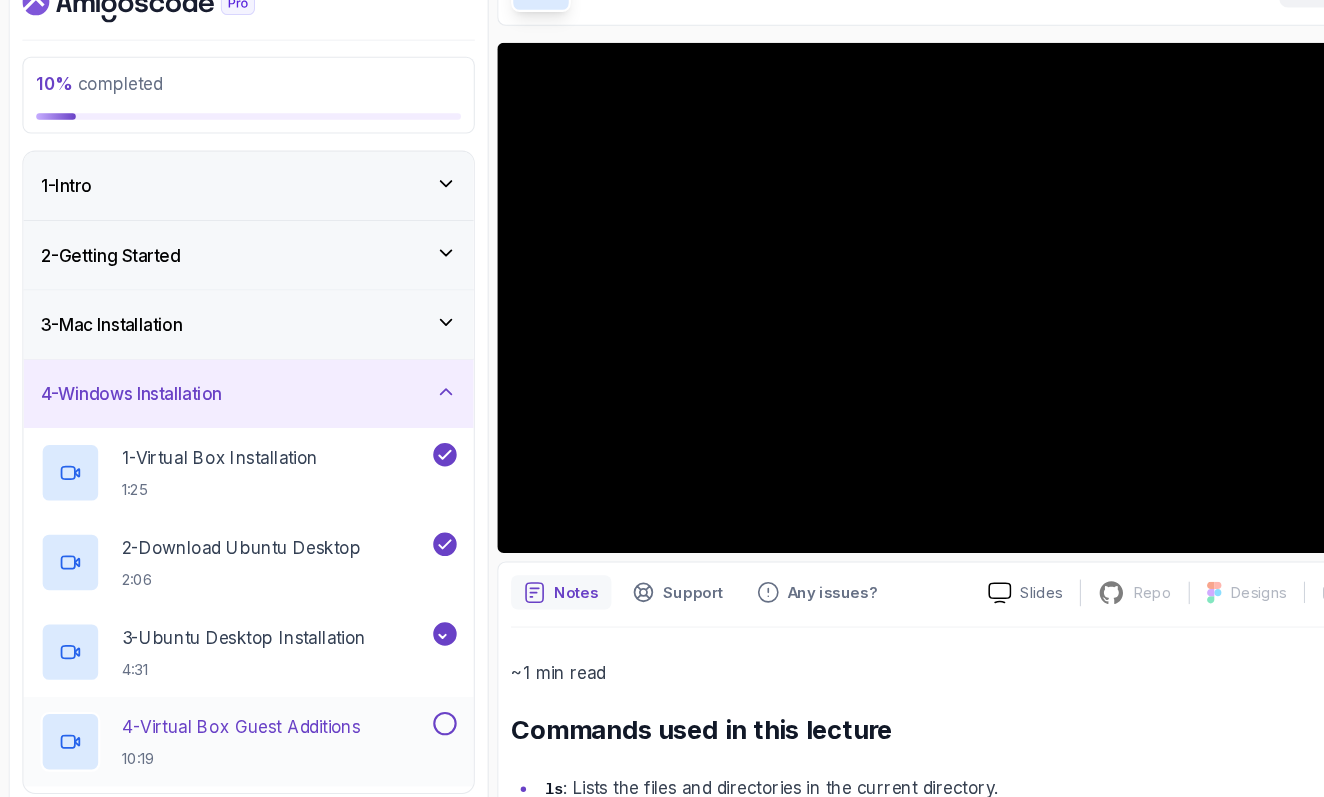 click at bounding box center [417, 710] 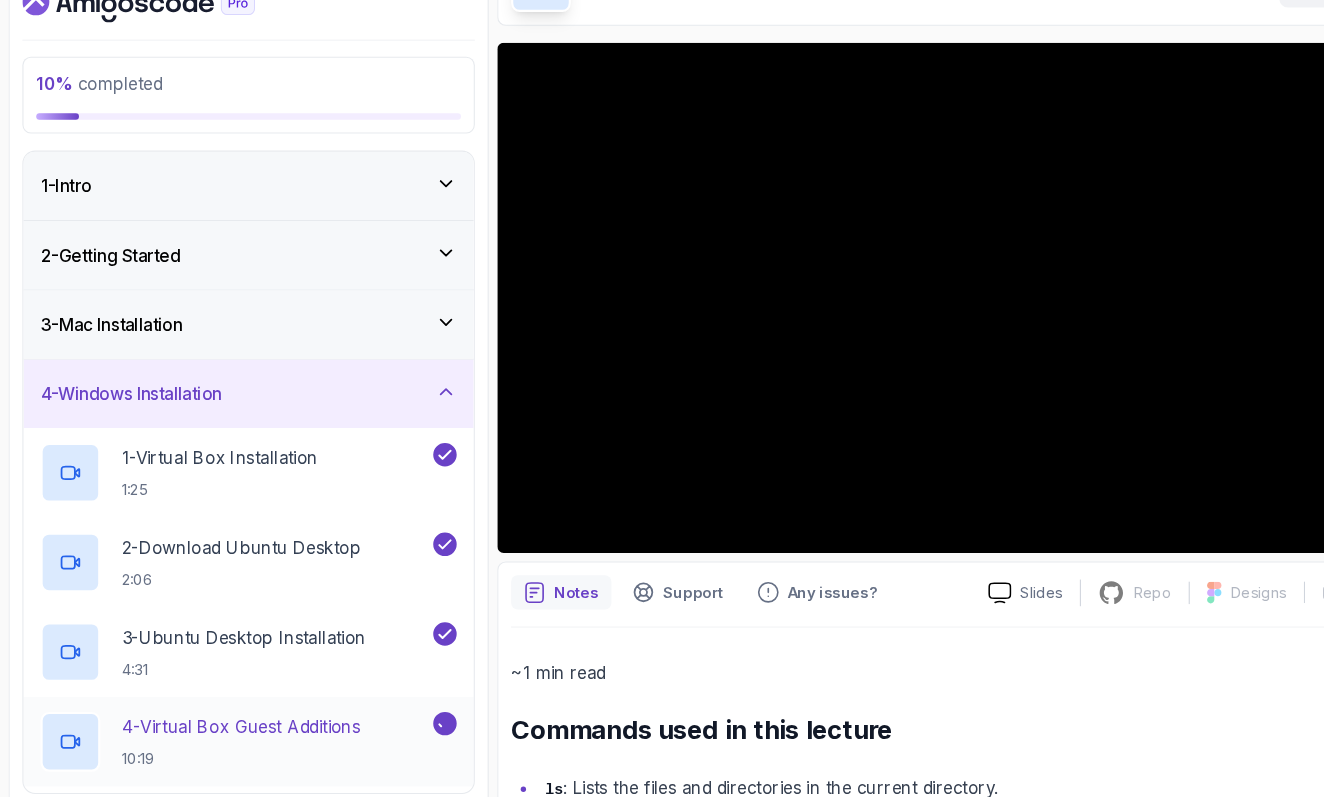 scroll, scrollTop: 206, scrollLeft: 0, axis: vertical 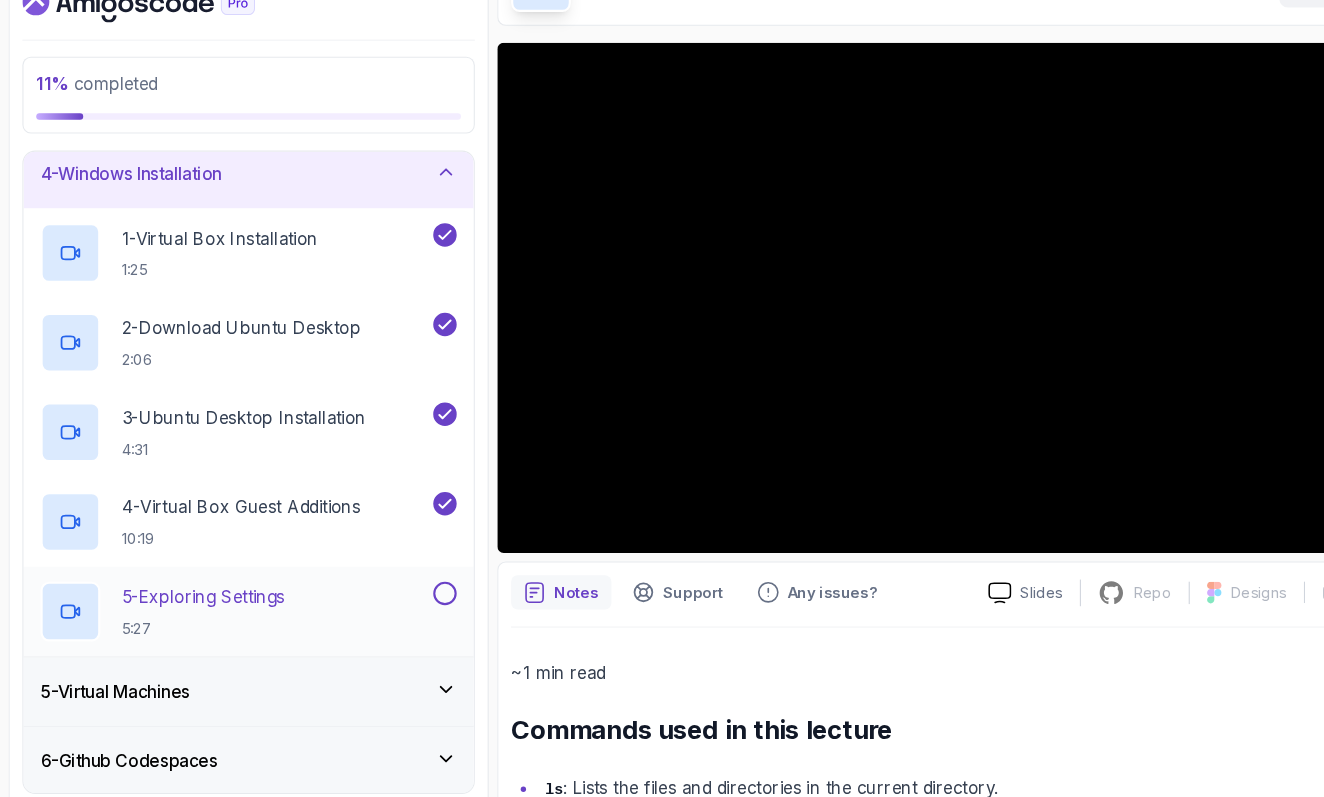 click at bounding box center [417, 588] 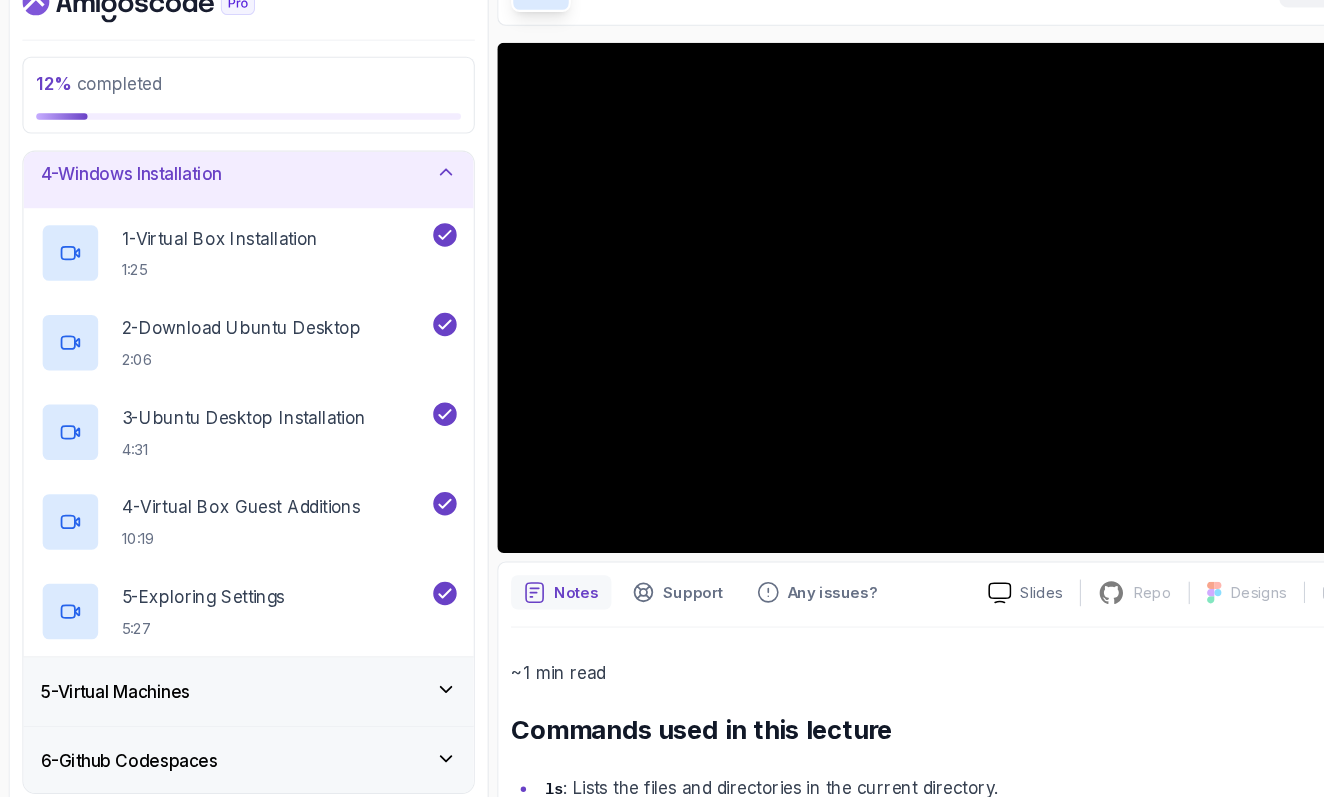 click on "4  -  Windows Installation" at bounding box center [233, 195] 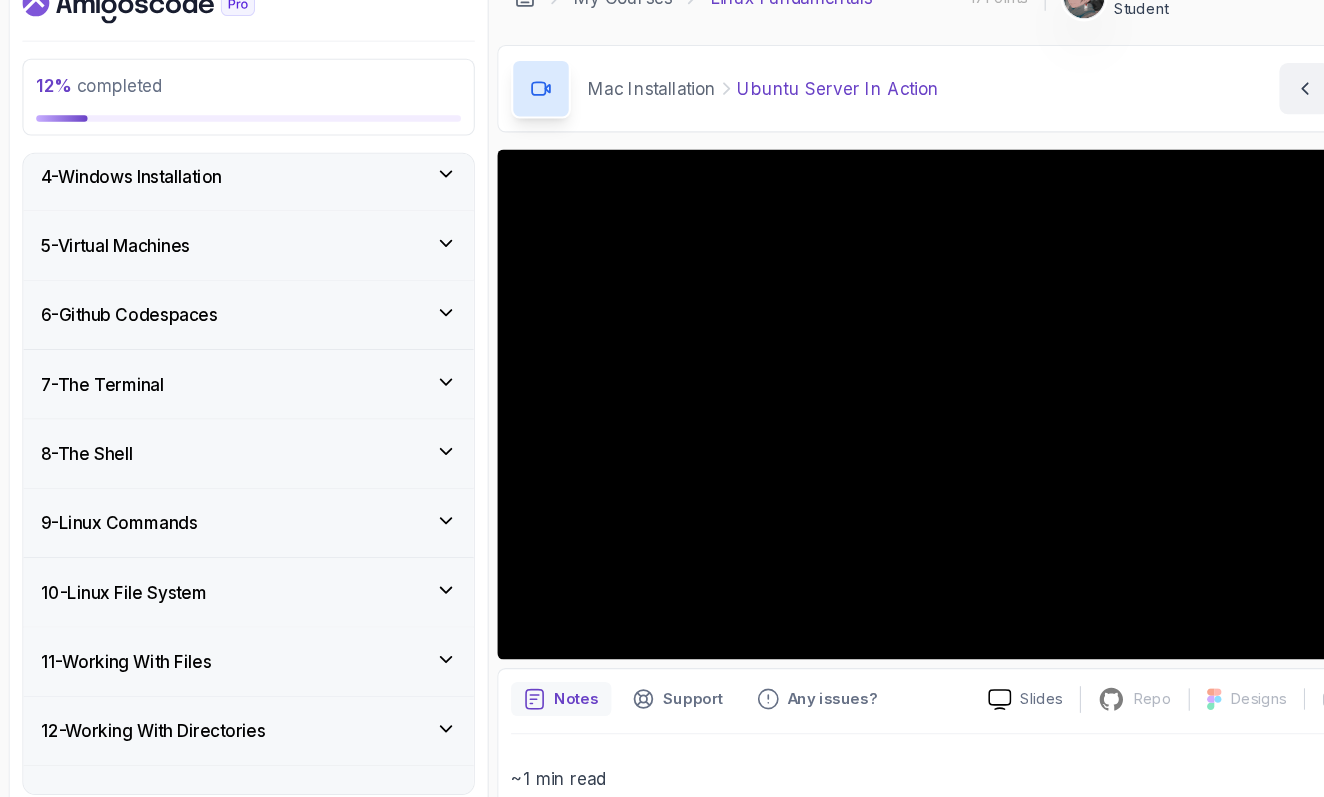 scroll, scrollTop: 4, scrollLeft: 0, axis: vertical 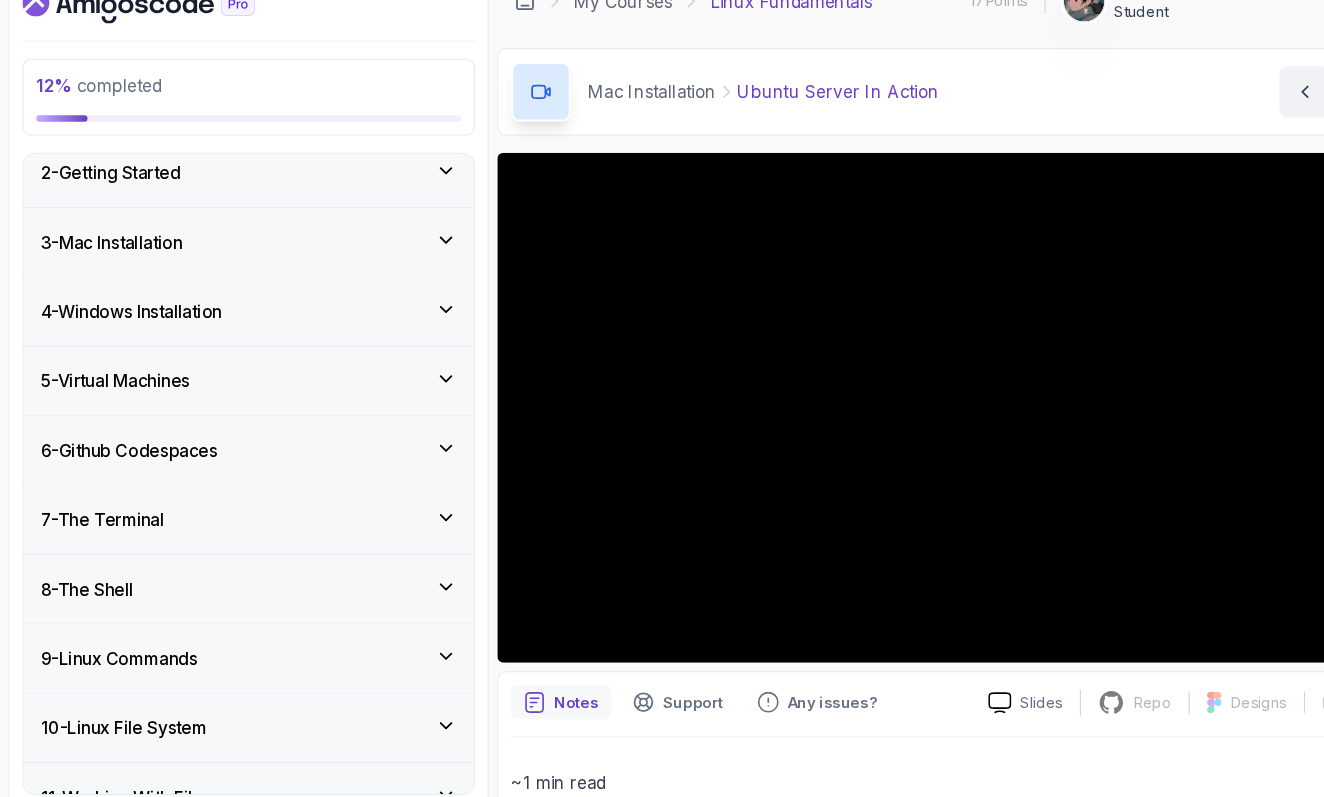 click on "4  -  Windows Installation" at bounding box center (233, 323) 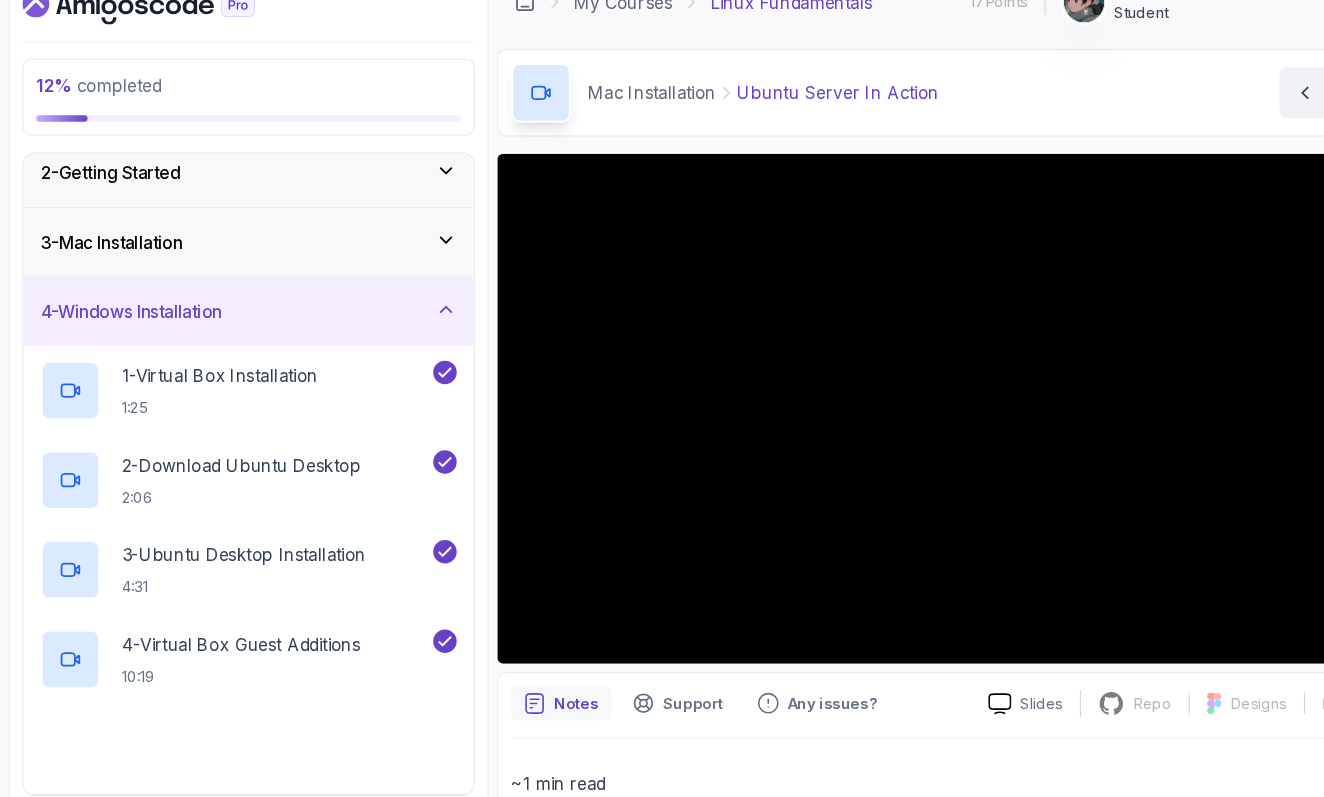 click on "4  -  Windows Installation" at bounding box center (233, 322) 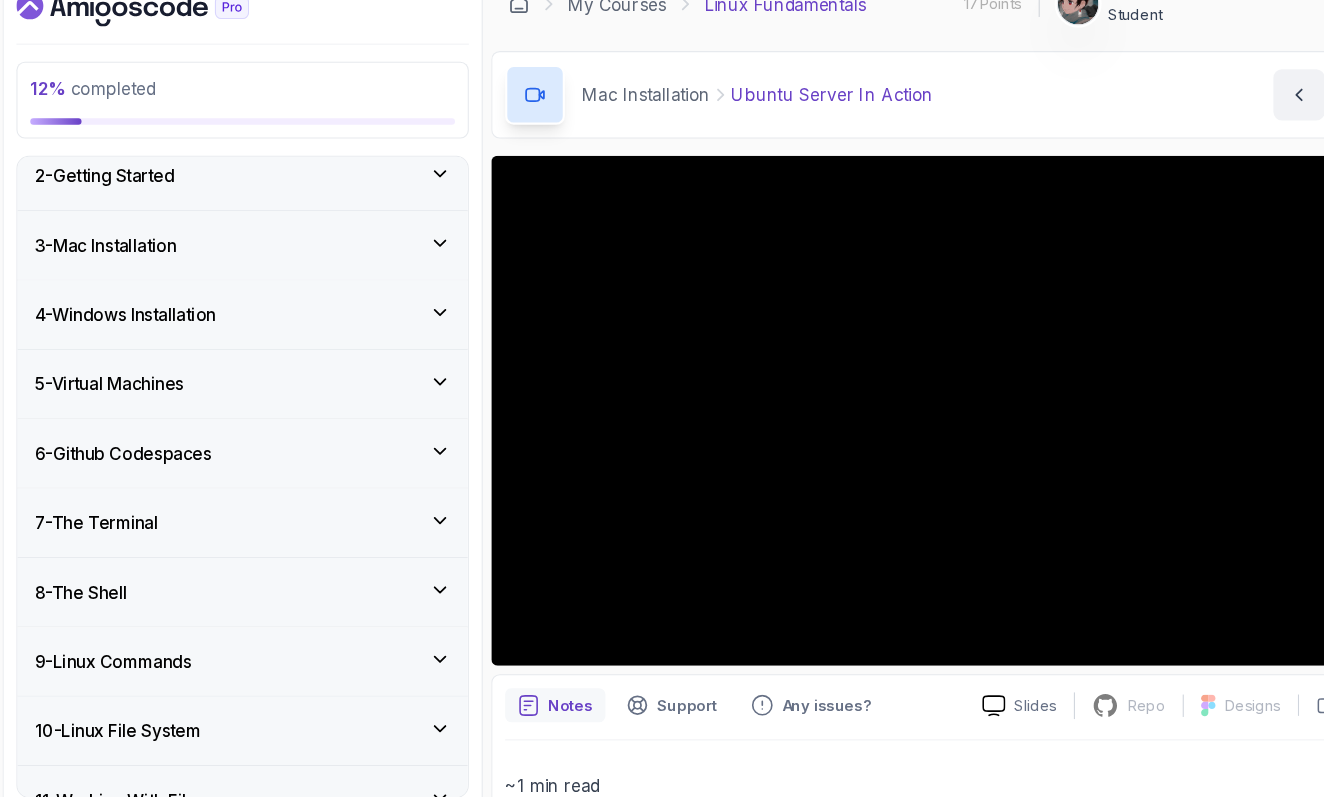 click on "5  -  Virtual Machines" at bounding box center (233, 388) 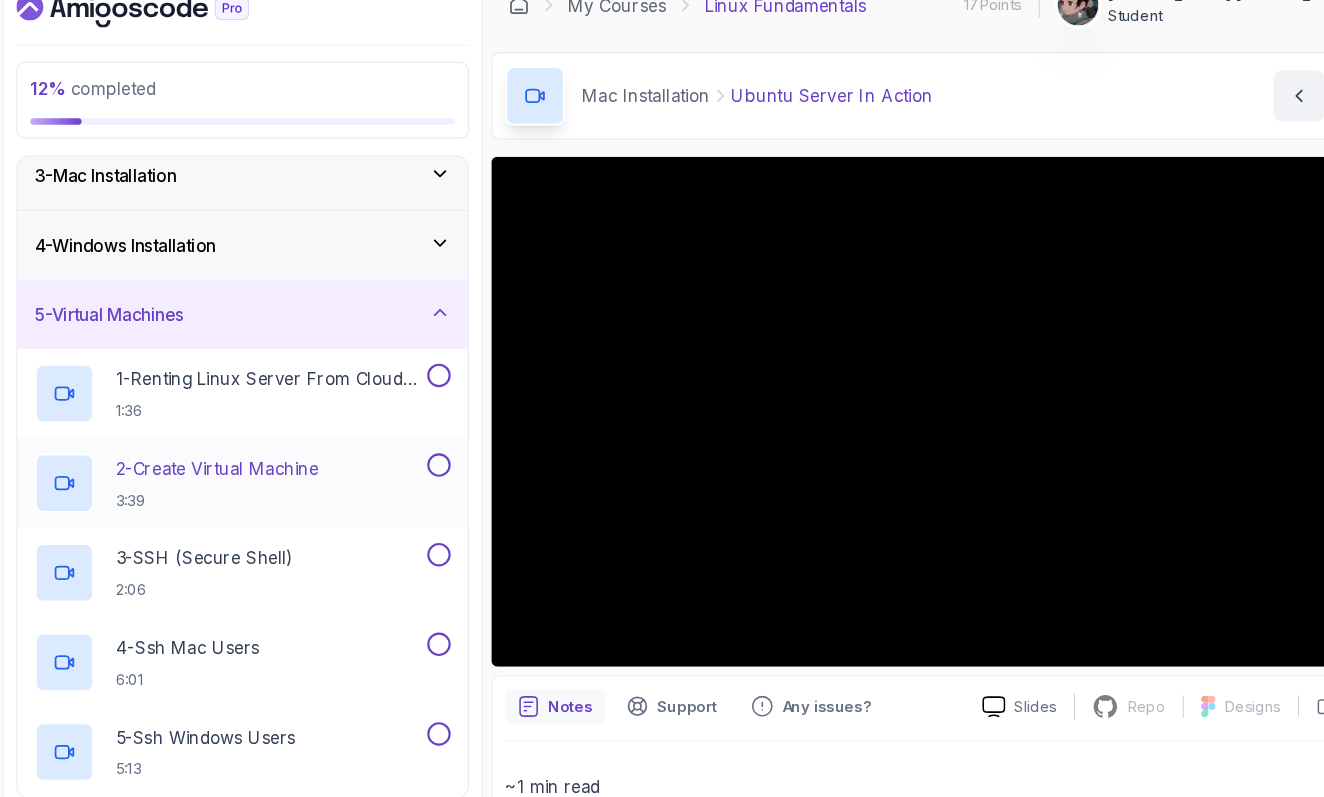 scroll, scrollTop: 140, scrollLeft: 0, axis: vertical 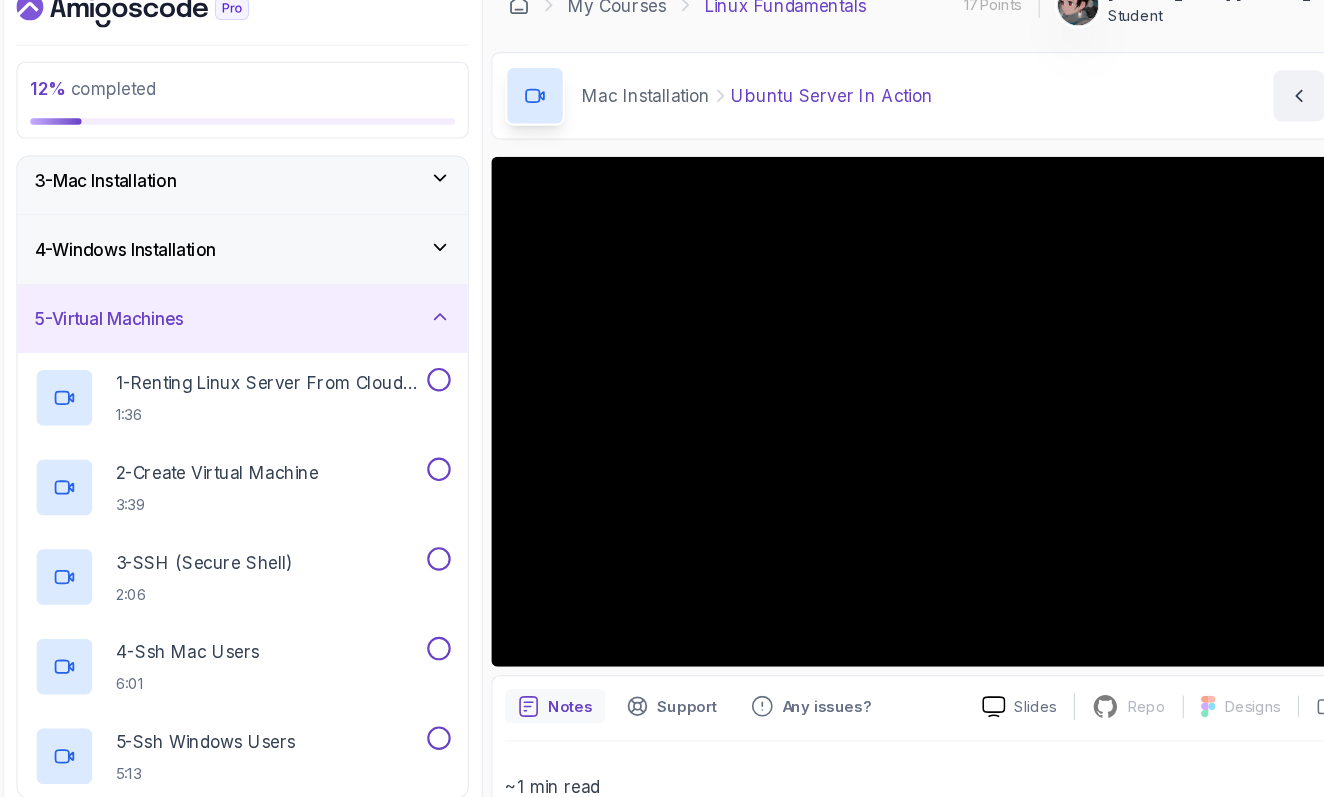 click on "5  -  Virtual Machines" at bounding box center (233, 326) 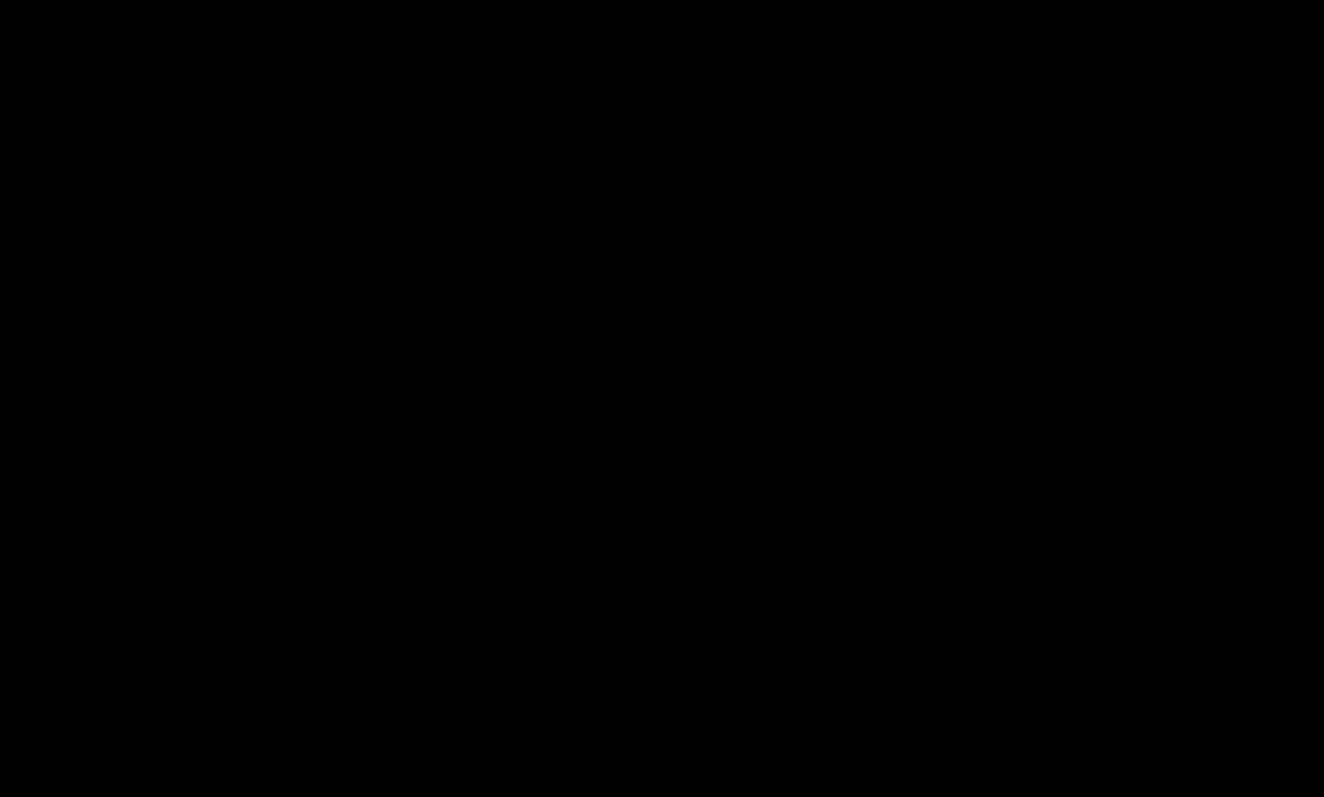 scroll, scrollTop: 0, scrollLeft: 0, axis: both 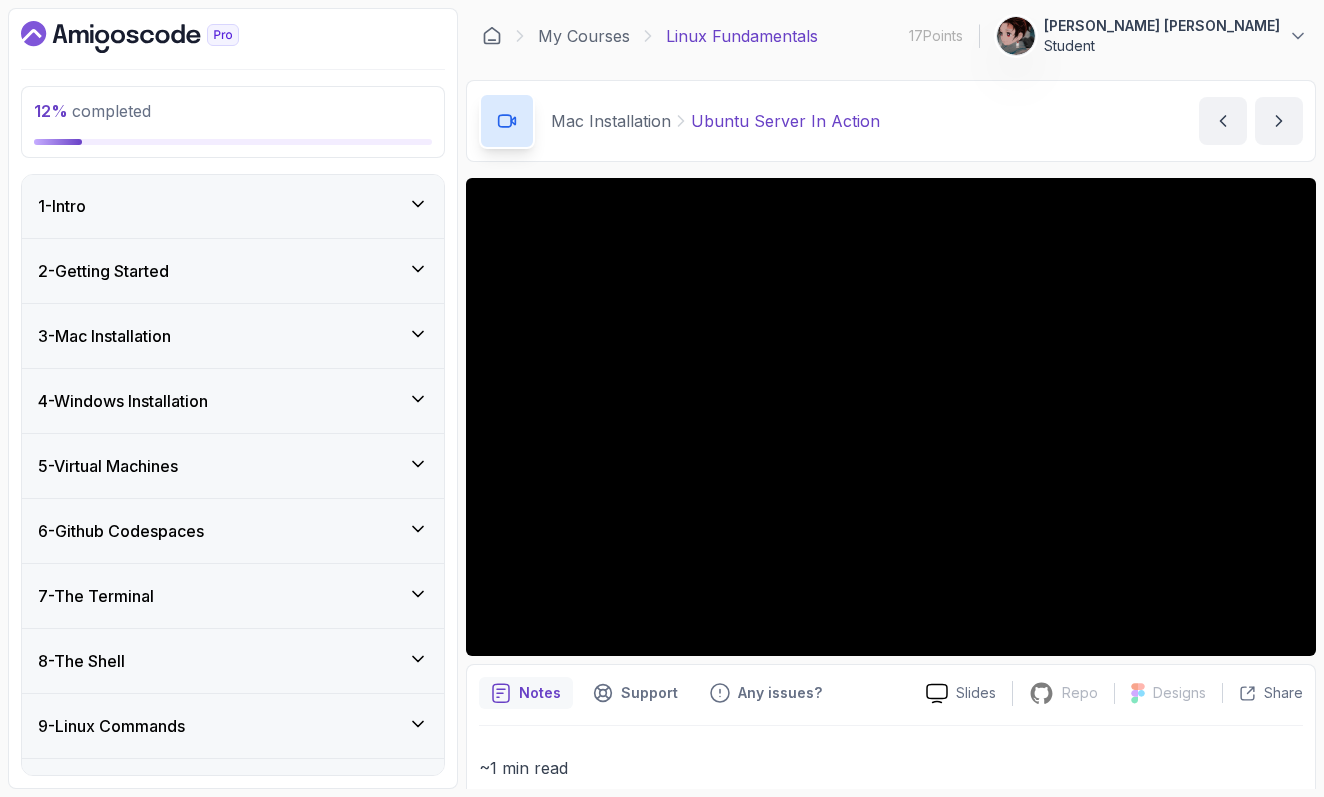 click on "3  -  Mac Installation" at bounding box center [104, 336] 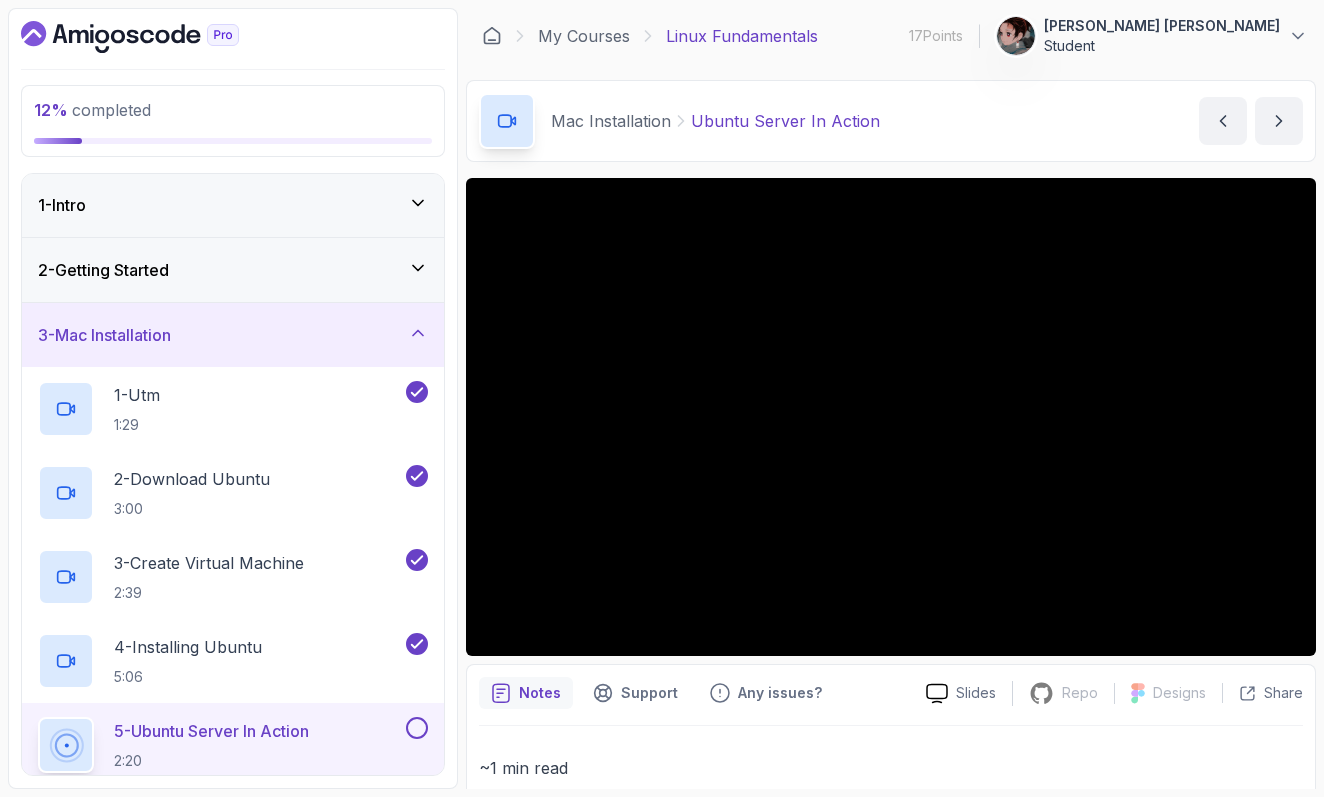 scroll, scrollTop: 345, scrollLeft: 0, axis: vertical 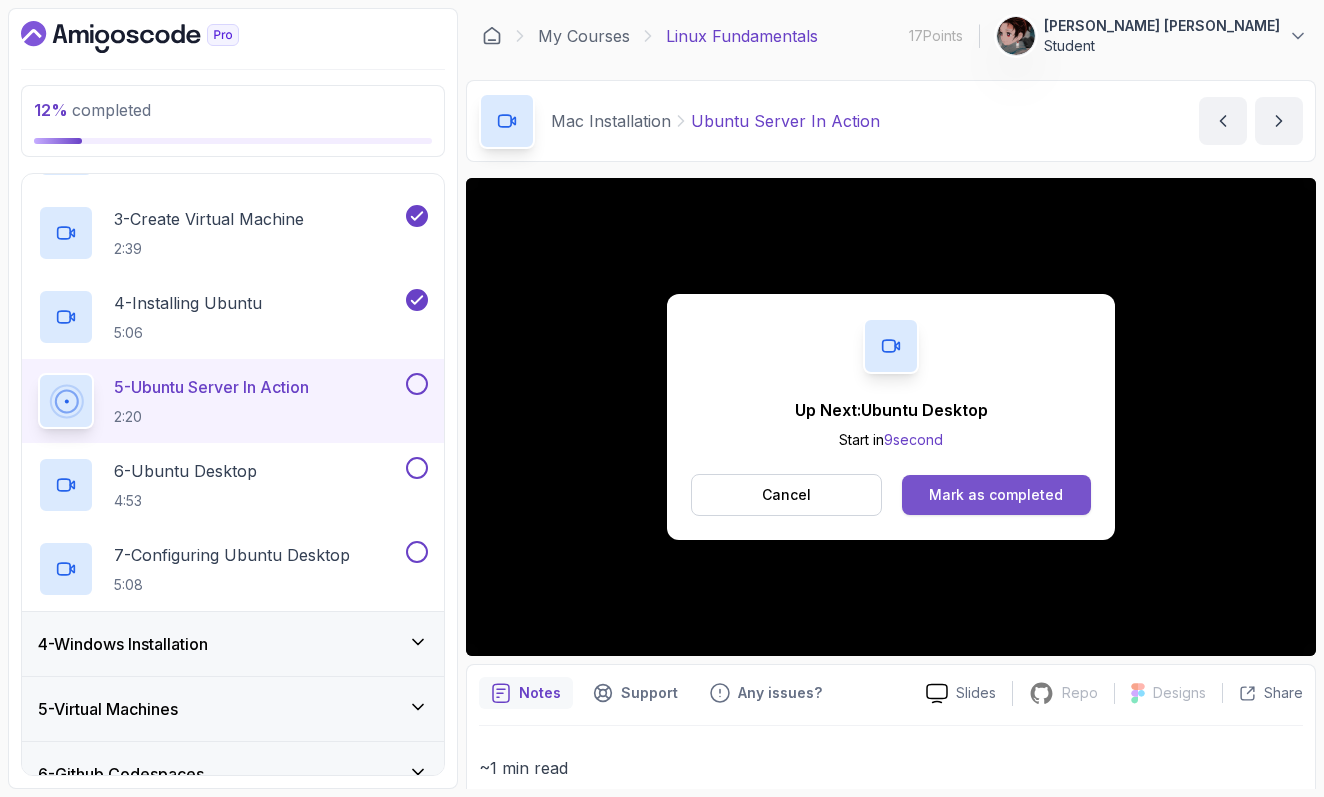 click on "Mark as completed" at bounding box center [996, 495] 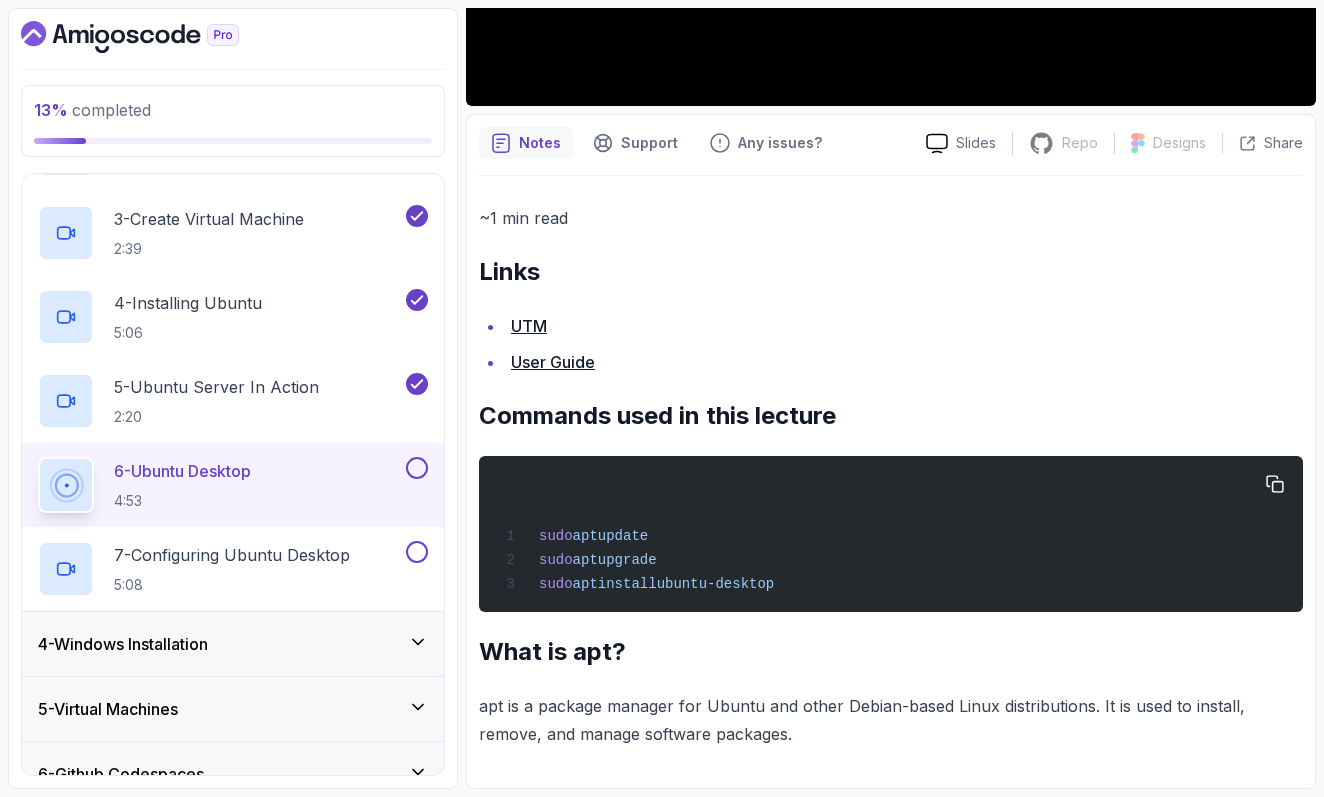 scroll, scrollTop: 553, scrollLeft: 0, axis: vertical 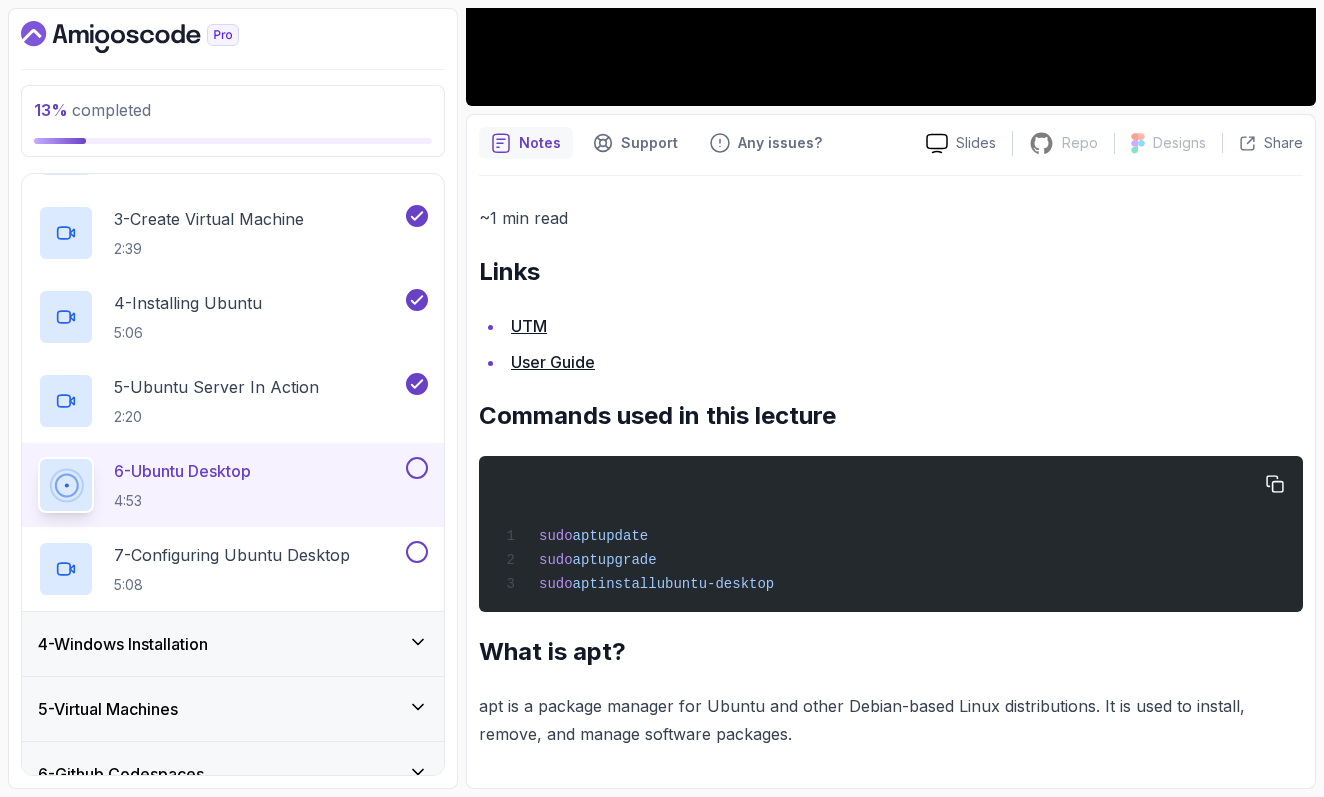drag, startPoint x: 530, startPoint y: 533, endPoint x: 819, endPoint y: 585, distance: 293.64093 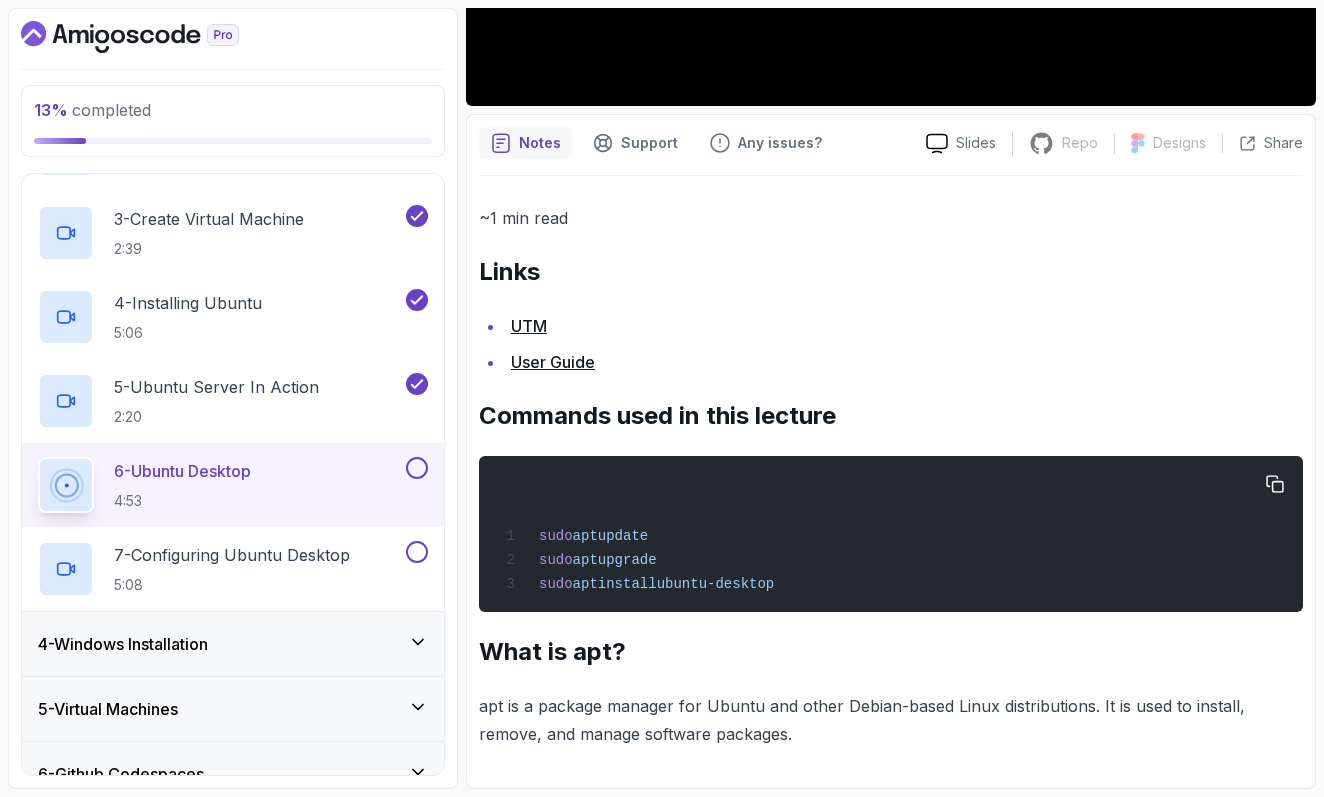 click on "sudo  apt  update
sudo  apt  upgrade
sudo  apt  install  ubuntu-desktop" at bounding box center (891, 534) 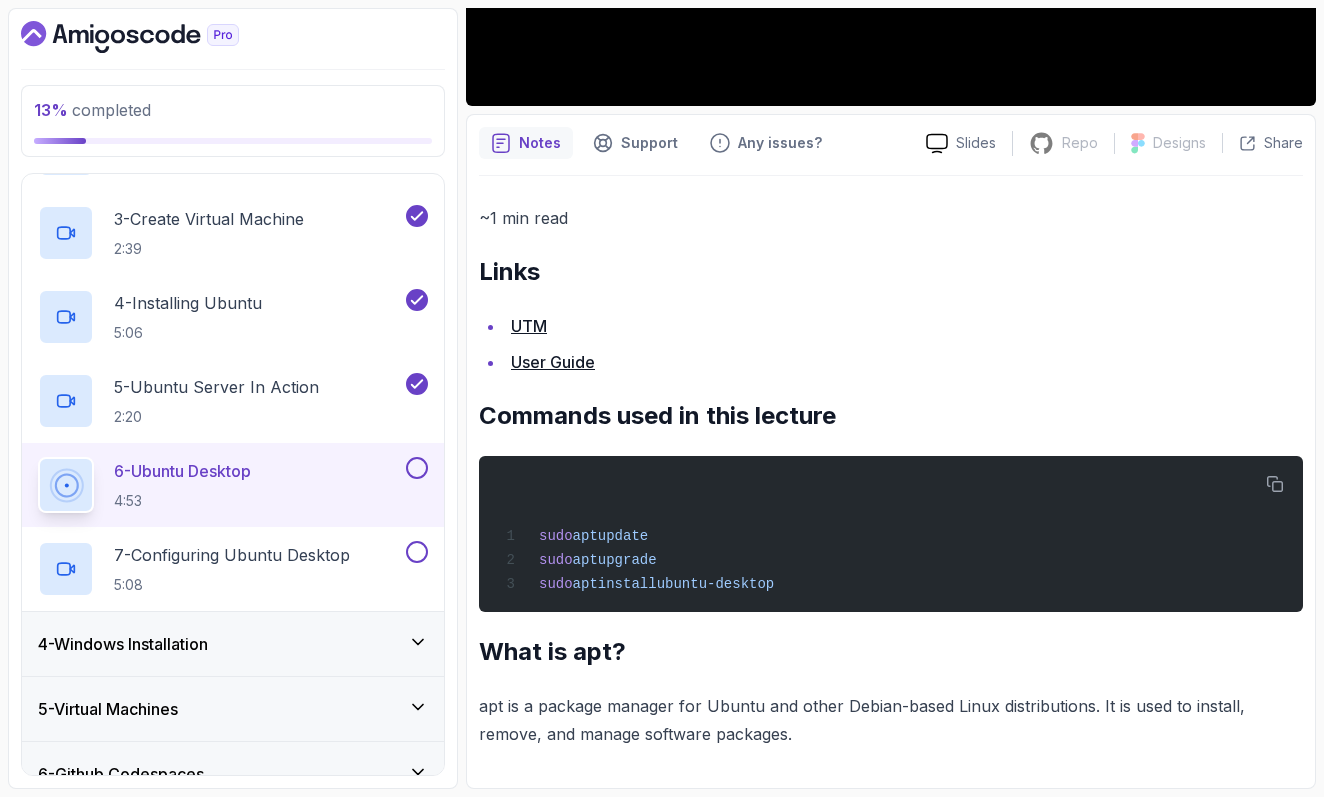click on "~1 min read Links
UTM
User Guide
Commands used in this lecture
sudo  apt  update
sudo  apt  upgrade
sudo  apt  install  ubuntu-desktop
What is apt?
apt is a package manager for Ubuntu and other Debian-based Linux distributions. It is used to install, remove, and manage software packages." at bounding box center [891, 476] 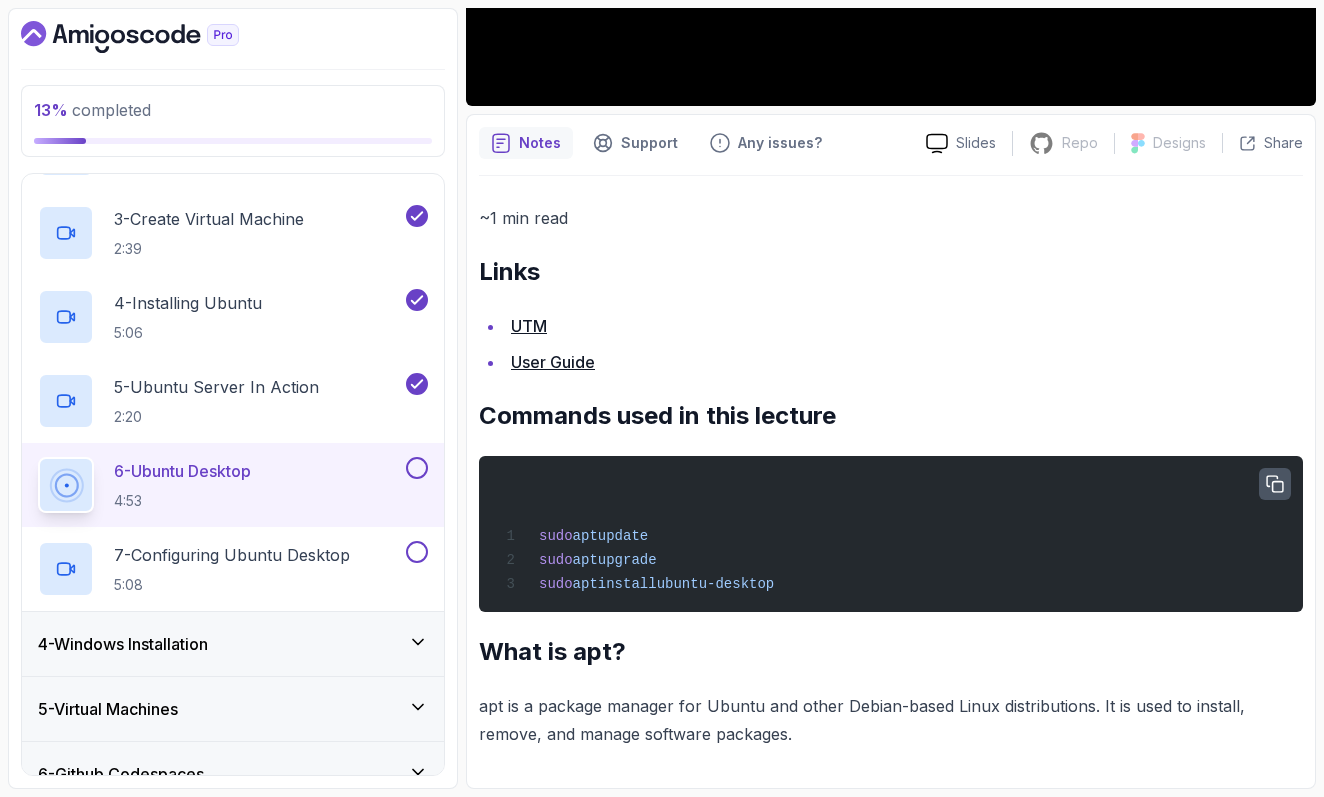 click 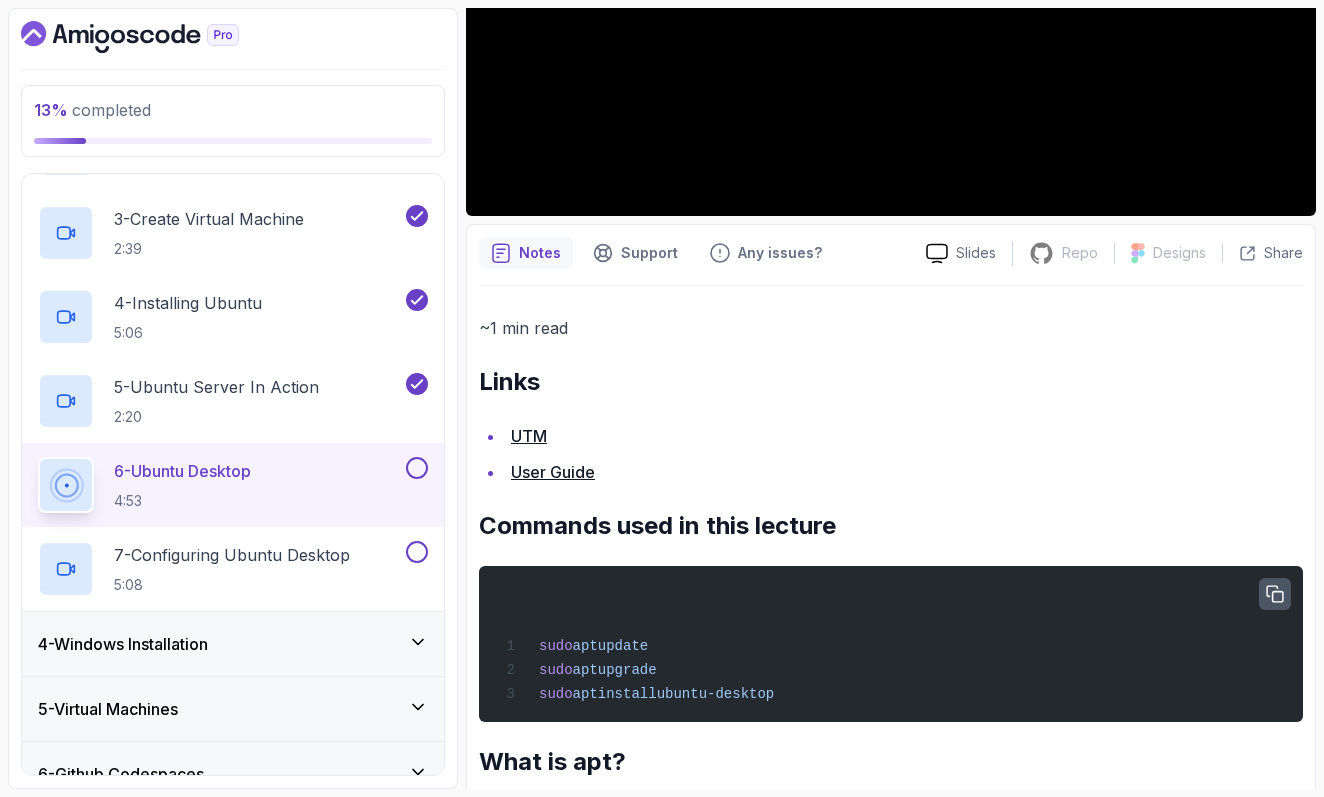 scroll, scrollTop: 456, scrollLeft: 0, axis: vertical 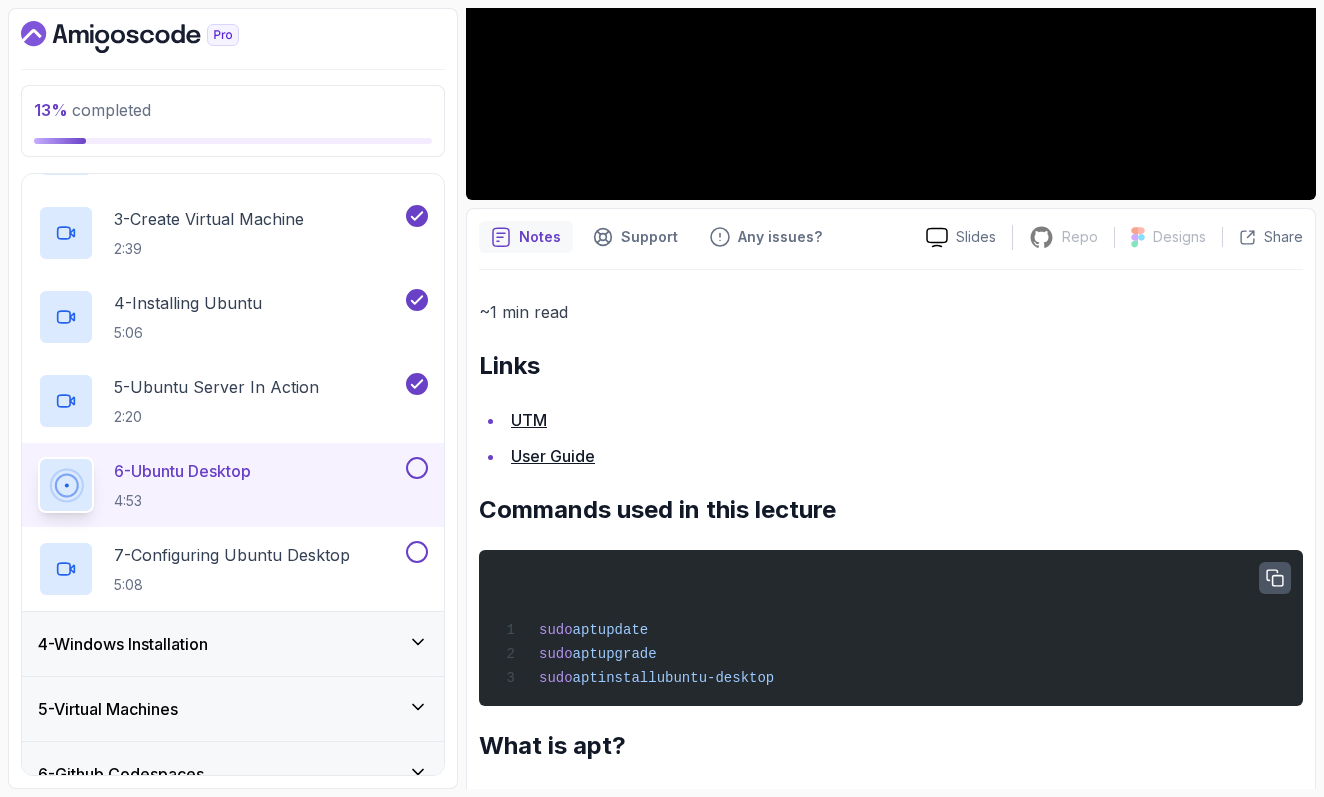click 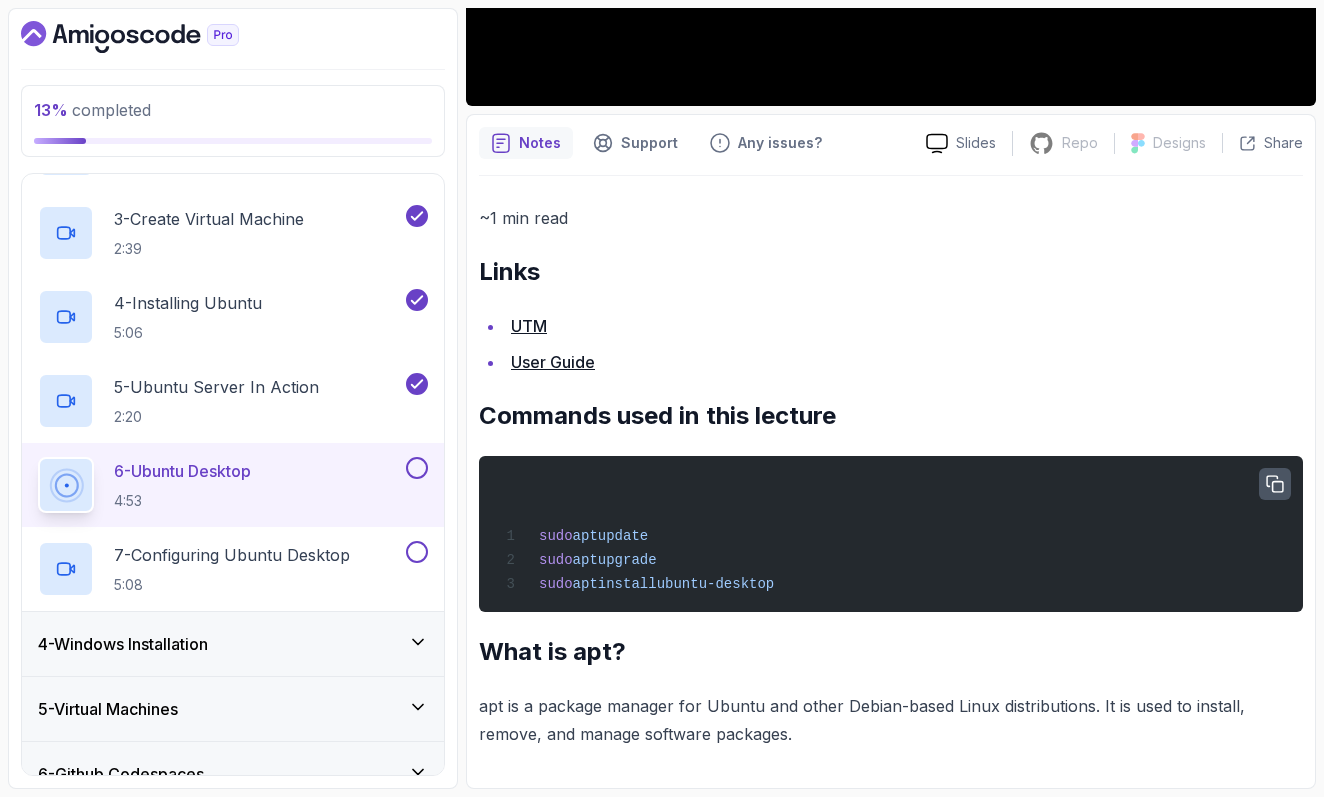 scroll, scrollTop: 553, scrollLeft: 0, axis: vertical 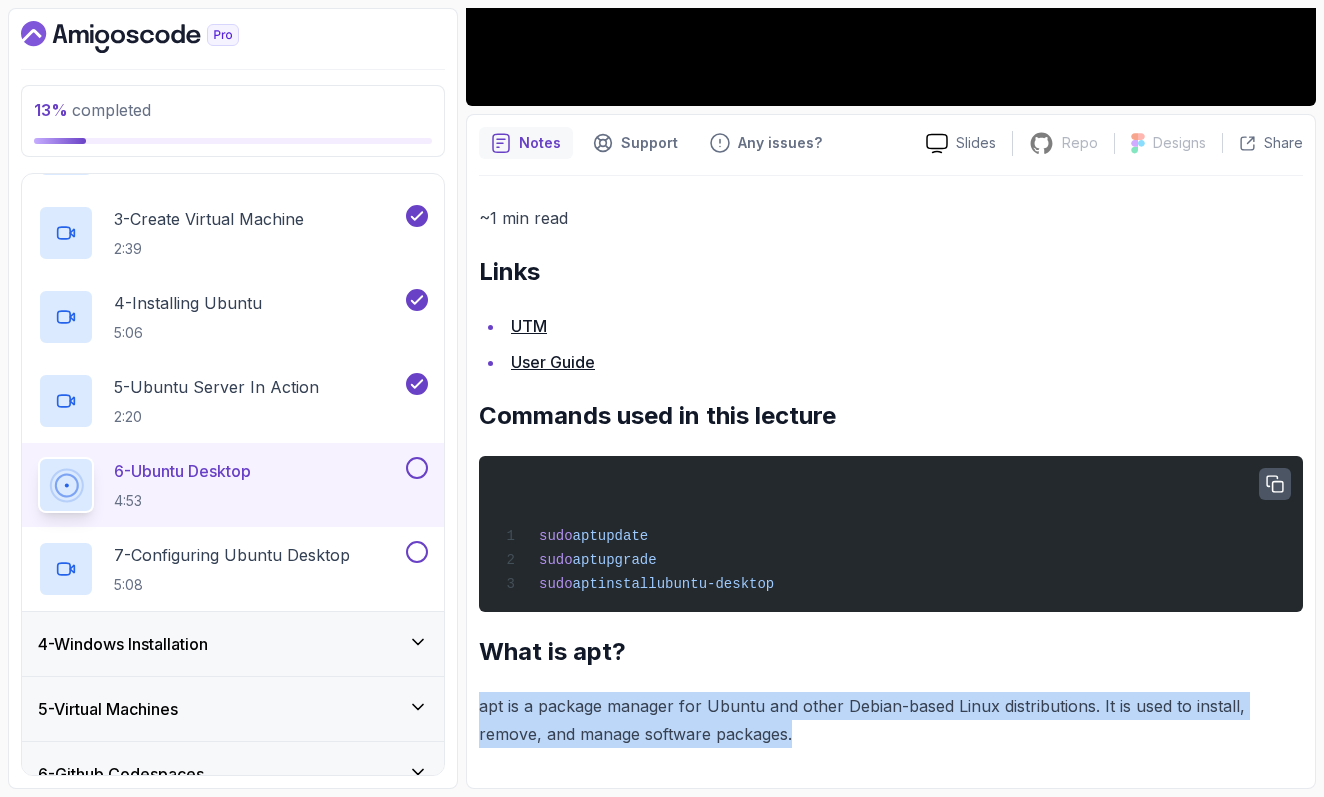 drag, startPoint x: 811, startPoint y: 737, endPoint x: 468, endPoint y: 699, distance: 345.09854 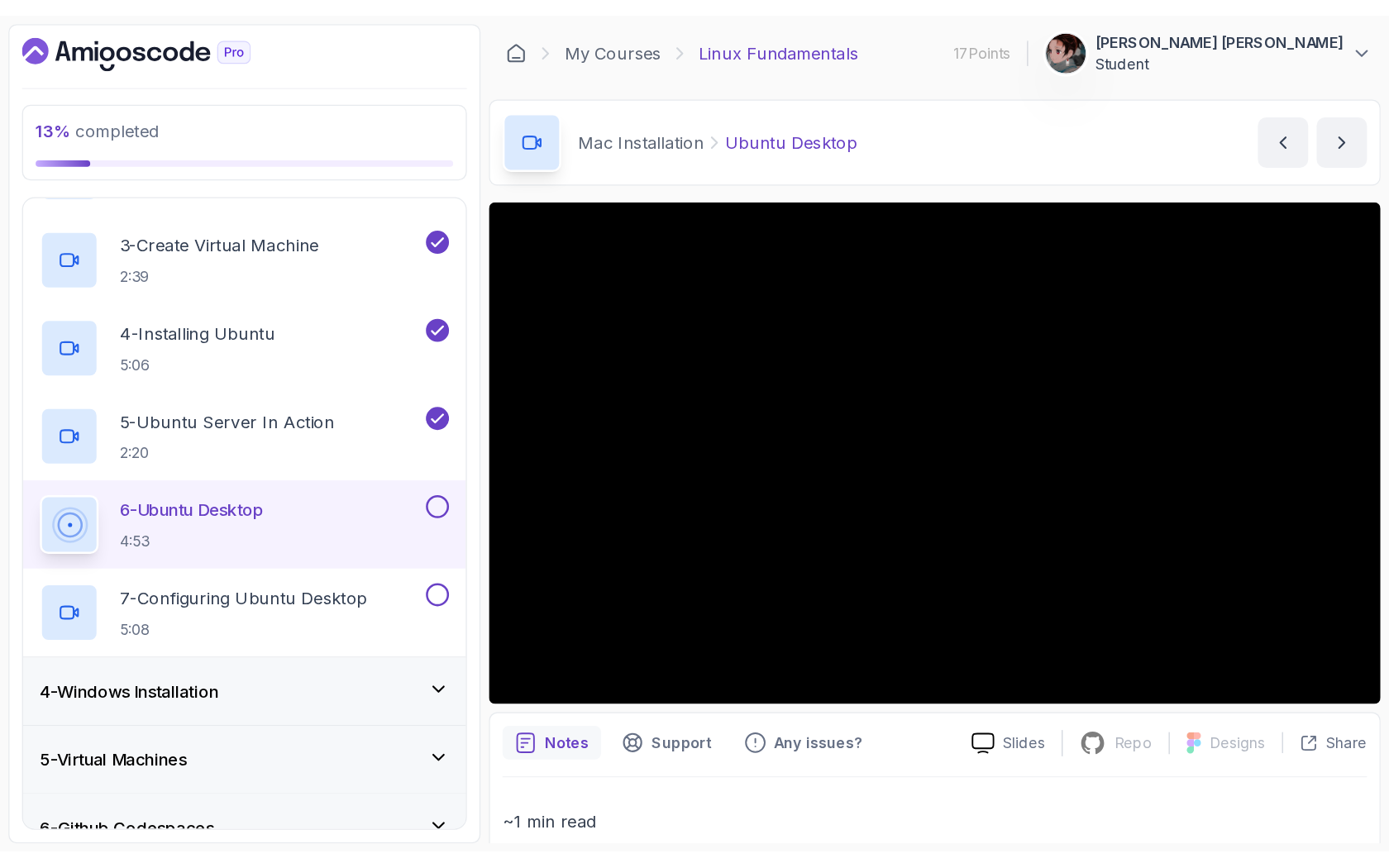 scroll, scrollTop: 0, scrollLeft: 0, axis: both 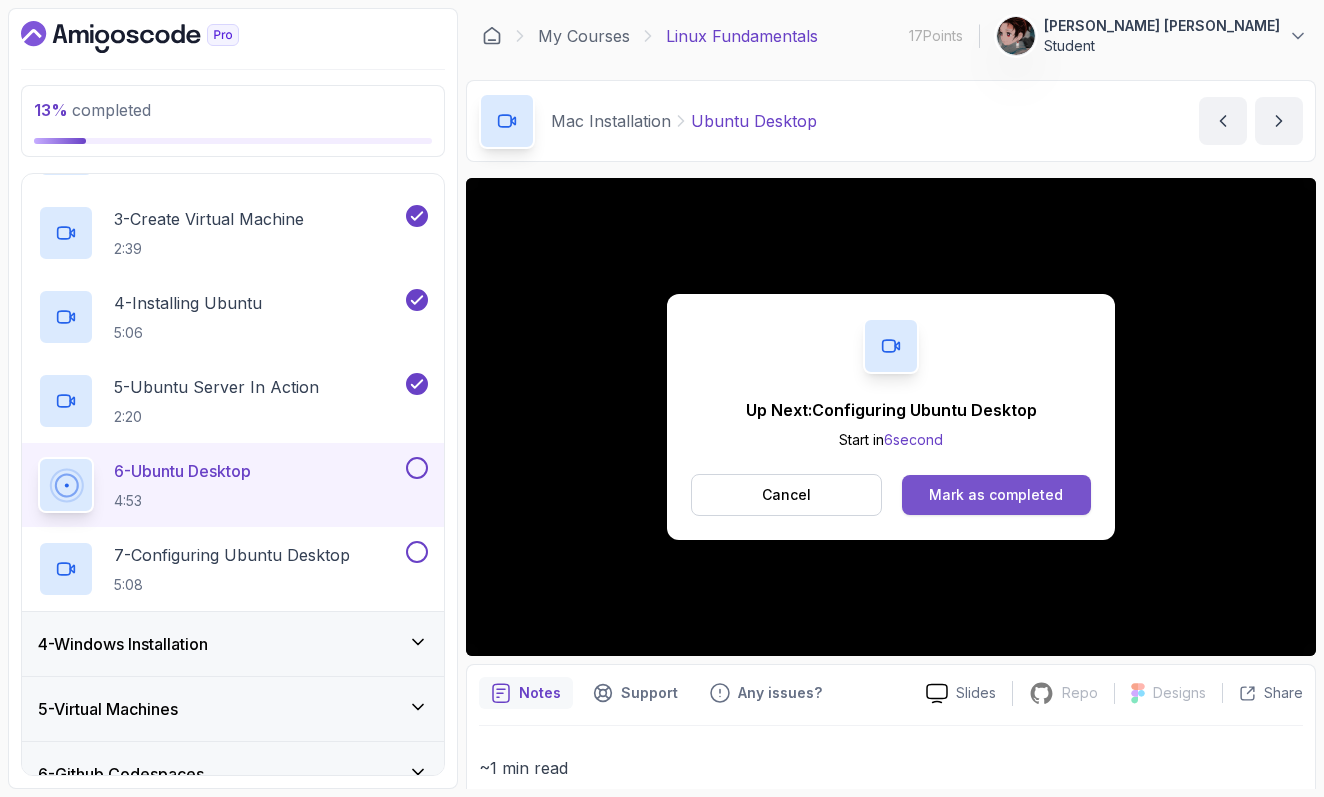click on "Mark as completed" at bounding box center (996, 495) 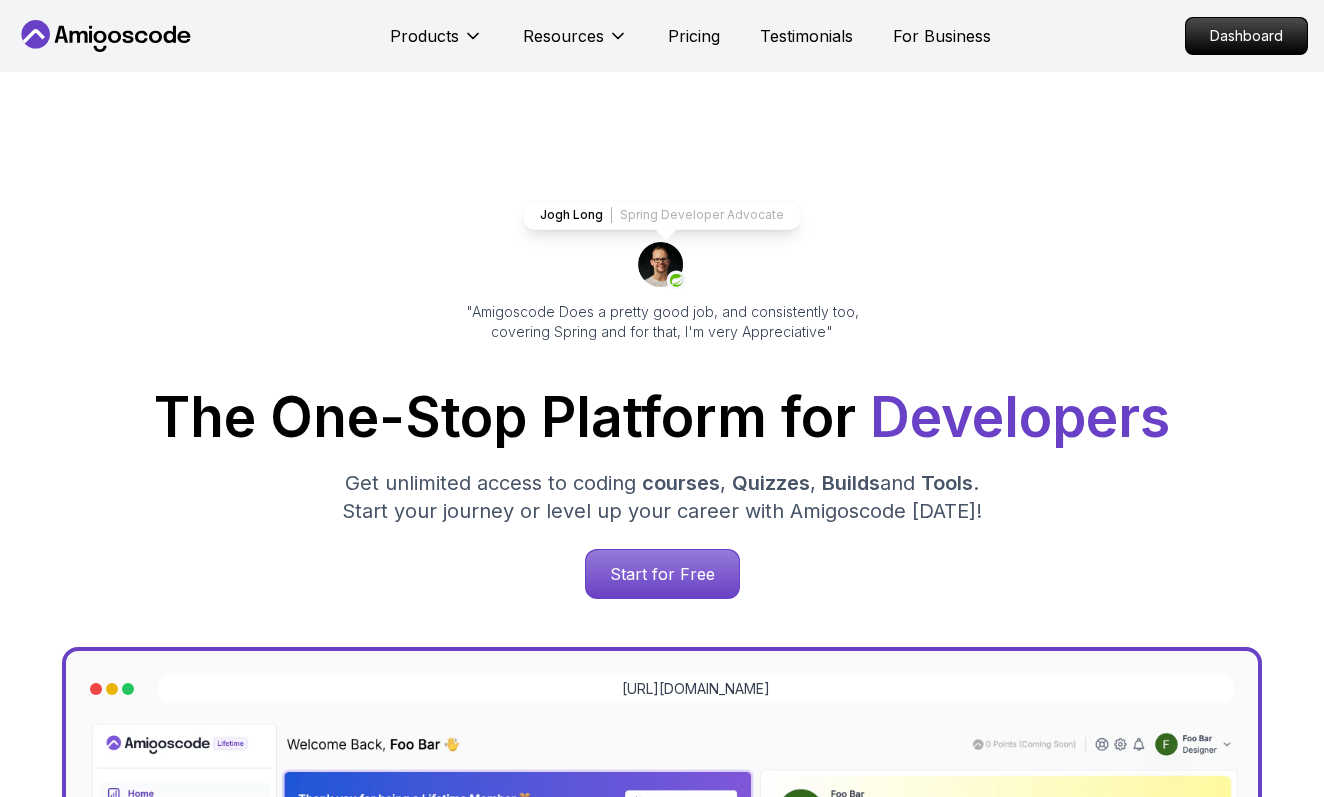 scroll, scrollTop: 0, scrollLeft: 0, axis: both 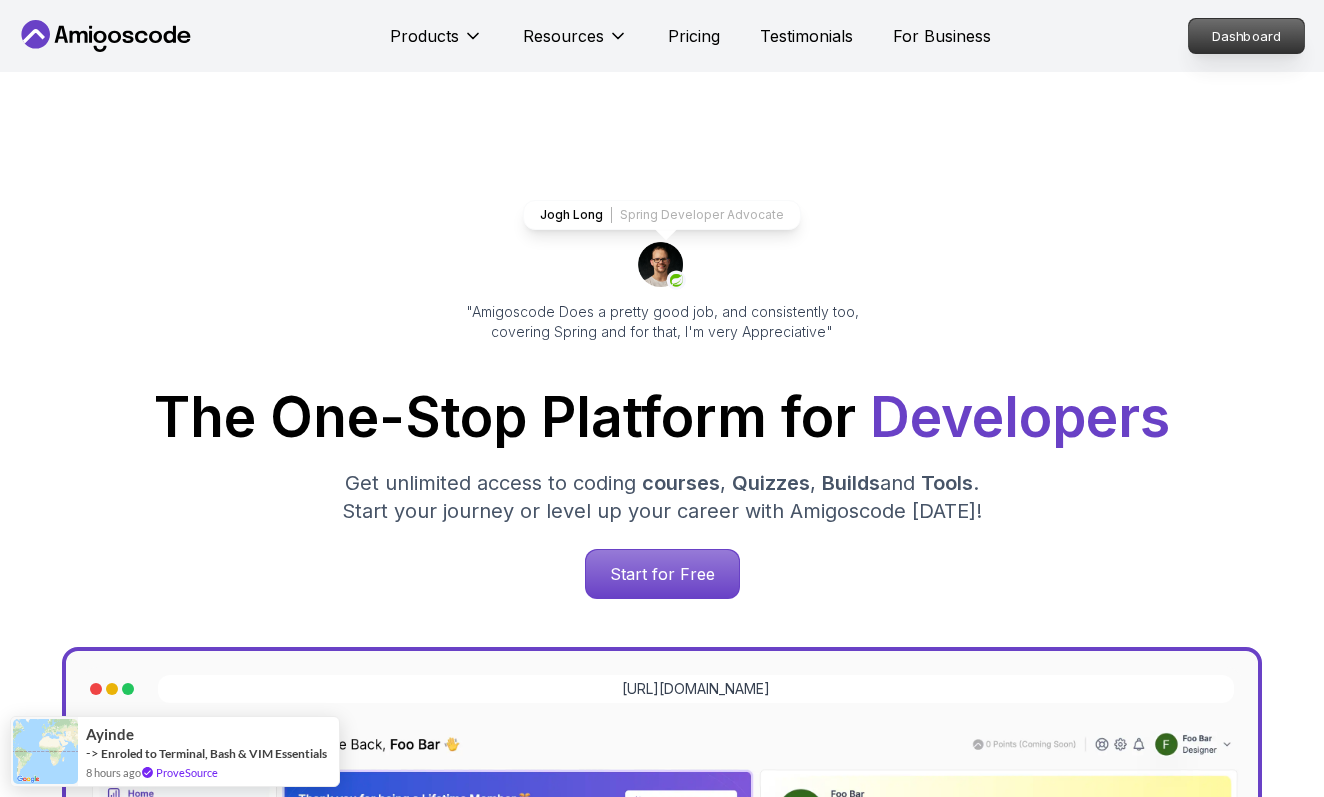 click on "Dashboard" at bounding box center (1246, 36) 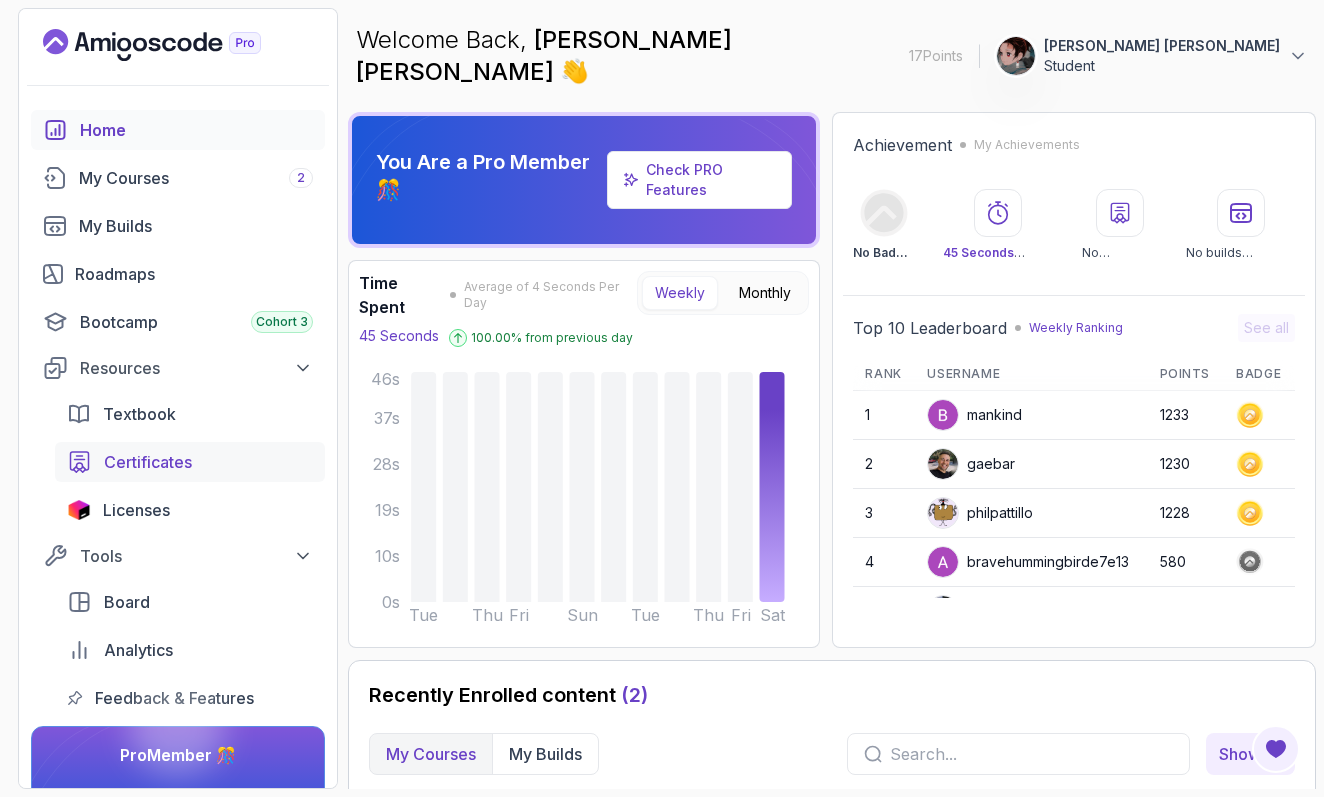 click on "Certificates" at bounding box center [148, 462] 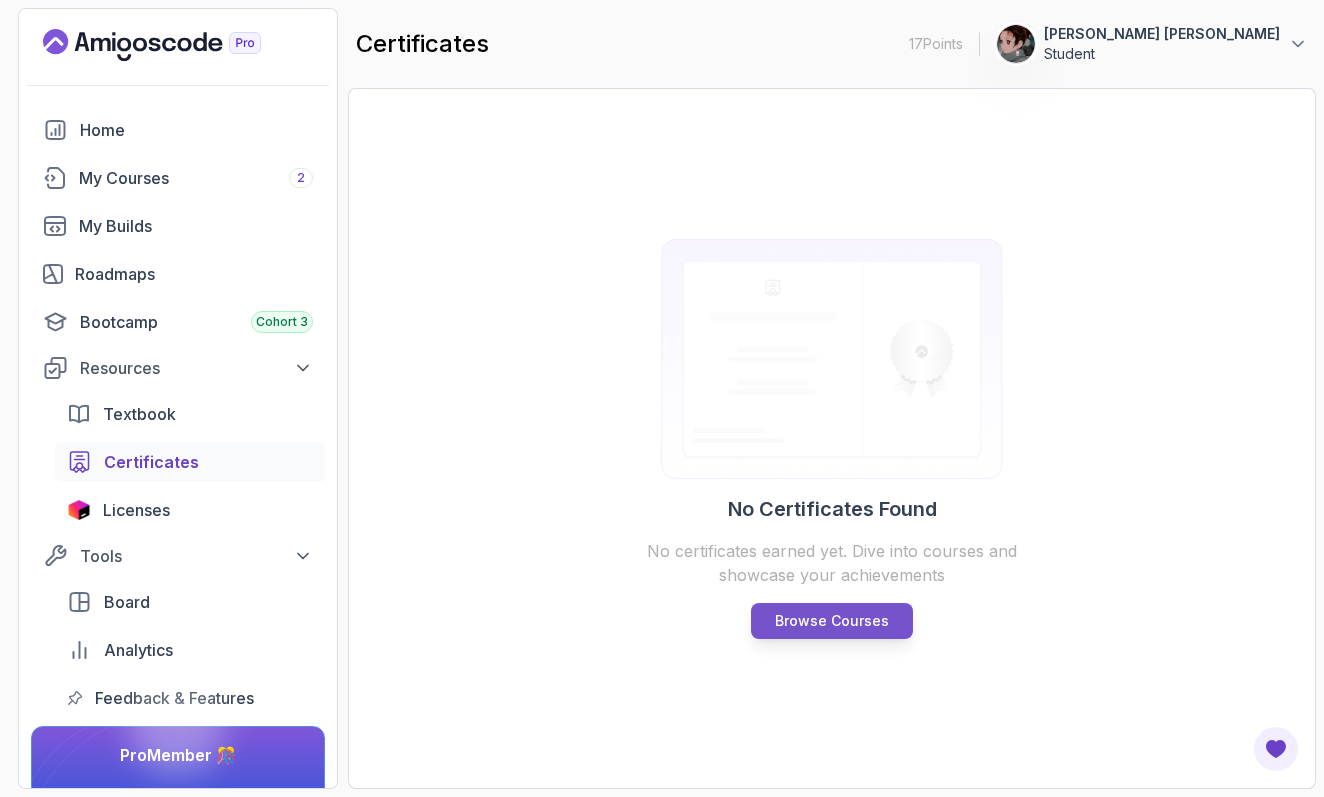 click on "Browse Courses" at bounding box center [832, 621] 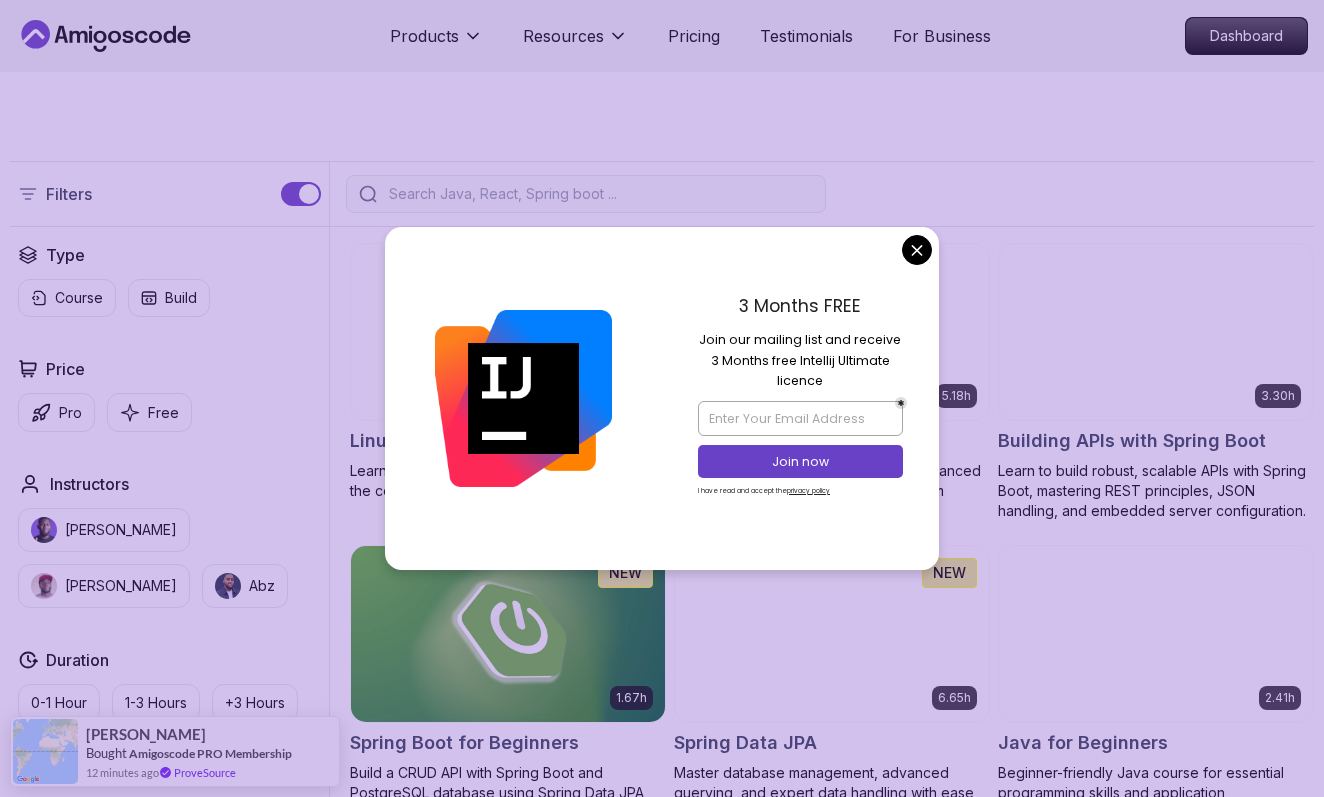 scroll, scrollTop: 428, scrollLeft: 0, axis: vertical 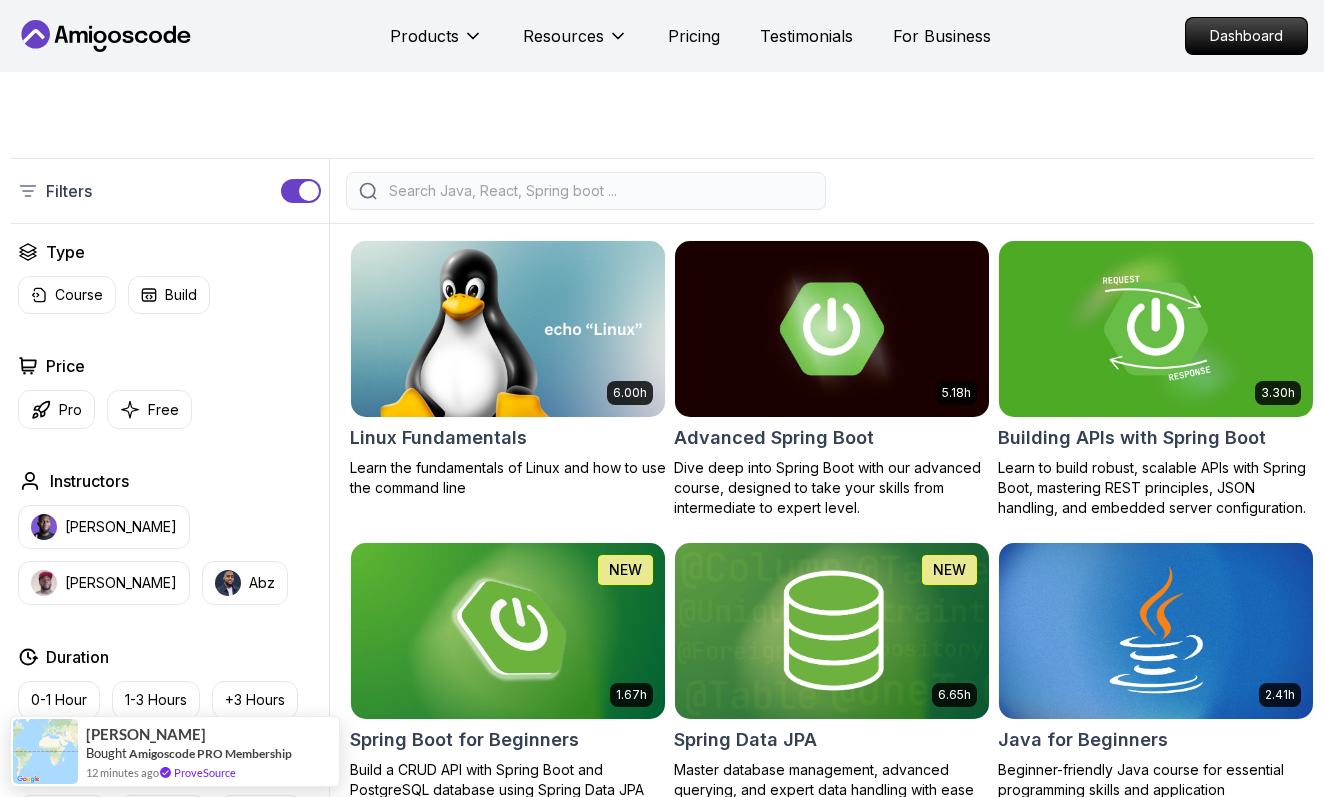 click on "Products Resources Pricing Testimonials For Business Dashboard Products Resources Pricing Testimonials For Business Dashboard All Courses Learn Java, Spring Boot, DevOps & More with Amigoscode Premium Courses Master in-demand skills like Java, Spring Boot, DevOps, React, and more through hands-on, expert-led courses. Advance your software development career with real-world projects and practical learning. Filters Filters Type Course Build Price Pro Free Instructors Nelson Djalo Richard Abz Duration 0-1 Hour 1-3 Hours +3 Hours Track Front End Back End Dev Ops Full Stack Level Junior Mid-level Senior 6.00h Linux Fundamentals Learn the fundamentals of Linux and how to use the command line 5.18h Advanced Spring Boot Dive deep into Spring Boot with our advanced course, designed to take your skills from intermediate to expert level. 3.30h Building APIs with Spring Boot Learn to build robust, scalable APIs with Spring Boot, mastering REST principles, JSON handling, and embedded server configuration. 1.67h NEW 6.65h" at bounding box center (662, 4463) 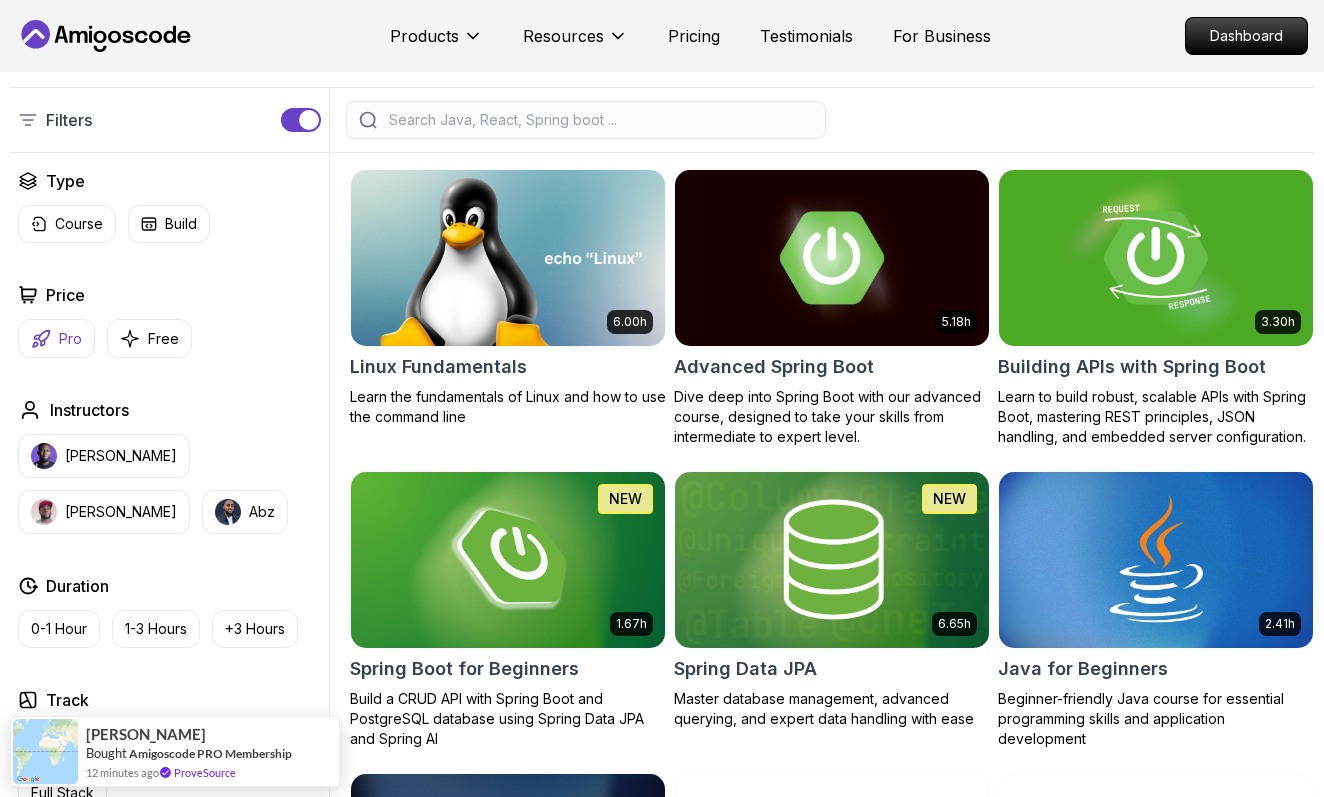 scroll, scrollTop: 743, scrollLeft: 0, axis: vertical 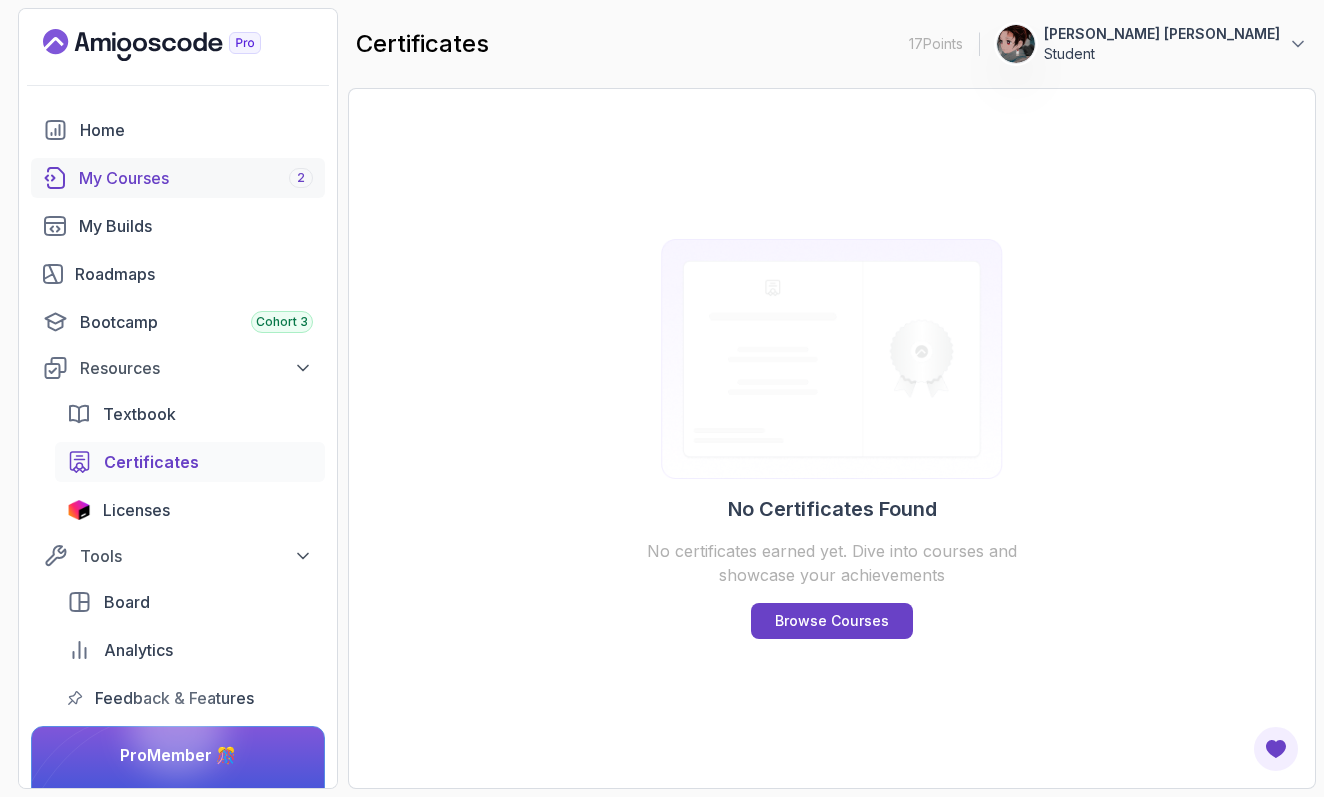 click on "My Courses 2" at bounding box center [196, 178] 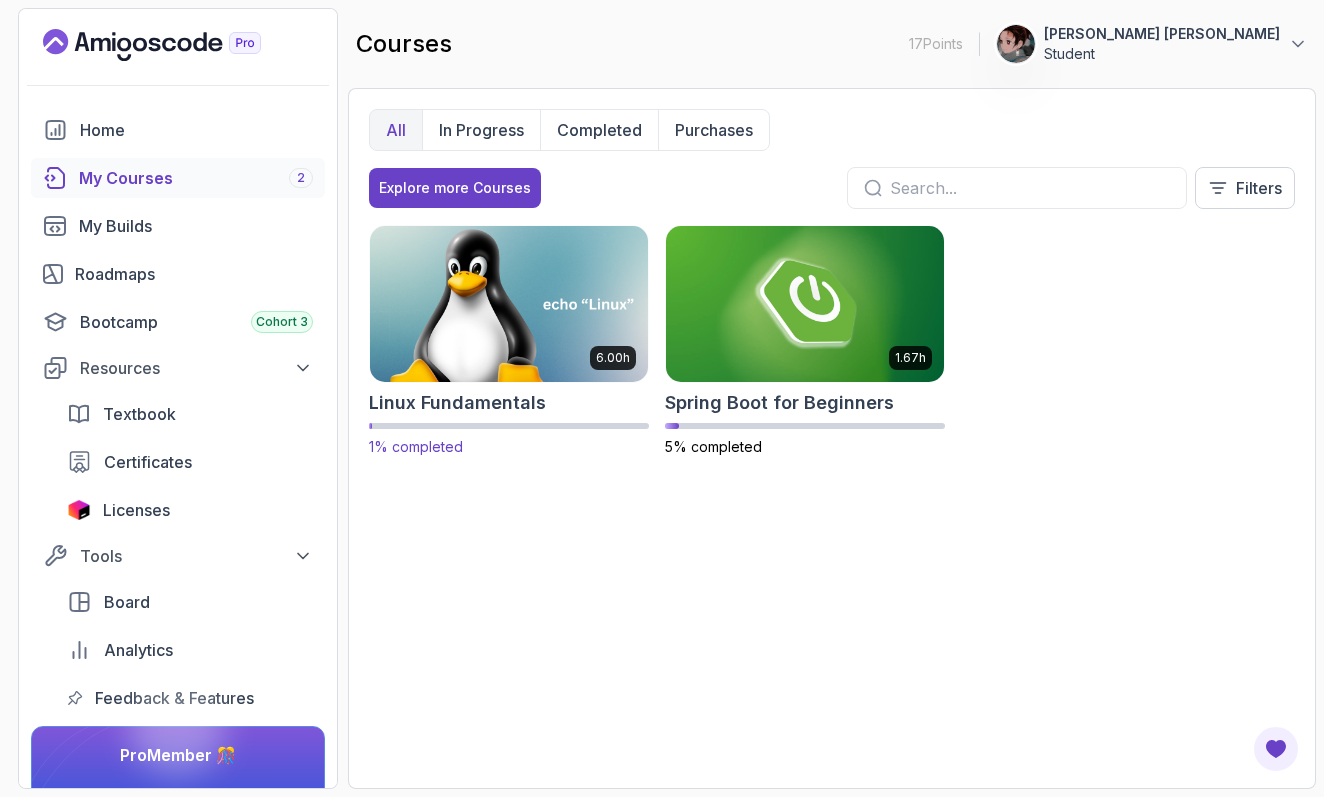 scroll, scrollTop: 0, scrollLeft: 0, axis: both 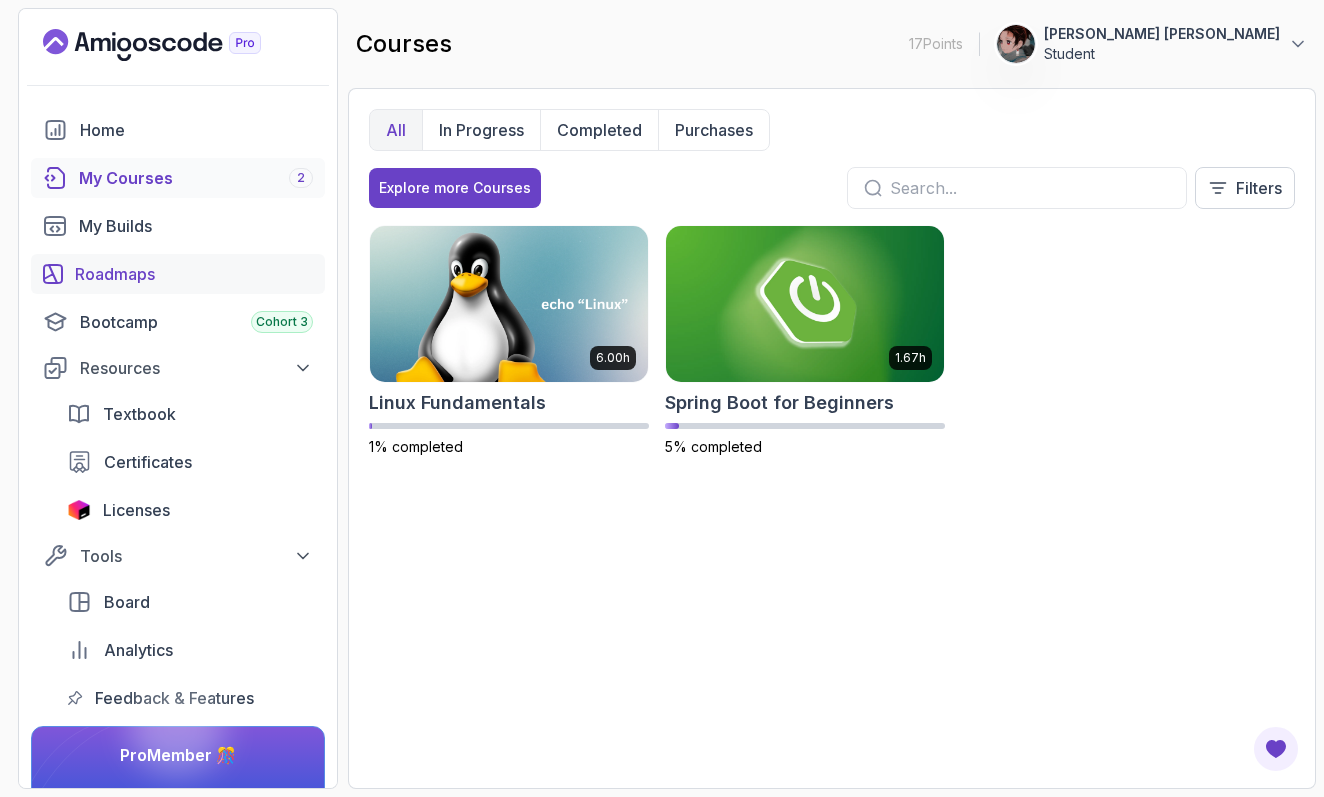 click on "Roadmaps" at bounding box center [194, 274] 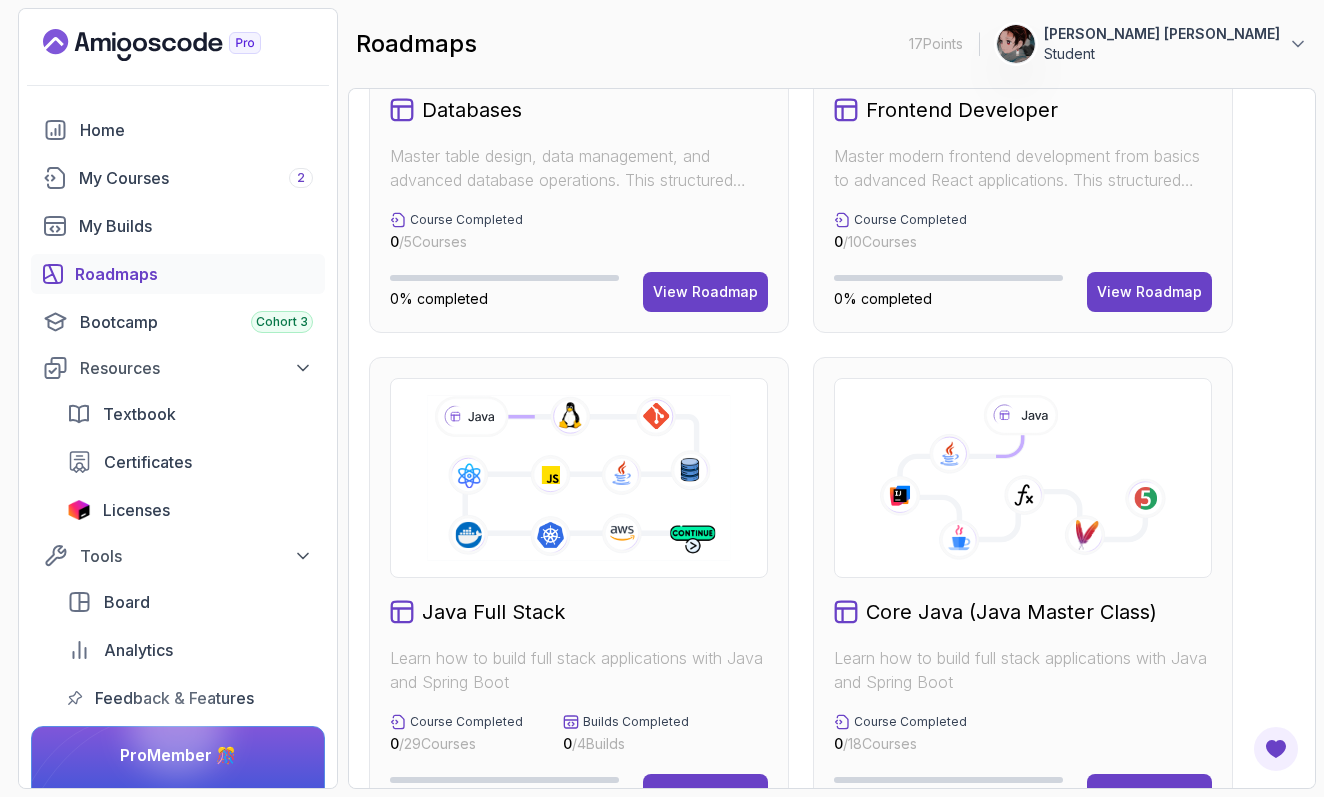scroll, scrollTop: 319, scrollLeft: 0, axis: vertical 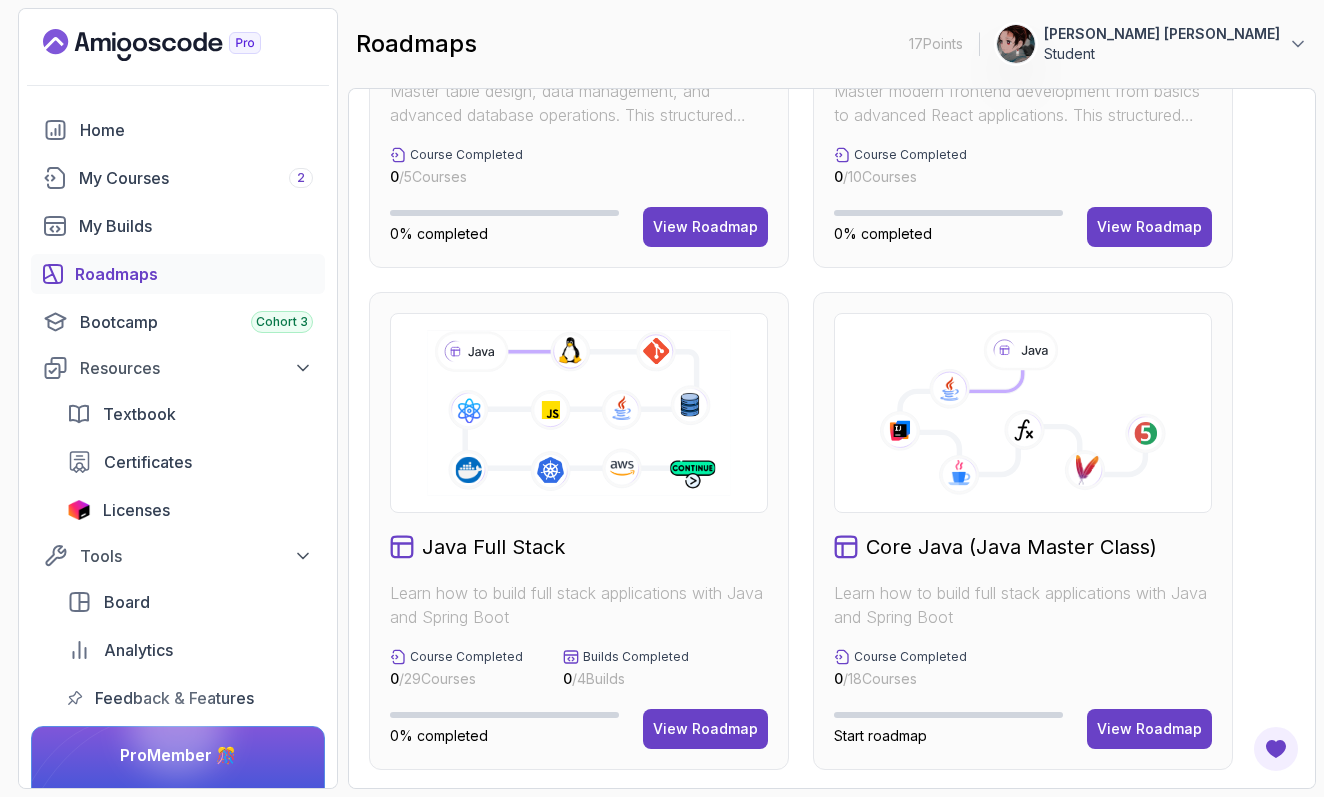 click on "Learn how to build full stack applications with Java and Spring Boot" at bounding box center [579, 605] 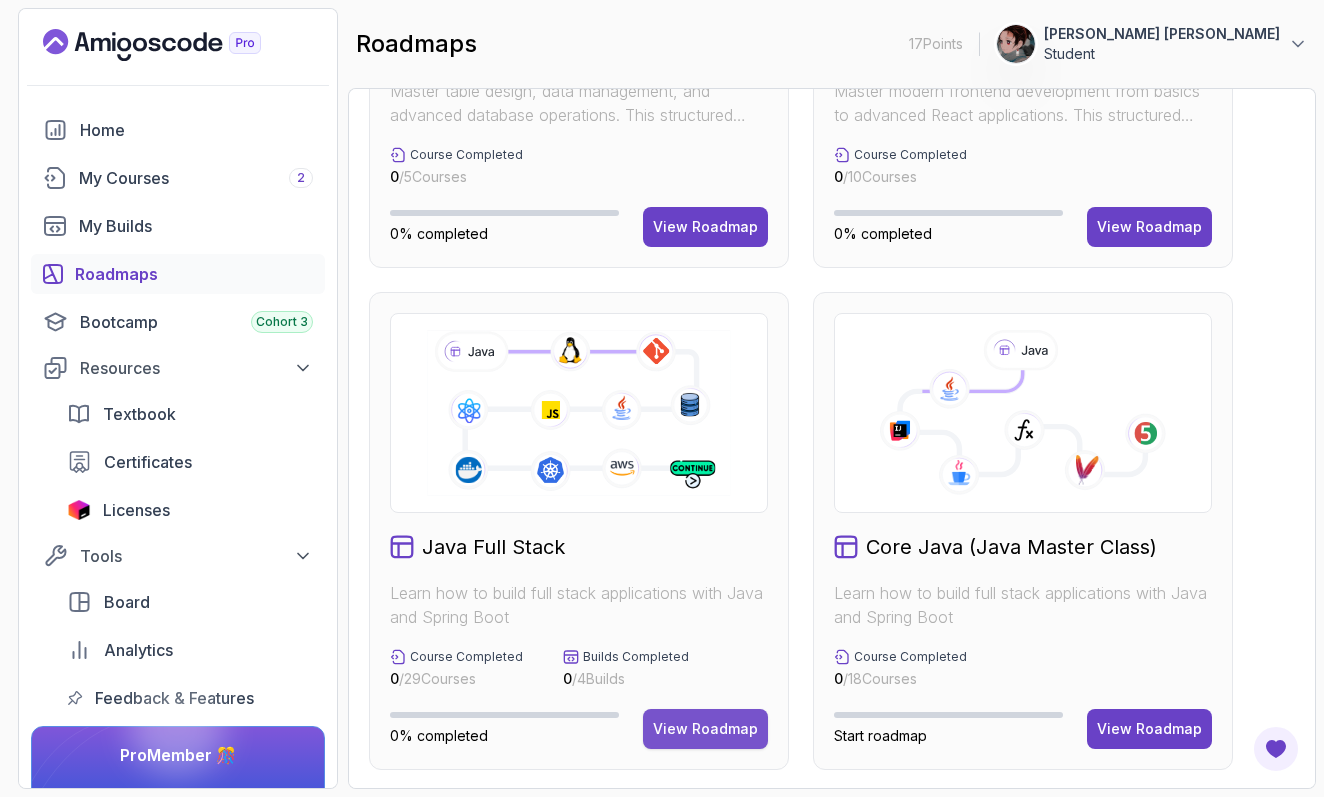 click on "View Roadmap" at bounding box center (705, 729) 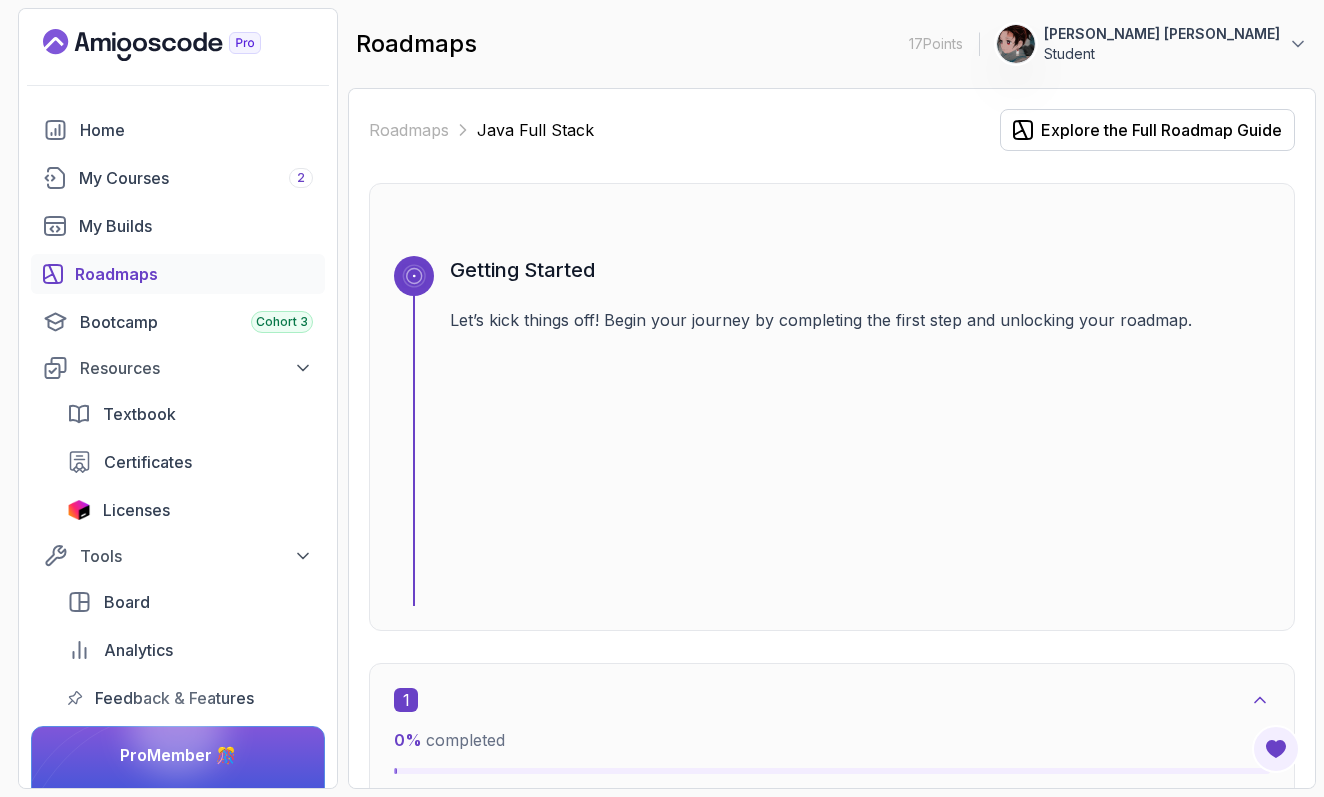 scroll, scrollTop: 0, scrollLeft: 0, axis: both 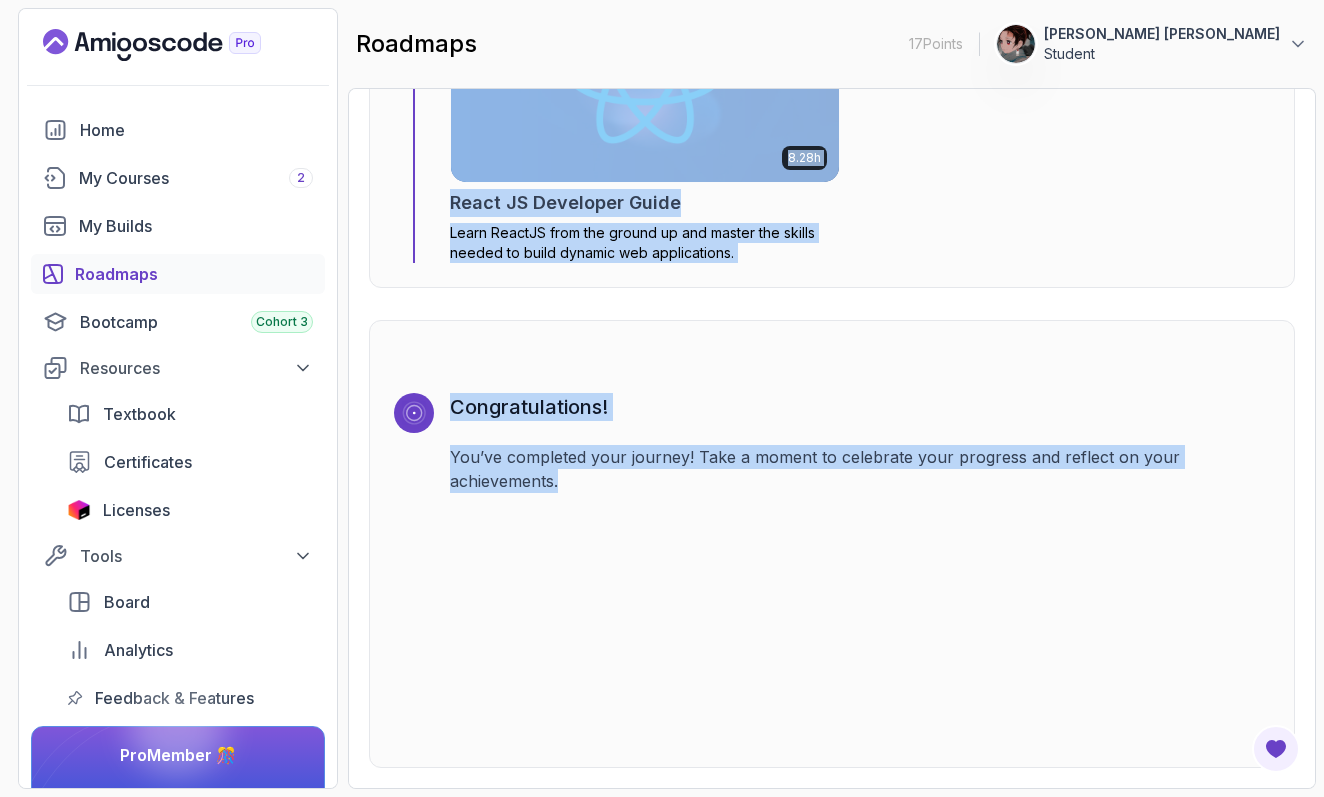 drag, startPoint x: 421, startPoint y: 209, endPoint x: 705, endPoint y: 926, distance: 771.19714 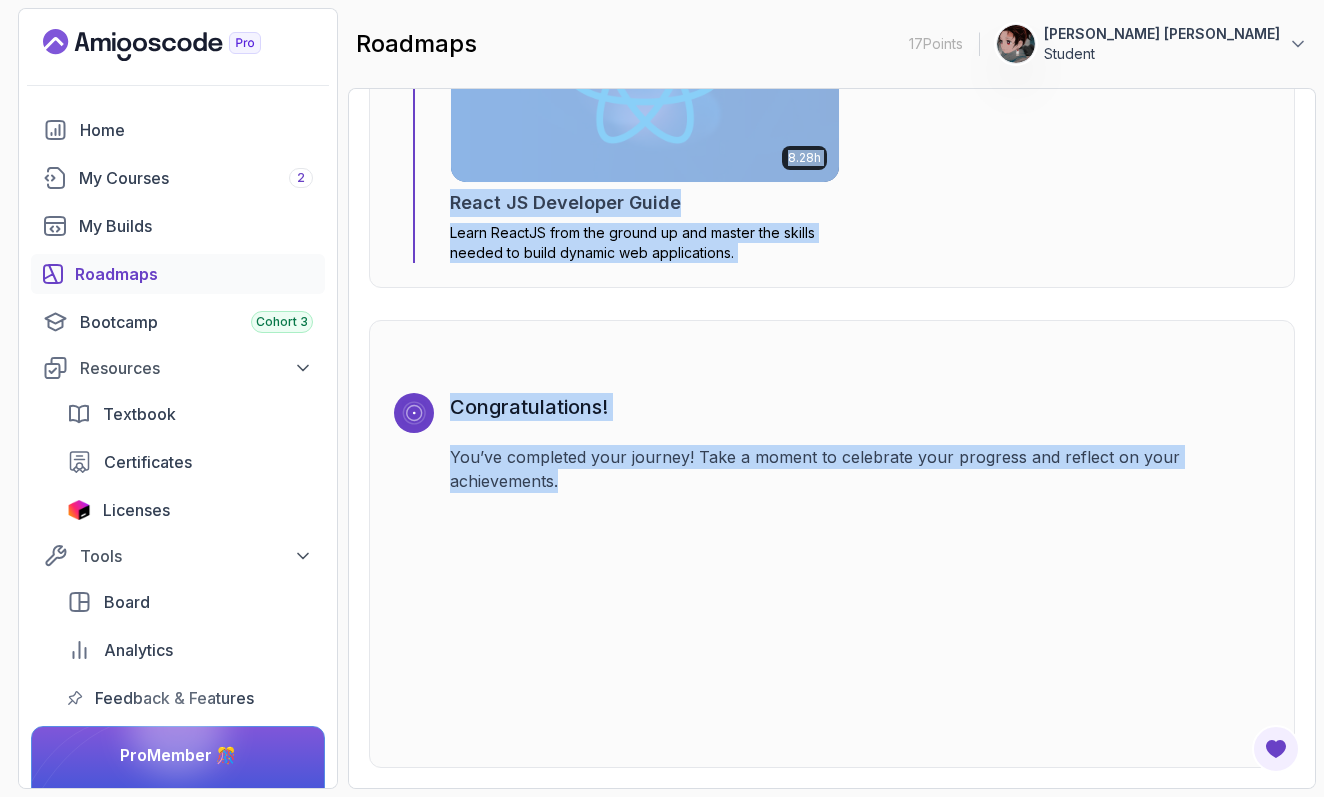 click on "17  Points 1 Abdul Muiz Munshi Student Home My Courses 2 My Builds Roadmaps Bootcamp Cohort 3 Resources Textbook Certificates Licenses Tools Board Analytics Feedback & Features Pro  Member 🎊 Check PRO Features roadmaps   17  Points 1 Abdul Muiz Munshi Student Roadmaps Java Full Stack Explore the Full Roadmap Guide Getting Started Let’s kick things off! Begin your journey by completing the first step and unlocking your roadmap. 1 0 % completed Linux and Operating Systems Learn the core building blocks of web development intermediate 3   Courses   8.9 hours  of content 6.00h Linux Fundamentals 1% completed 39m VIM Essentials Learn the basics of Linux and Bash. 2.27h Linux for Professionals Master the advanced concepts and techniques of Linux with our comprehensive course designed for professionals. 2 0 % completed Version Control Learn how to manage your code beginner 2   Courses   12.7 hours  of content 2.55h Git & GitHub Fundamentals Learn the fundamentals of Git and GitHub. 10.13h Git for Professionals" at bounding box center (662, 398) 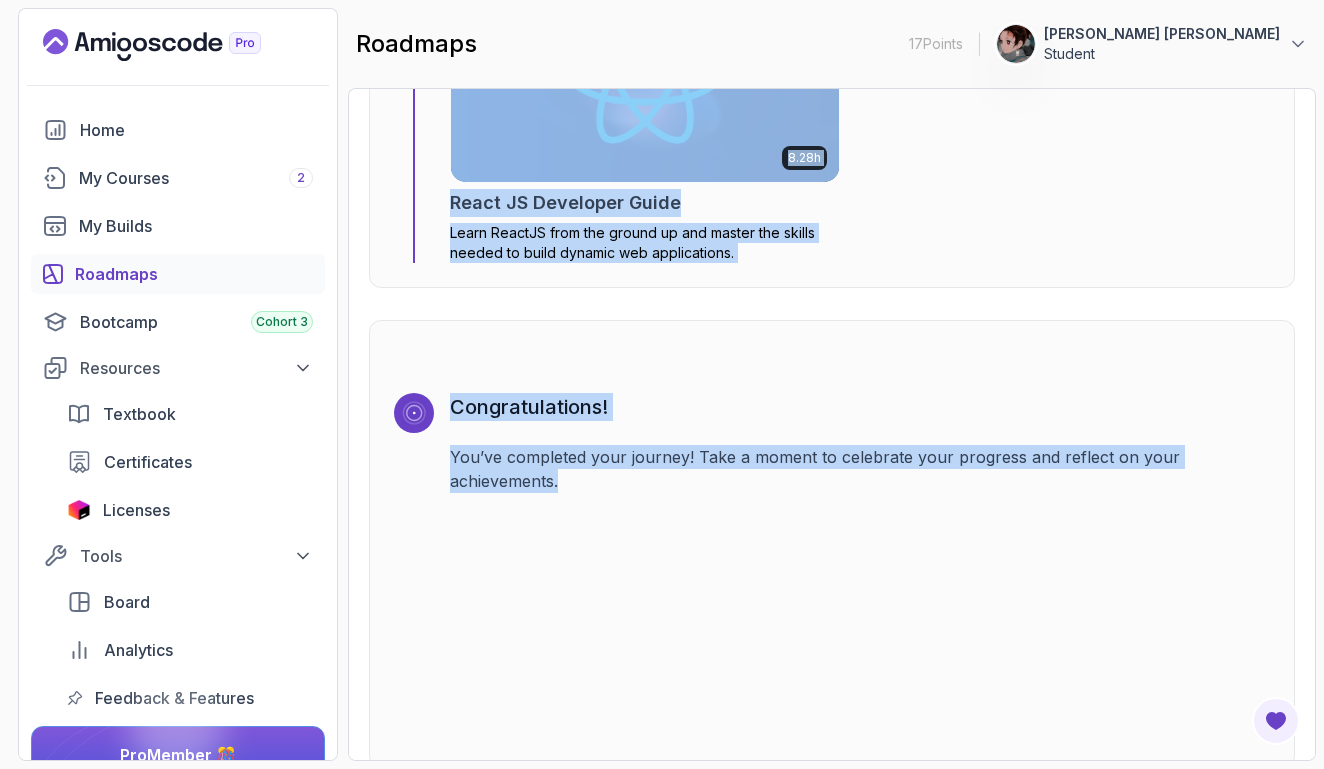 click on "Congratulations! You’ve completed your journey! Take a moment to celebrate your progress and reflect on your achievements." at bounding box center [860, 568] 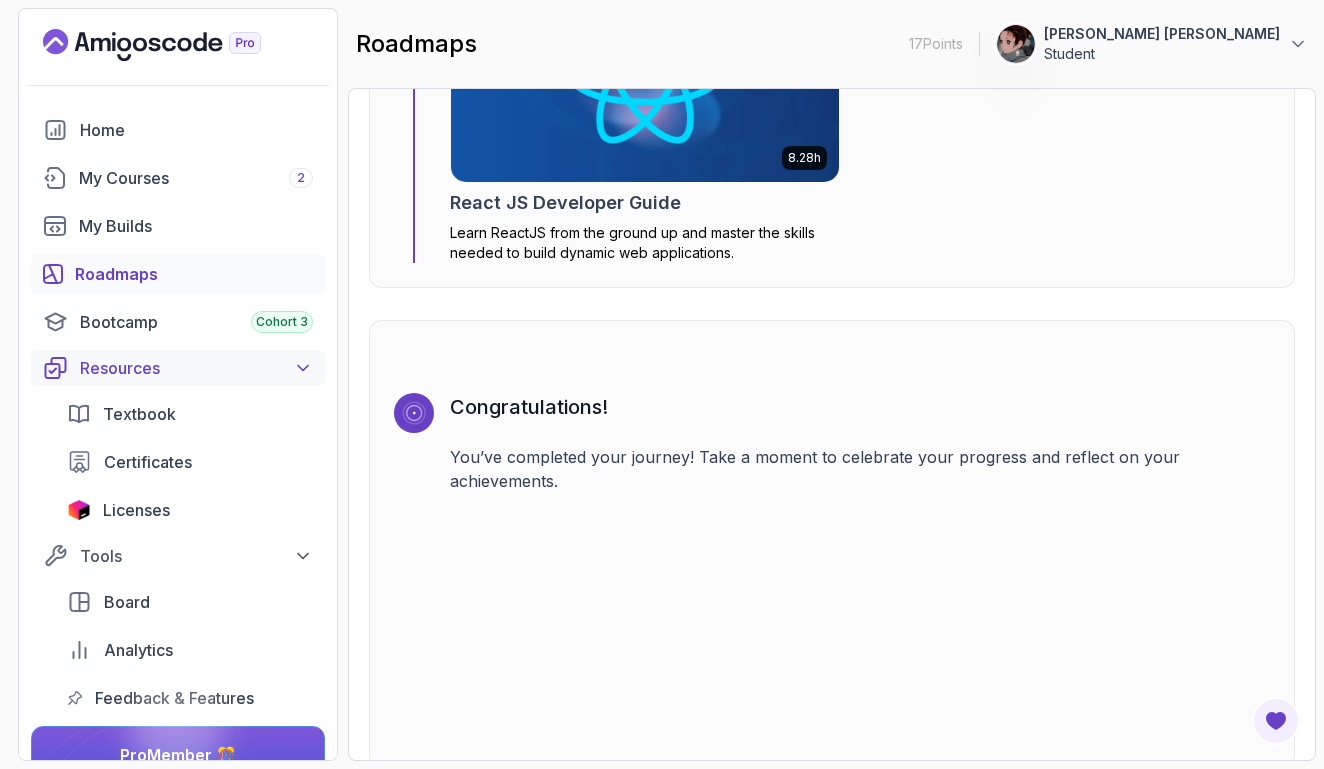 click on "Resources" at bounding box center (196, 368) 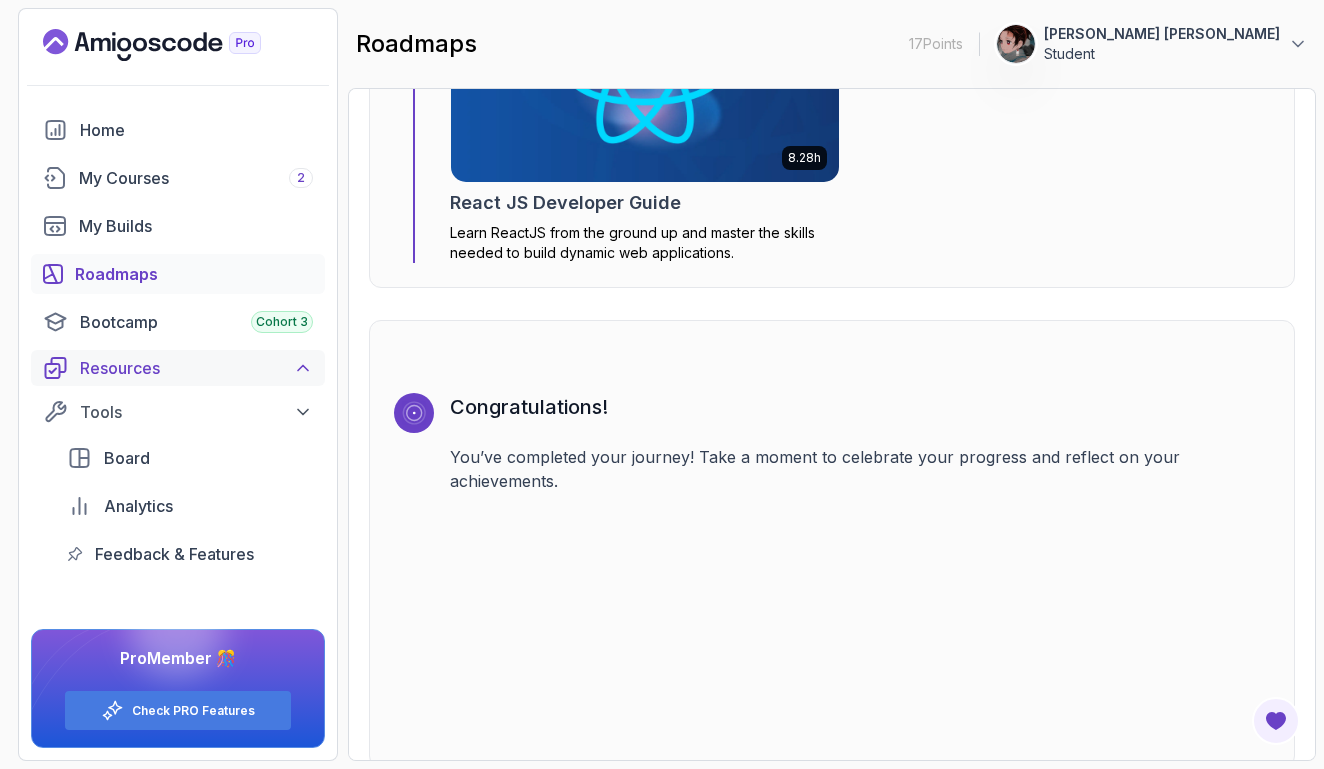 click on "Resources" at bounding box center (196, 368) 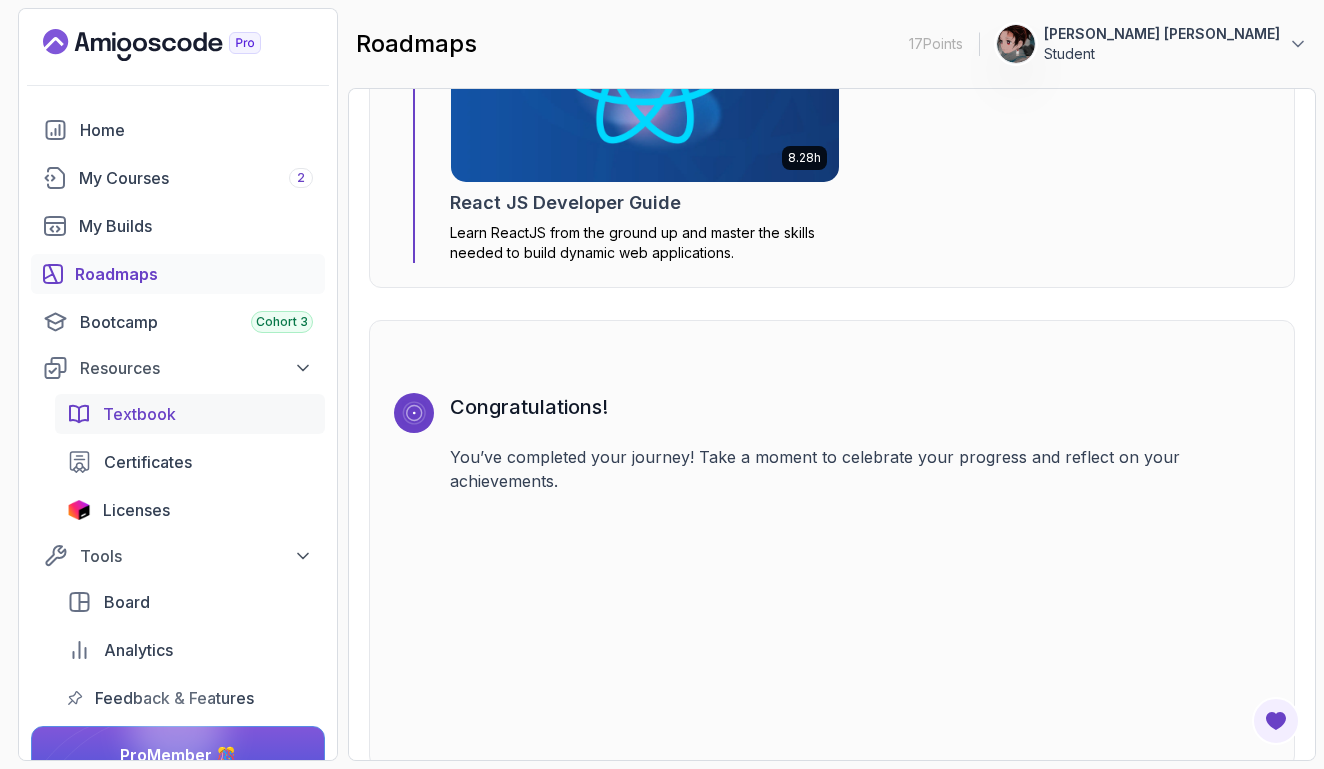 click on "Textbook" at bounding box center [139, 414] 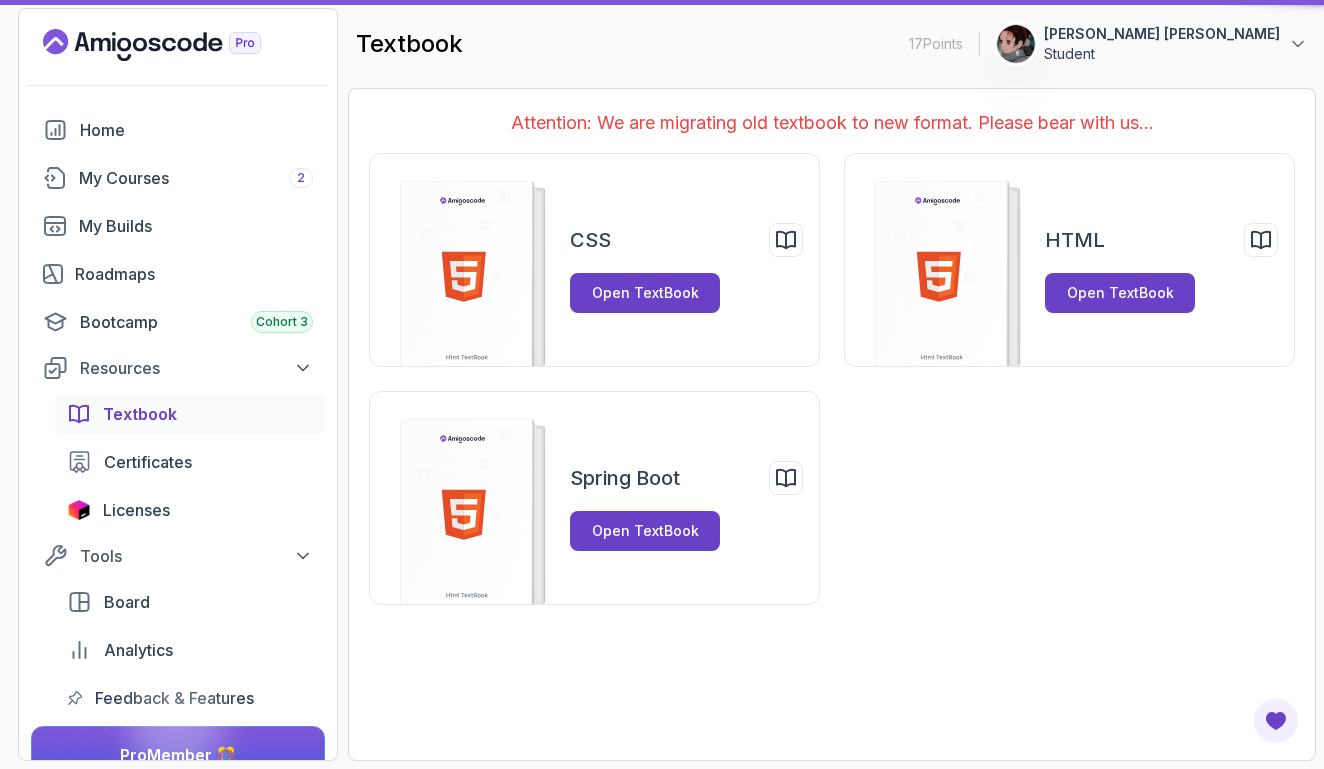 scroll, scrollTop: 0, scrollLeft: 0, axis: both 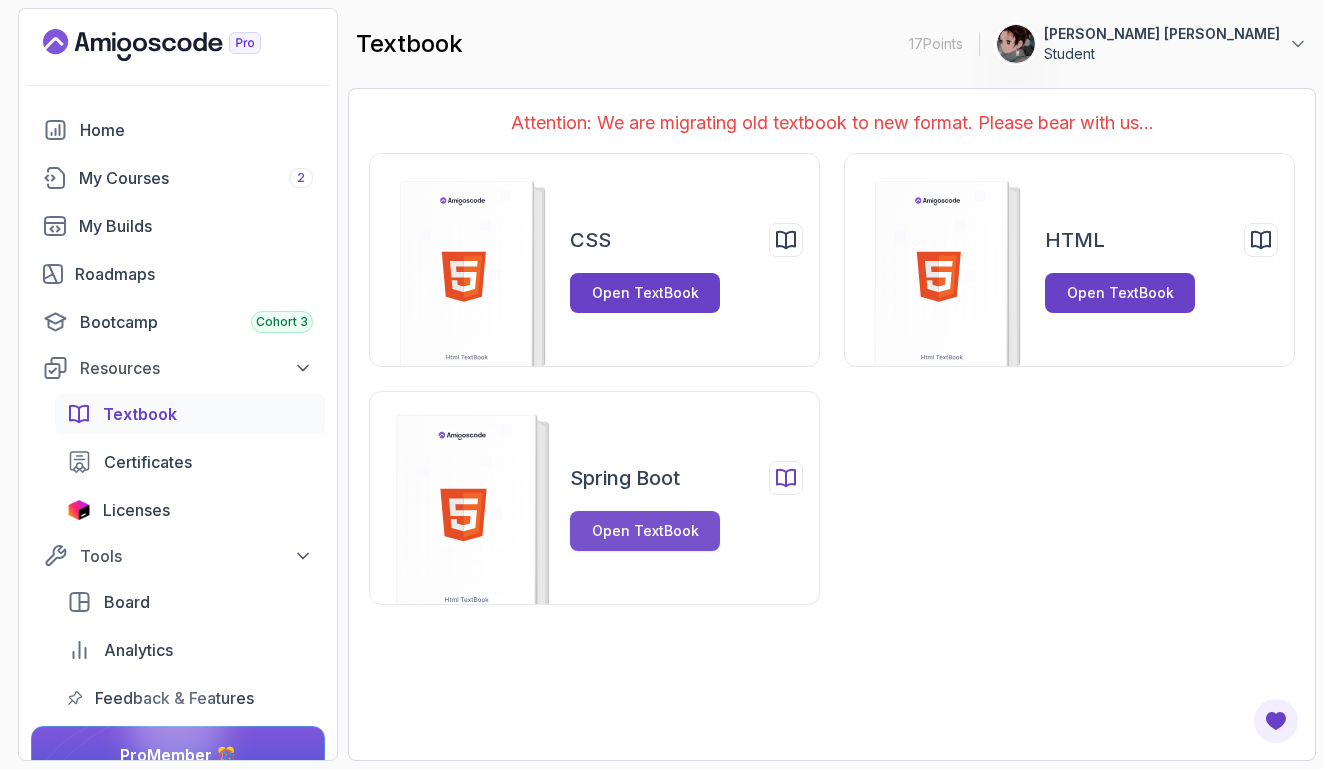 click on "Open TextBook" at bounding box center (645, 531) 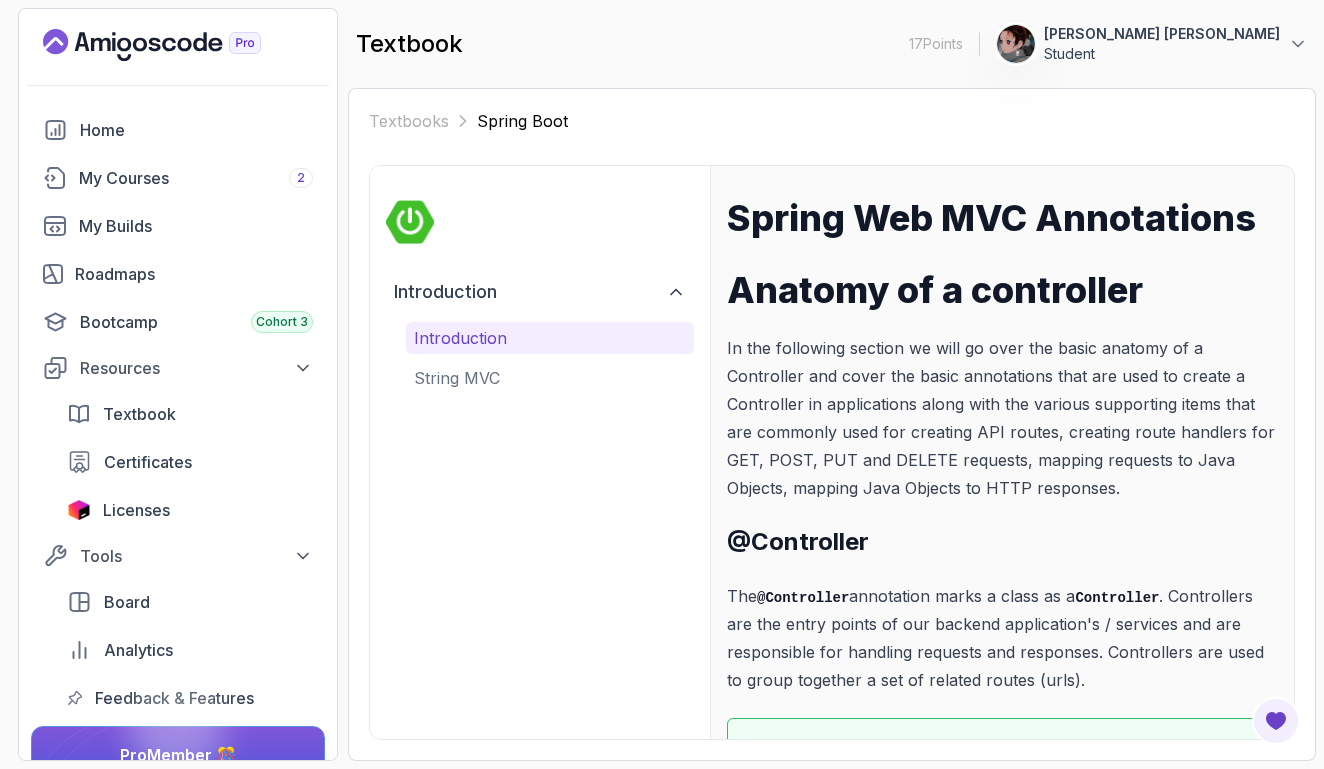 scroll, scrollTop: 0, scrollLeft: 0, axis: both 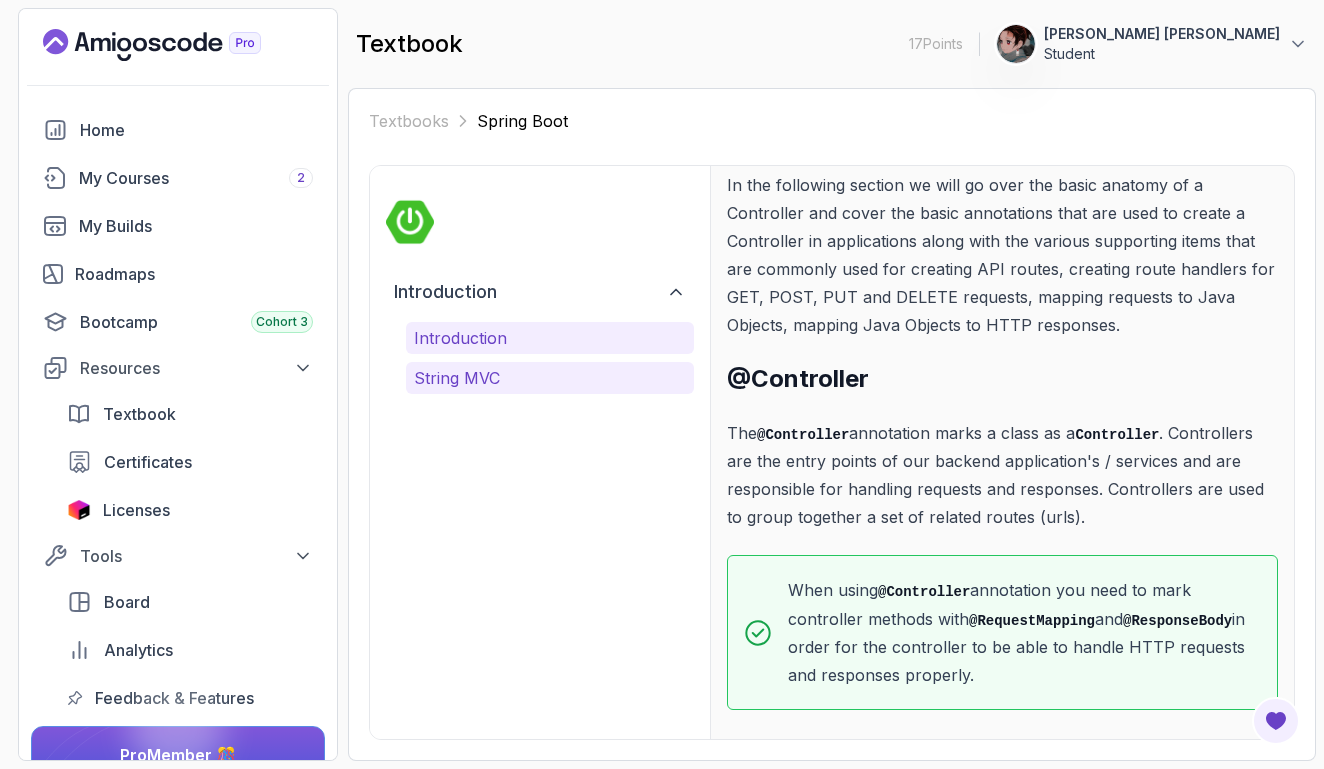 click on "String MVC" at bounding box center (550, 378) 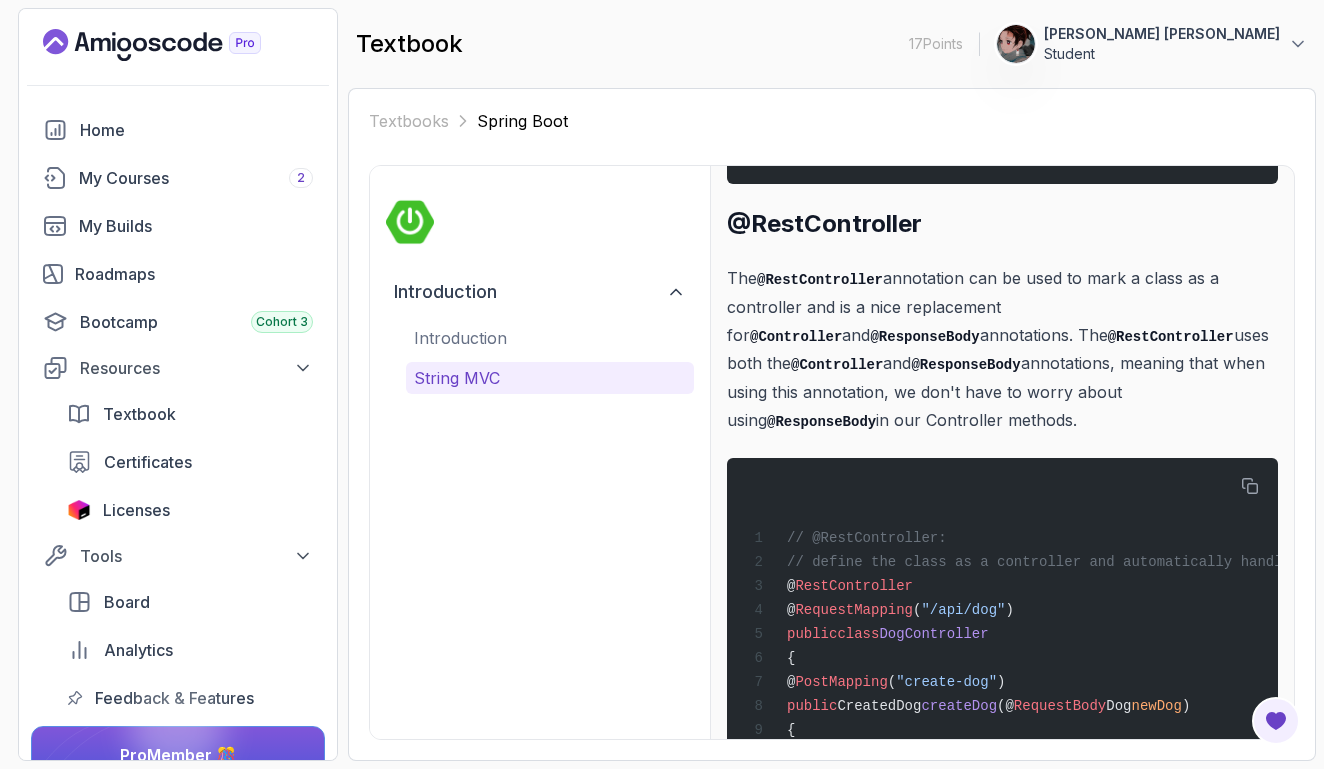 scroll, scrollTop: 9354, scrollLeft: 0, axis: vertical 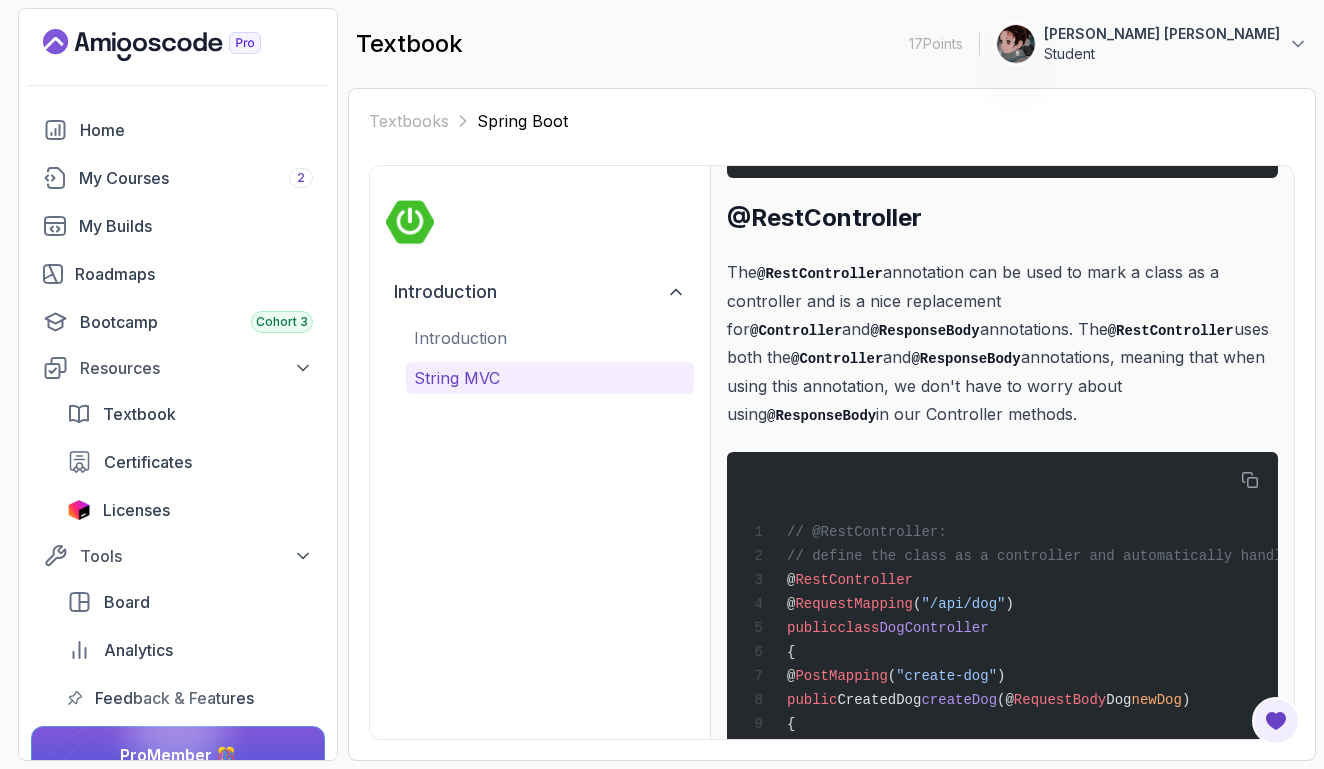 drag, startPoint x: 798, startPoint y: 547, endPoint x: 733, endPoint y: 376, distance: 182.93715 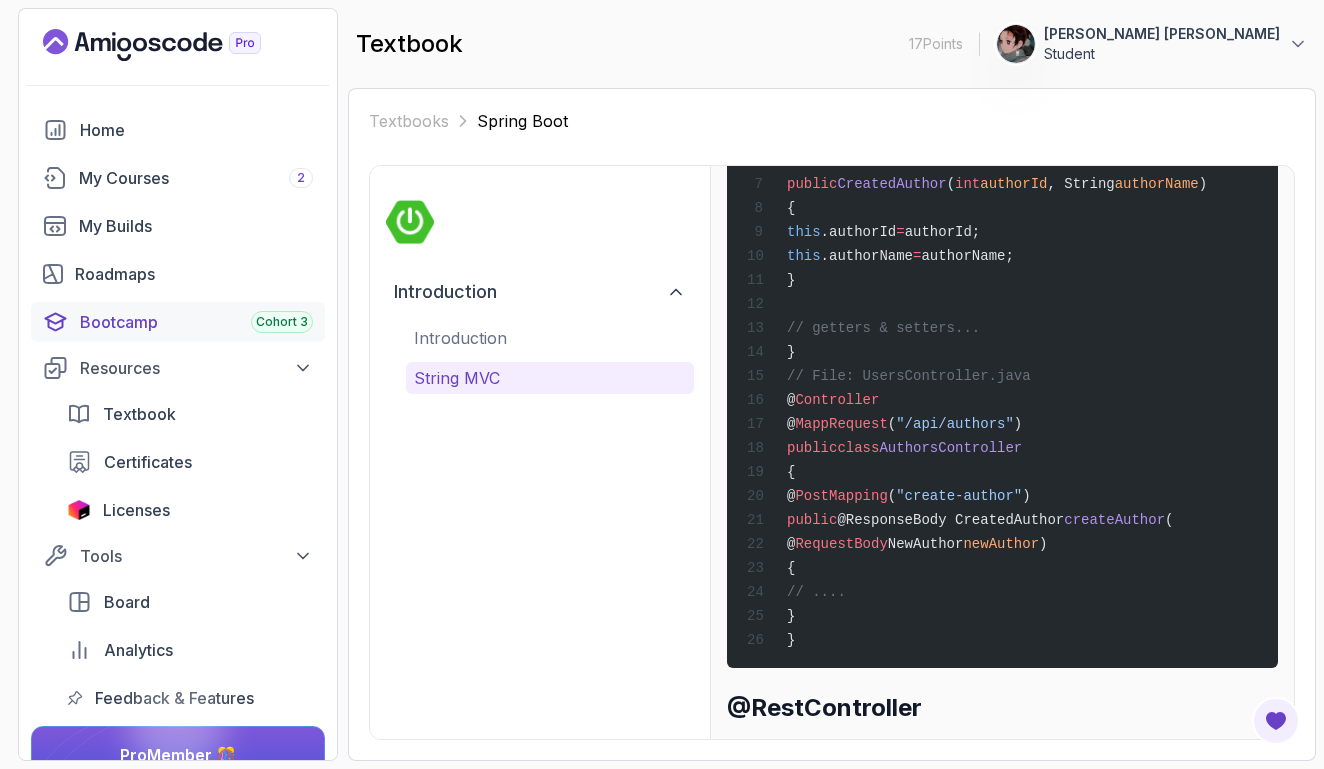 click on "Bootcamp Cohort 3" at bounding box center [196, 322] 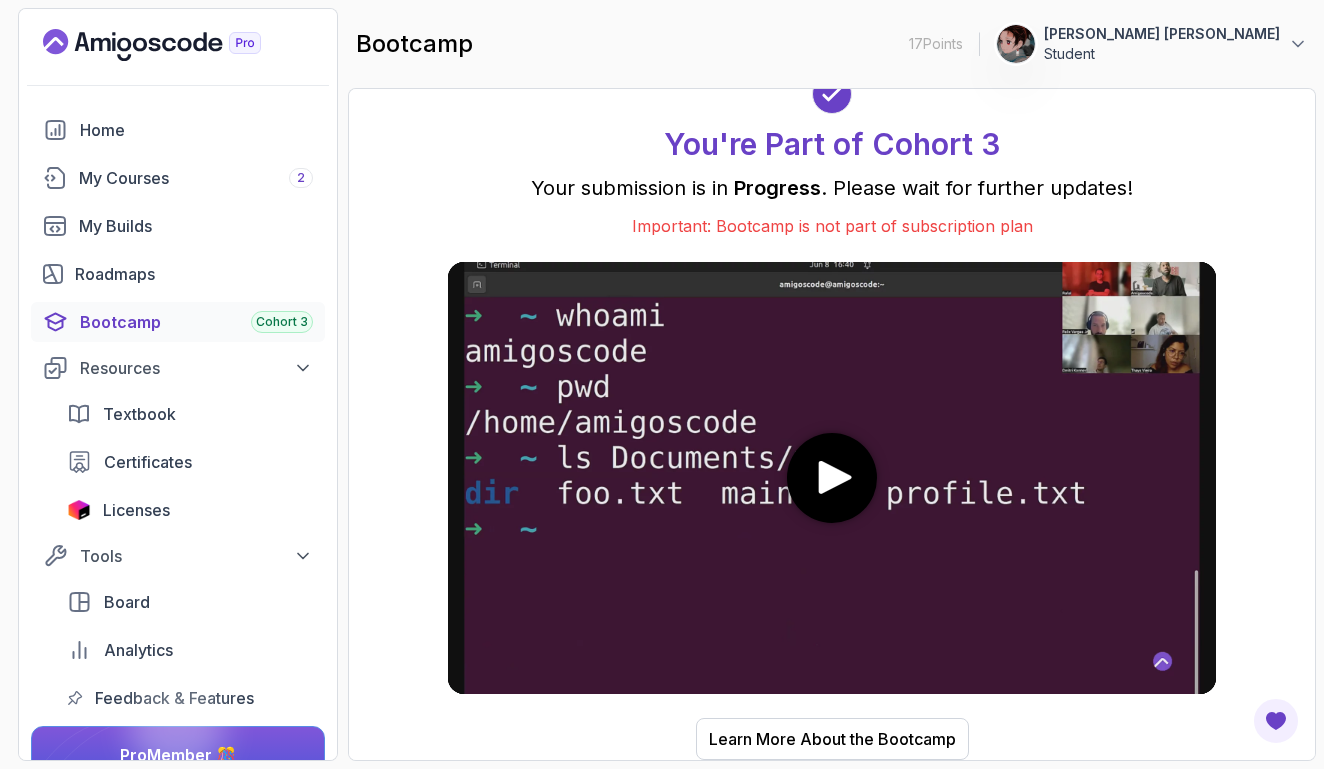 scroll, scrollTop: 8, scrollLeft: 0, axis: vertical 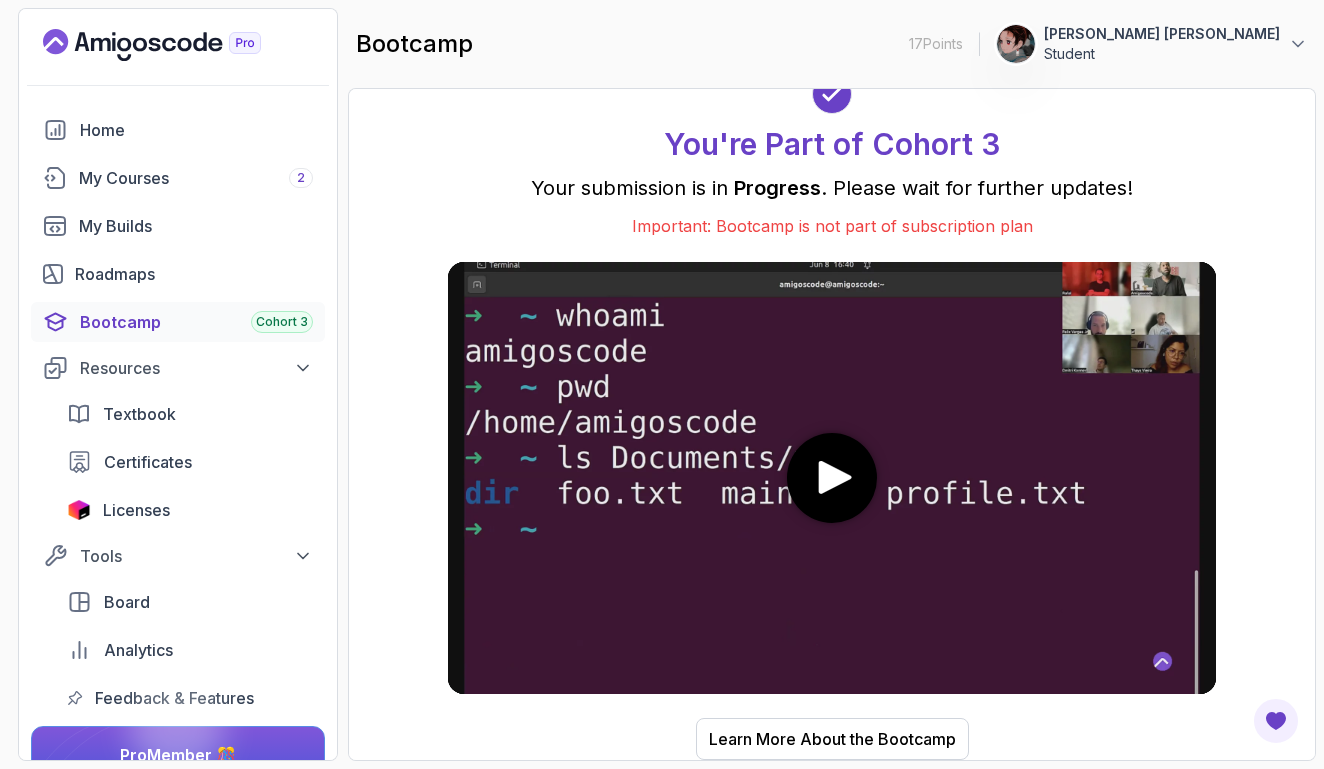 click 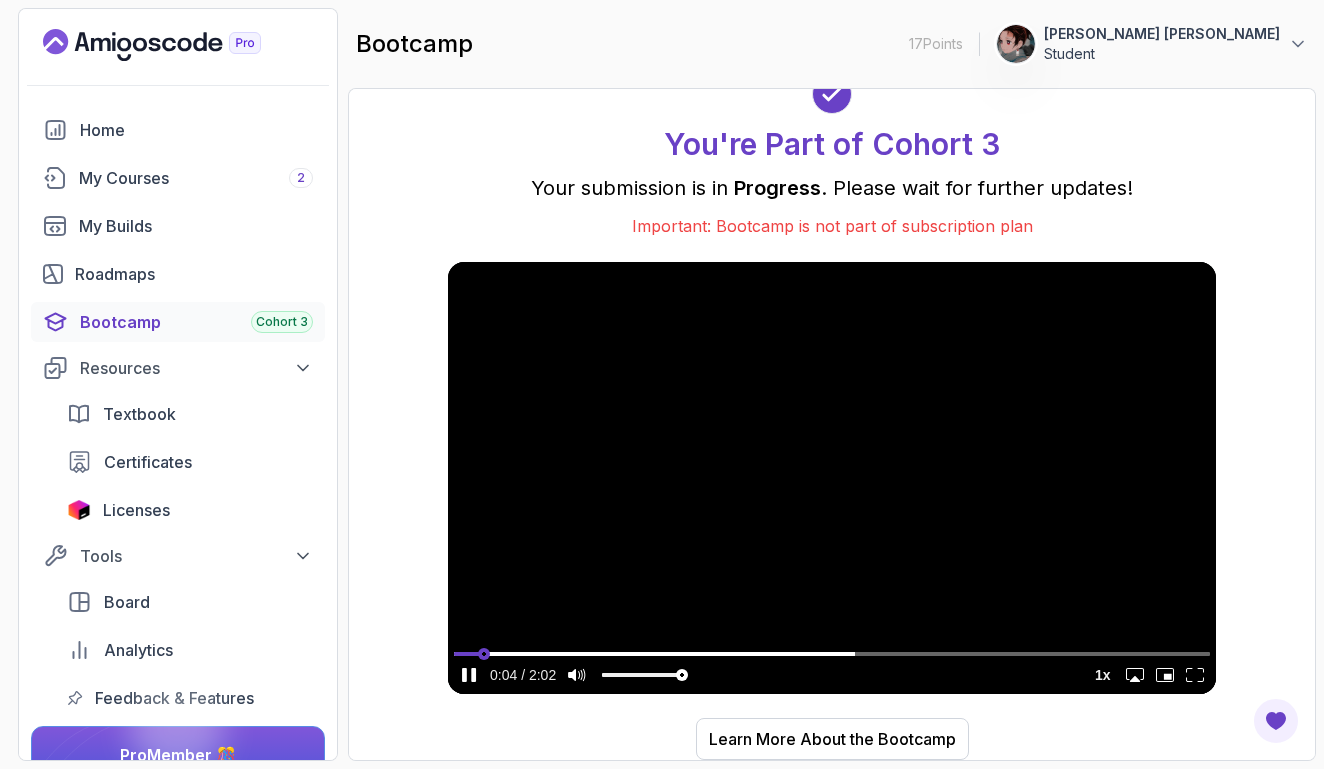 type on "0.461635454132044" 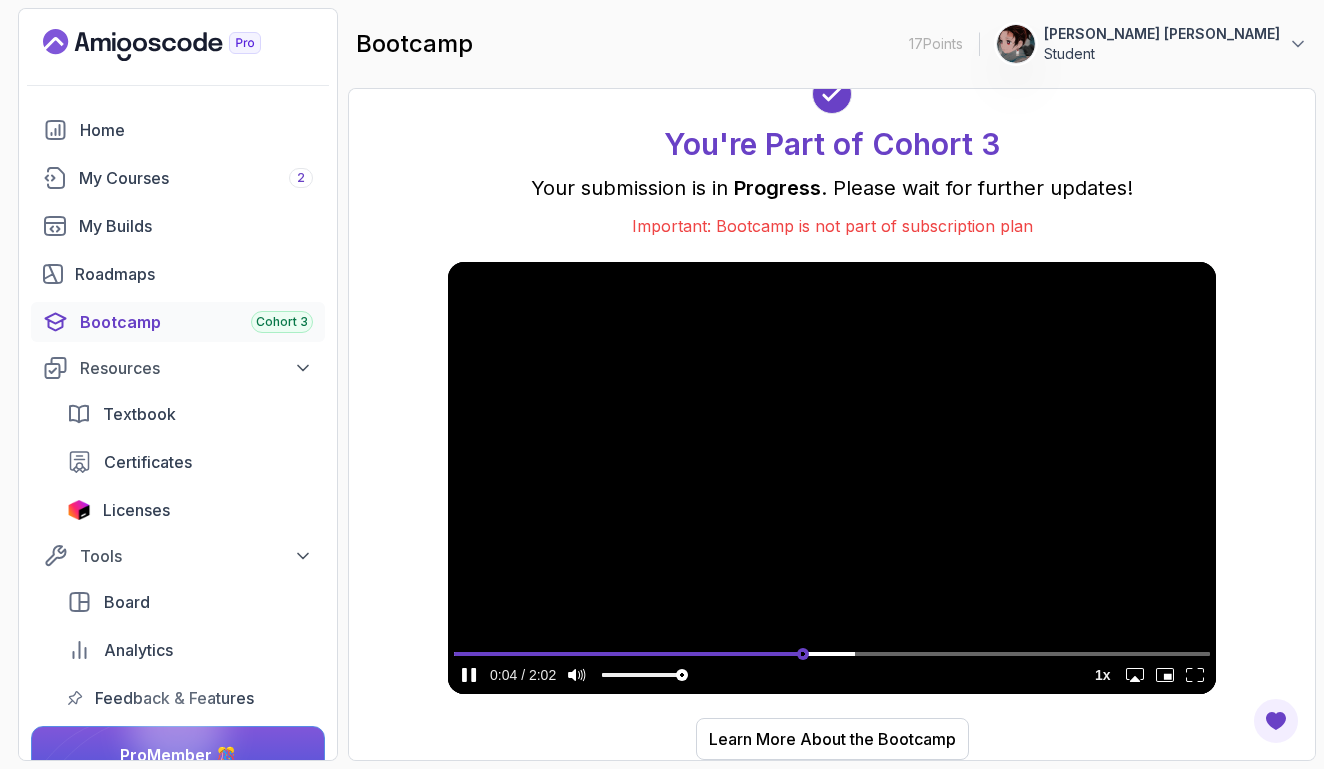 click at bounding box center (832, 653) 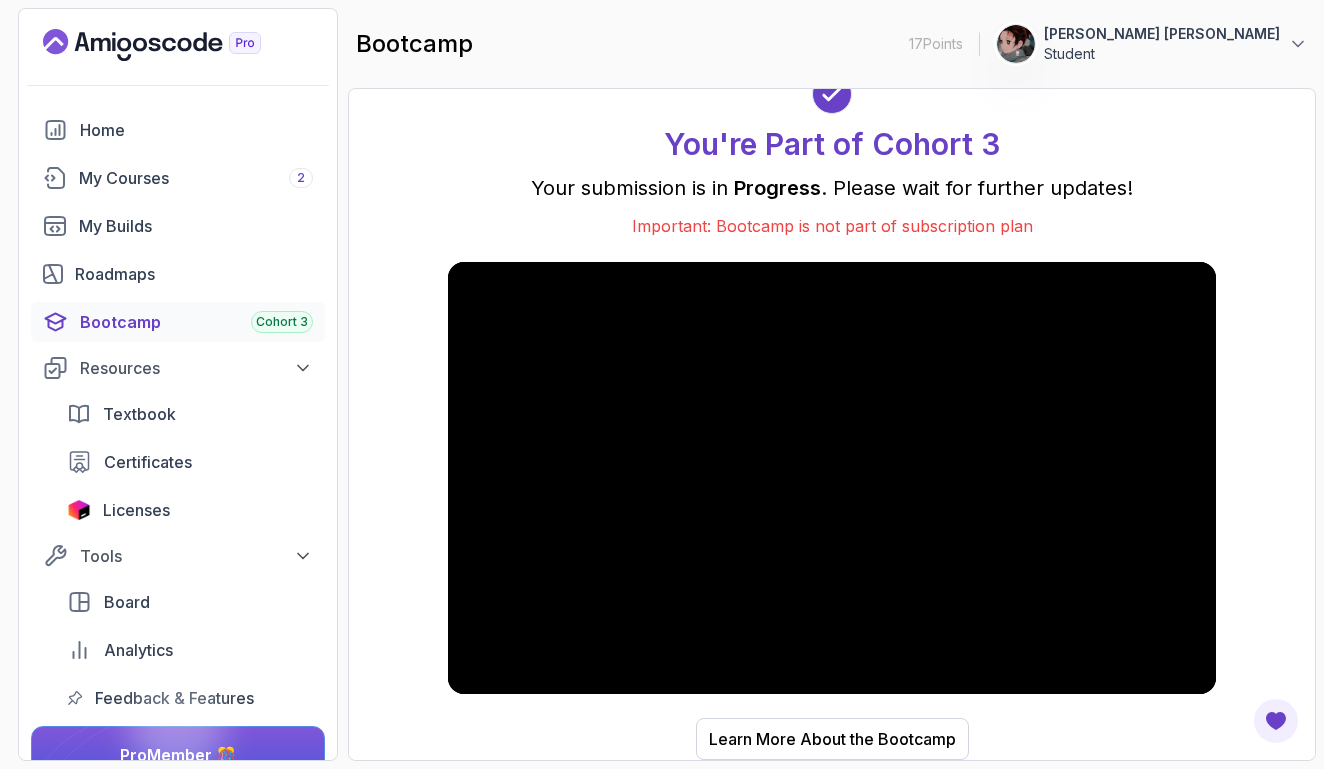 click at bounding box center (832, 478) 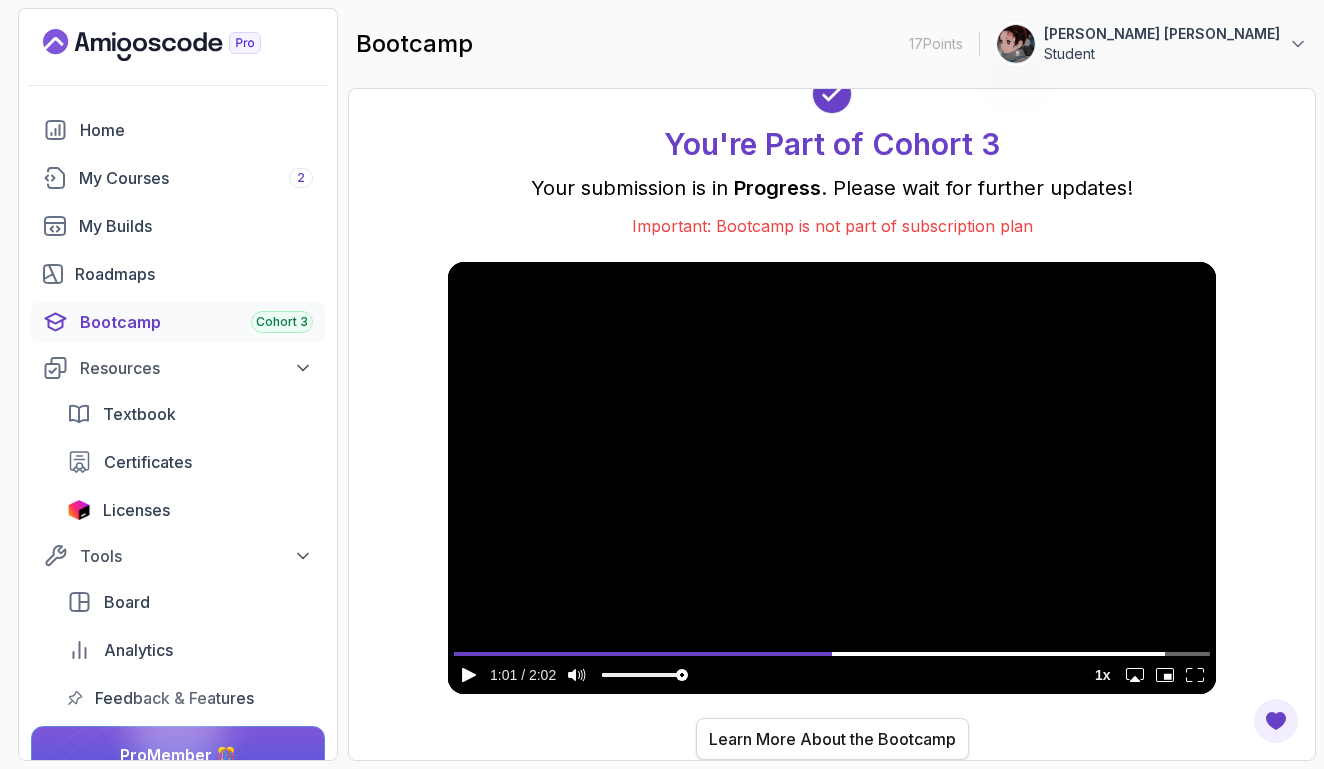 scroll, scrollTop: 0, scrollLeft: 0, axis: both 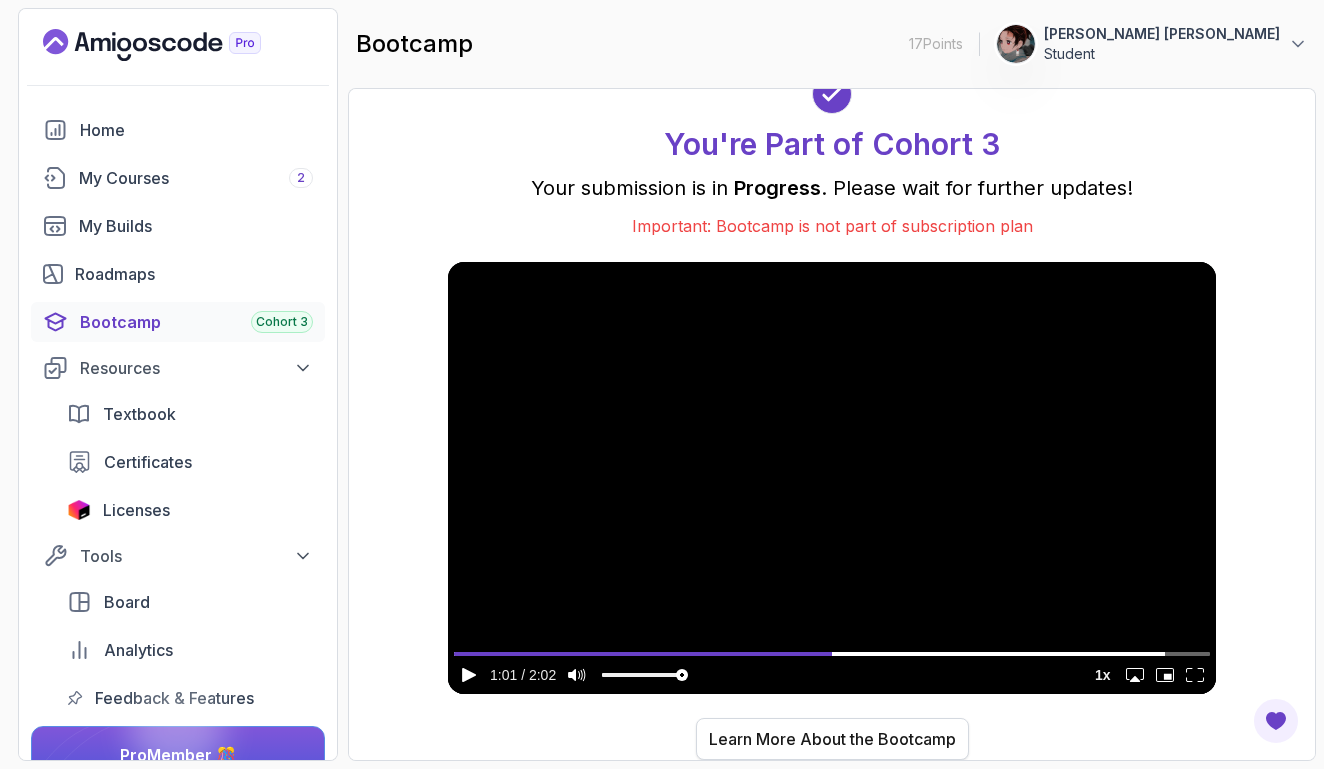 click on "Learn More About the Bootcamp" at bounding box center (832, 739) 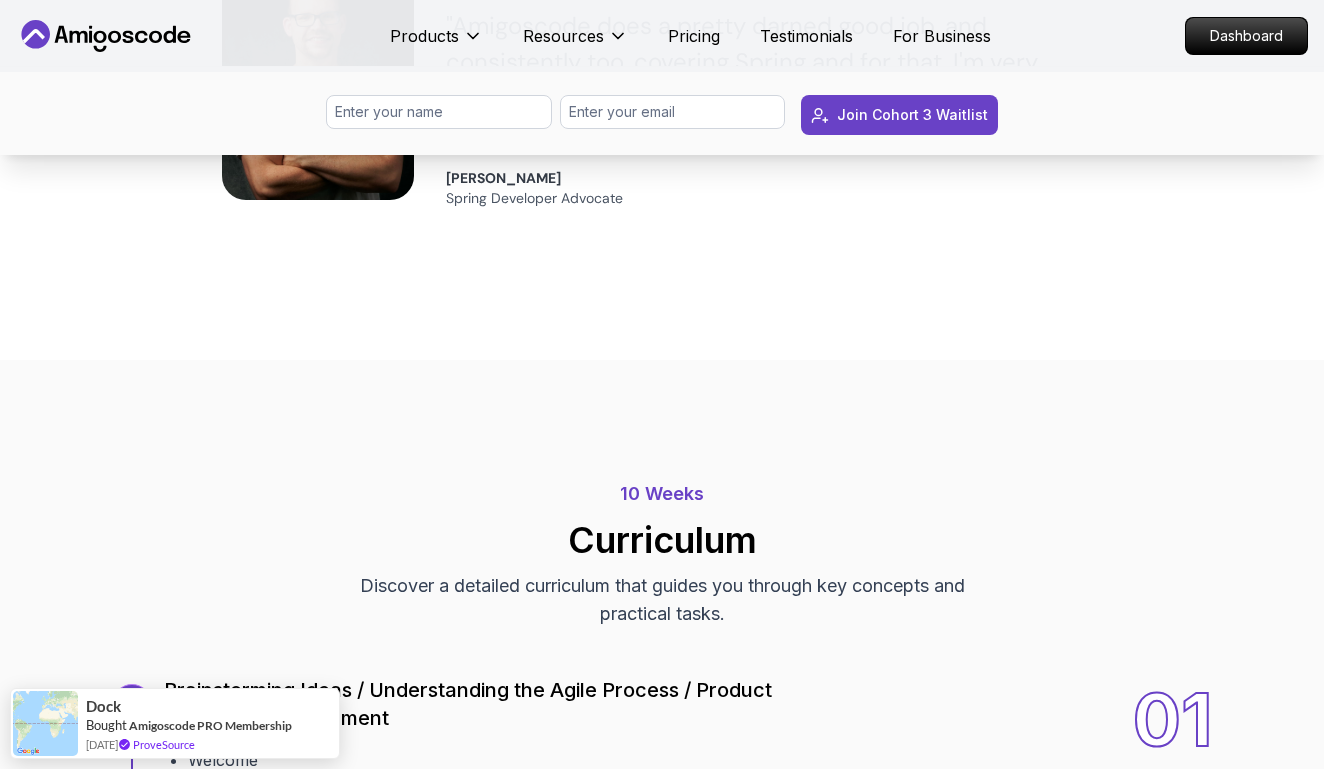 scroll, scrollTop: 1952, scrollLeft: 0, axis: vertical 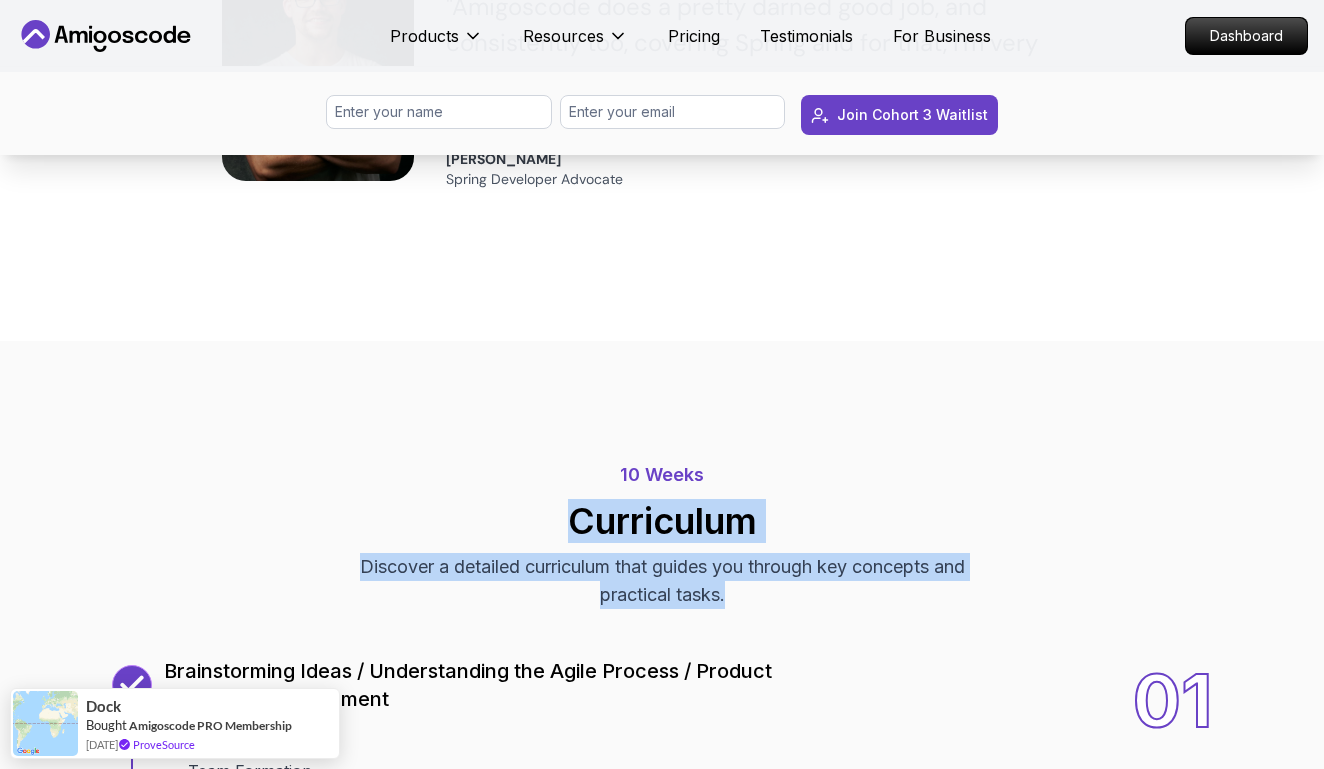 drag, startPoint x: 766, startPoint y: 583, endPoint x: 433, endPoint y: 518, distance: 339.28455 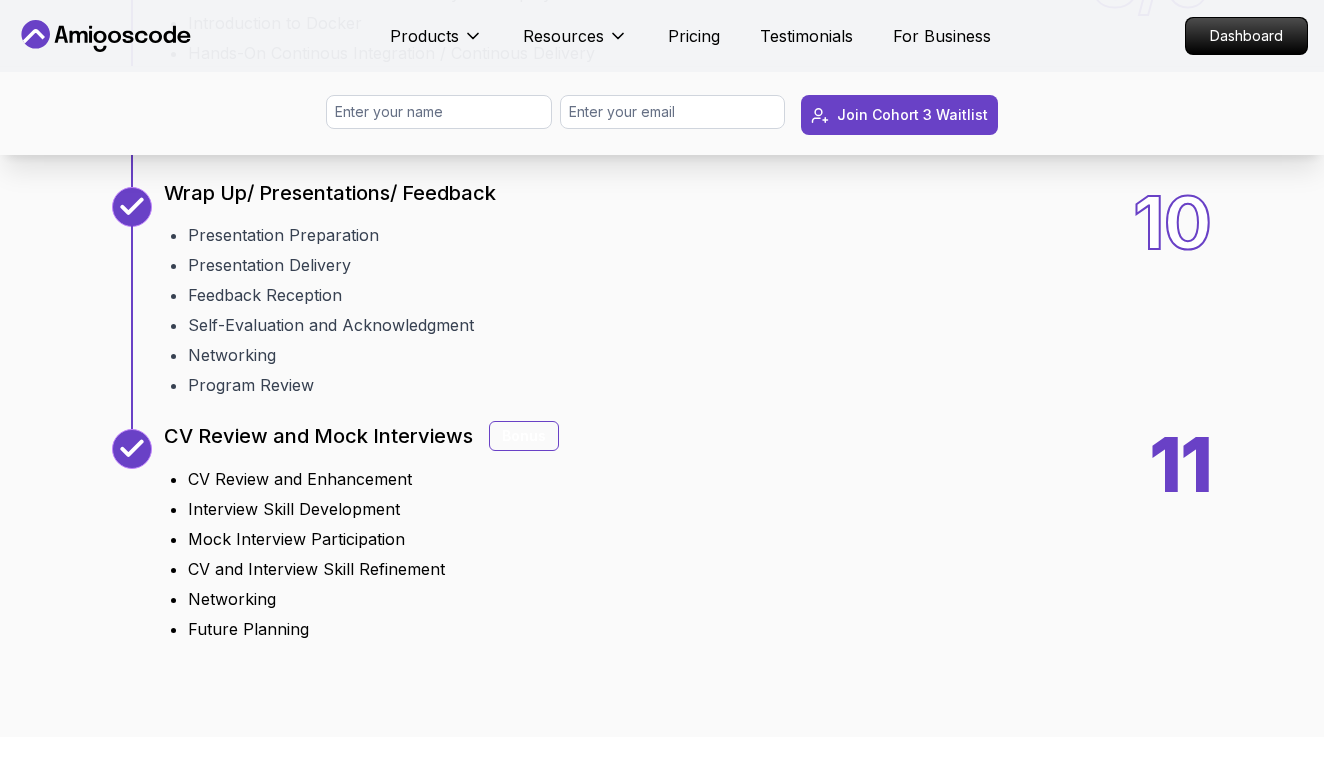 scroll, scrollTop: 3533, scrollLeft: 0, axis: vertical 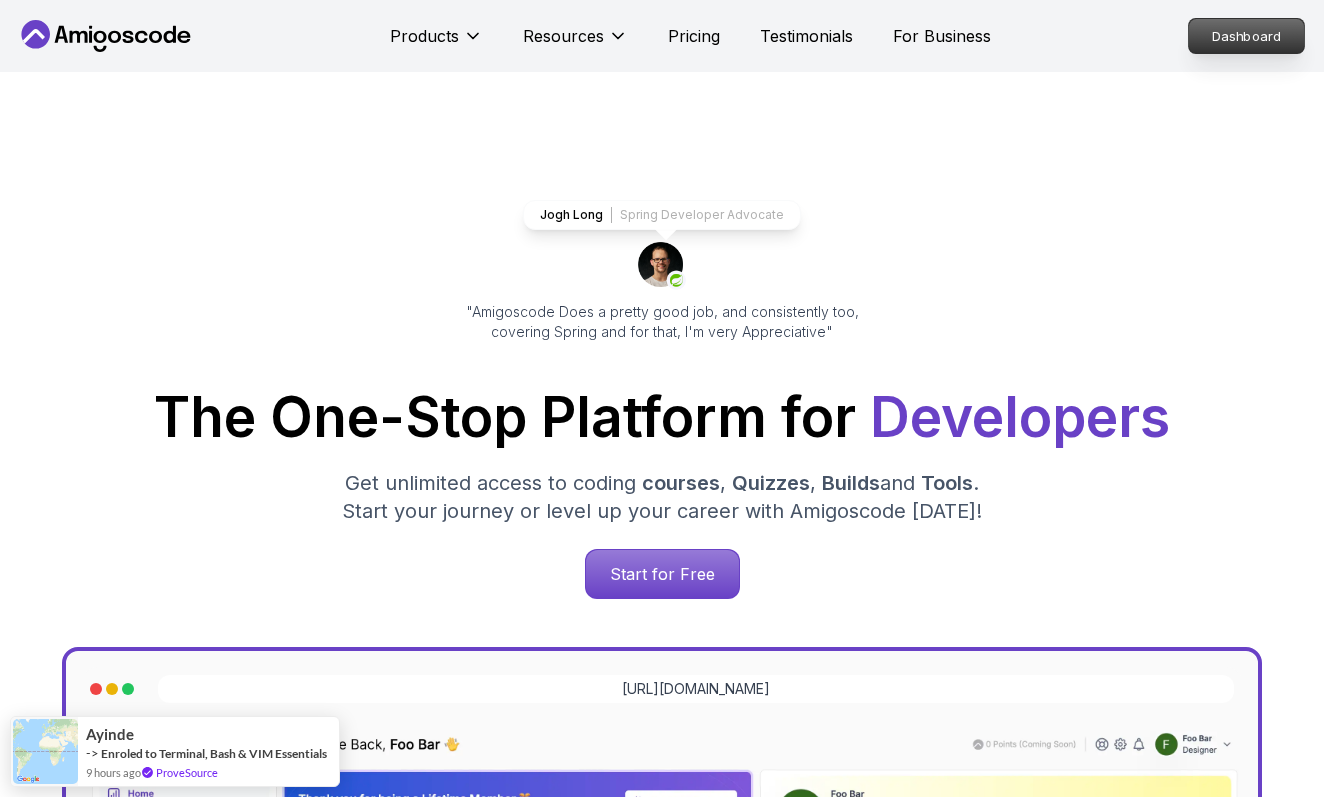 click on "Dashboard" at bounding box center (1246, 36) 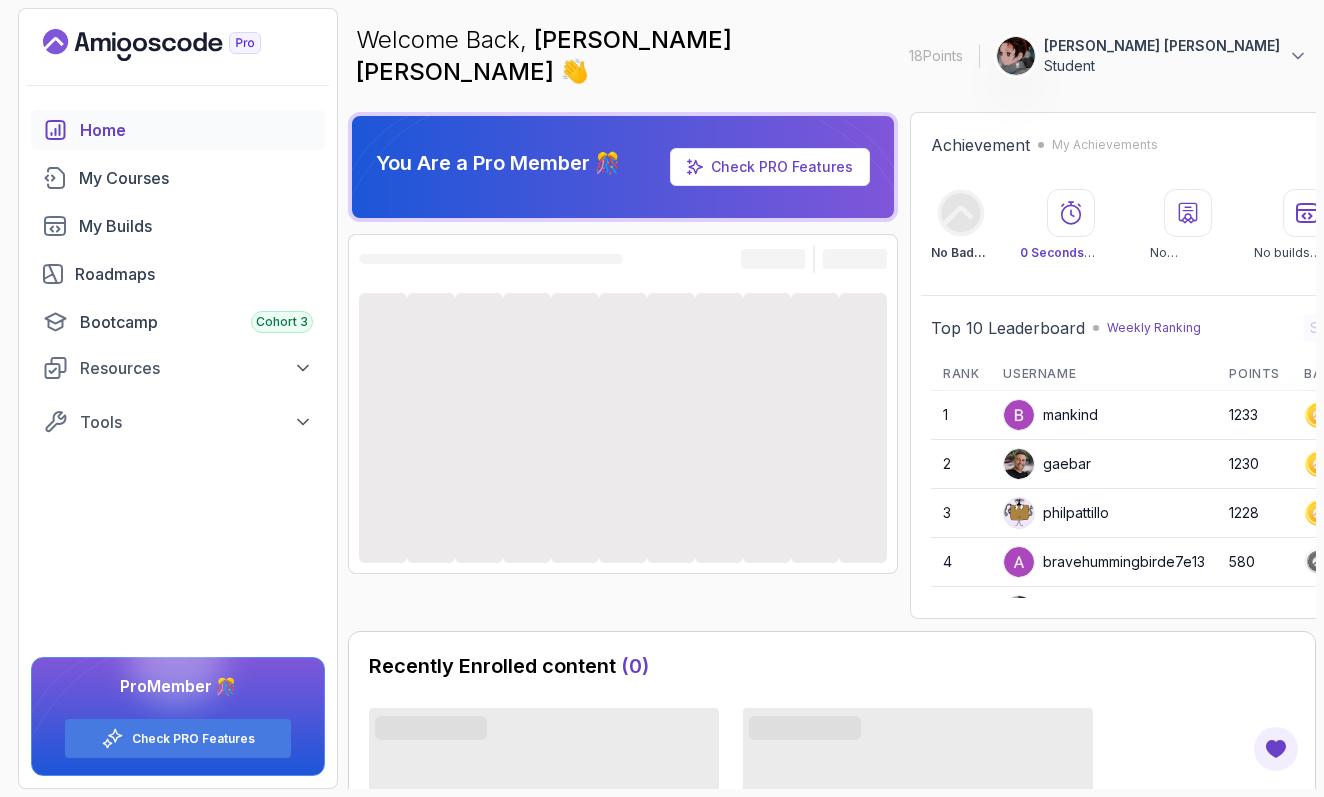 scroll, scrollTop: 0, scrollLeft: 0, axis: both 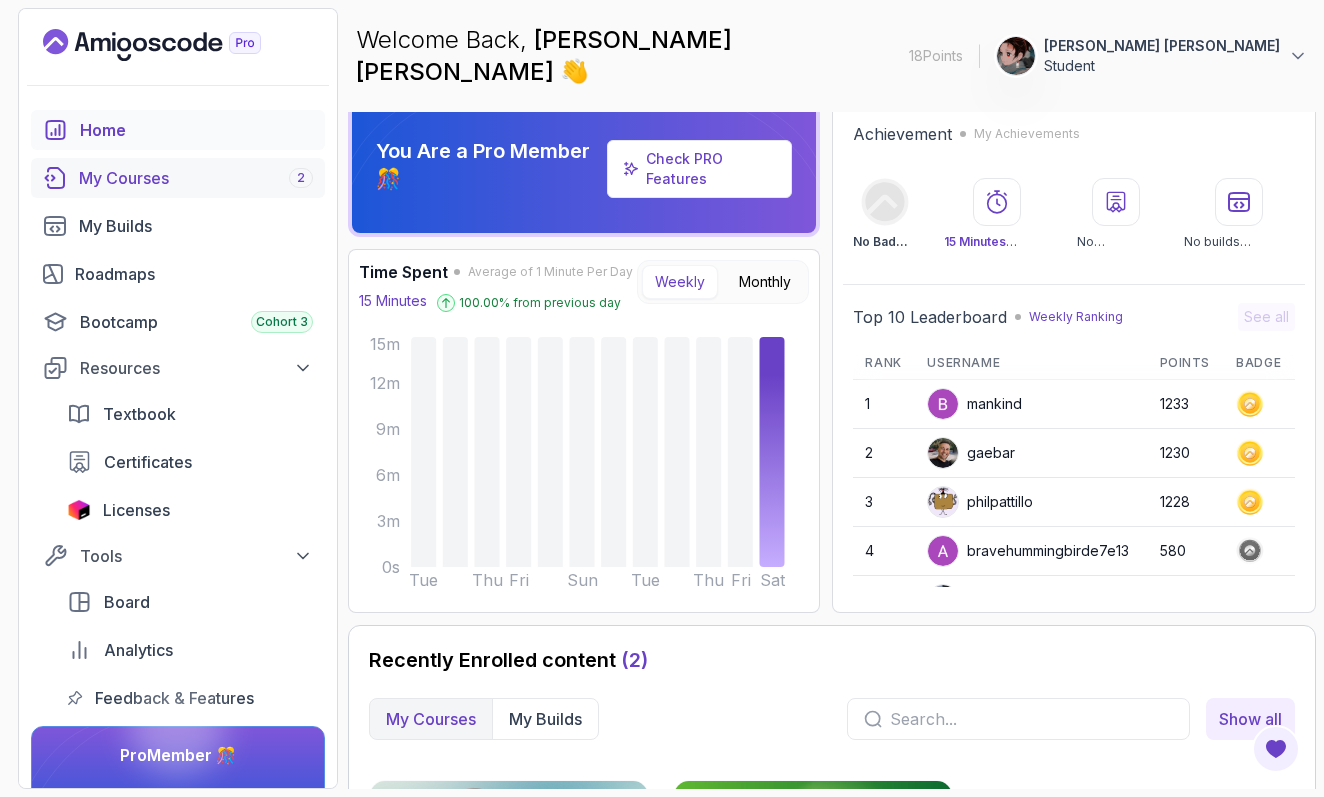 click on "My Courses 2" at bounding box center (196, 178) 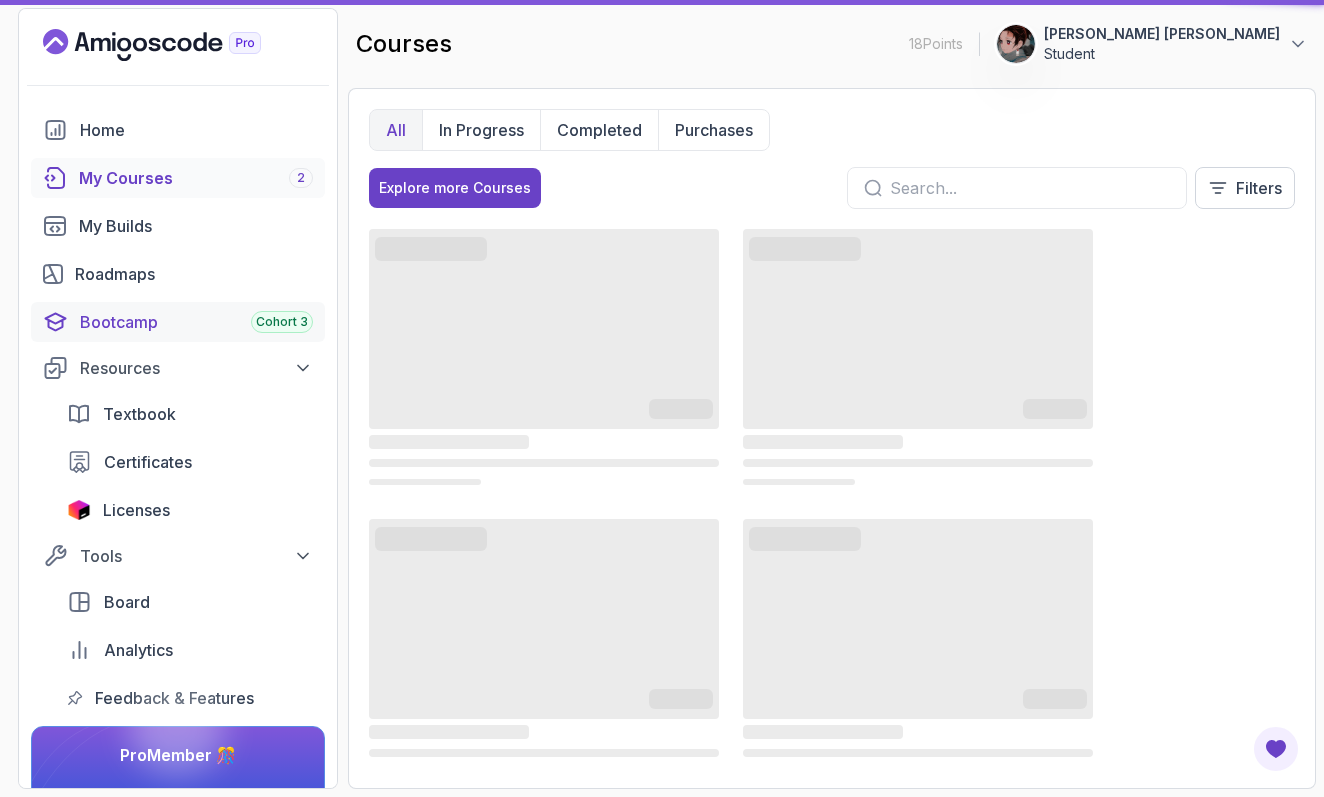 scroll, scrollTop: 0, scrollLeft: 0, axis: both 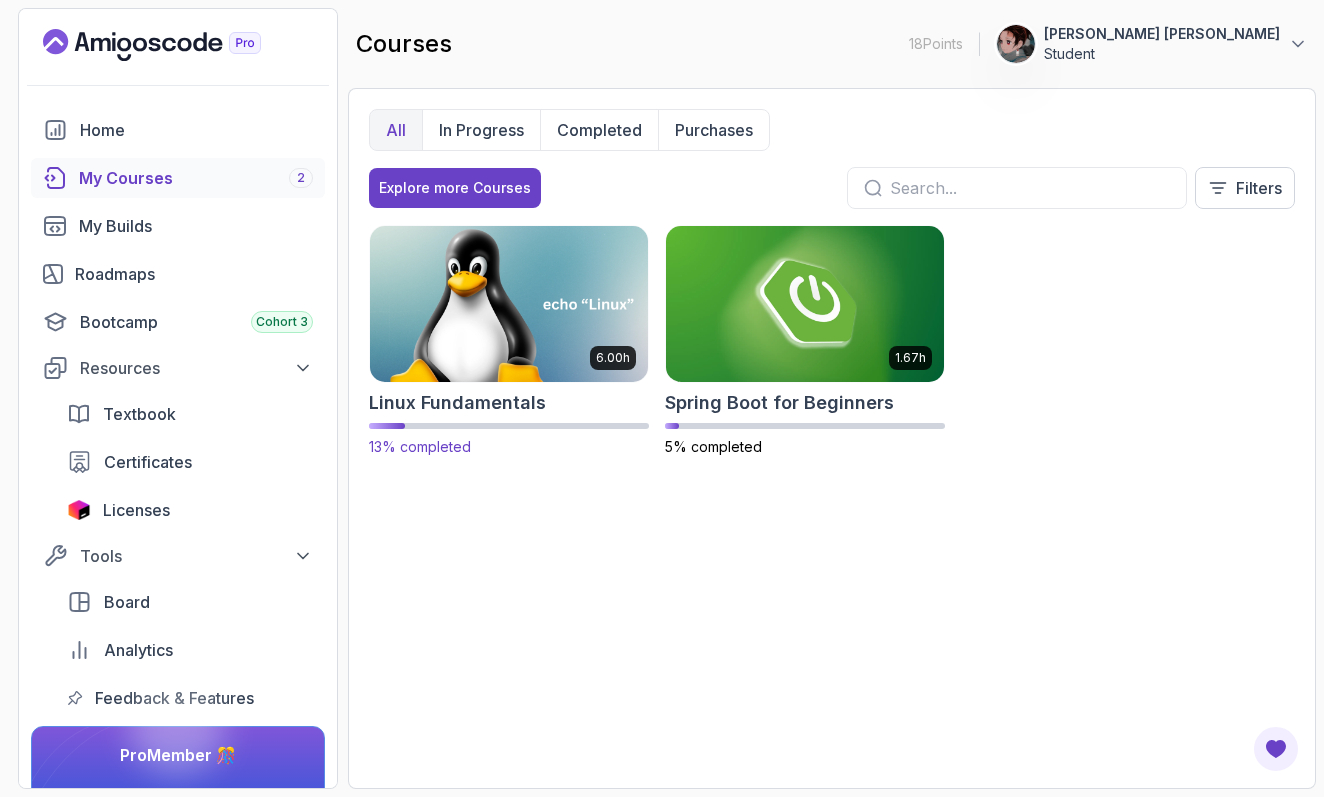 click at bounding box center [509, 303] 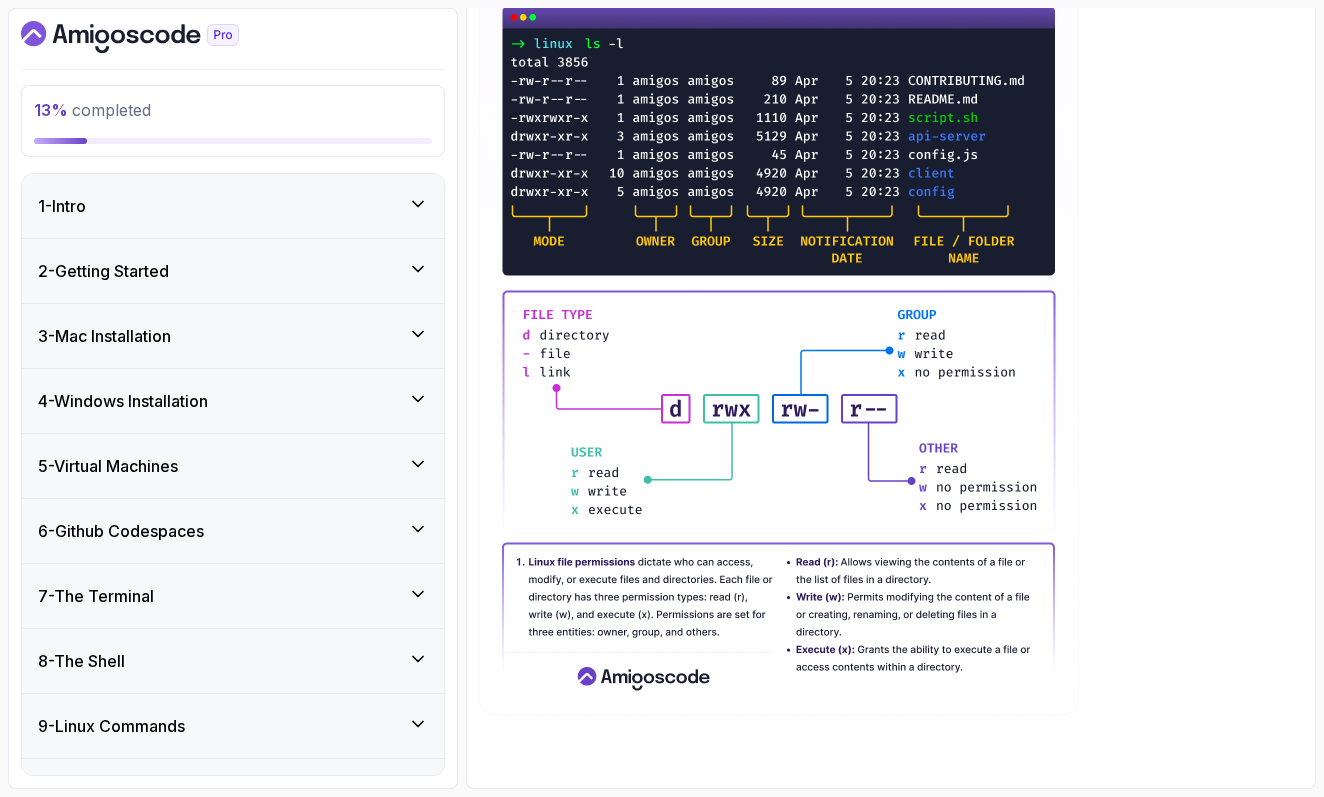 scroll, scrollTop: 376, scrollLeft: 0, axis: vertical 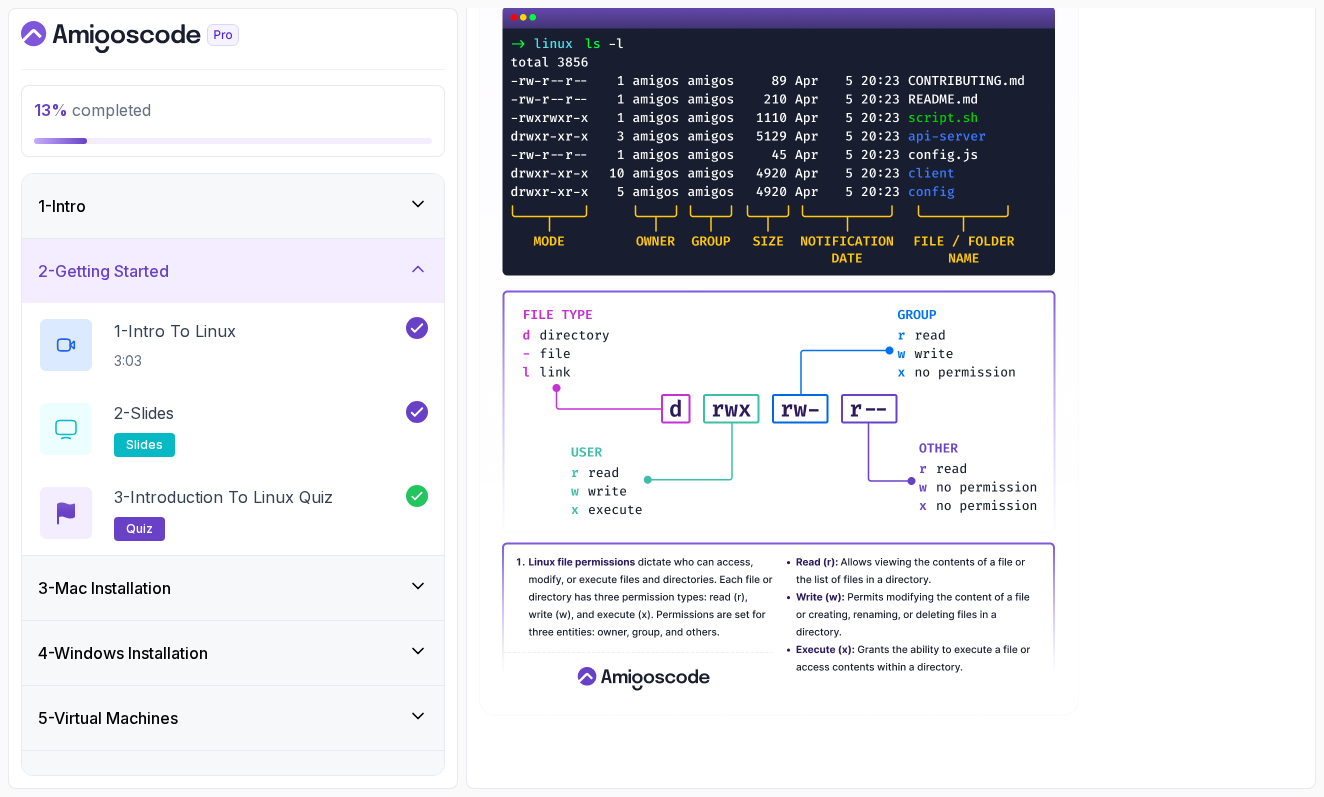 click on "2  -  Getting Started" at bounding box center (233, 271) 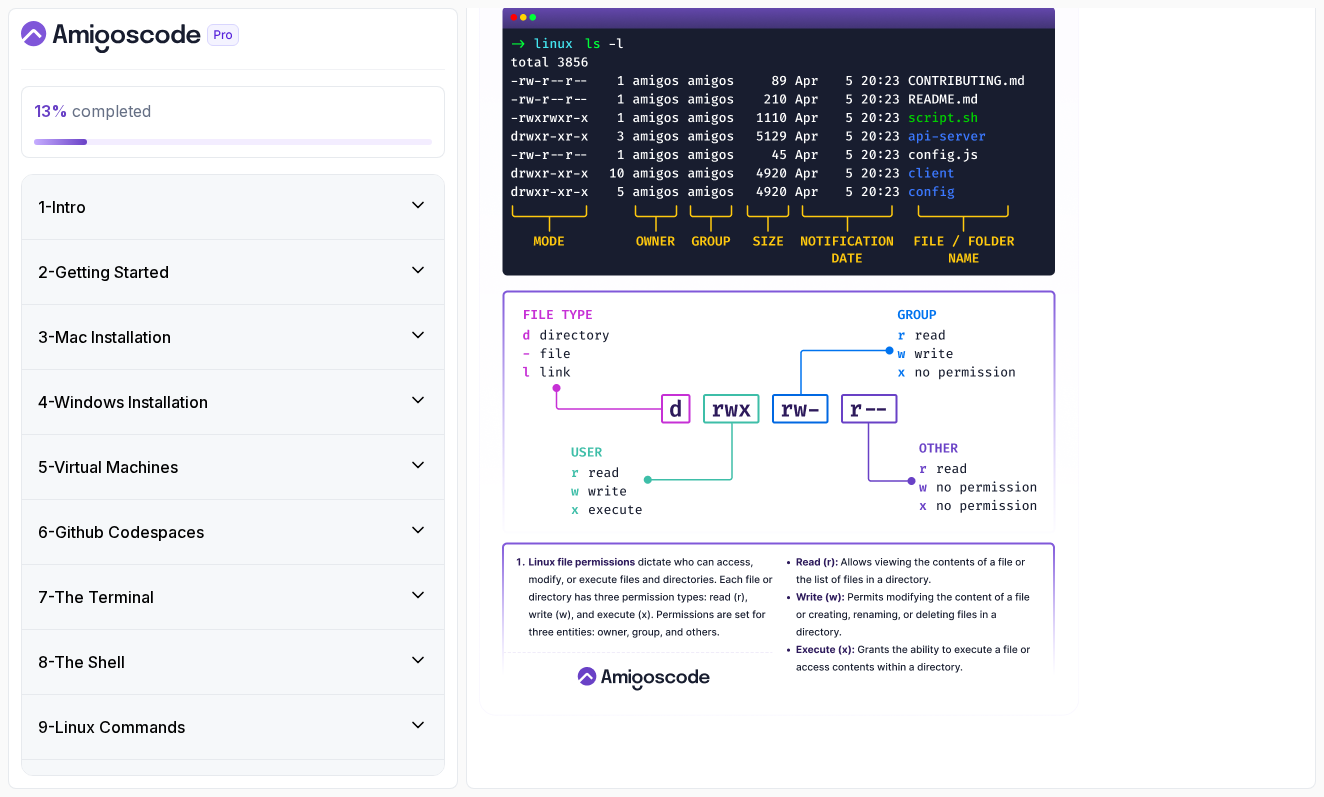 click on "5  -  Virtual Machines" at bounding box center (233, 467) 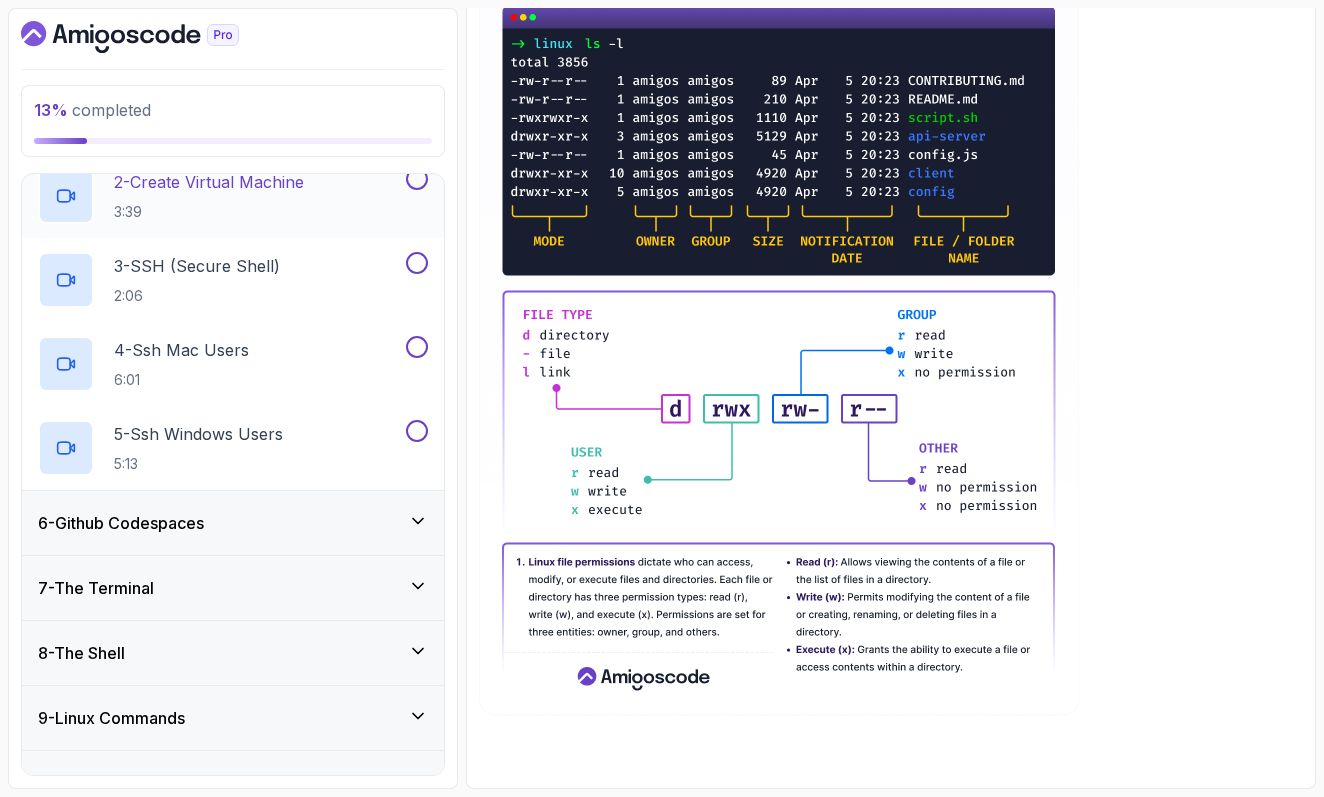 scroll, scrollTop: 506, scrollLeft: 0, axis: vertical 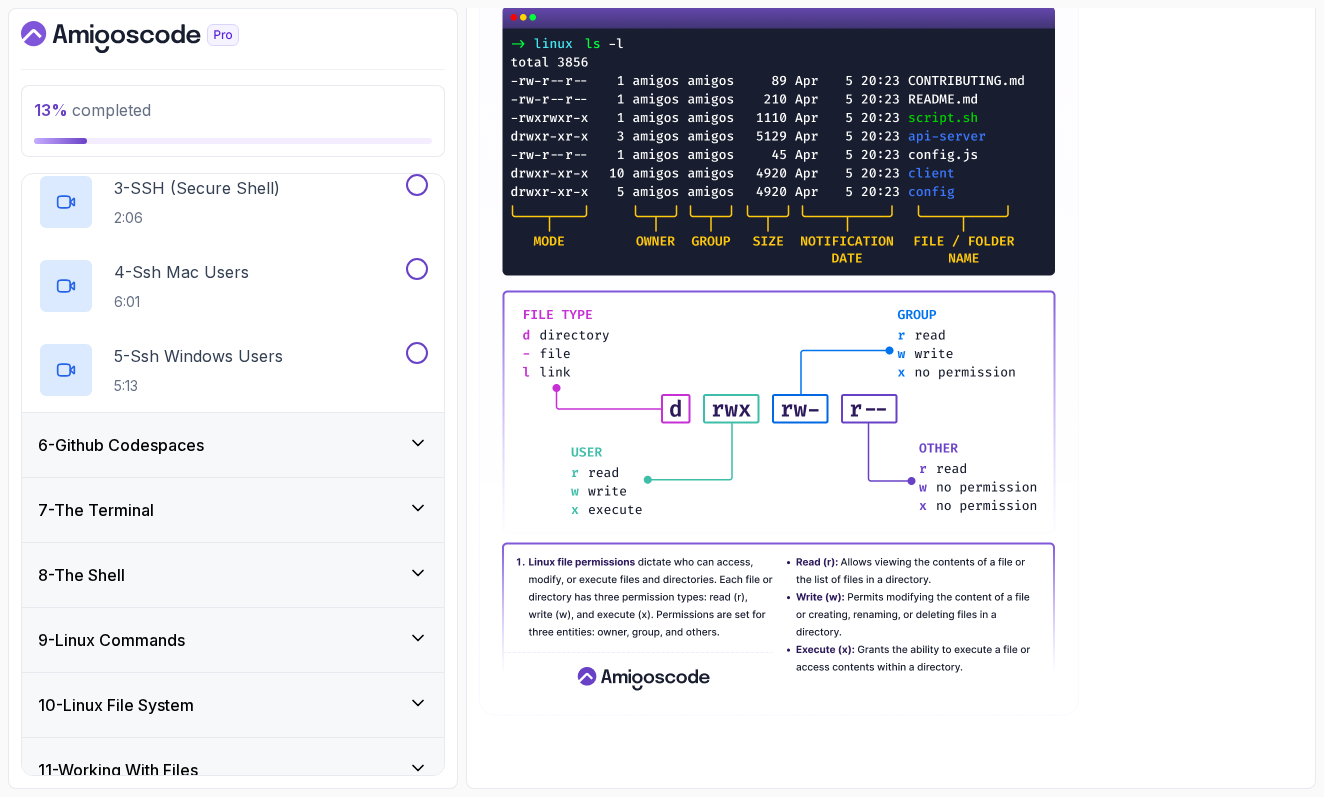 click on "6  -  Github Codespaces" at bounding box center [233, 445] 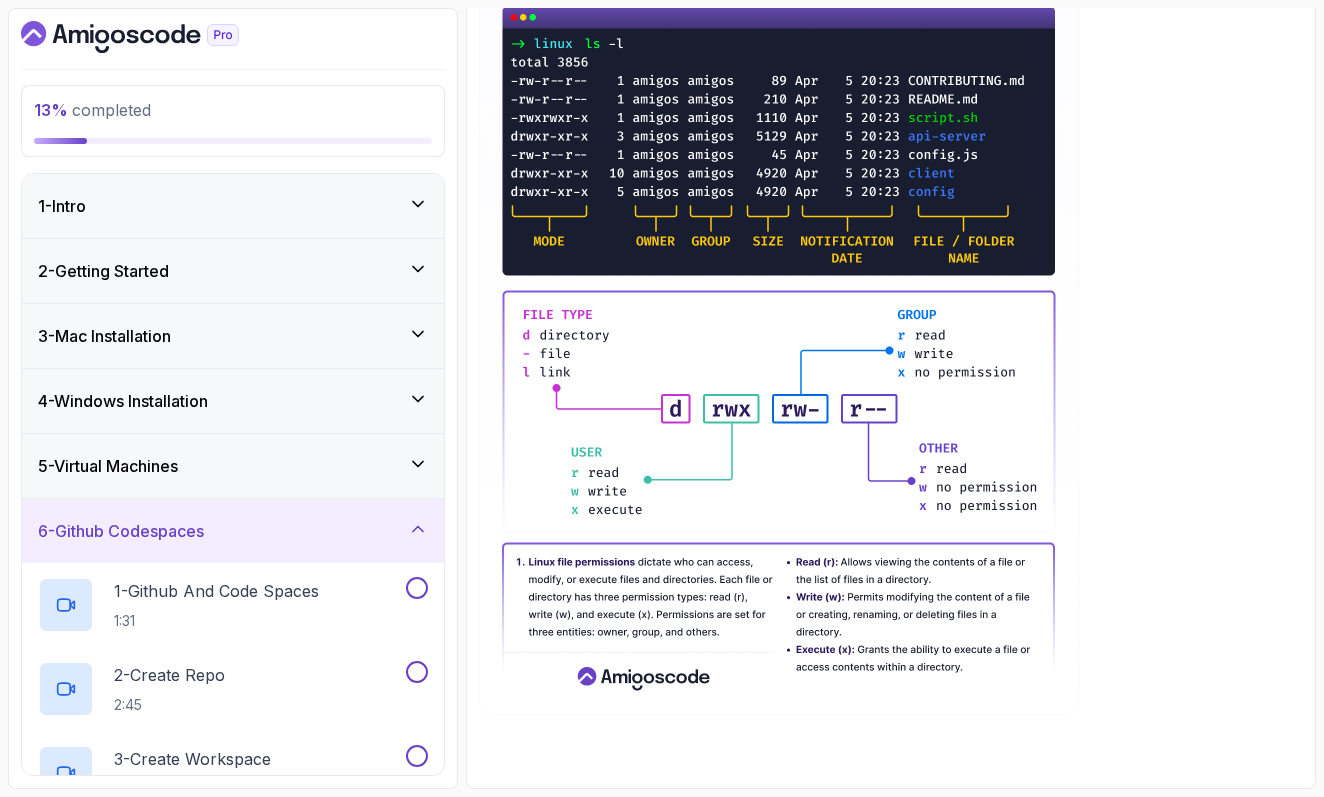 scroll, scrollTop: 0, scrollLeft: 0, axis: both 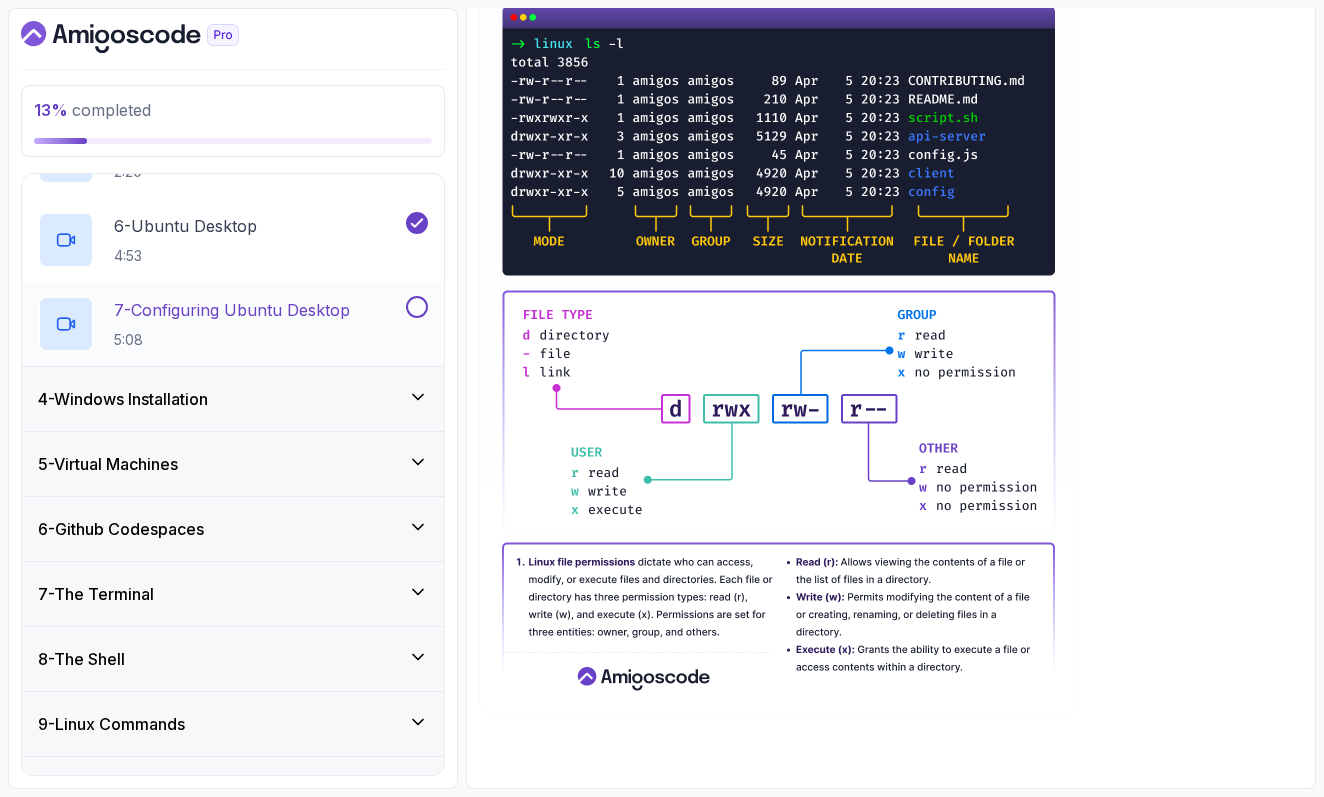click on "7  -  Configuring Ubuntu Desktop" at bounding box center (232, 310) 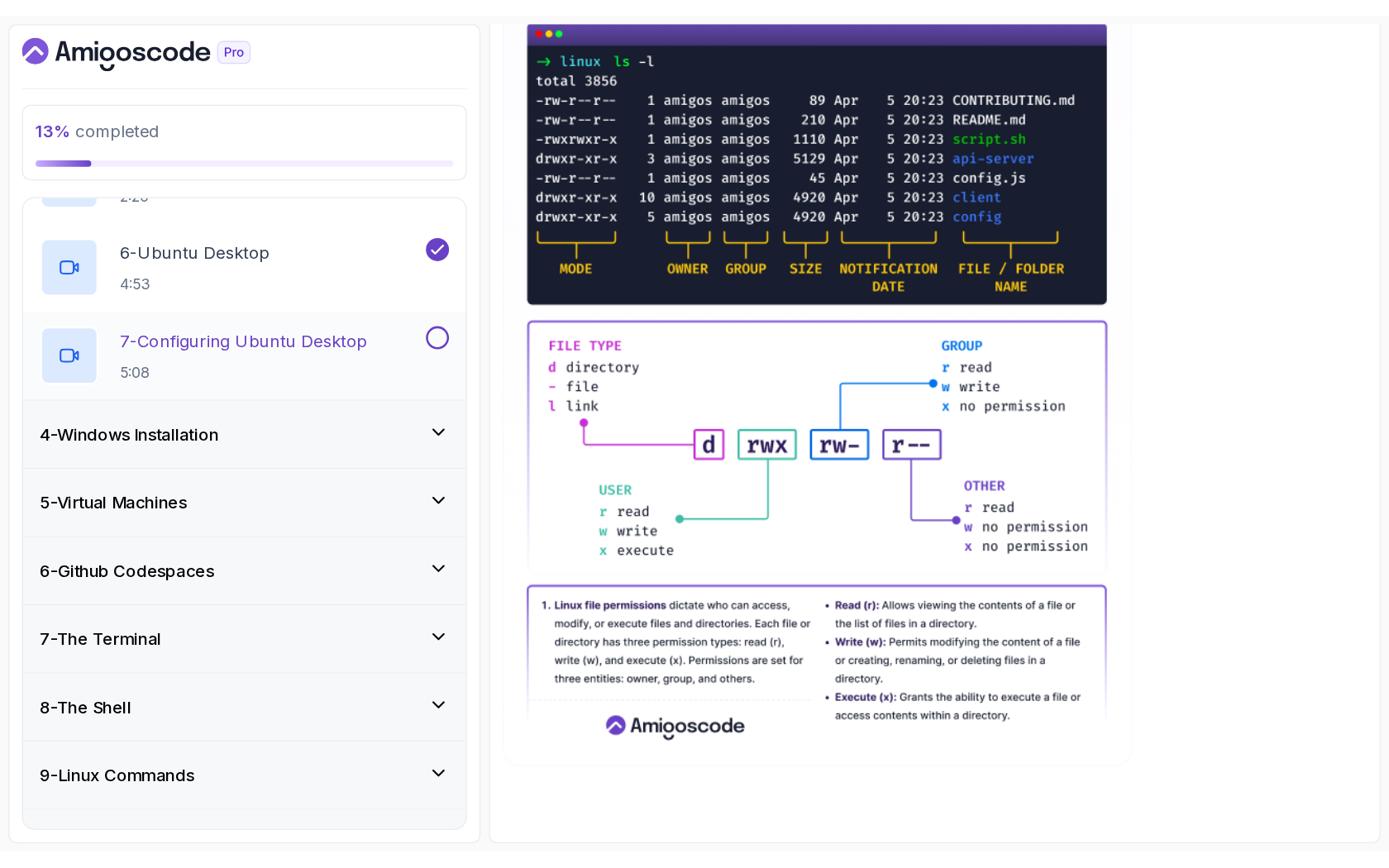 scroll, scrollTop: 0, scrollLeft: 0, axis: both 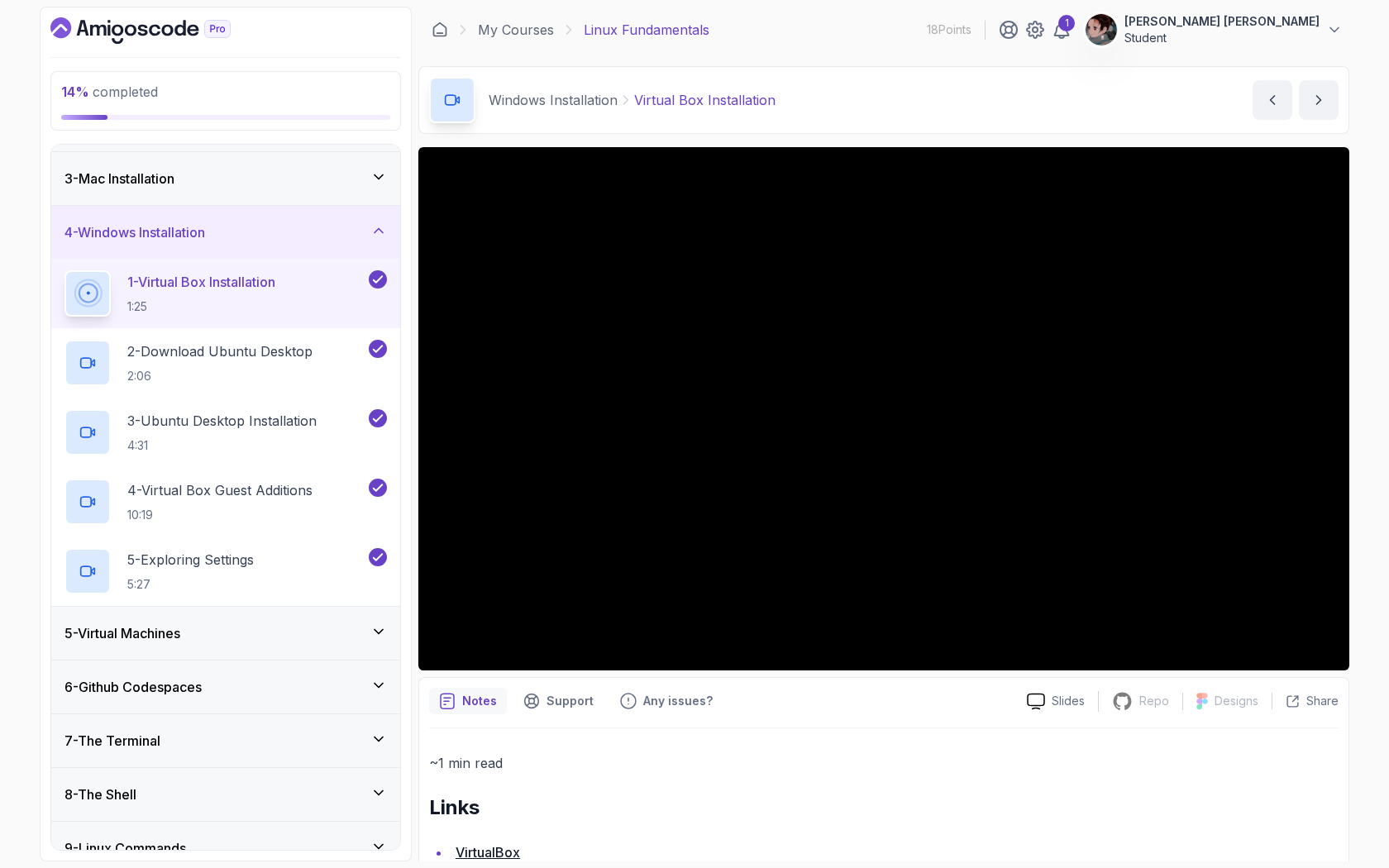 click on "5  -  Virtual Machines" at bounding box center (226, 633) 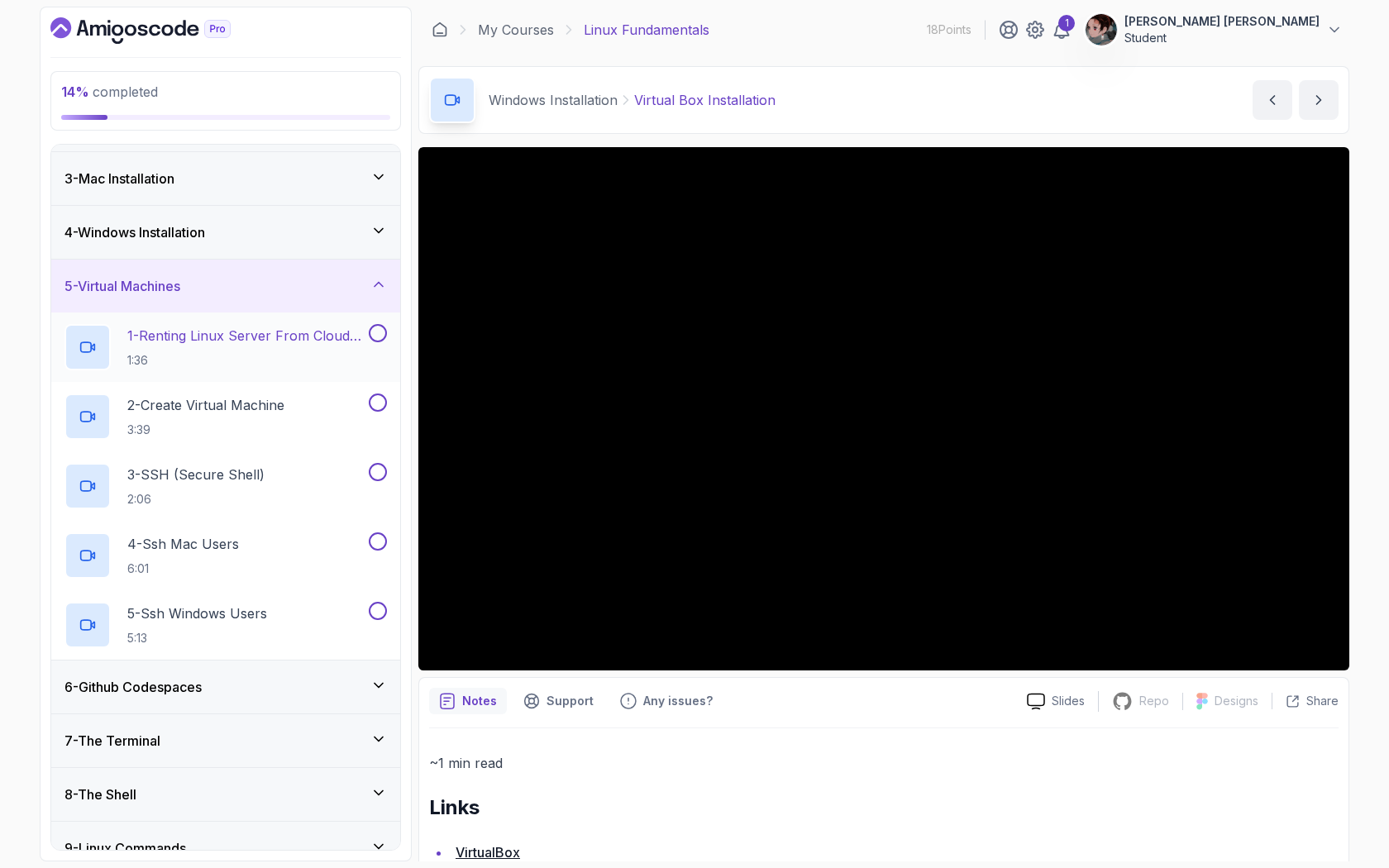 click on "1:36" at bounding box center (246, 360) 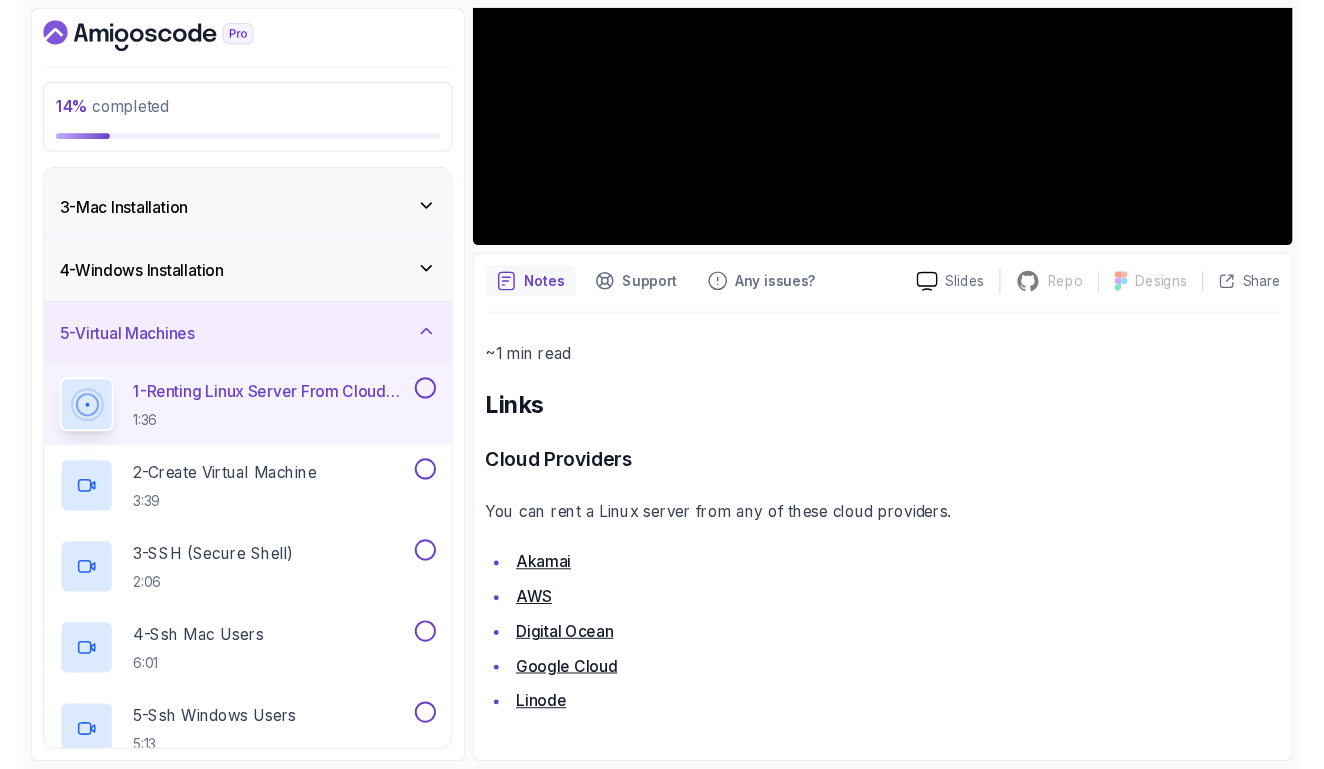 scroll, scrollTop: 402, scrollLeft: 0, axis: vertical 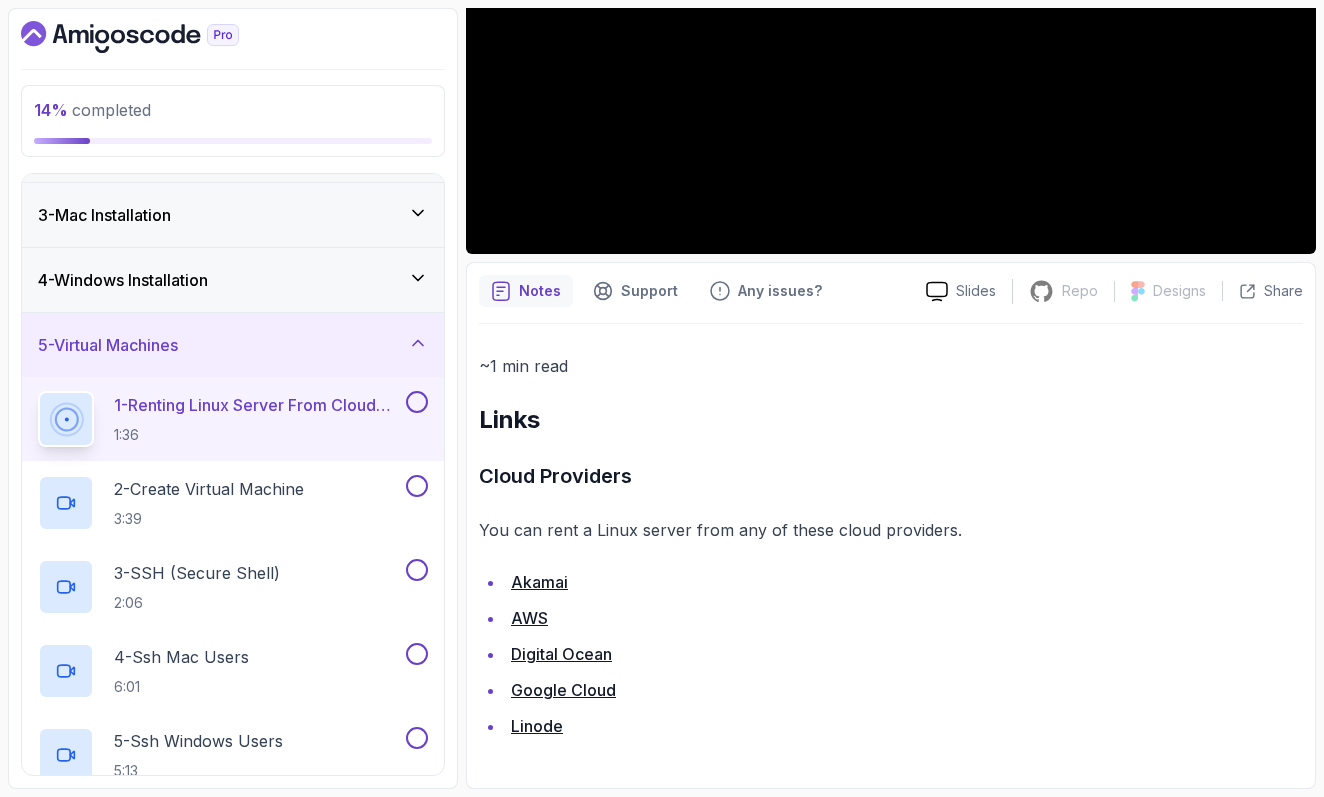 click on "Akamai" at bounding box center (539, 582) 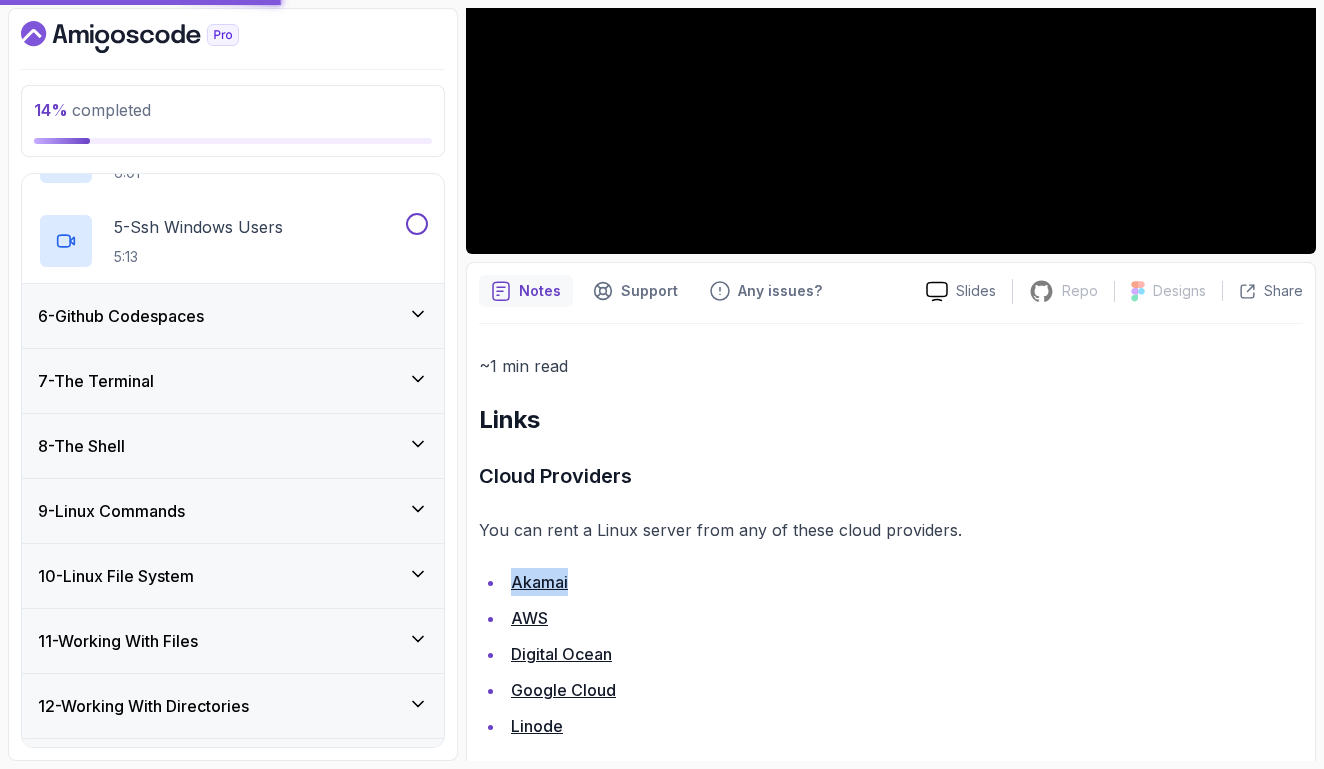 click on "6  -  Github Codespaces" at bounding box center (233, 316) 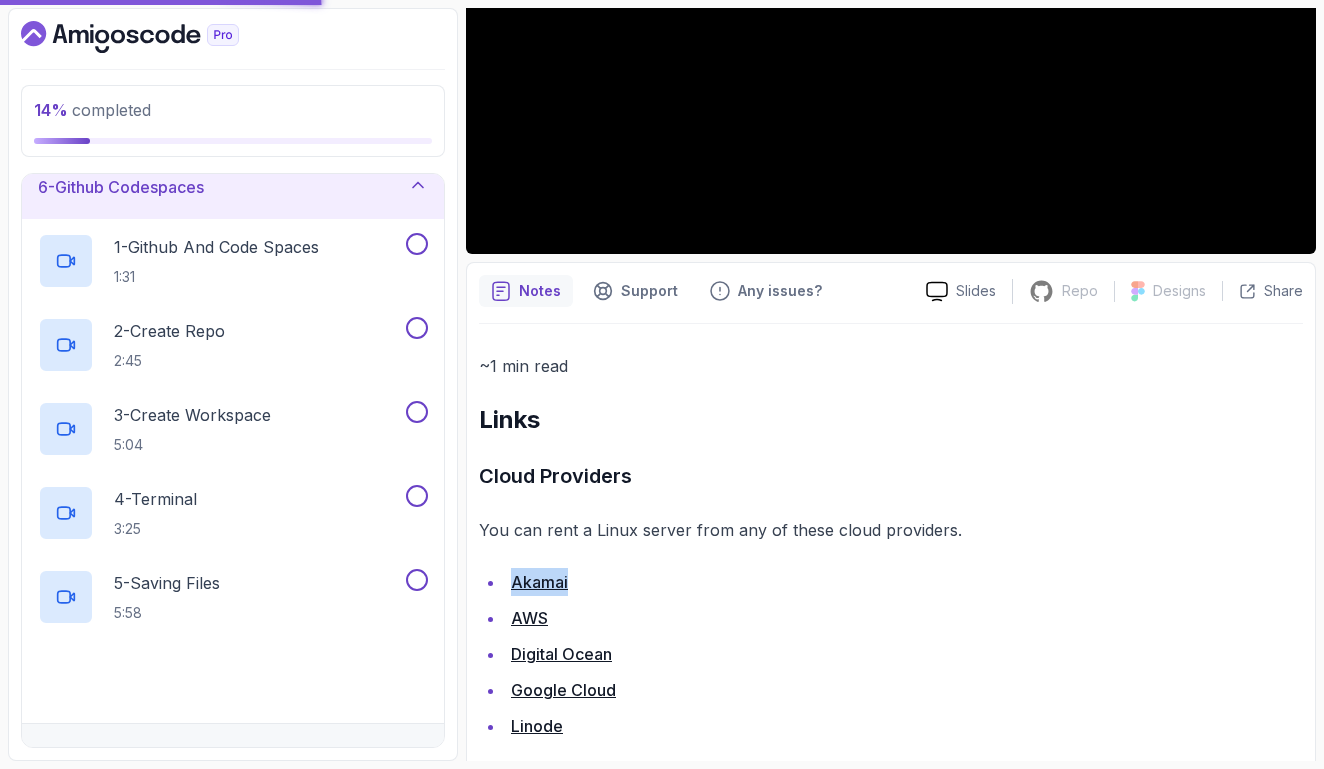 scroll, scrollTop: 341, scrollLeft: 0, axis: vertical 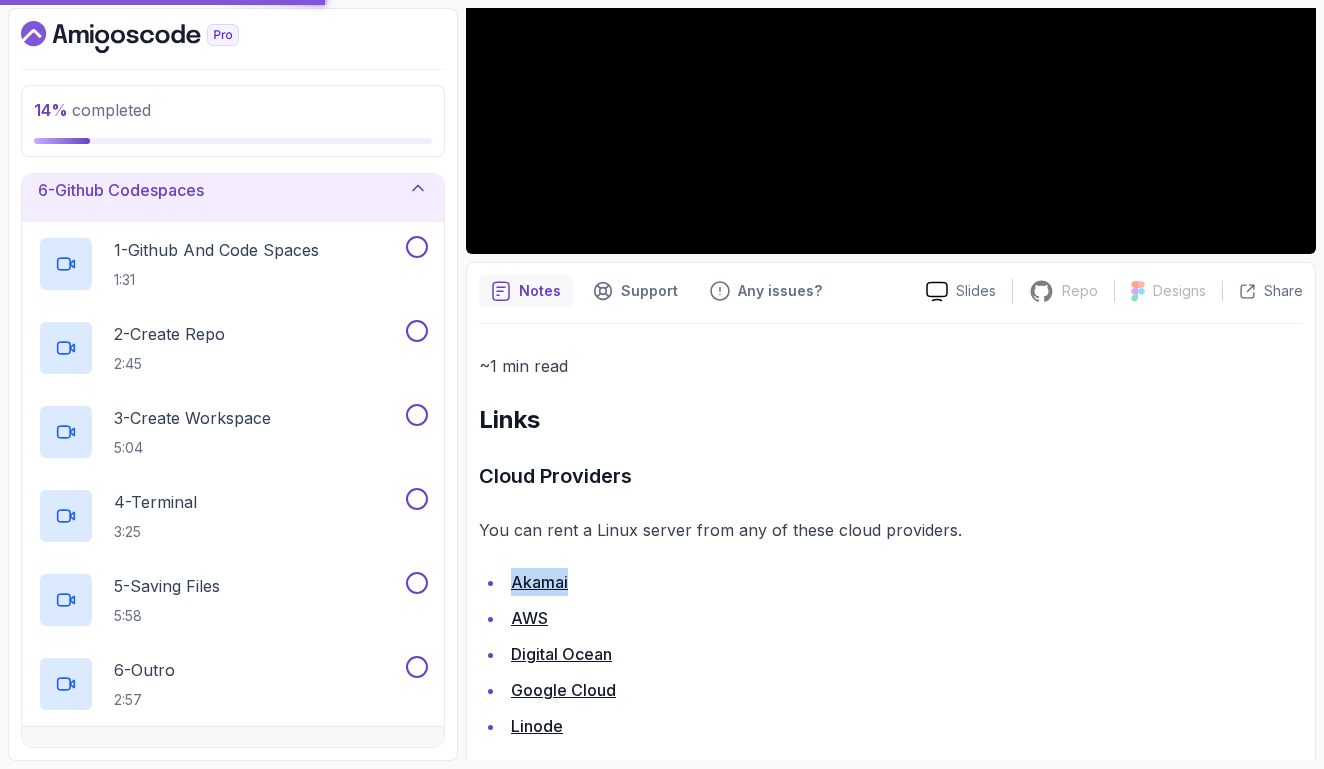 click on "6  -  Github Codespaces" at bounding box center [233, 190] 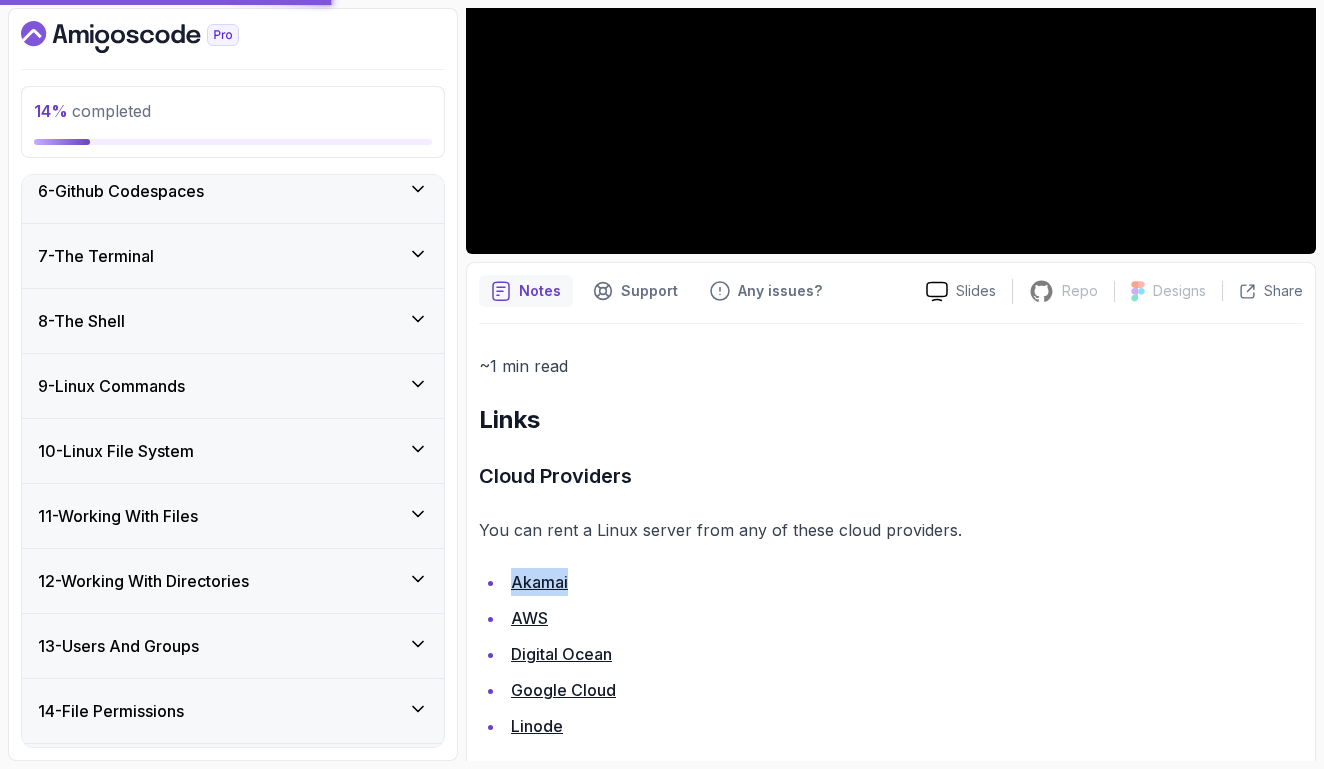 click on "7  -  The Terminal" at bounding box center (233, 256) 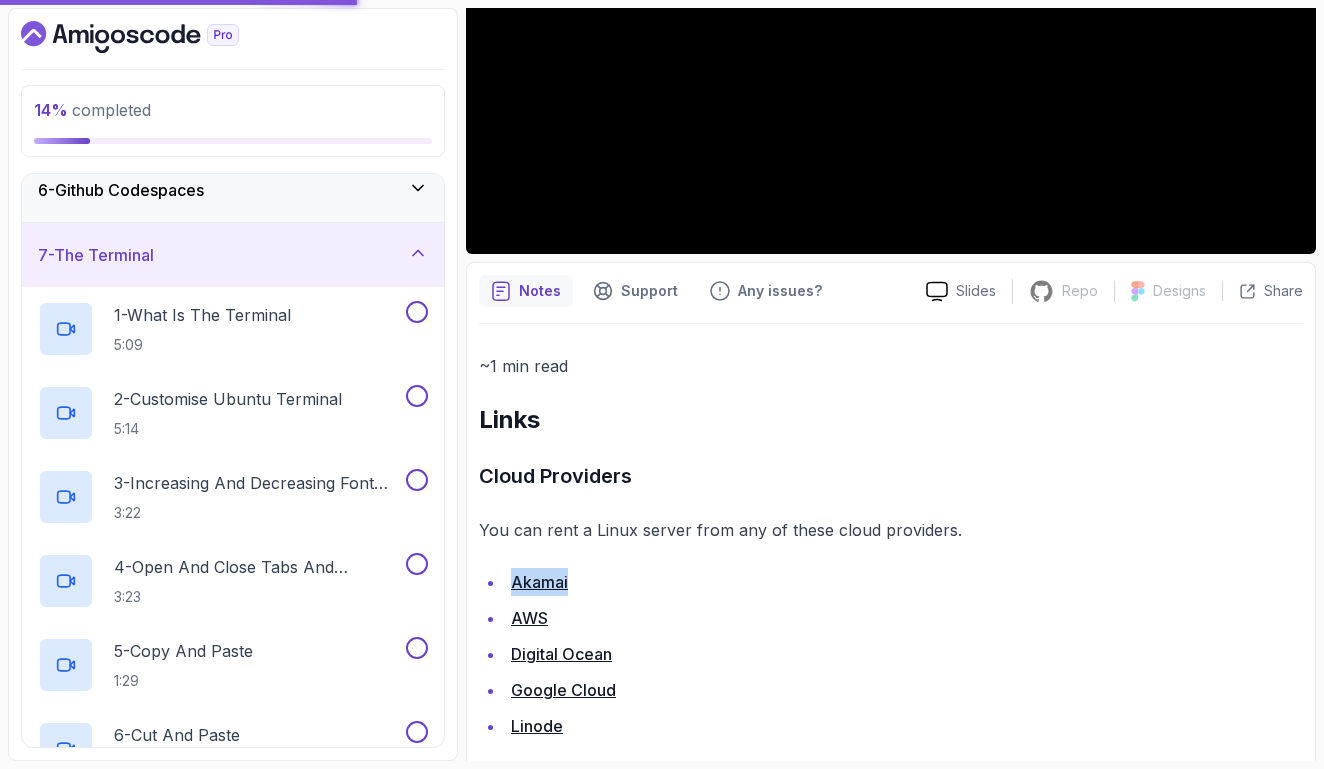 click on "7  -  The Terminal" at bounding box center (233, 255) 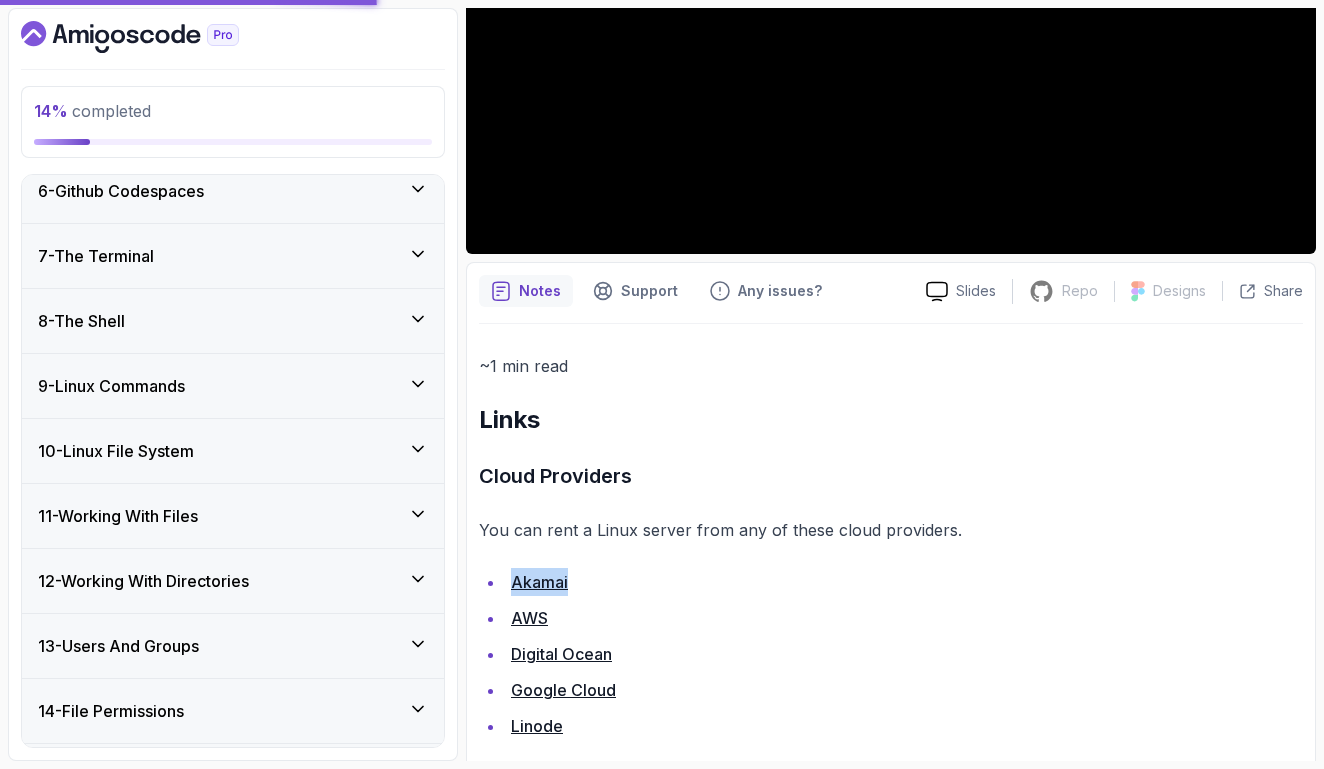 click on "8  -  The Shell" at bounding box center (233, 321) 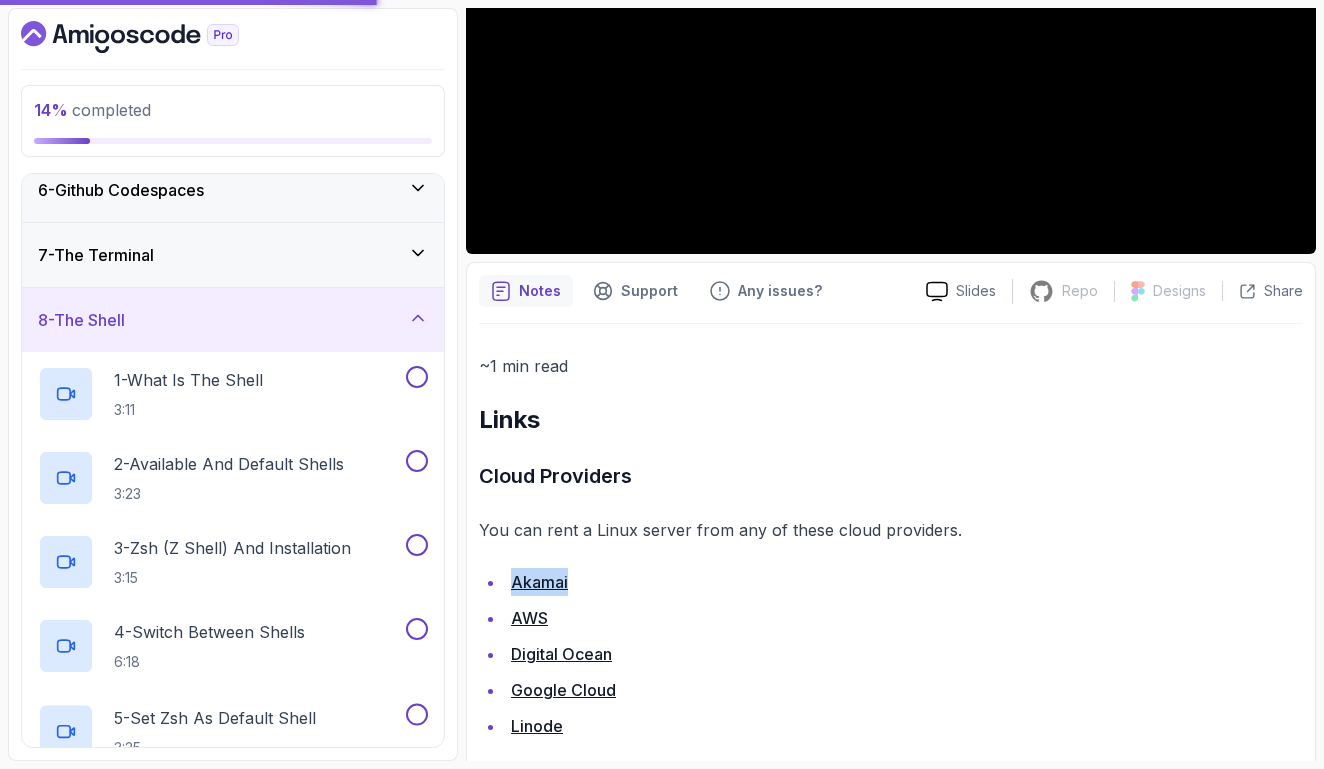 click on "8  -  The Shell" at bounding box center [233, 320] 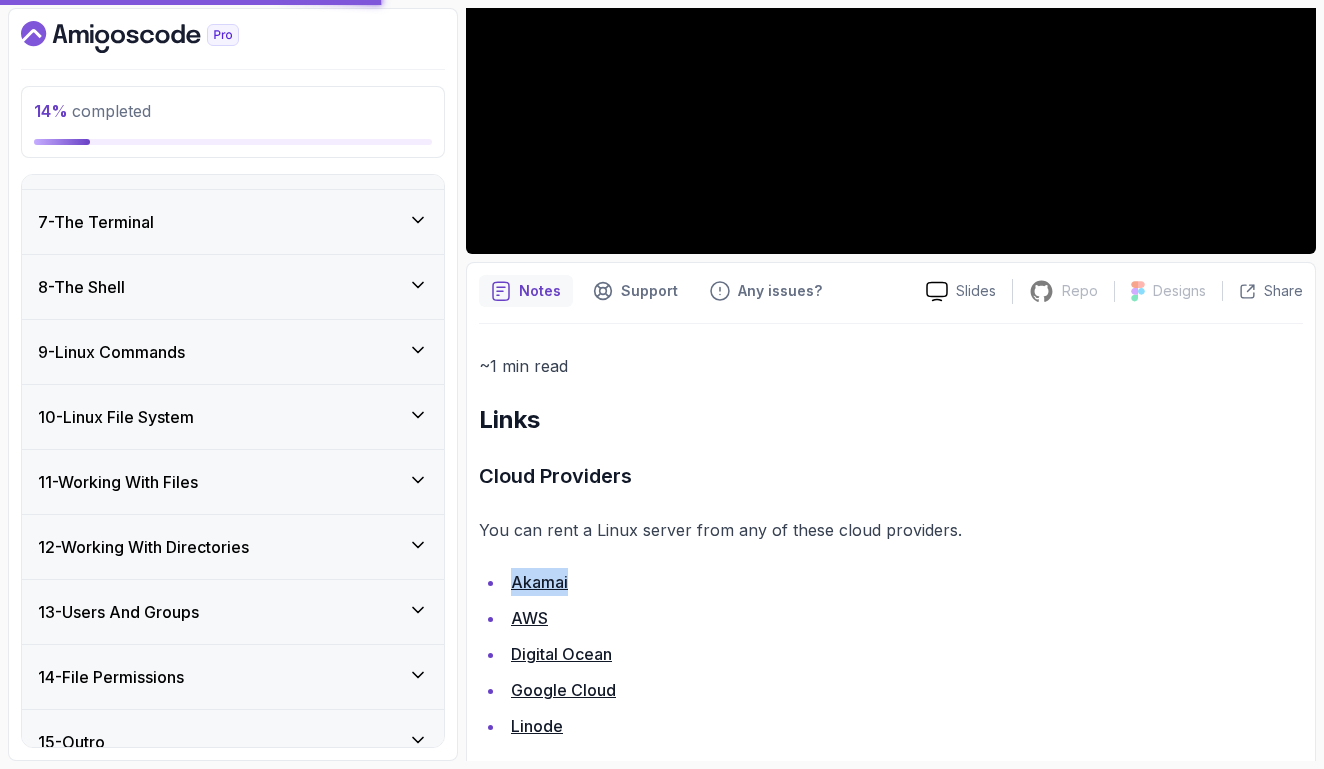 scroll, scrollTop: 374, scrollLeft: 0, axis: vertical 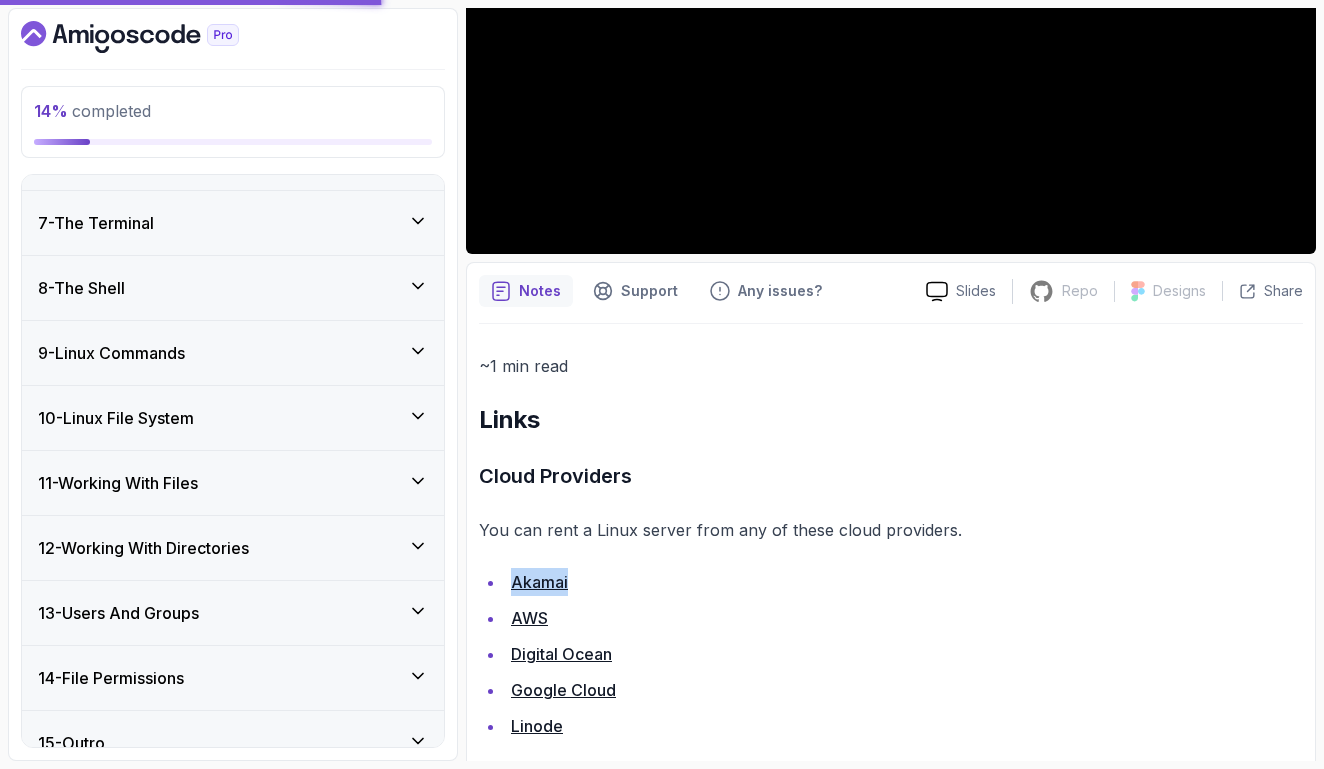 click on "9  -  Linux Commands" at bounding box center (233, 353) 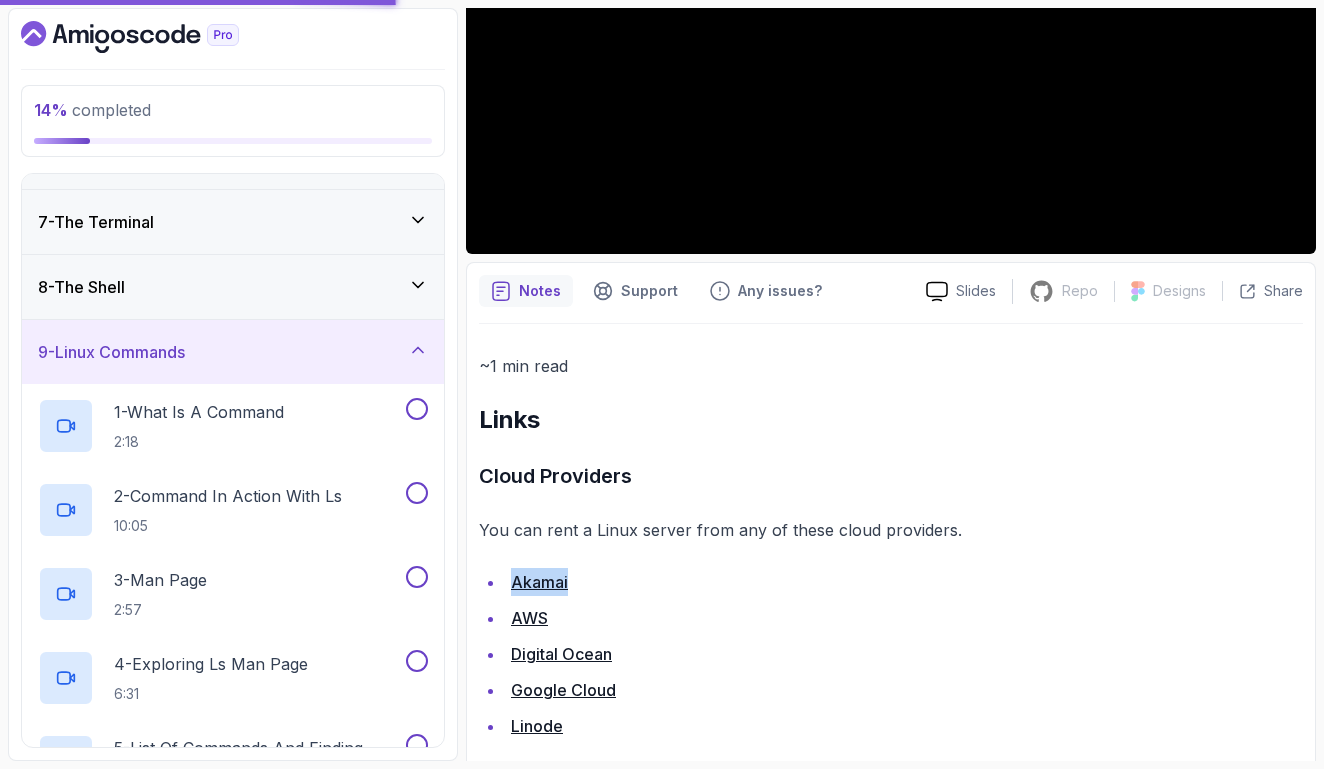click on "9  -  Linux Commands" at bounding box center [233, 352] 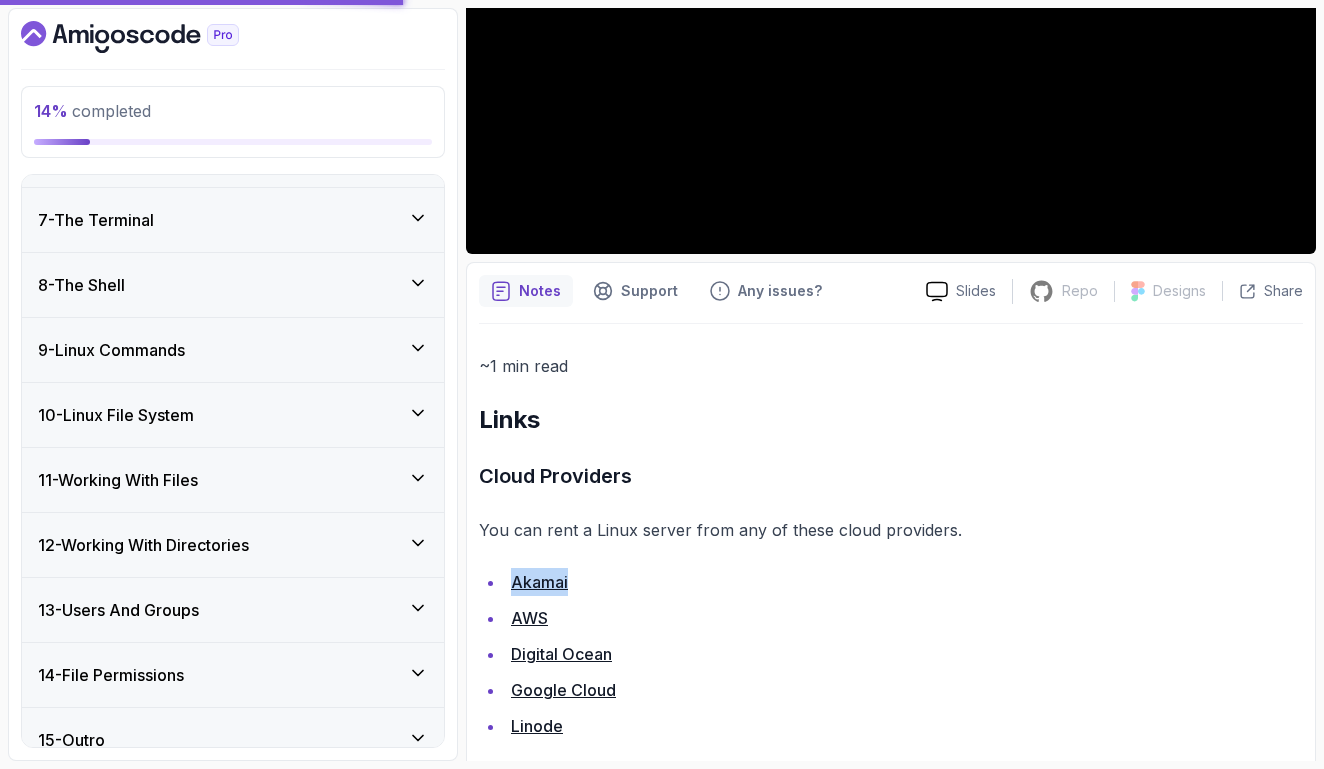 scroll, scrollTop: 374, scrollLeft: 0, axis: vertical 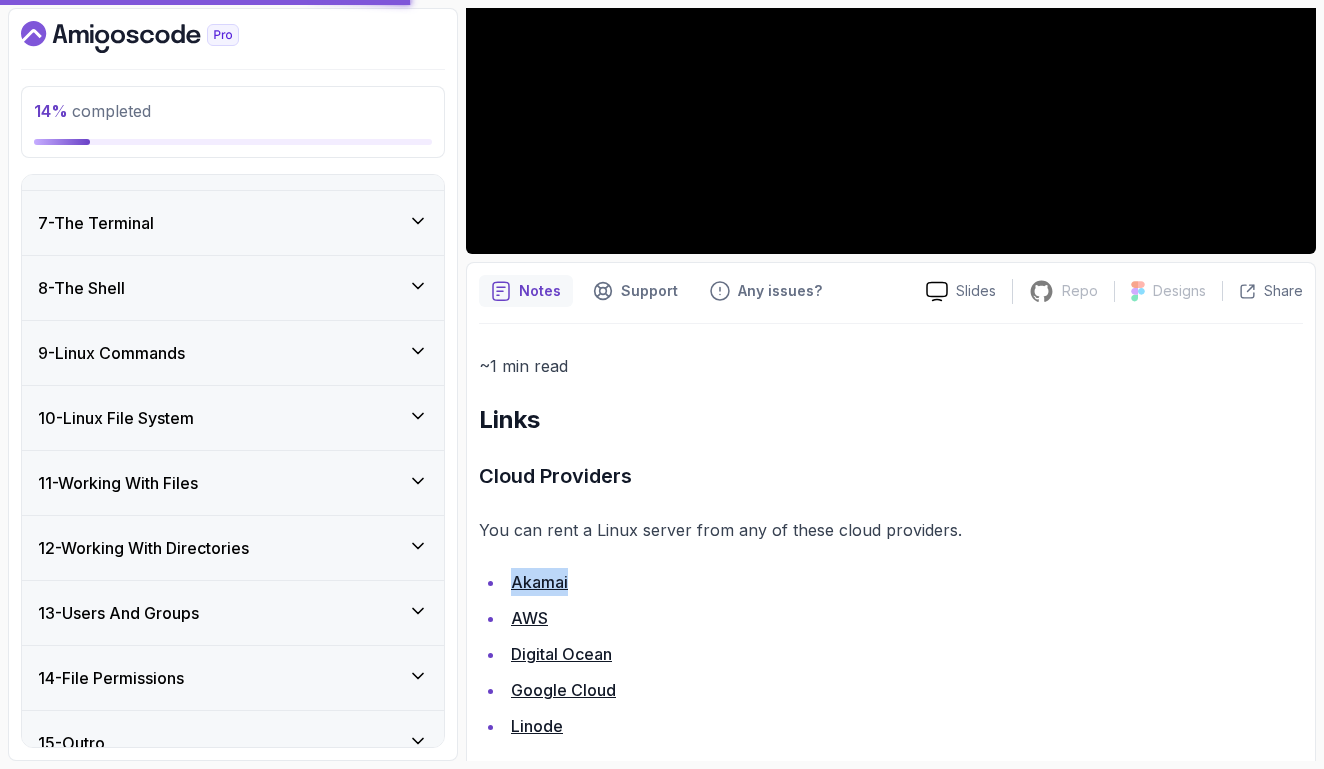 click on "15  -  Outro" at bounding box center (233, 743) 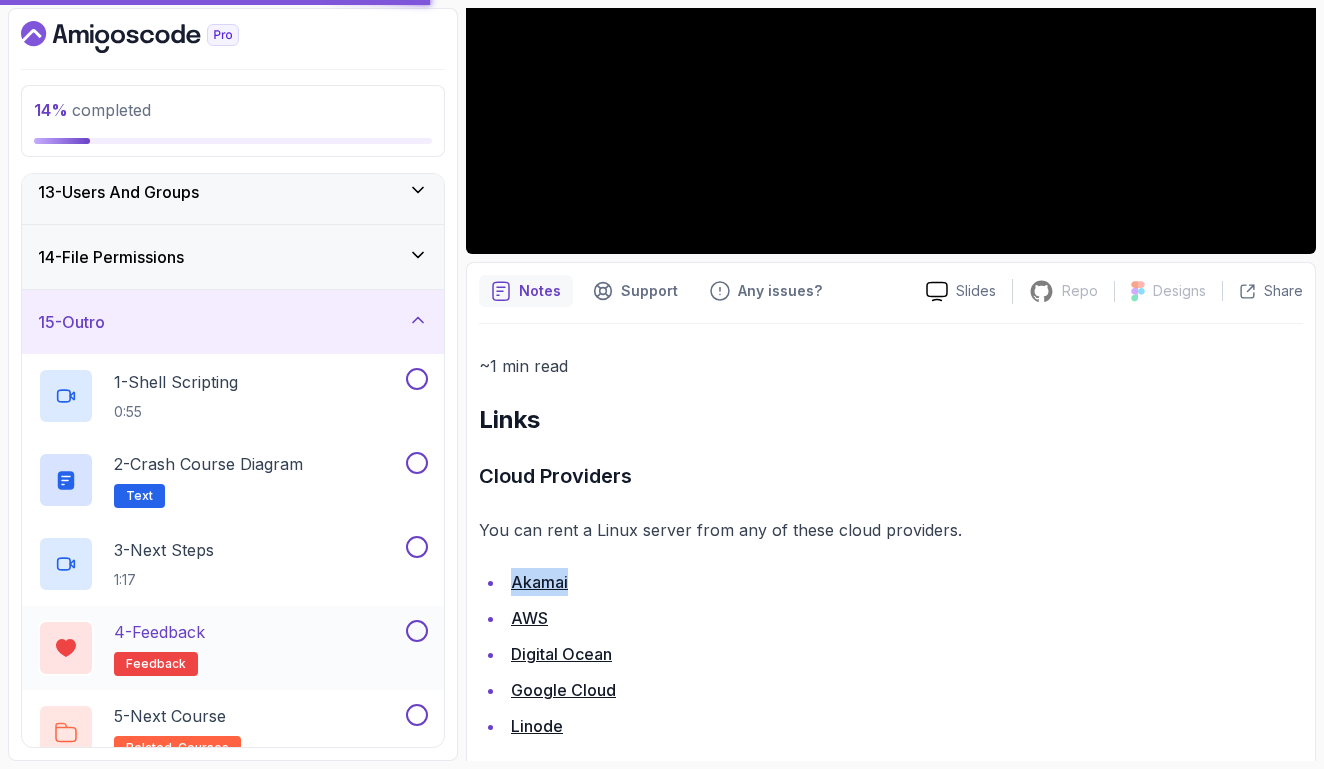 scroll, scrollTop: 793, scrollLeft: 0, axis: vertical 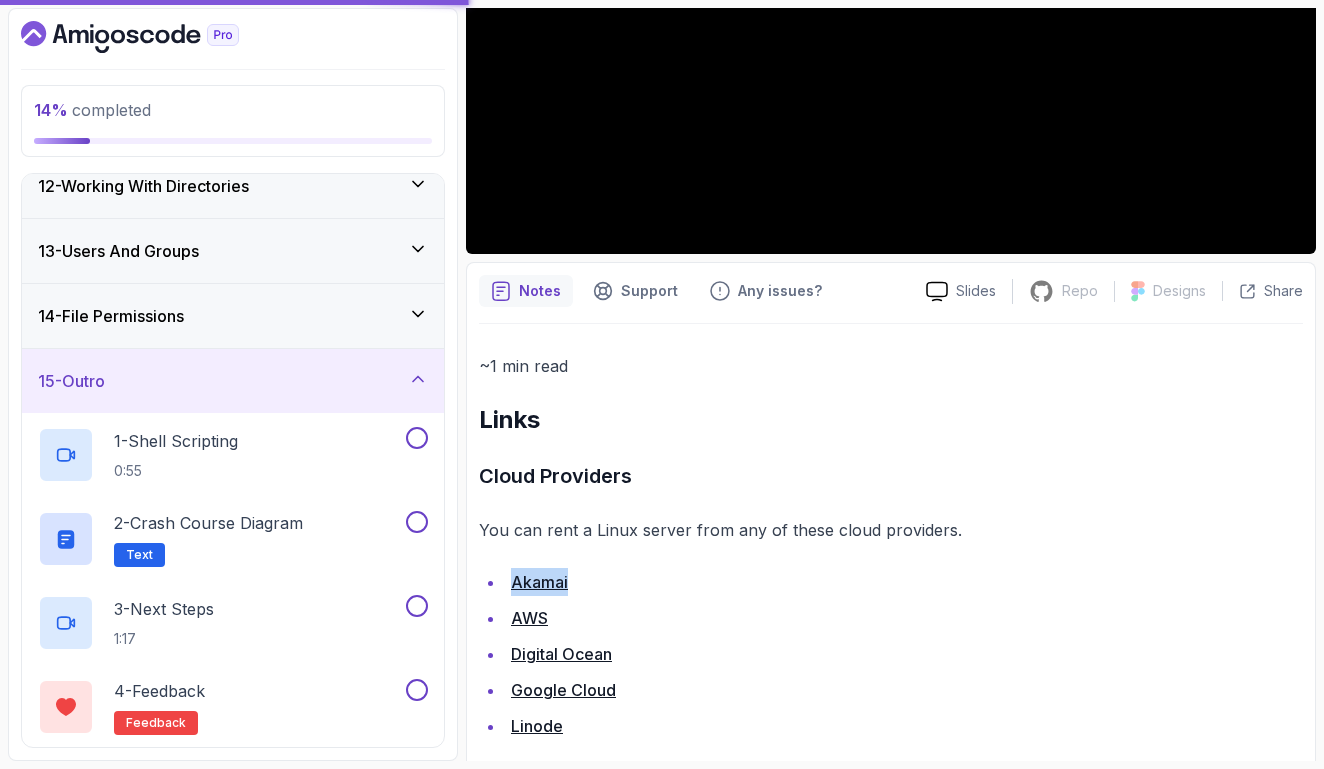 click on "15  -  Outro" at bounding box center [233, 381] 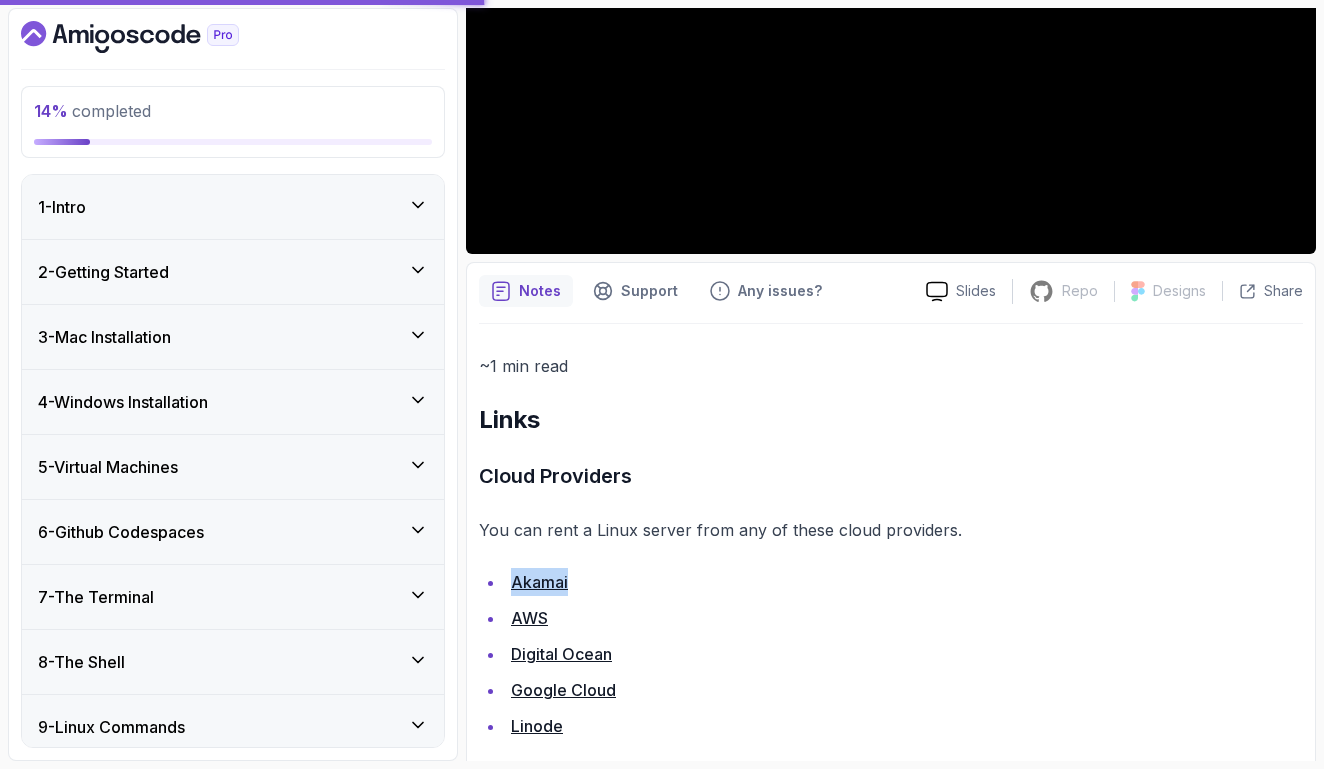 scroll, scrollTop: 0, scrollLeft: 0, axis: both 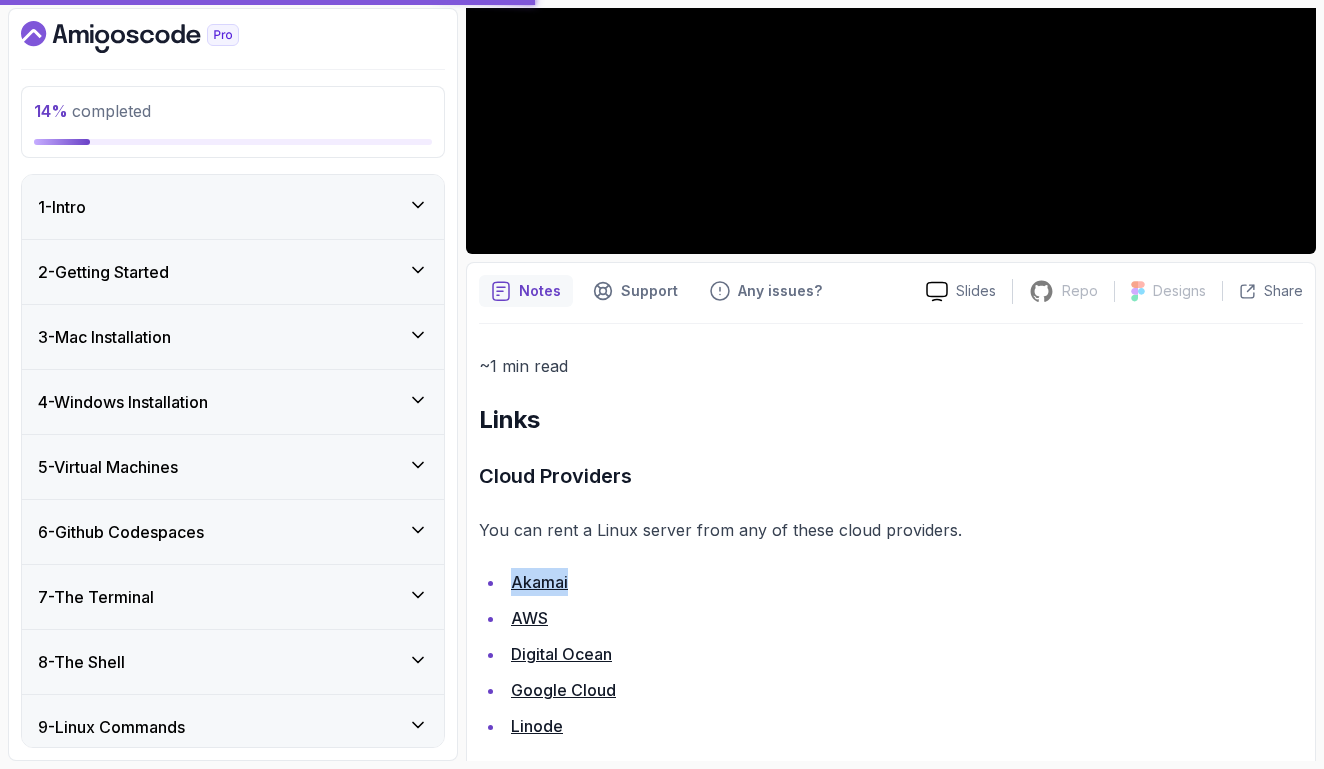 click on "Akamai" at bounding box center [904, 582] 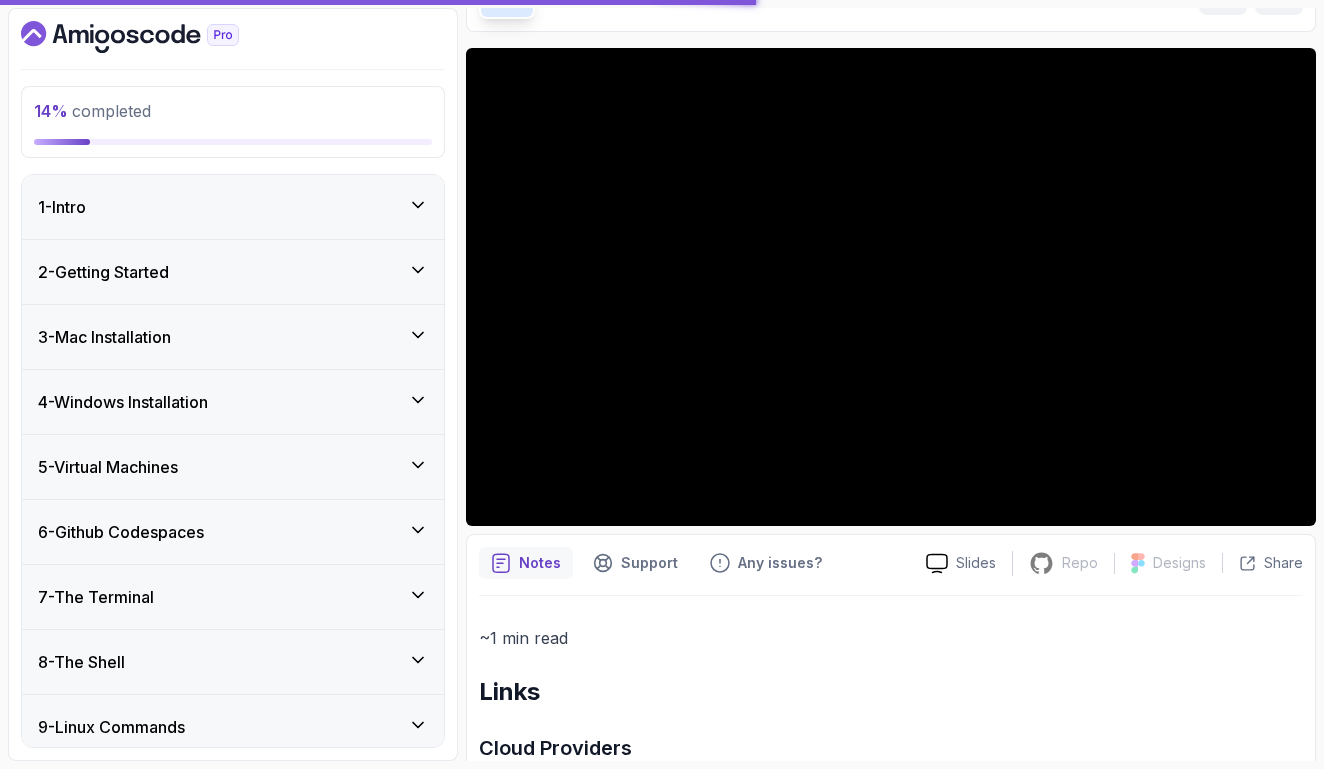 scroll, scrollTop: 327, scrollLeft: 0, axis: vertical 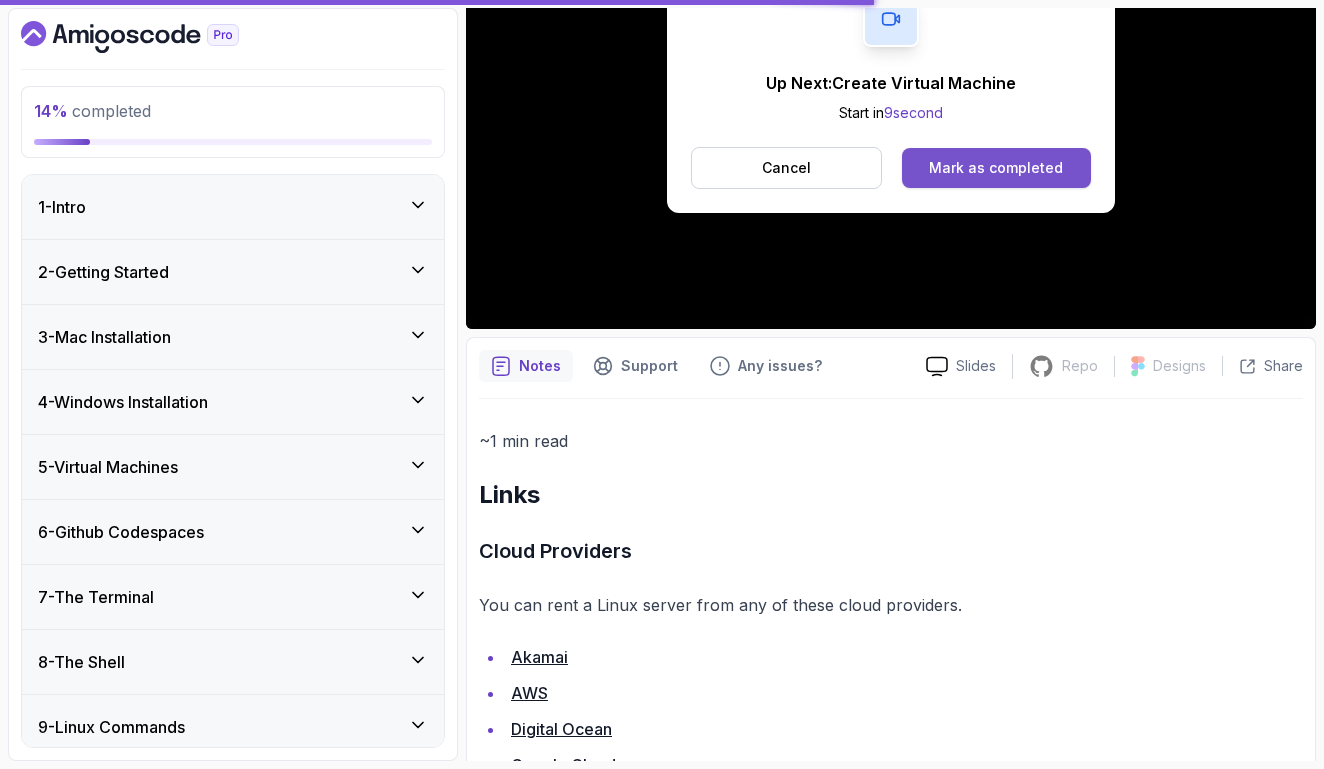 click on "Mark as completed" at bounding box center (996, 168) 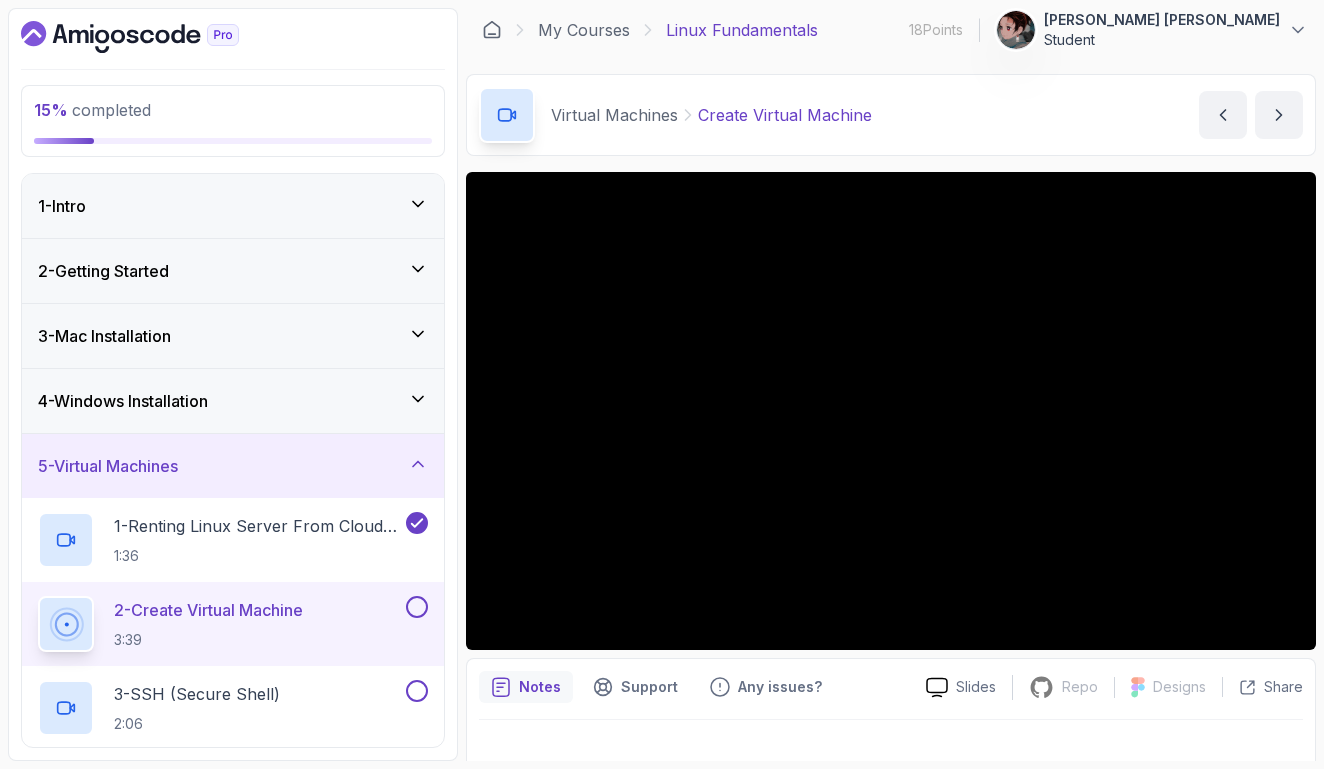 scroll, scrollTop: 0, scrollLeft: 0, axis: both 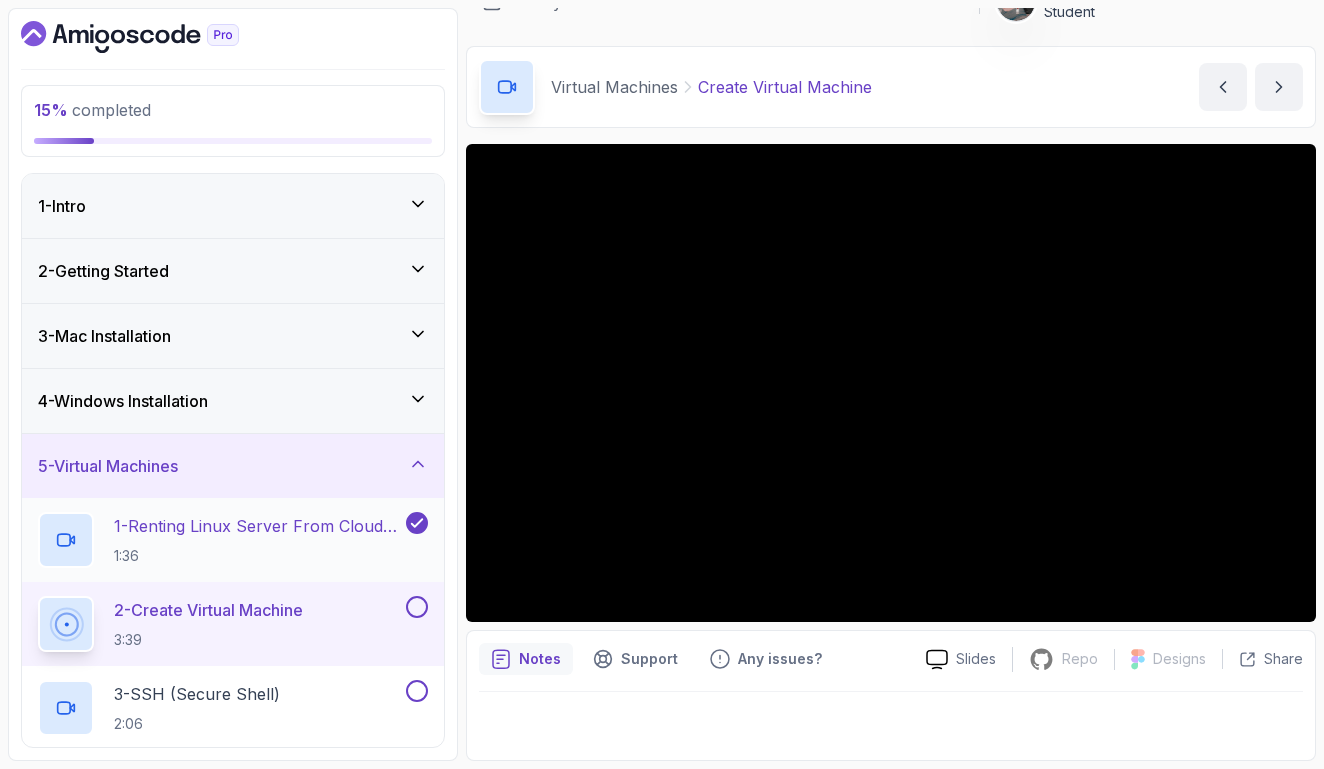 click on "1:36" at bounding box center (258, 556) 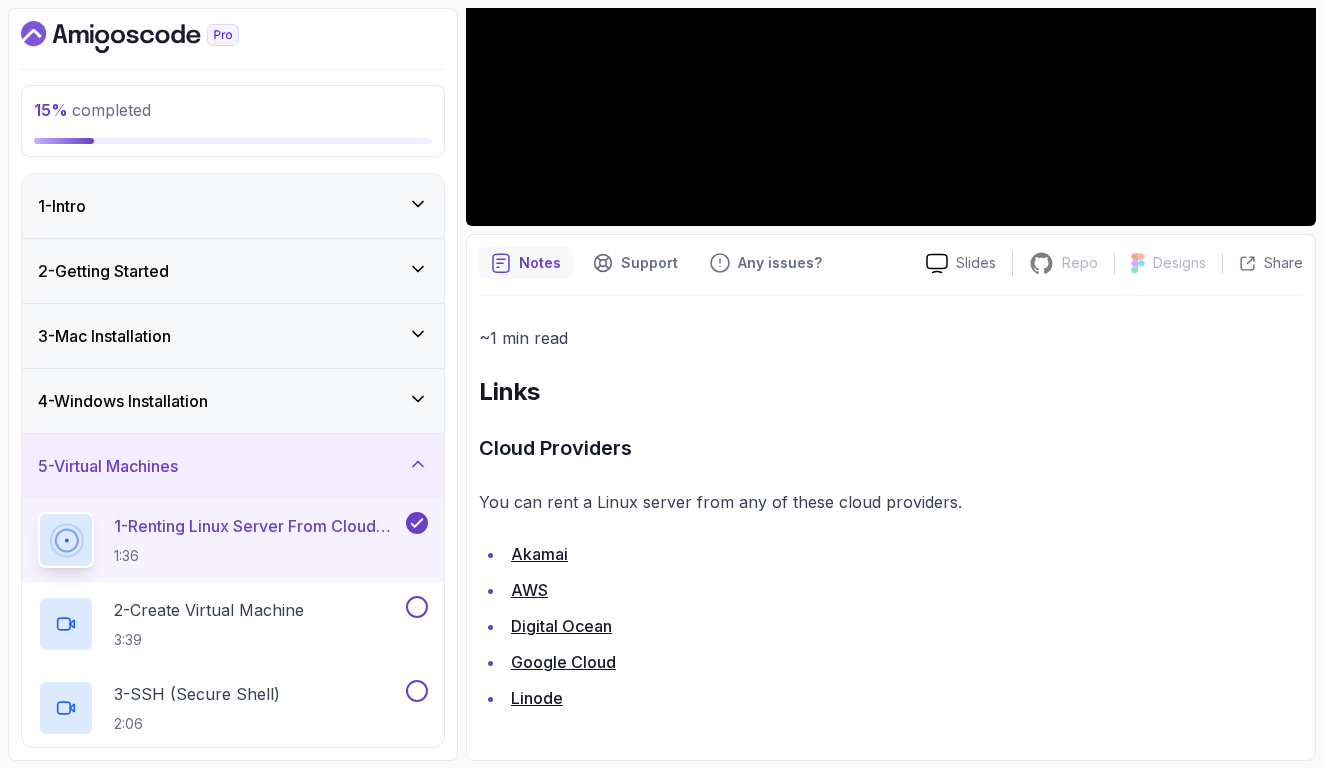 scroll, scrollTop: 430, scrollLeft: 0, axis: vertical 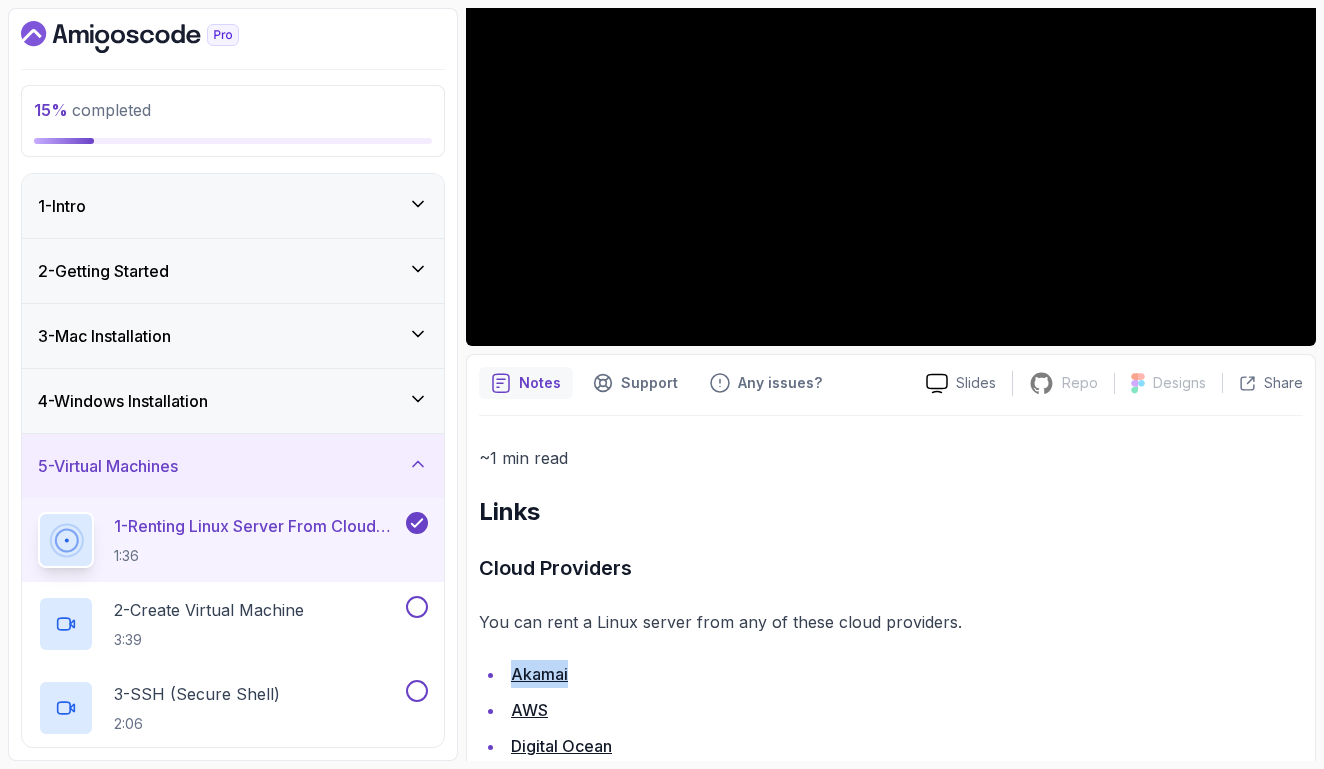 click on "AWS" at bounding box center [529, 710] 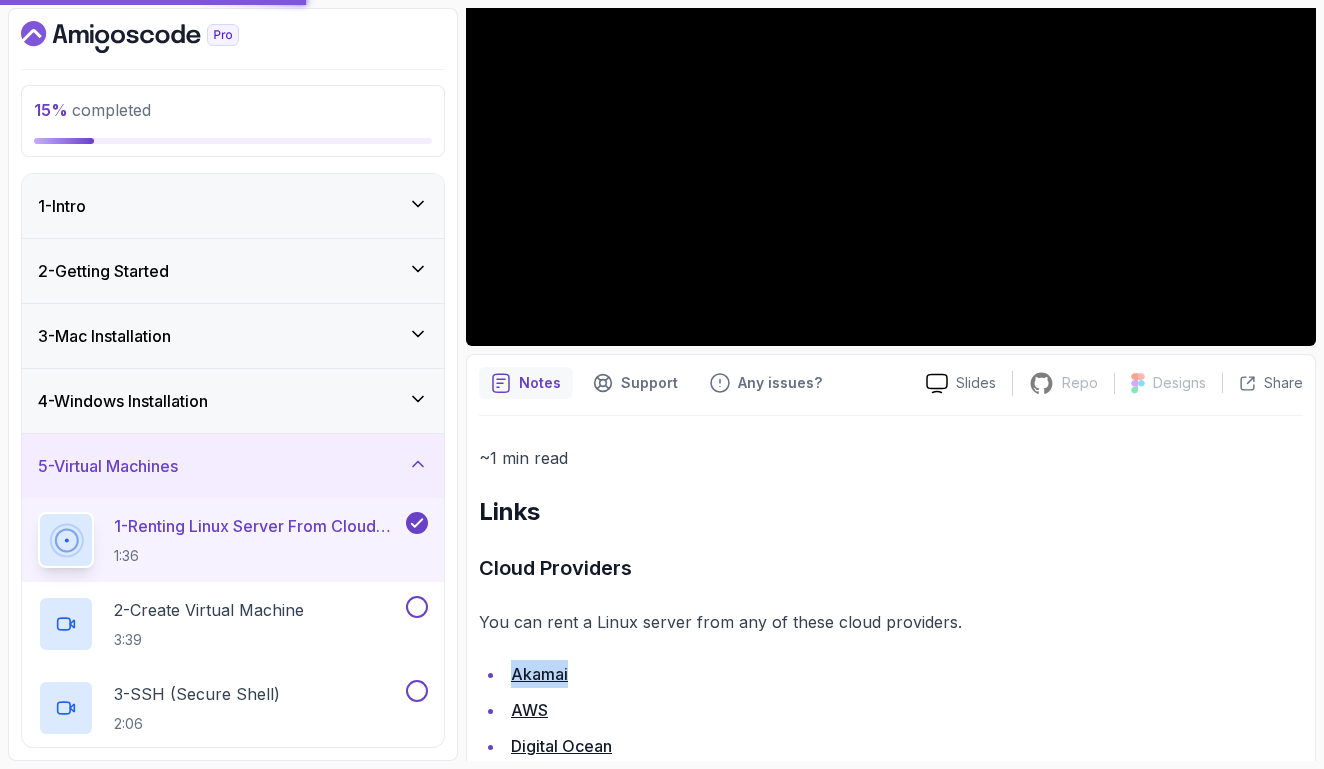 scroll, scrollTop: 398, scrollLeft: 0, axis: vertical 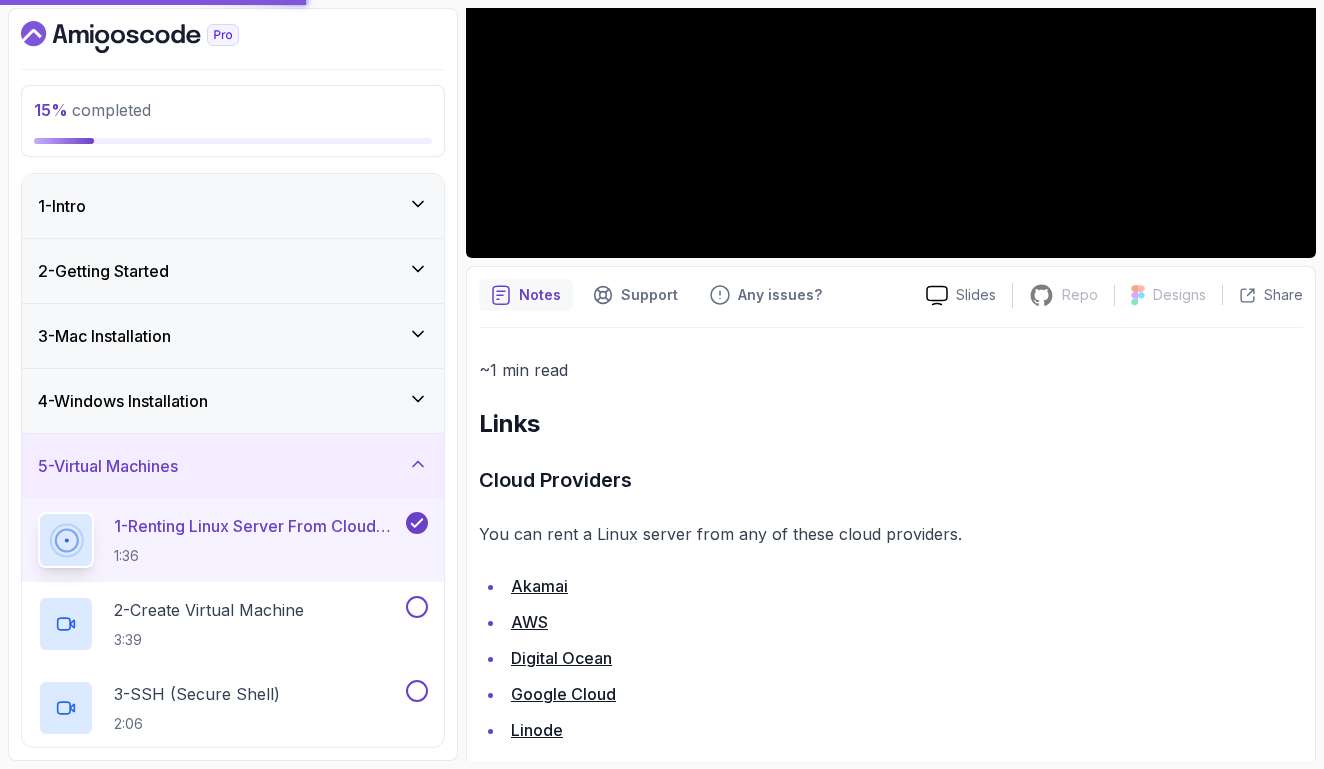 click on "~1 min read Links
Cloud Providers
You can rent a Linux server from any of these cloud providers.
Akamai
AWS
Digital Ocean
Google Cloud
Linode" at bounding box center [891, 550] 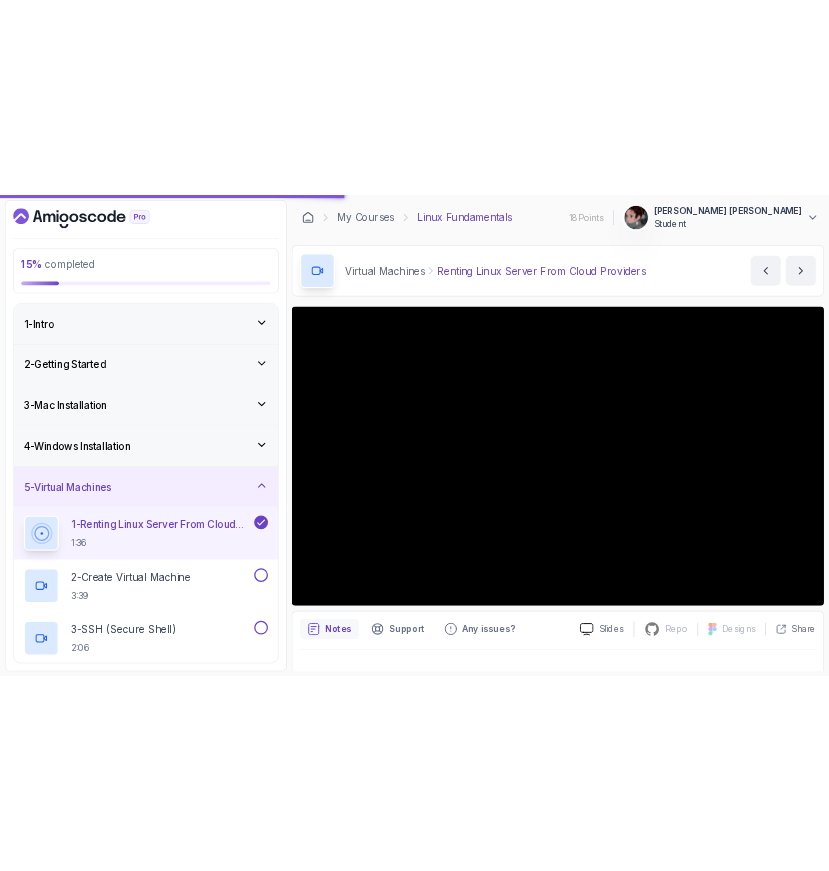 scroll, scrollTop: 0, scrollLeft: 0, axis: both 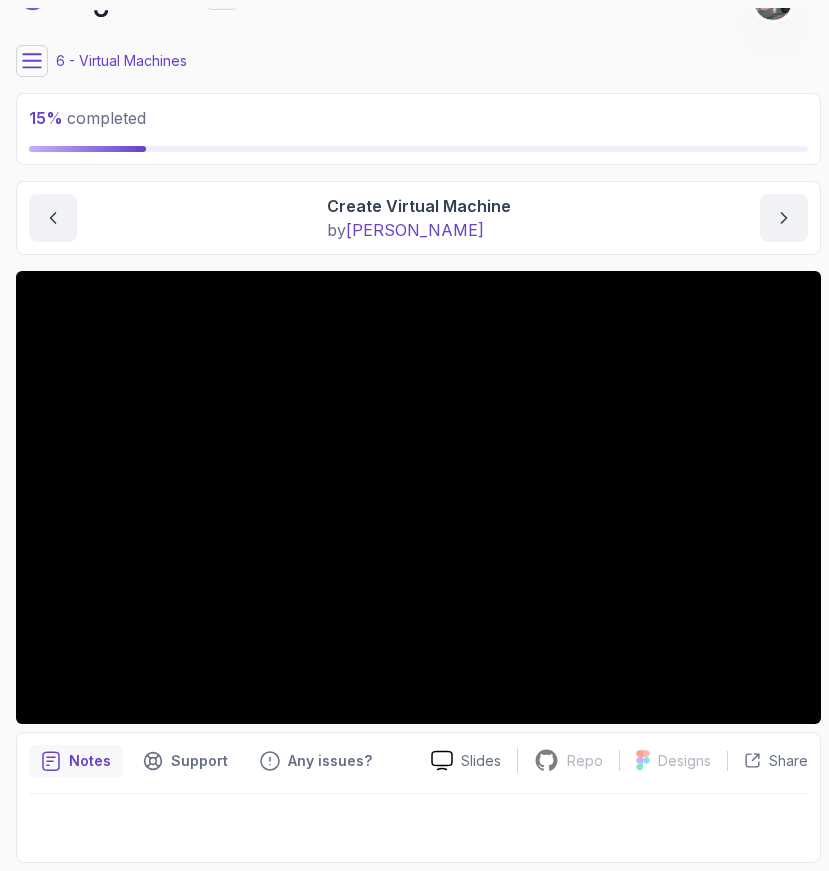 click at bounding box center (32, 61) 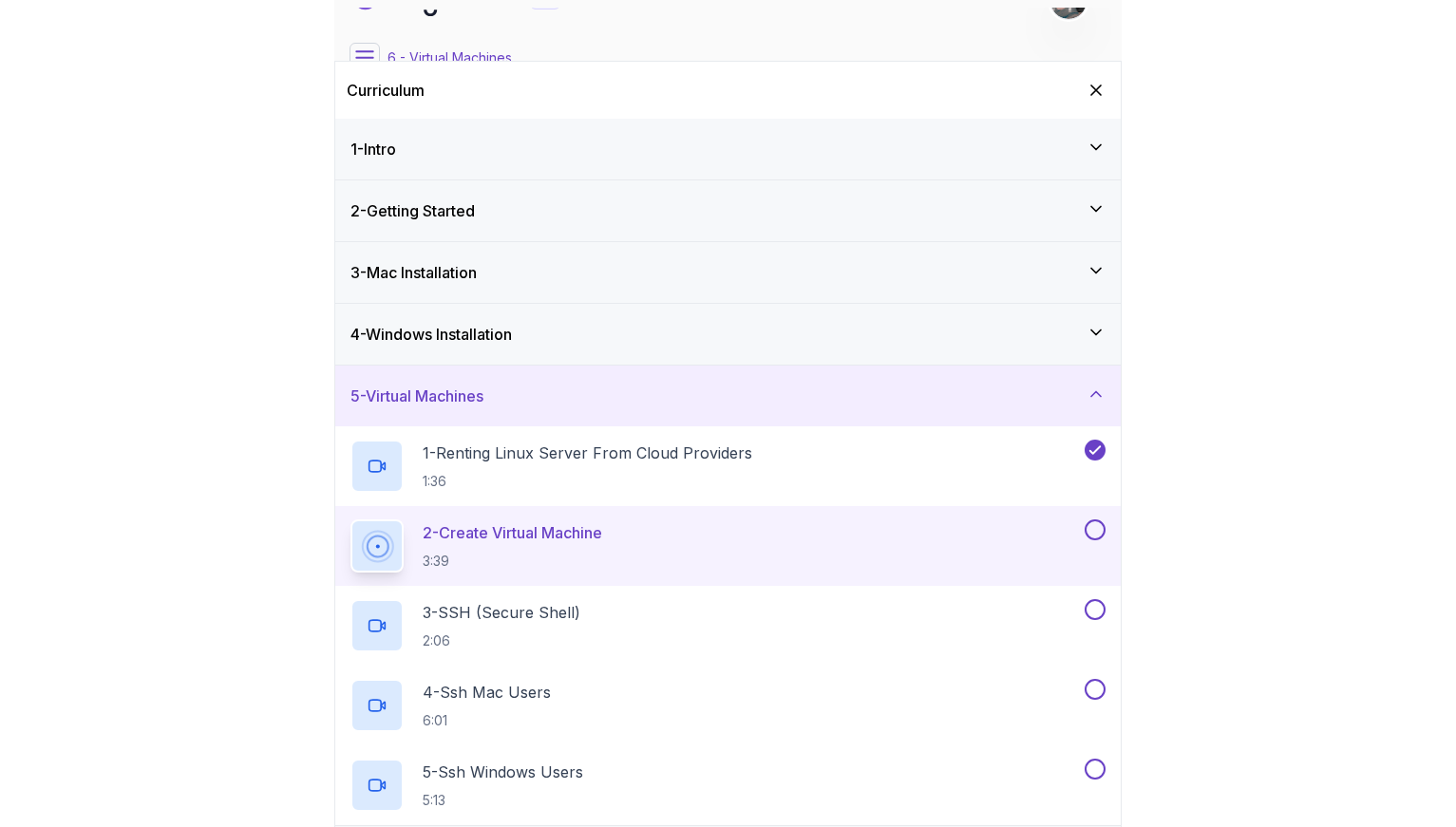 scroll, scrollTop: 0, scrollLeft: 0, axis: both 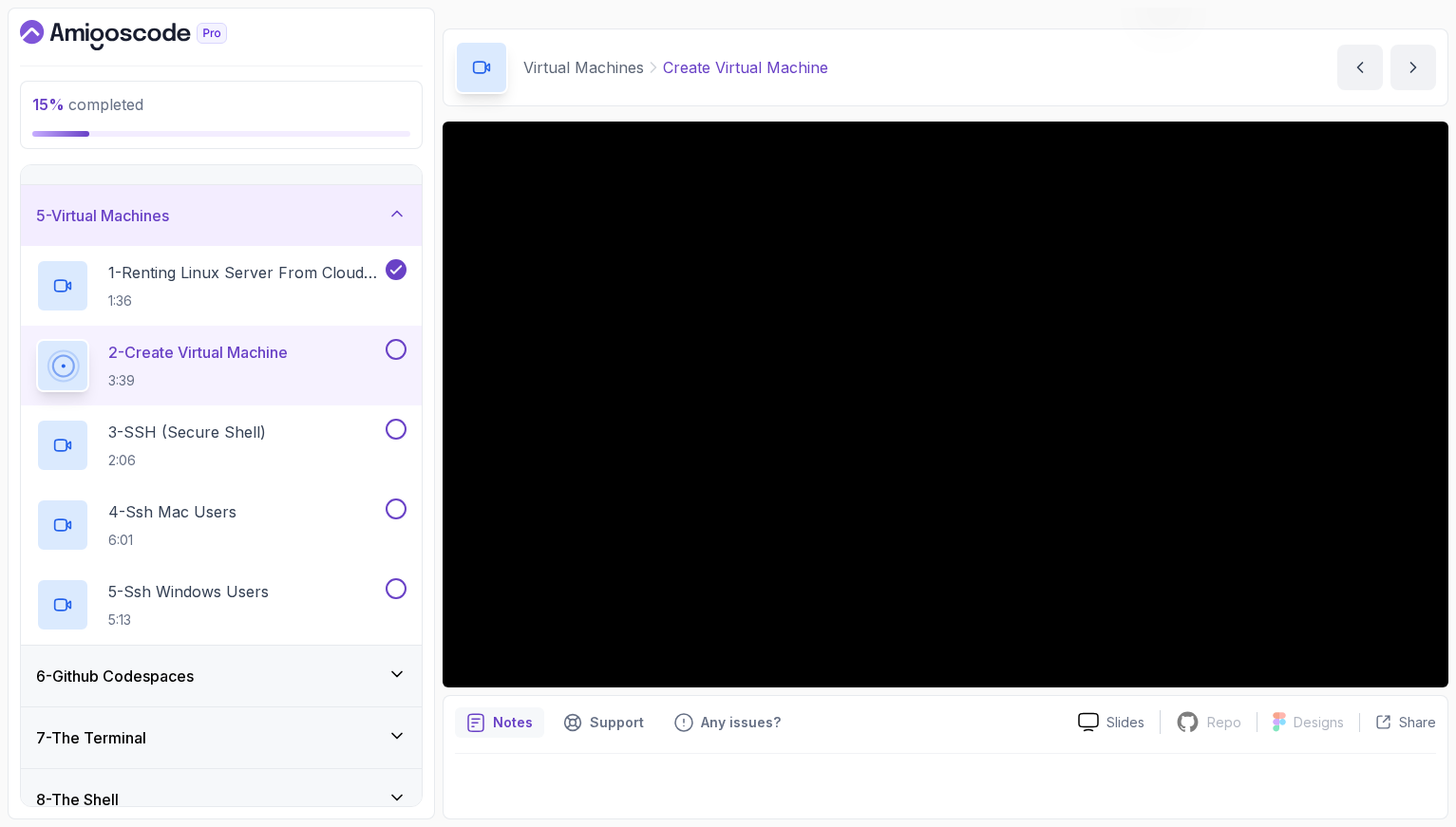 click on "6  -  Github Codespaces" at bounding box center [221, 676] 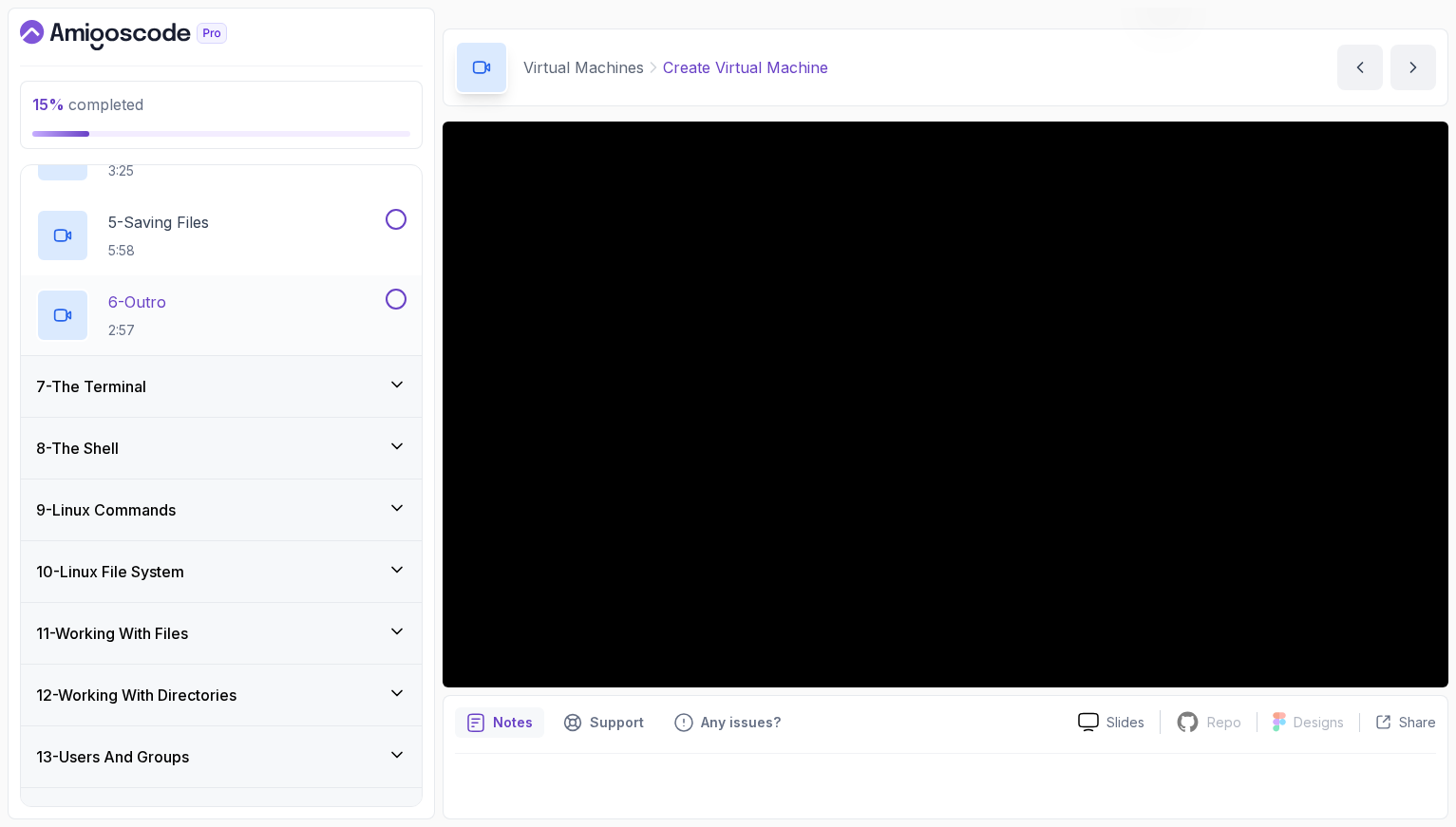 scroll, scrollTop: 723, scrollLeft: 0, axis: vertical 